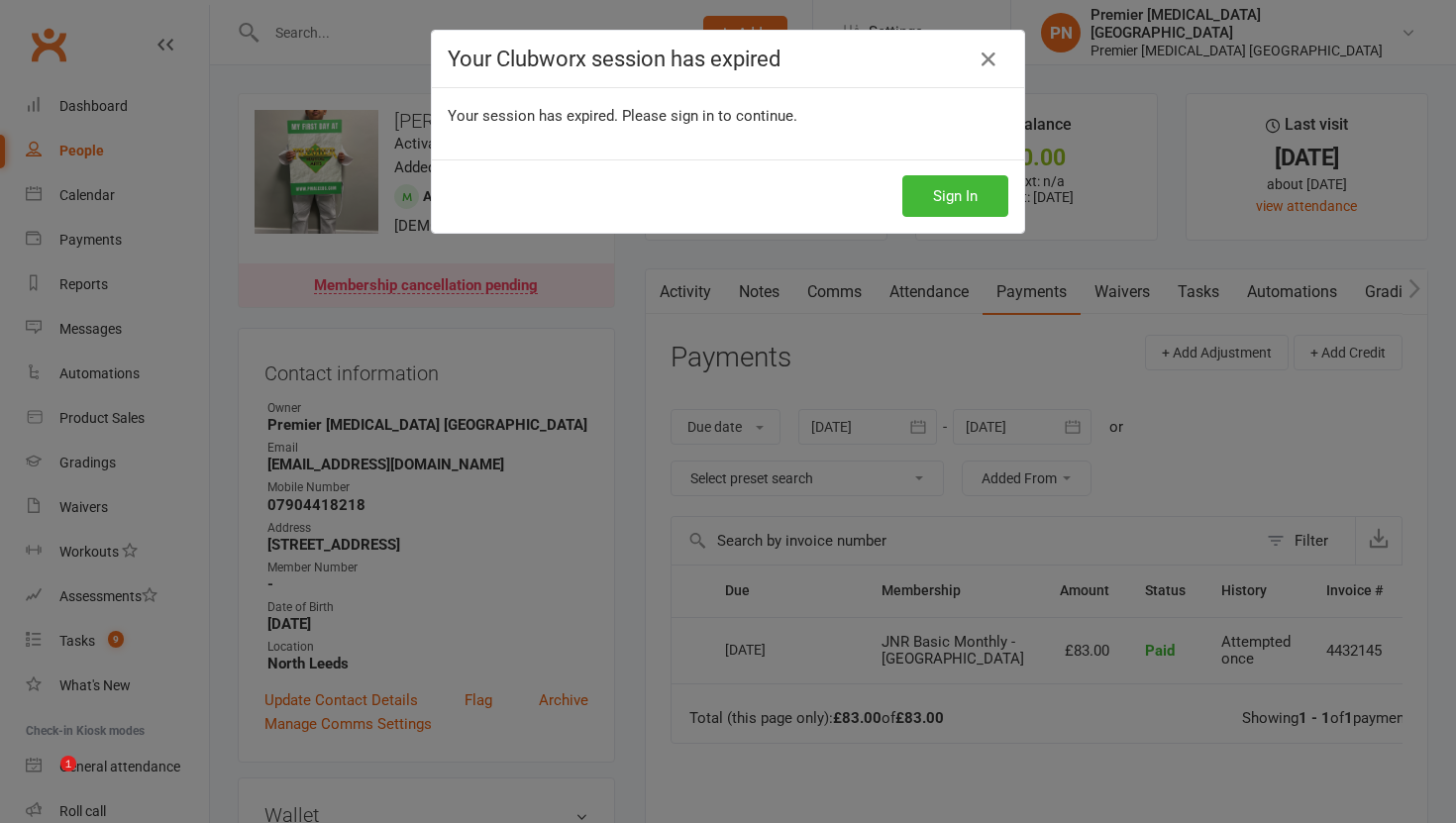 scroll, scrollTop: 0, scrollLeft: 0, axis: both 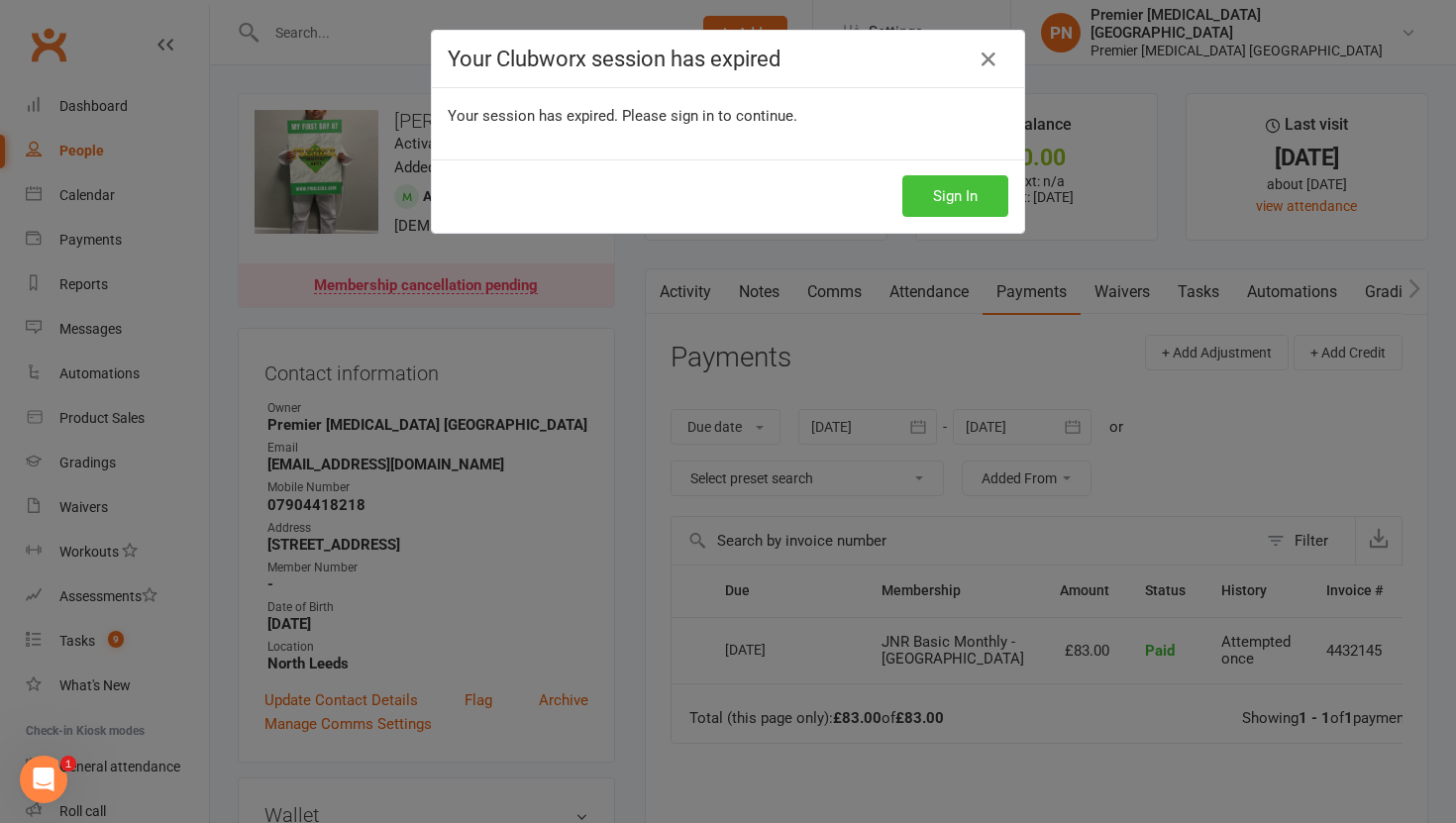 click on "Sign In" at bounding box center [955, 196] 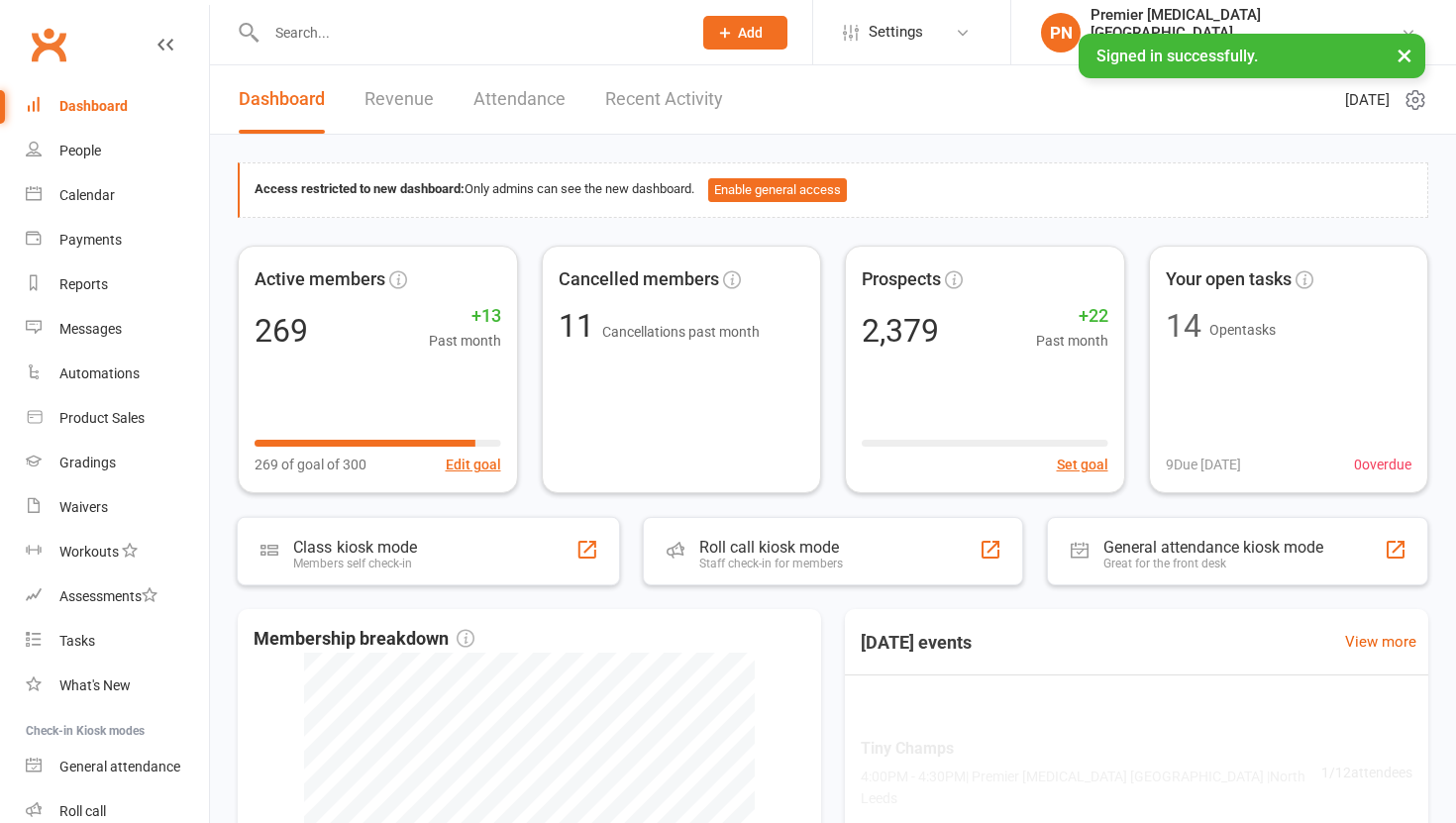 scroll, scrollTop: 0, scrollLeft: 0, axis: both 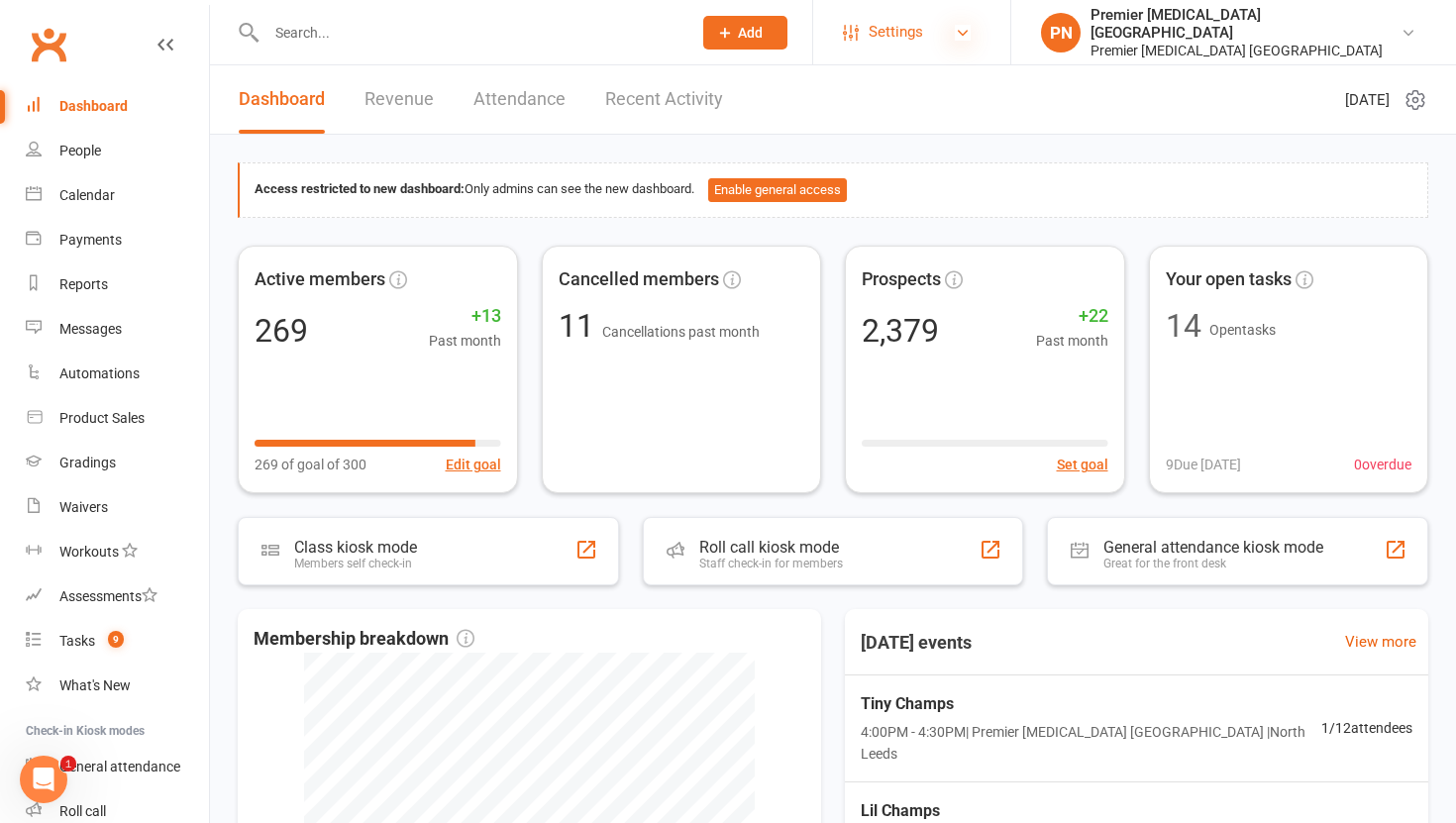 click at bounding box center [963, 33] 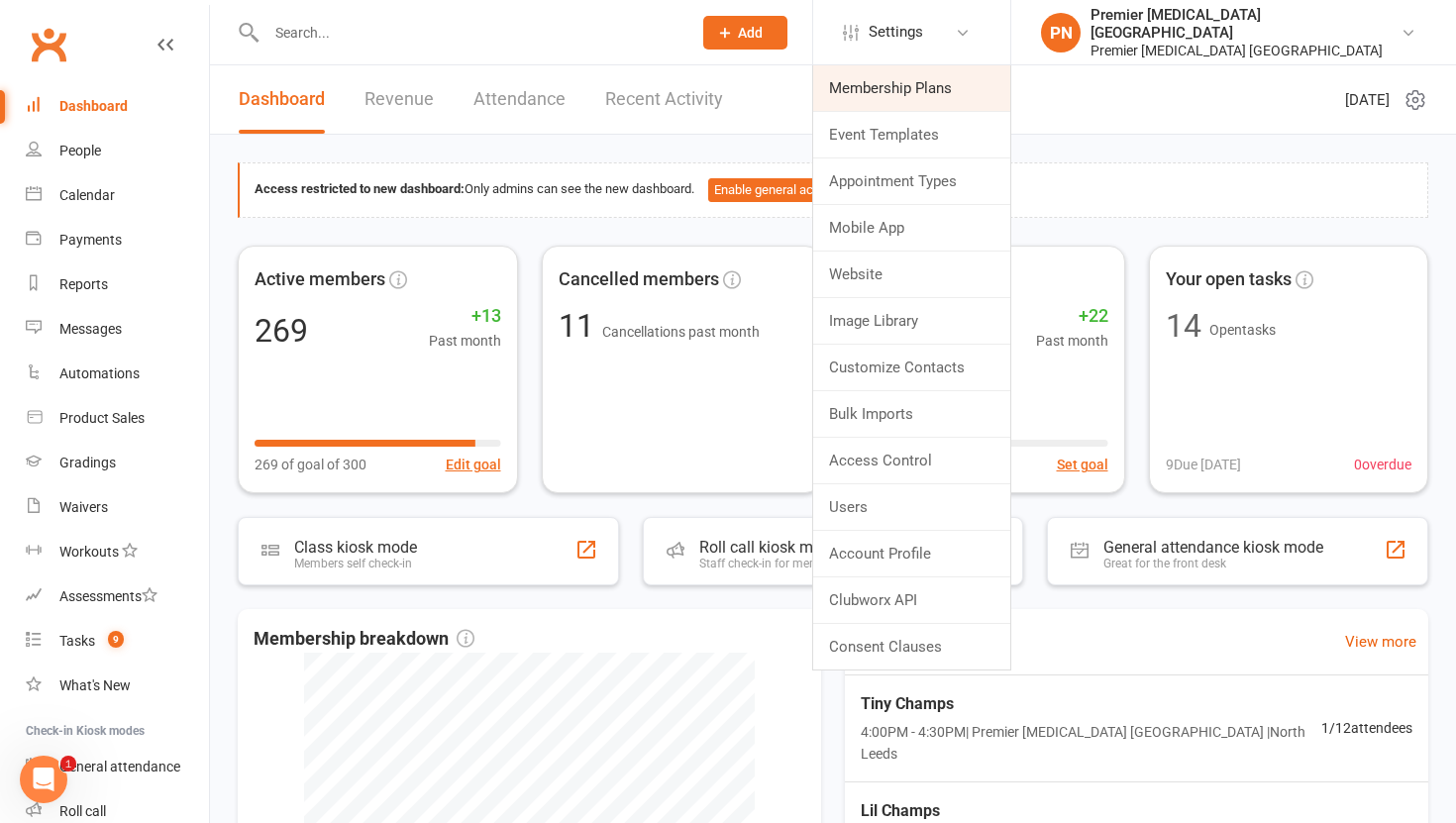 click on "Membership Plans" at bounding box center [911, 88] 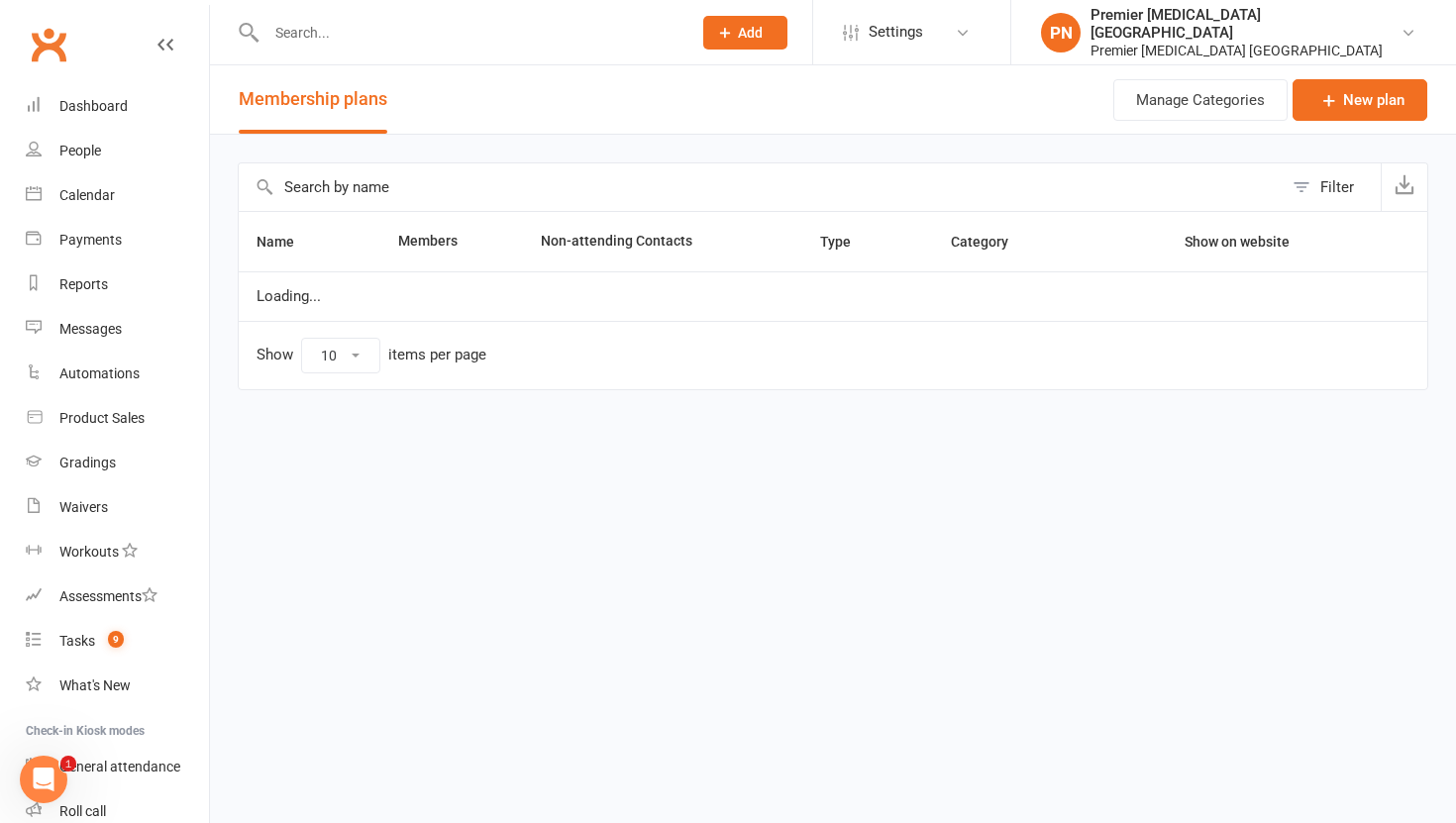 select on "25" 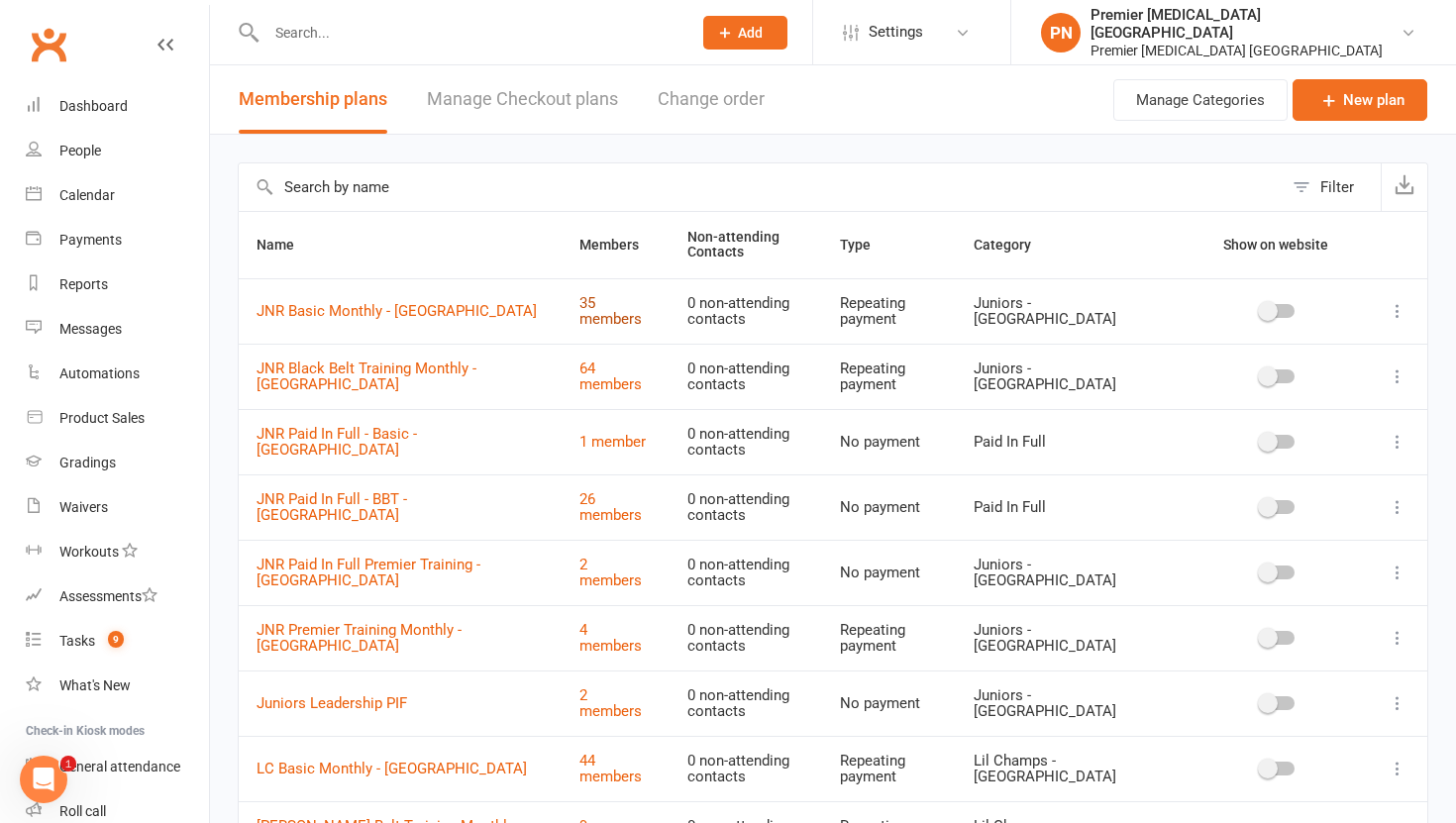 click on "35 members" at bounding box center (610, 311) 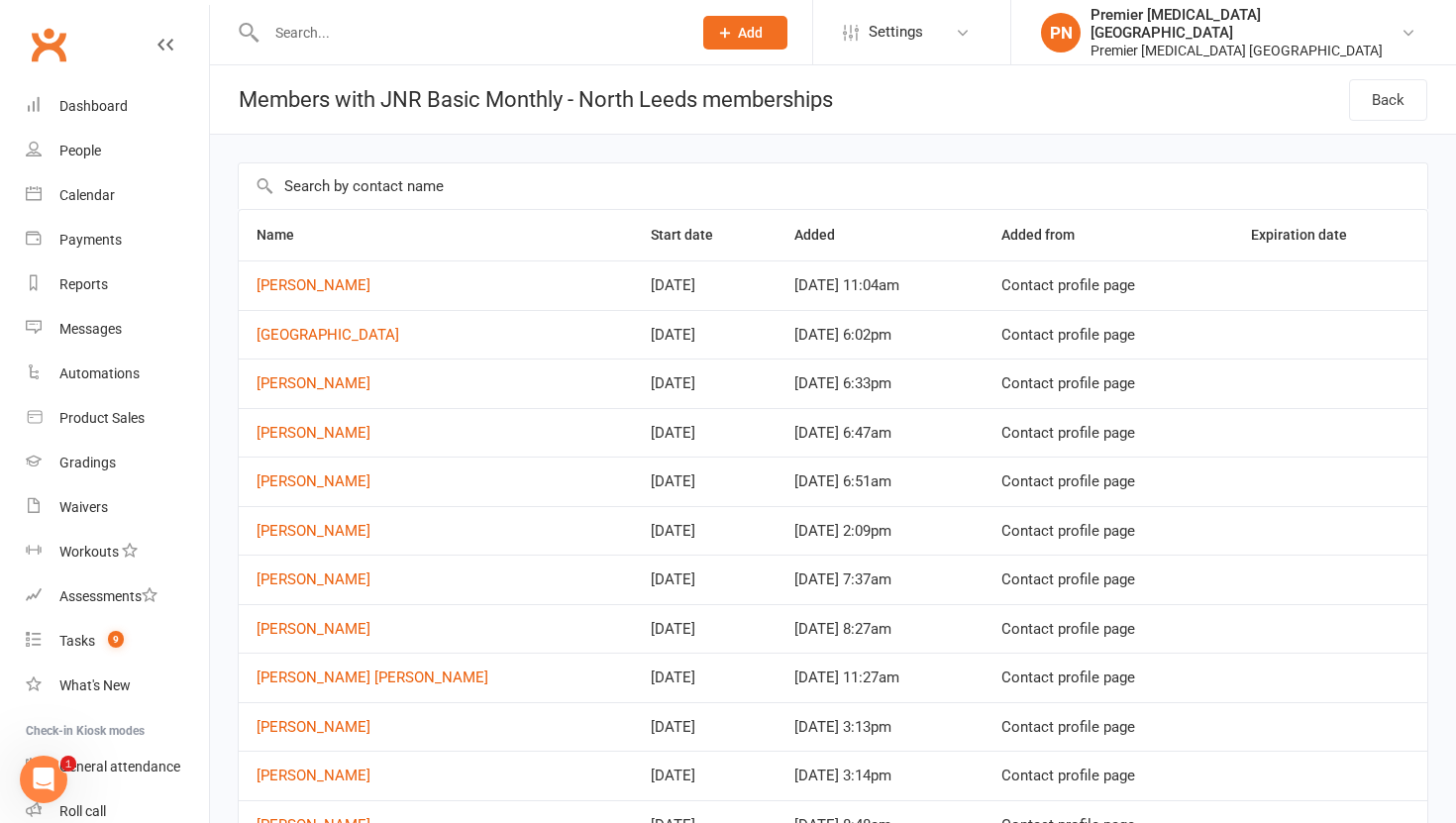 scroll, scrollTop: 811, scrollLeft: 0, axis: vertical 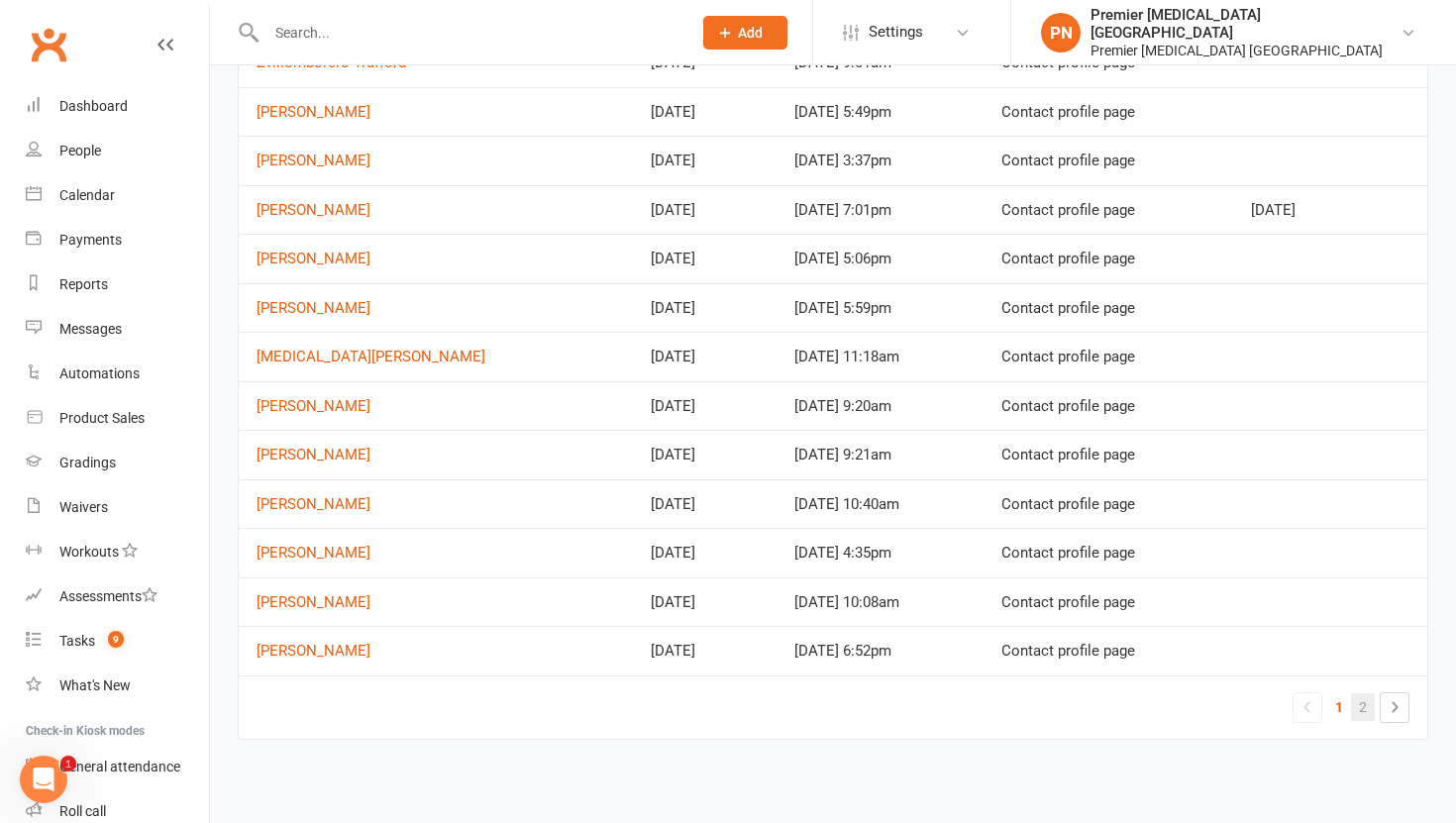 click on "2" at bounding box center (1363, 707) 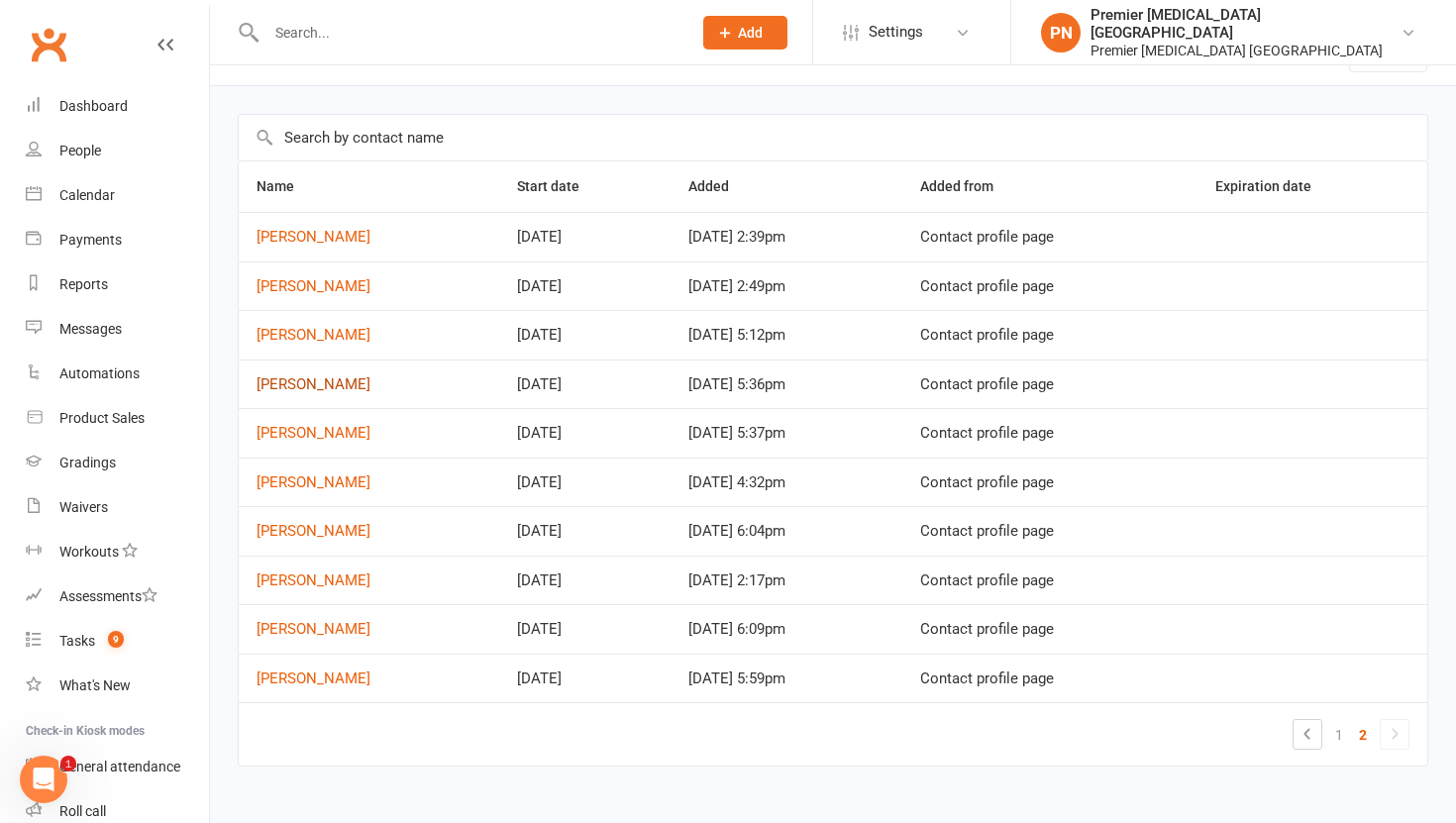 scroll, scrollTop: 45, scrollLeft: 0, axis: vertical 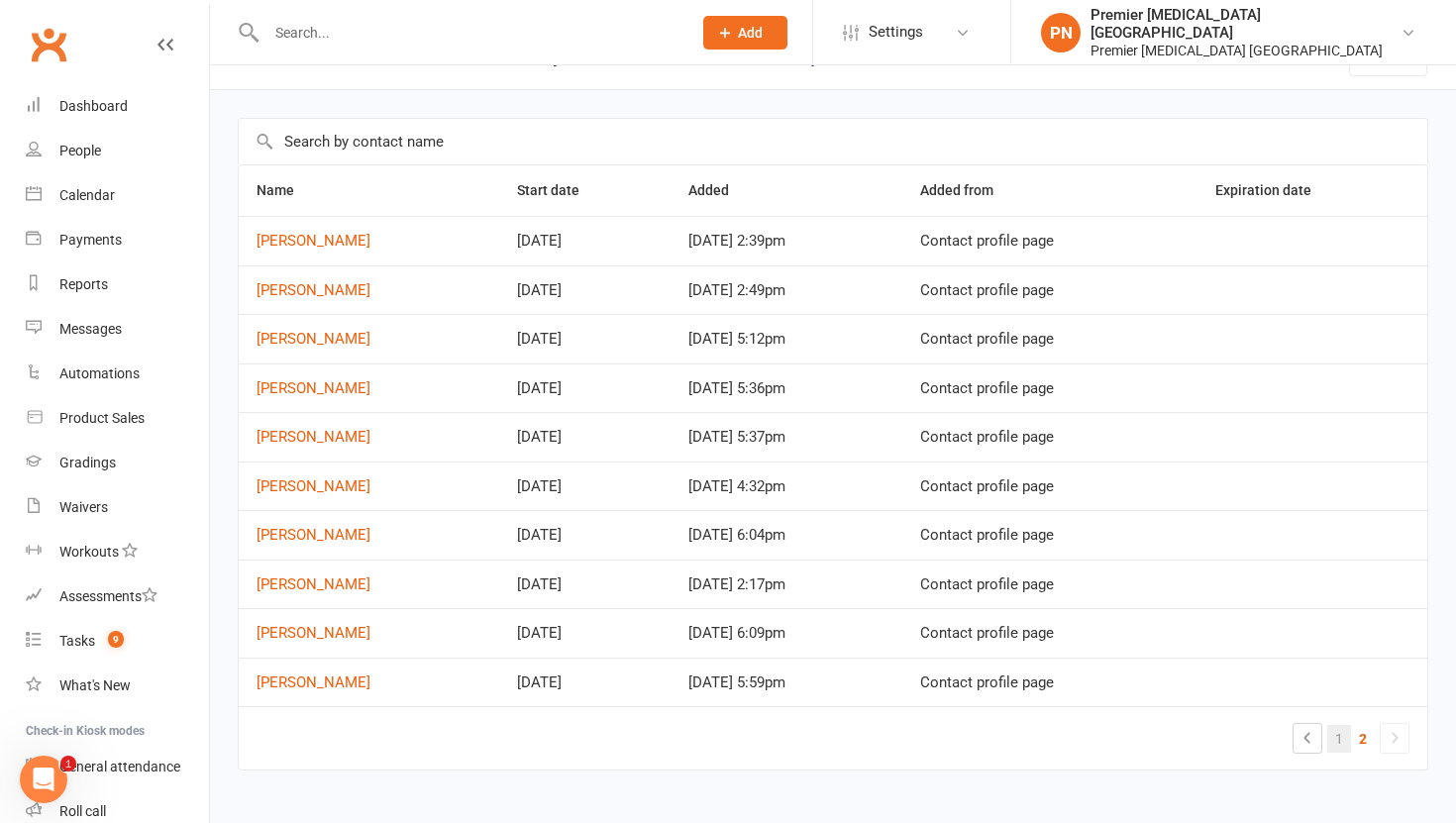 click on "1" at bounding box center (1339, 739) 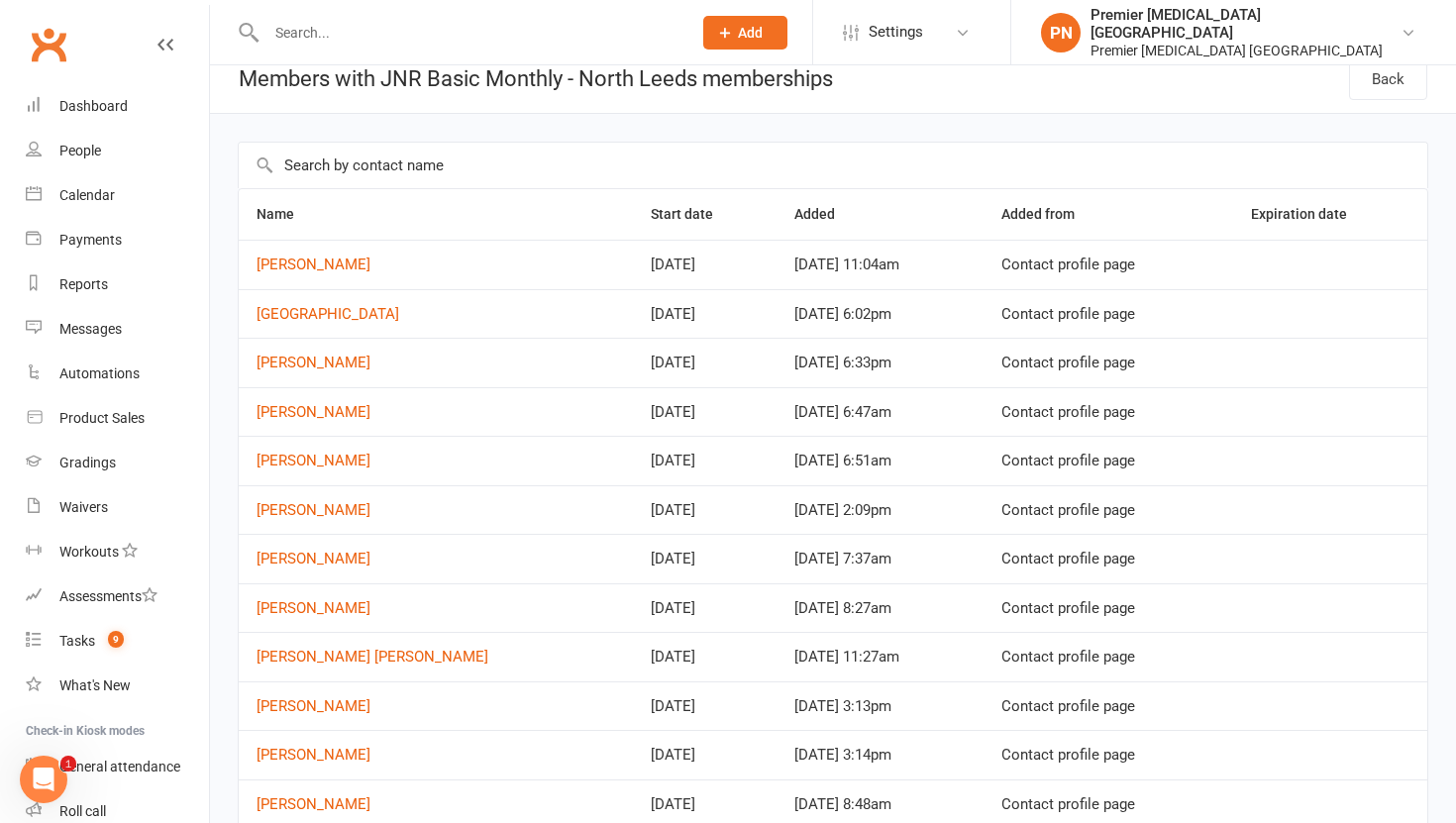 scroll, scrollTop: 0, scrollLeft: 0, axis: both 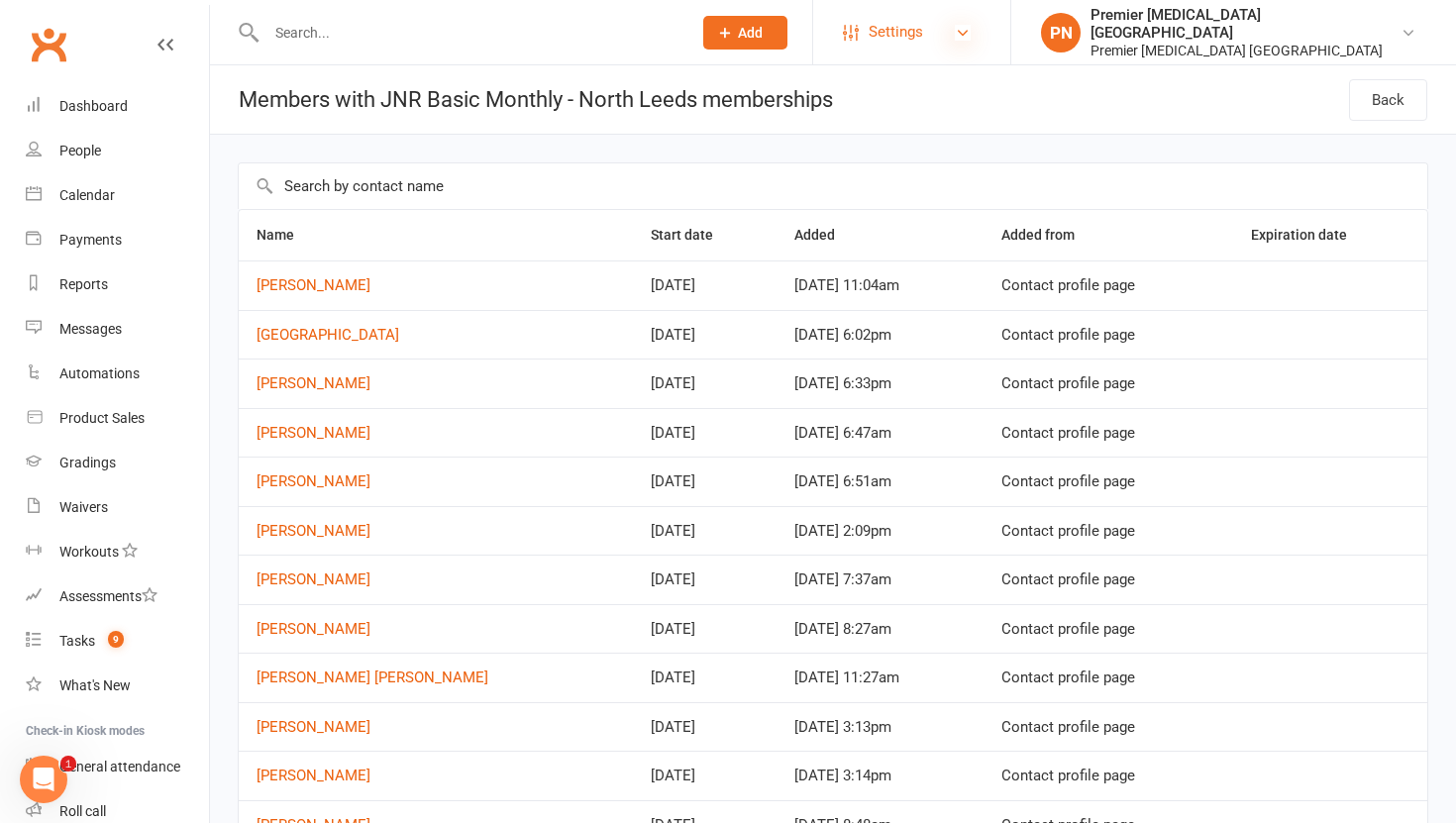 click at bounding box center (963, 33) 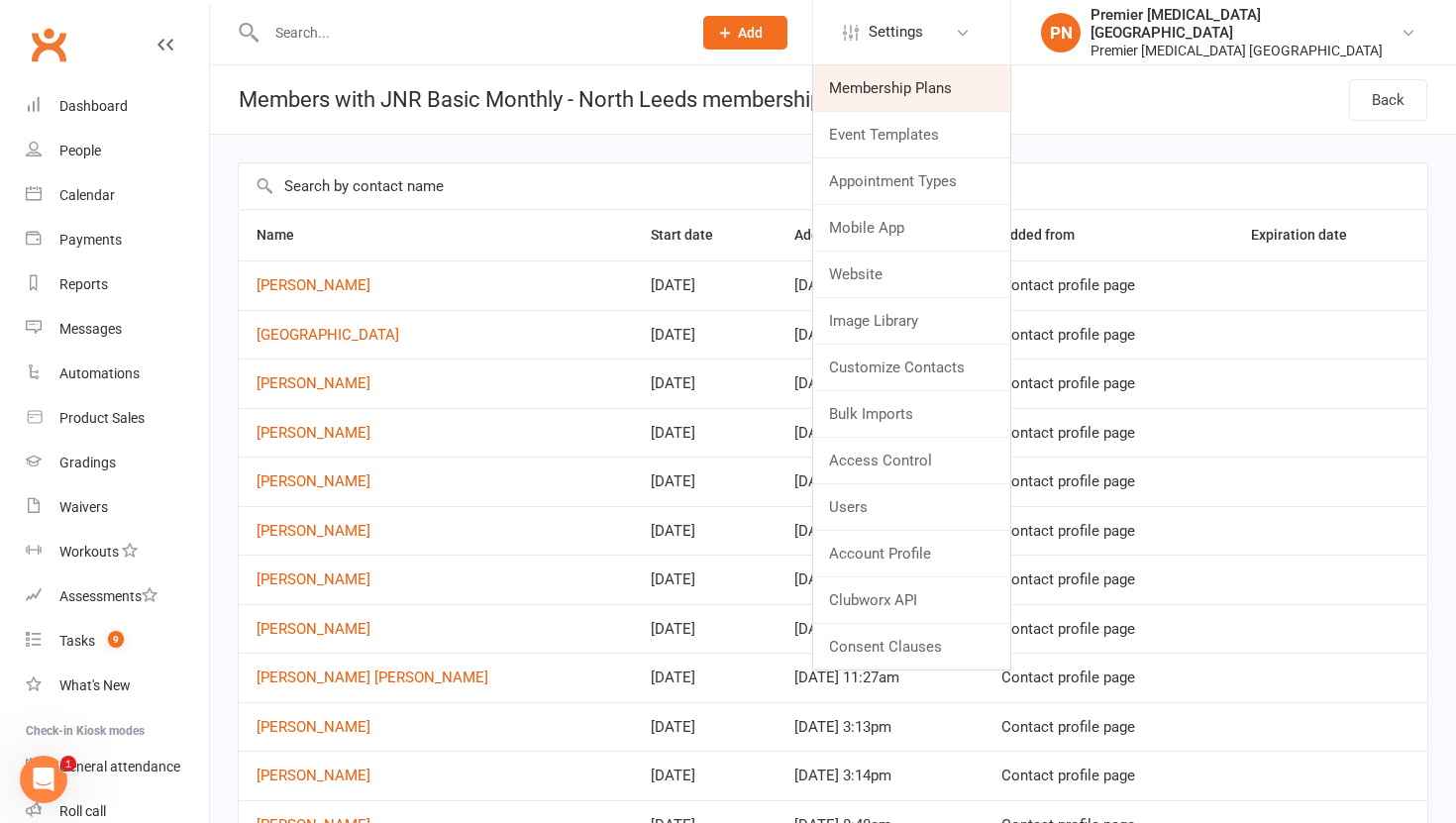 click on "Membership Plans" at bounding box center [911, 88] 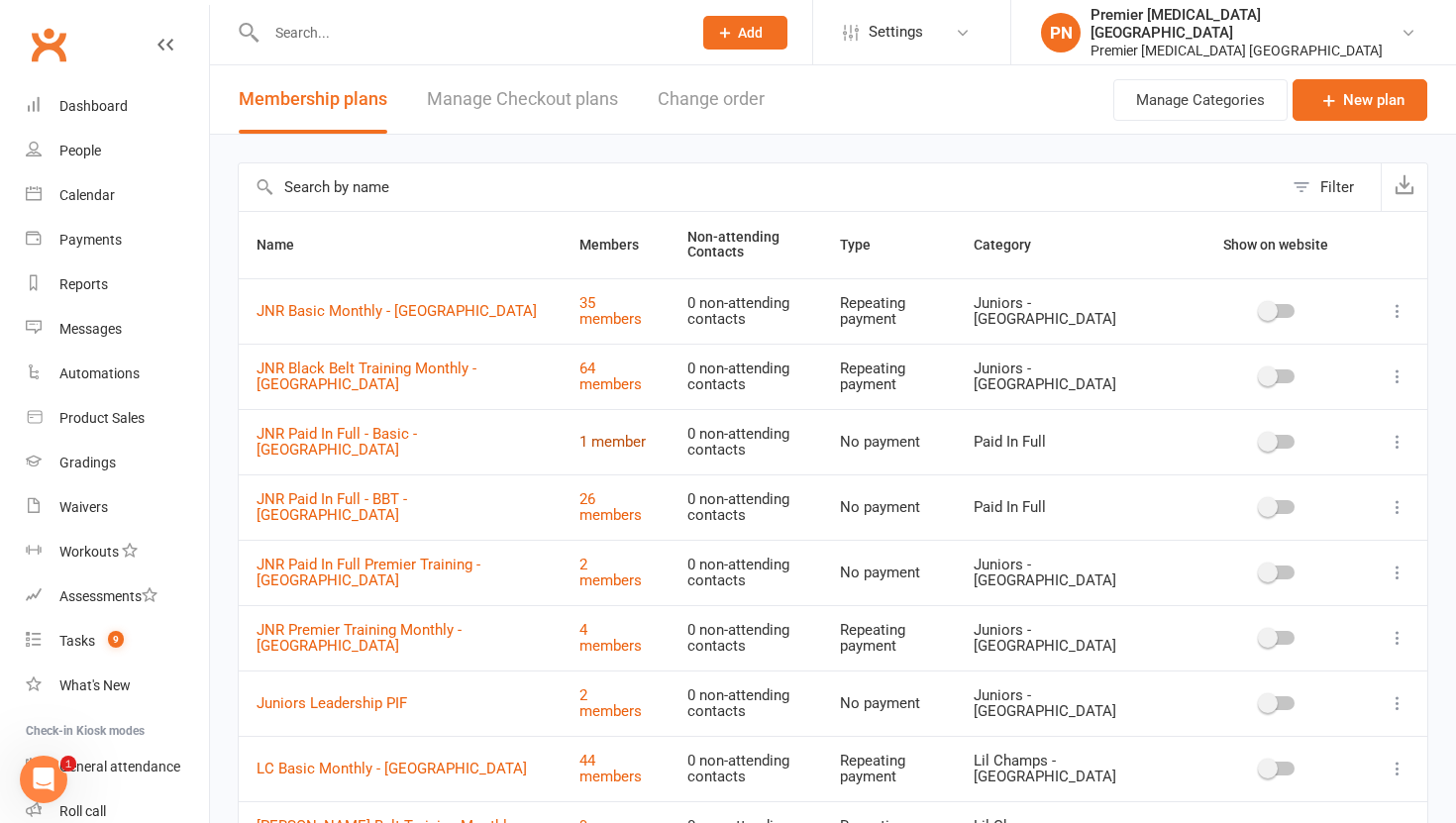 click on "1 member" at bounding box center (612, 442) 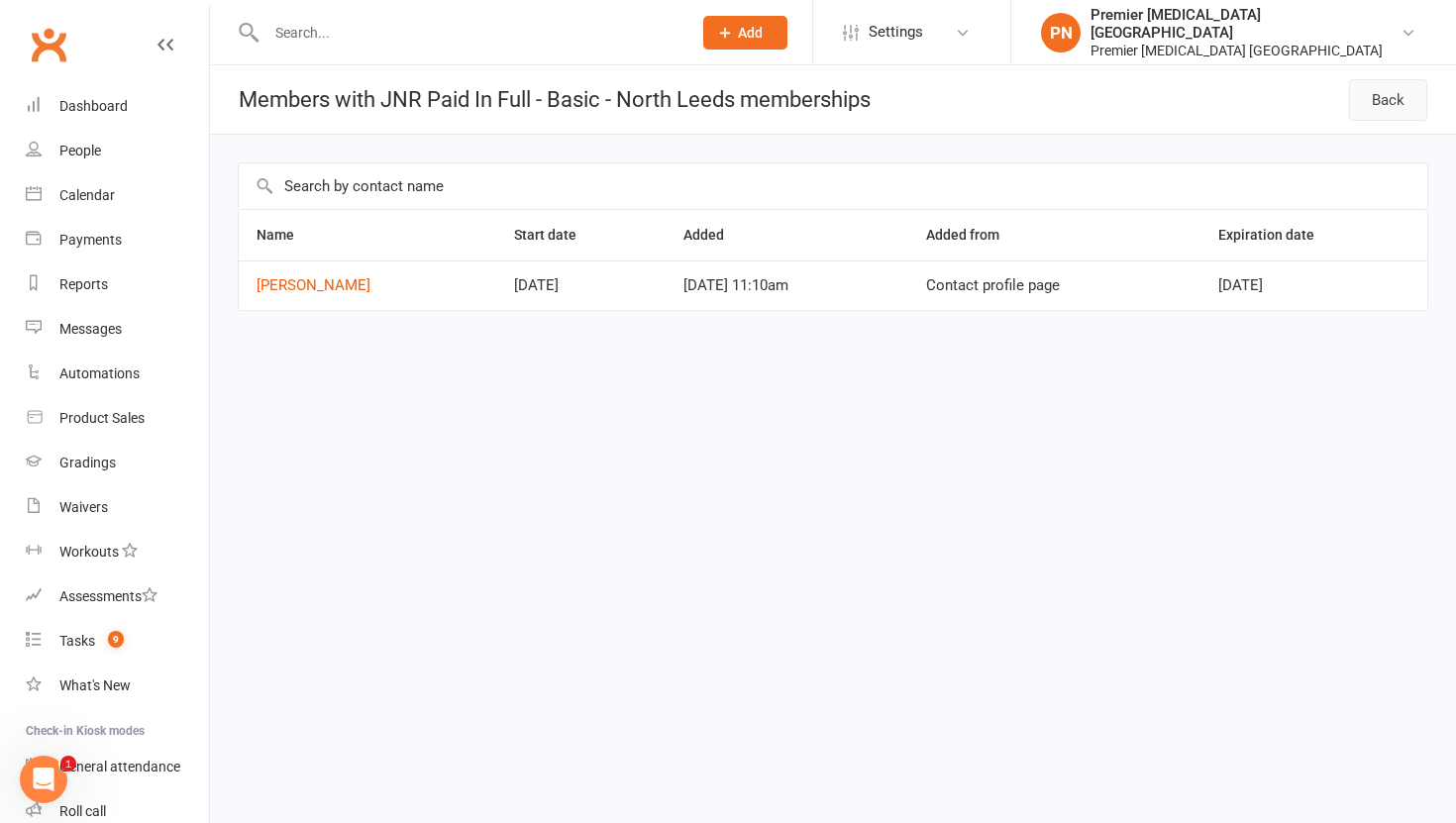 click on "Back" at bounding box center [1388, 100] 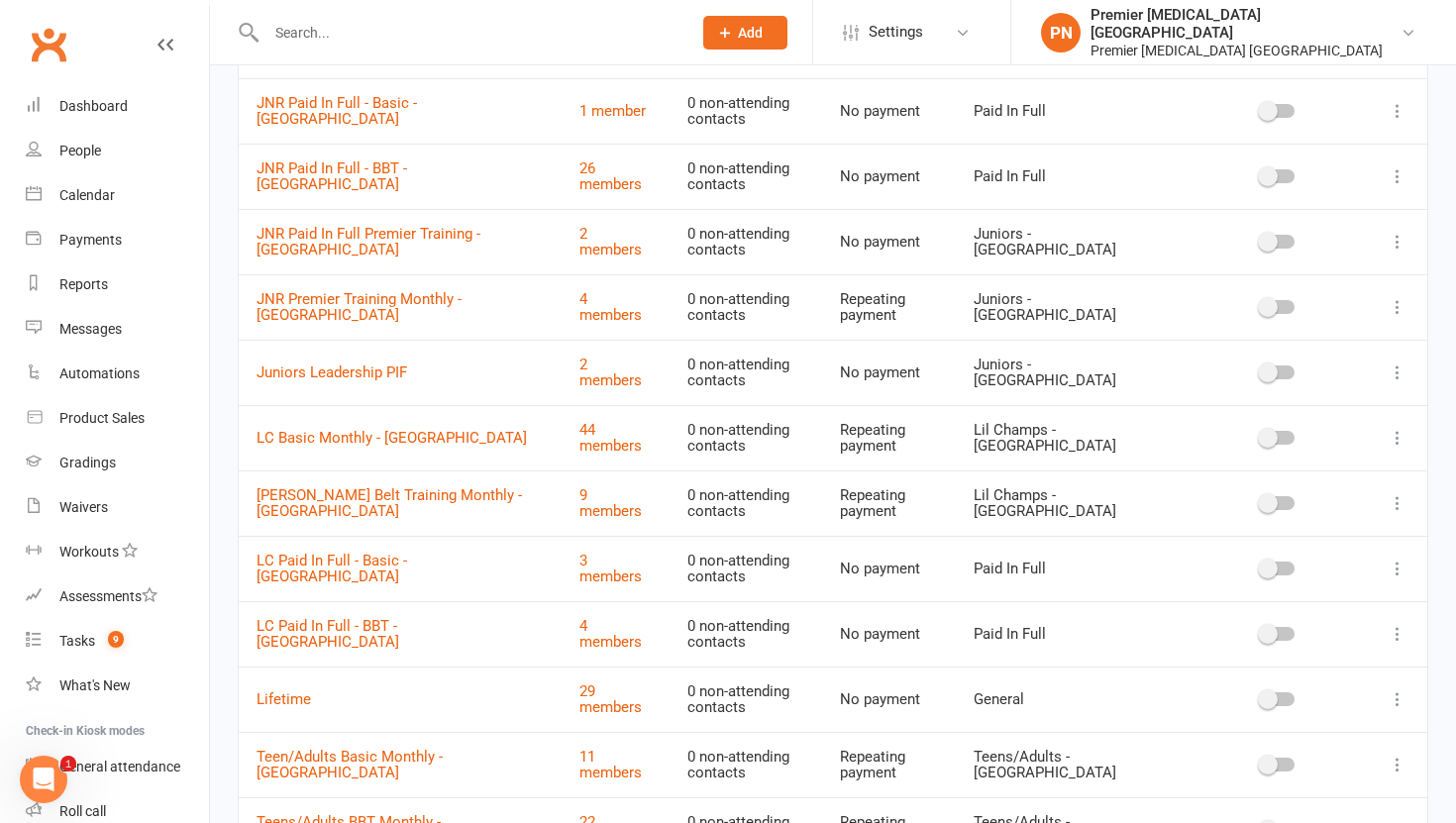 scroll, scrollTop: 332, scrollLeft: 0, axis: vertical 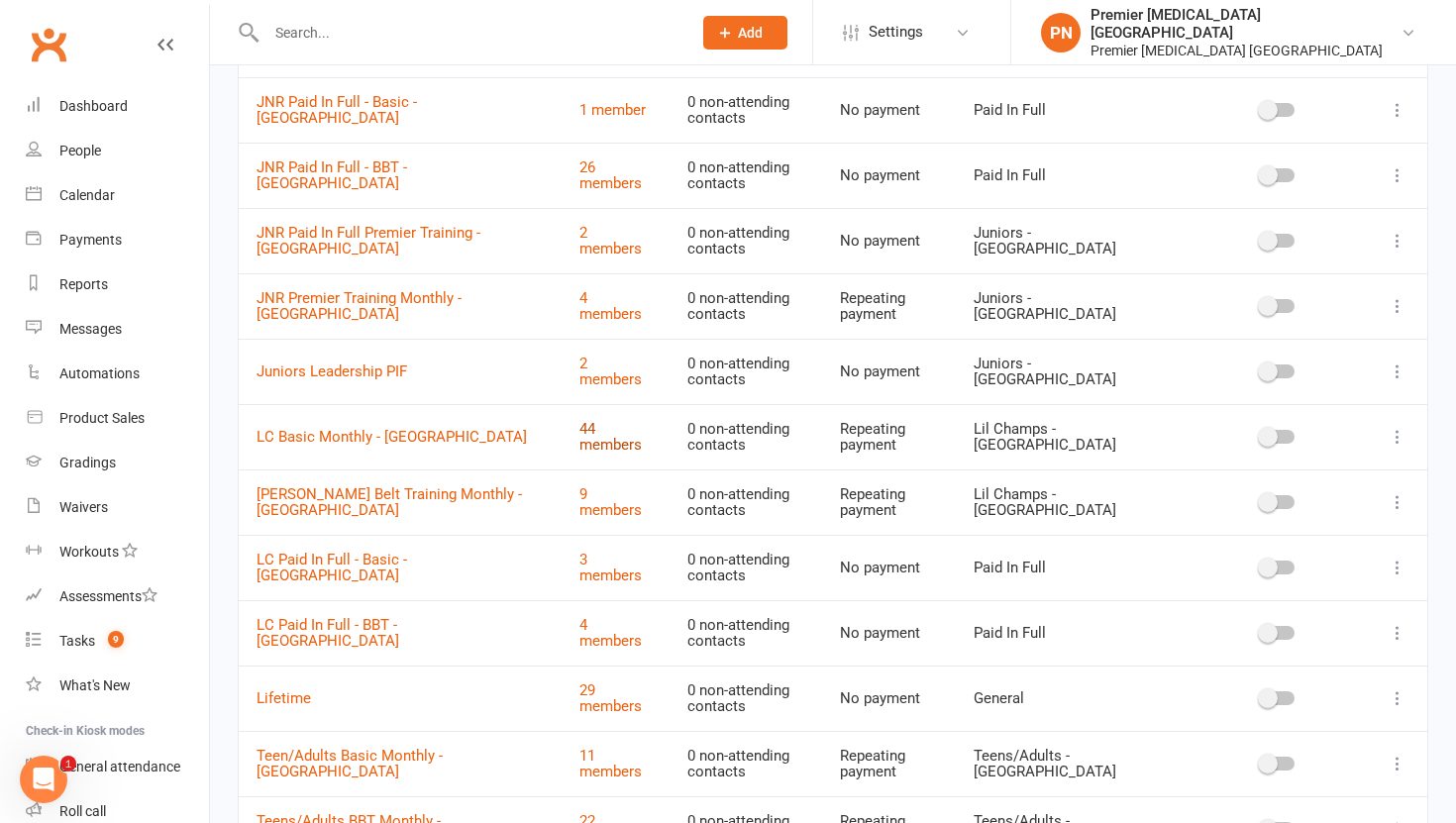 click on "44 members" at bounding box center (610, 437) 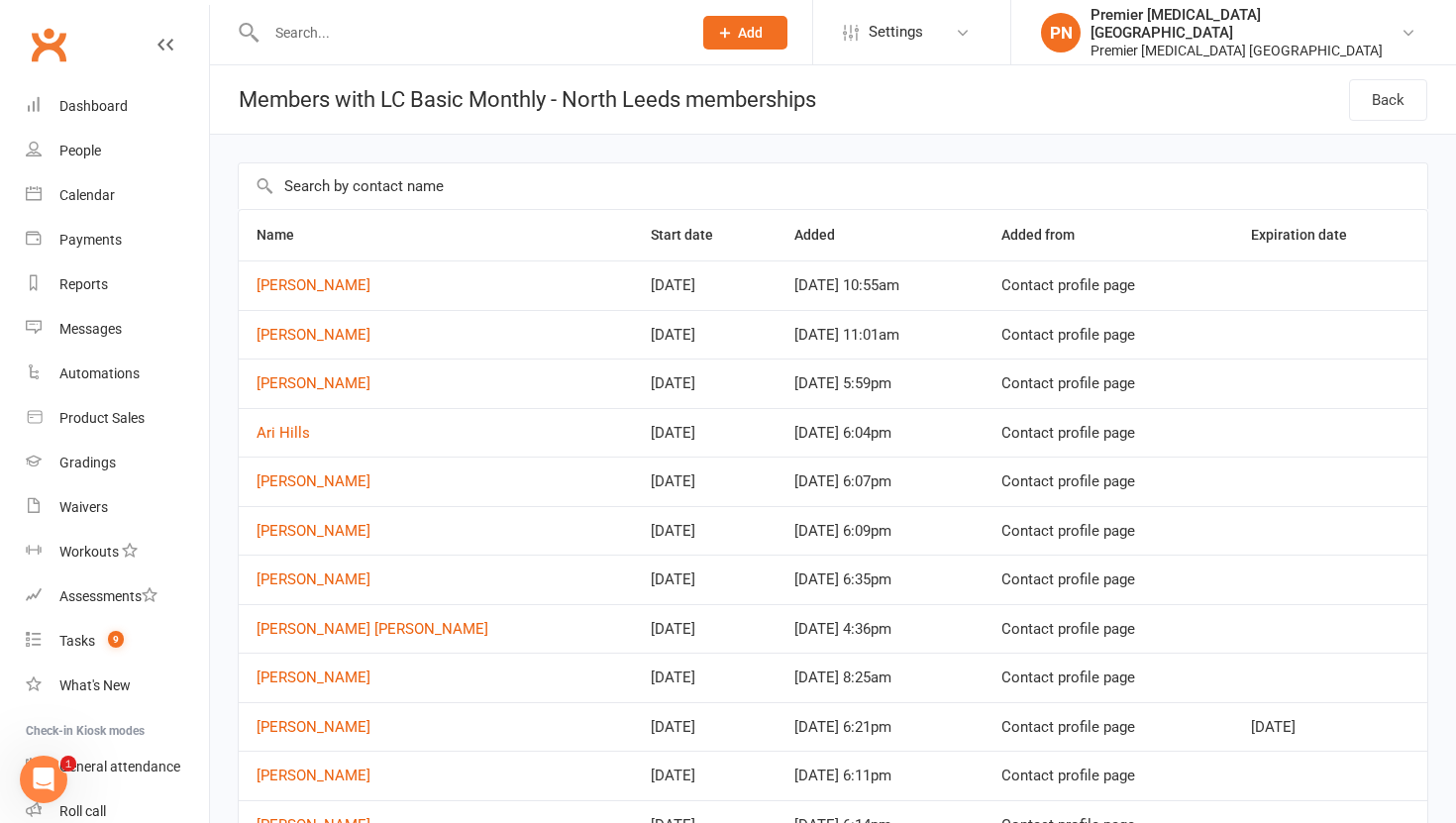 scroll, scrollTop: 811, scrollLeft: 0, axis: vertical 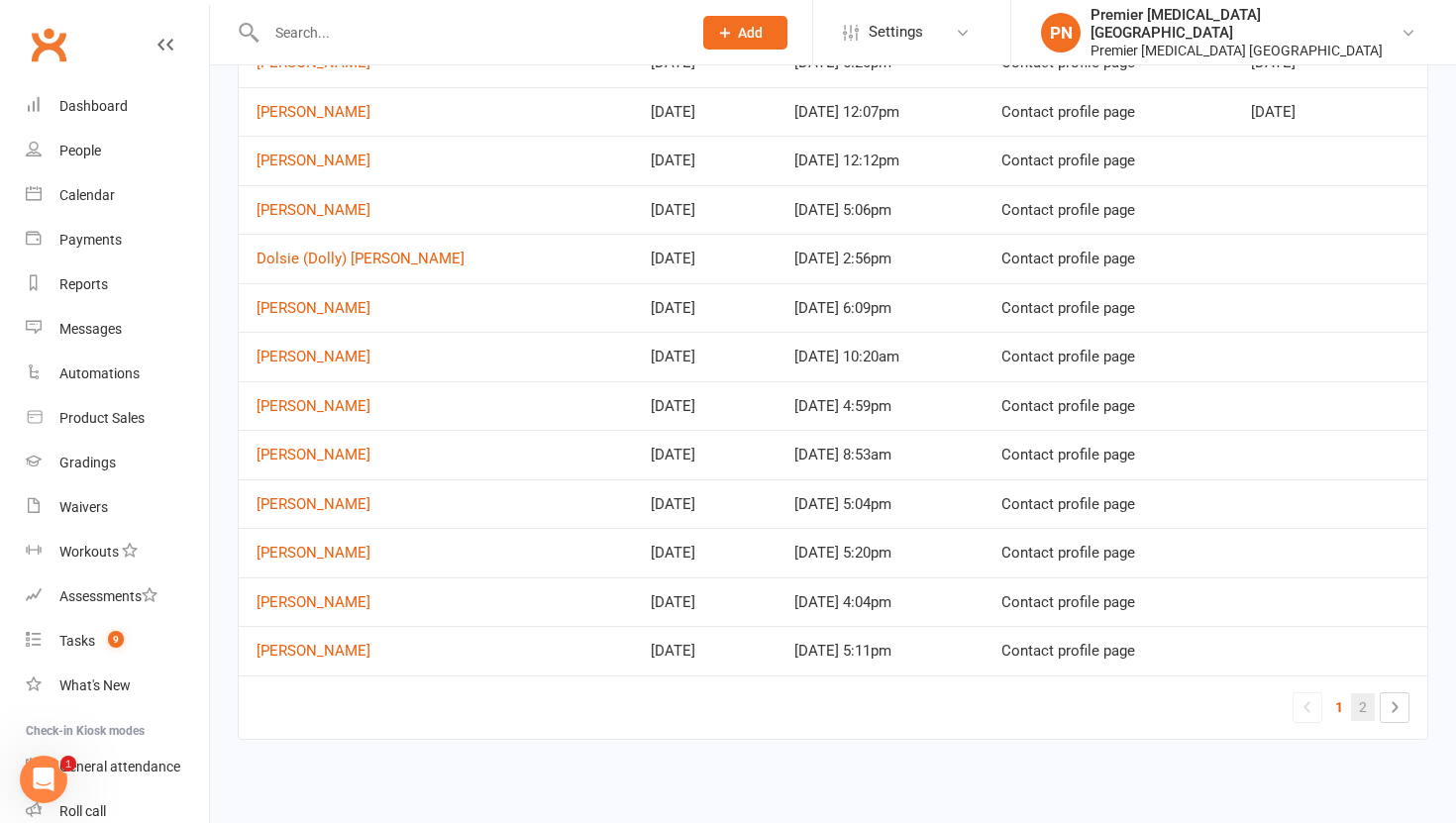click on "2" at bounding box center (1363, 707) 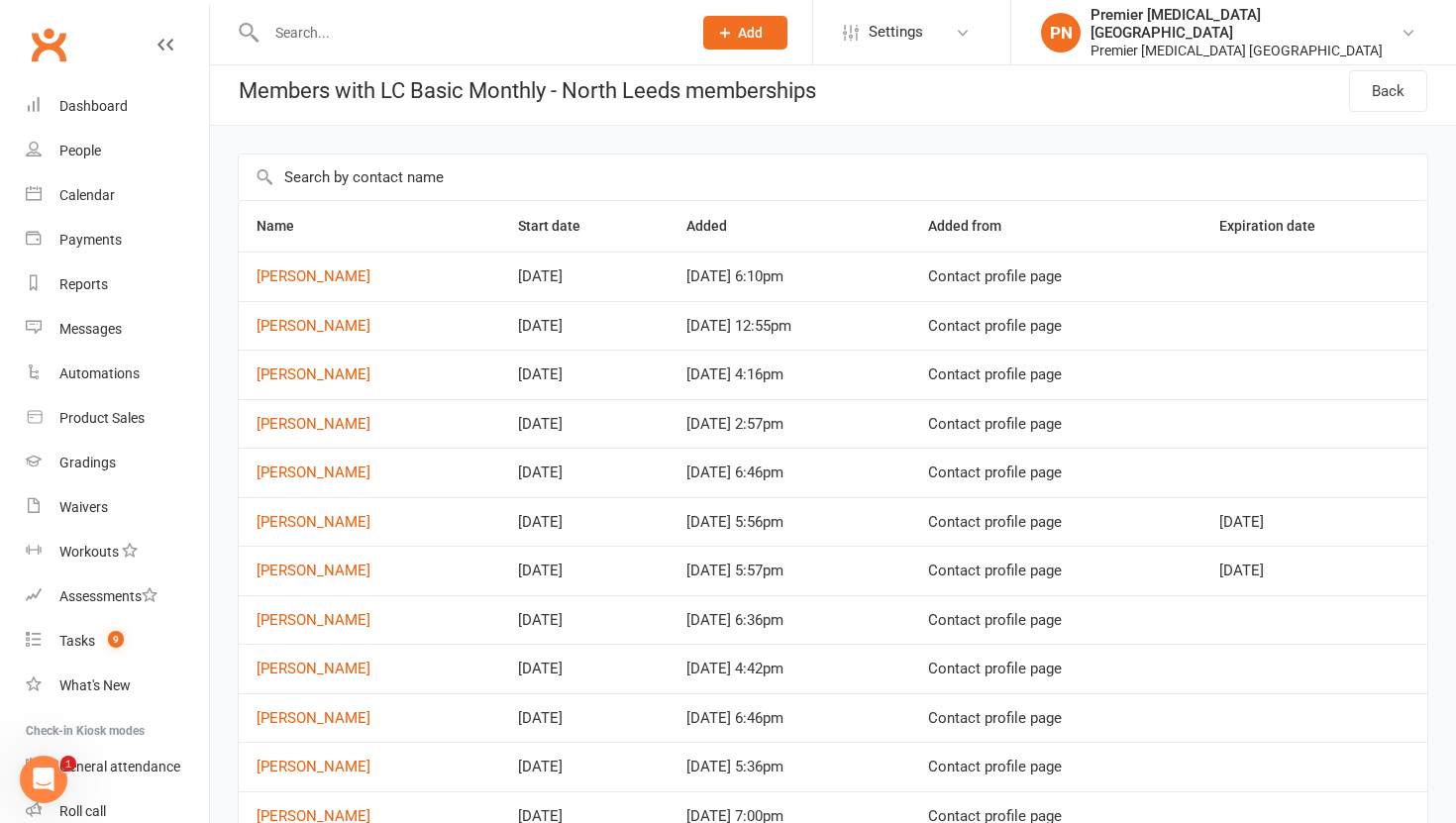 scroll, scrollTop: 0, scrollLeft: 0, axis: both 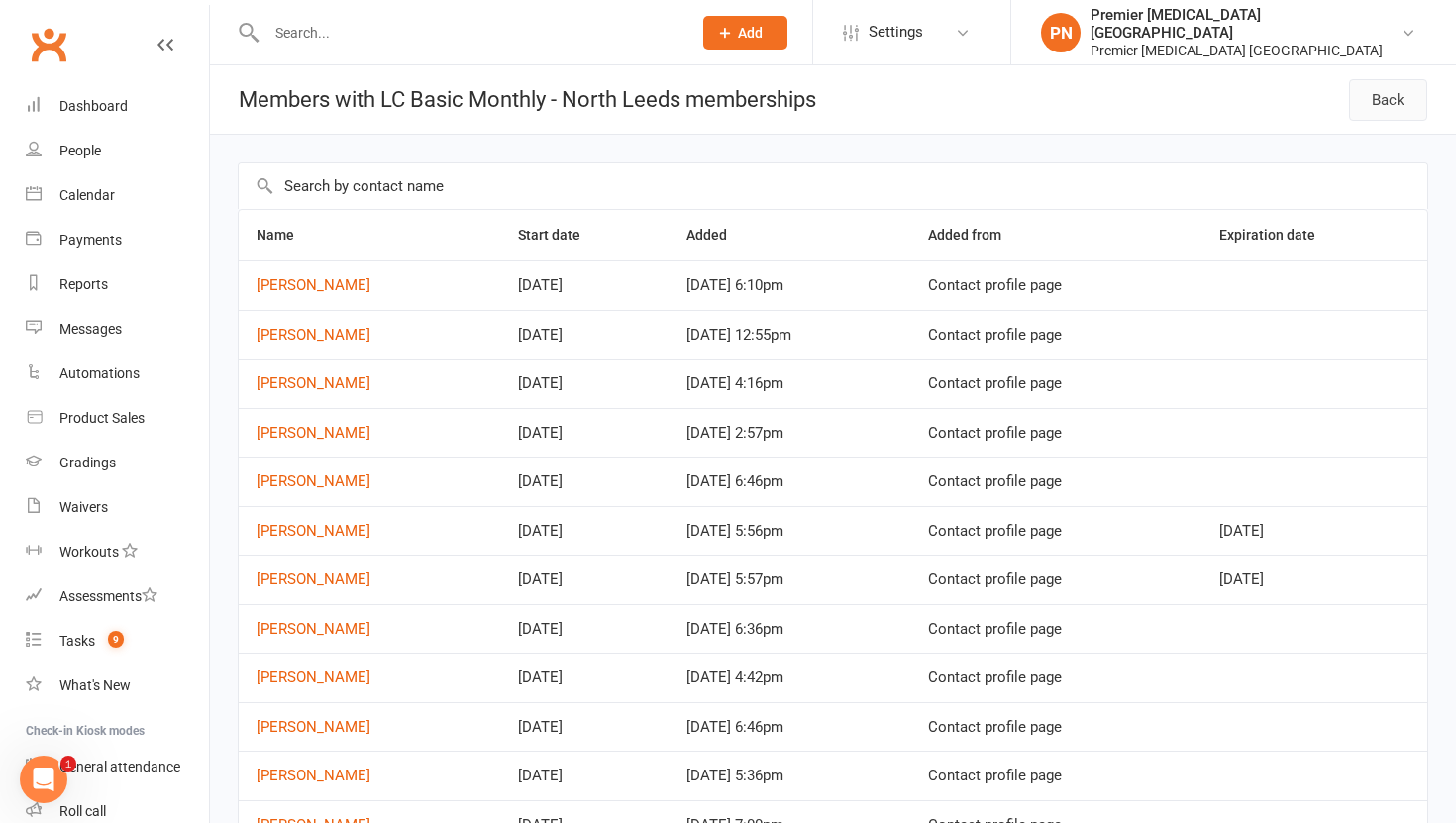 click on "Back" at bounding box center (1388, 100) 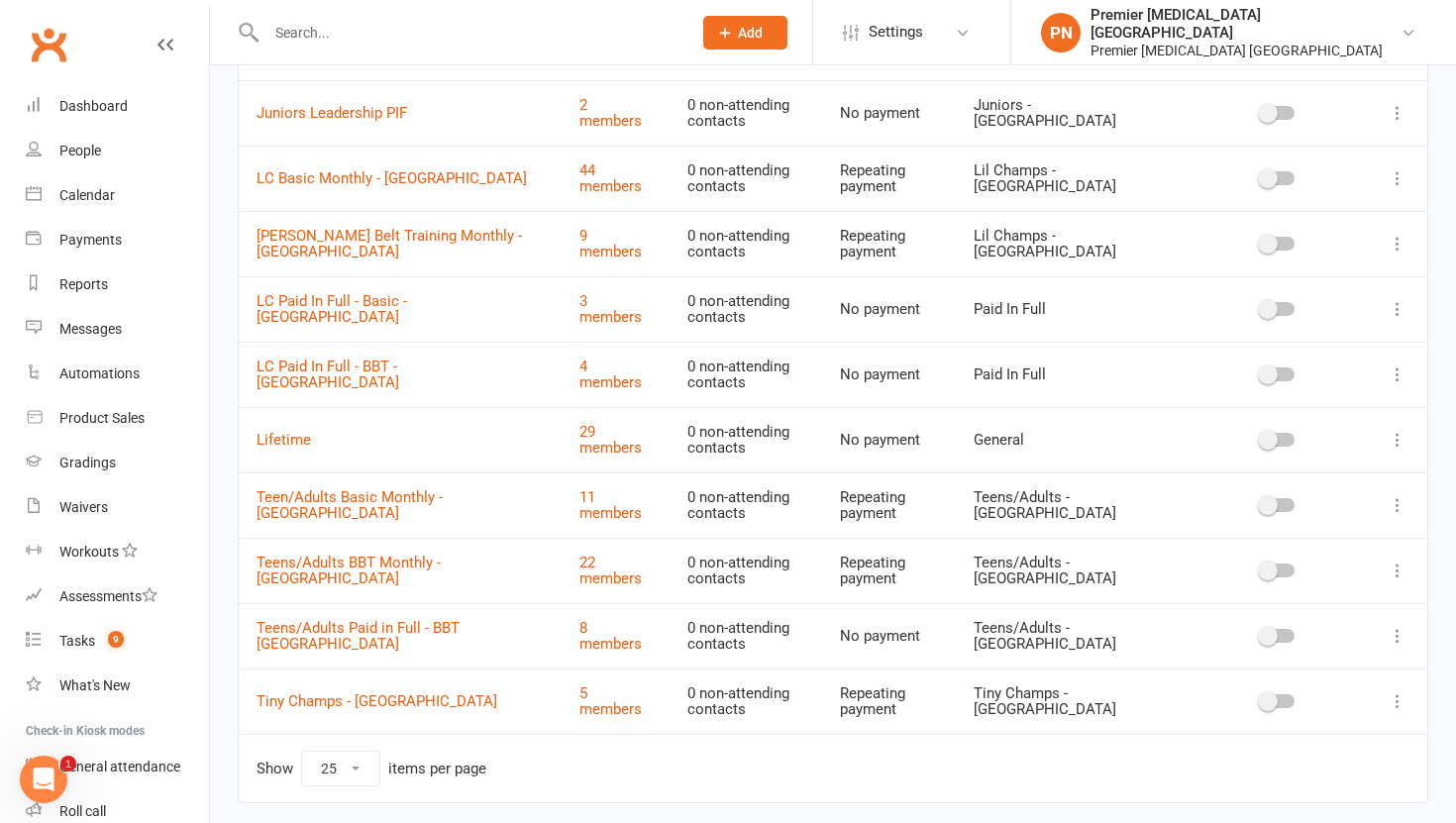 scroll, scrollTop: 654, scrollLeft: 0, axis: vertical 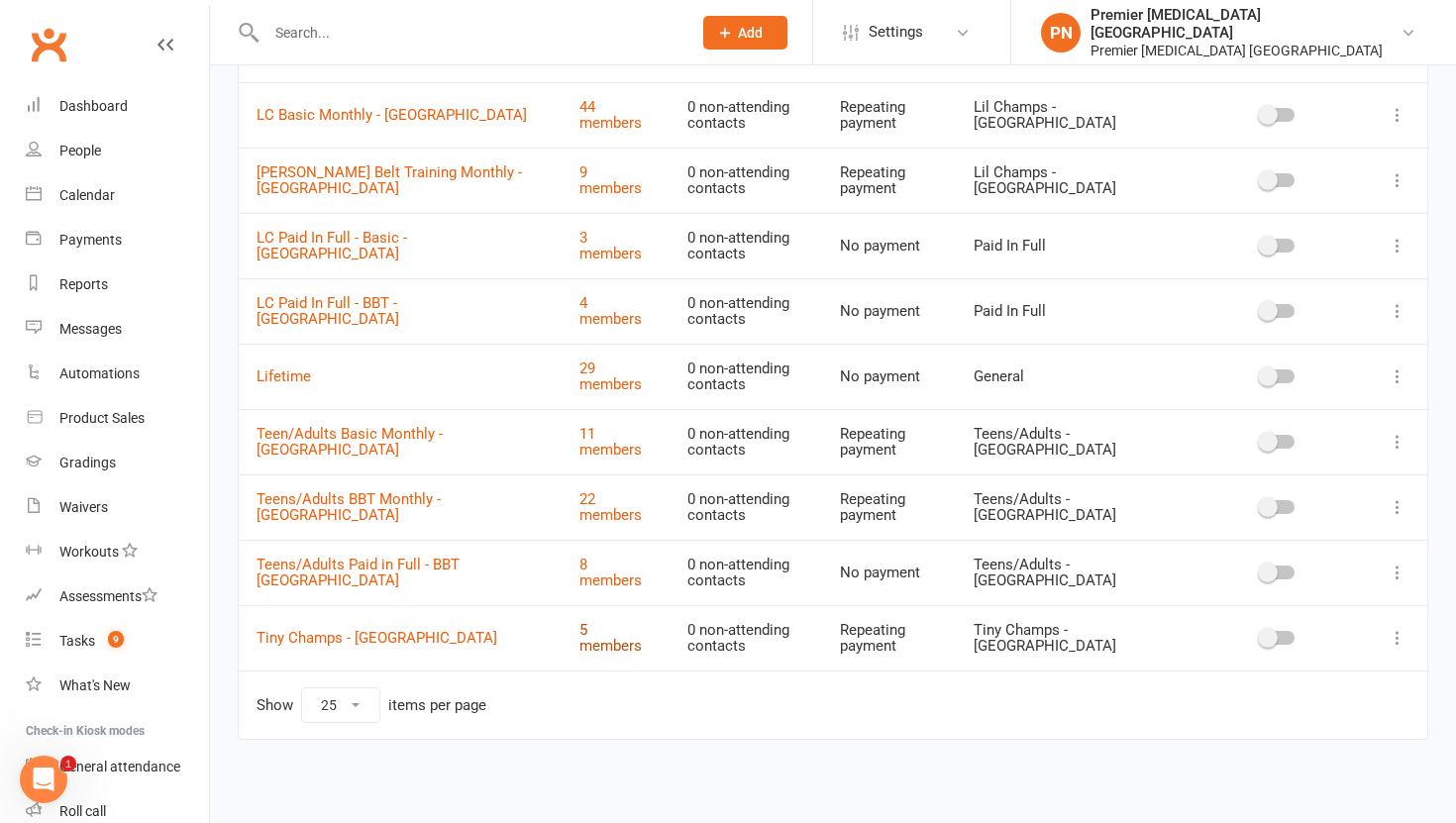 click on "5 members" at bounding box center (610, 638) 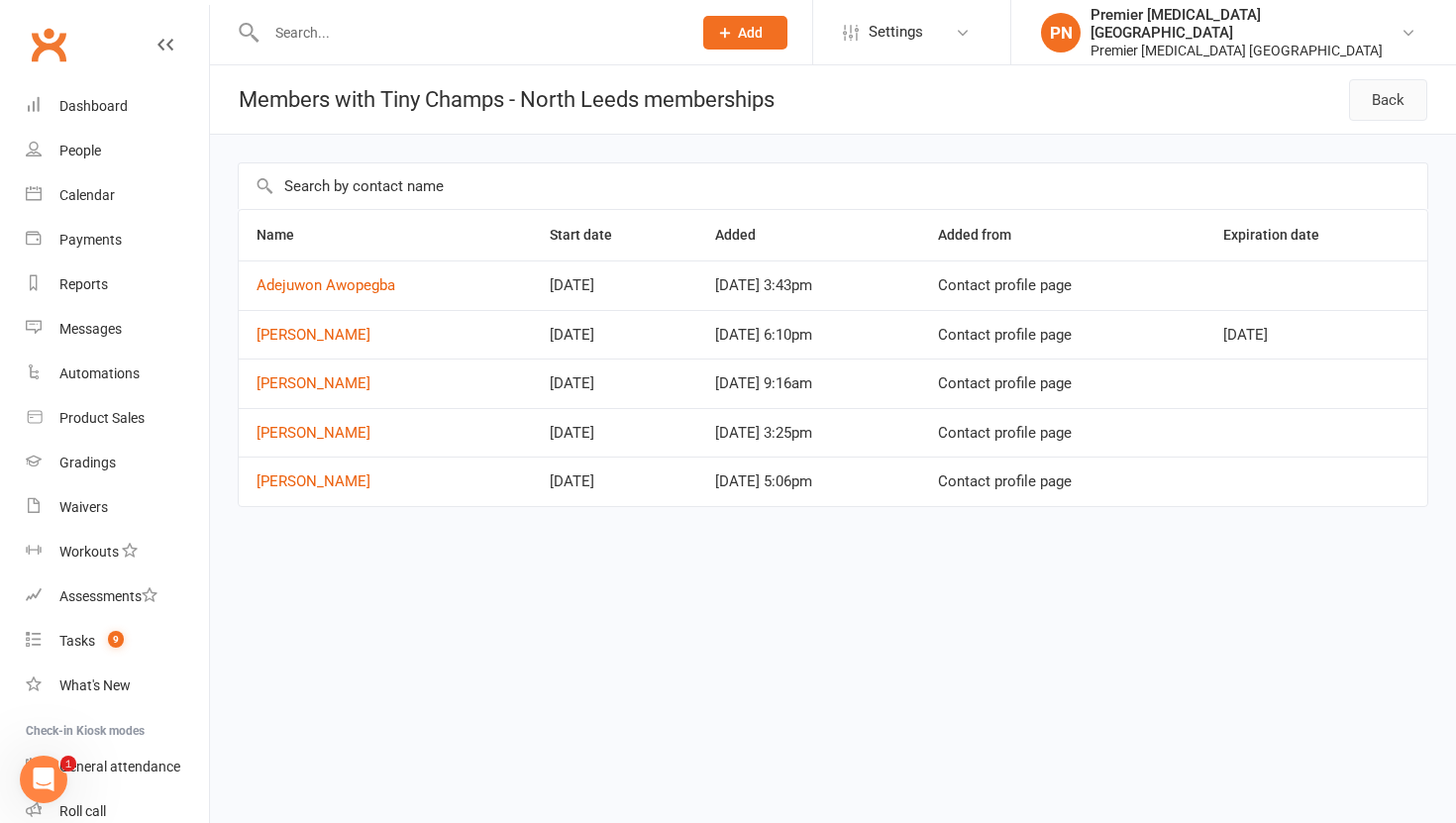 click on "Back" at bounding box center [1388, 100] 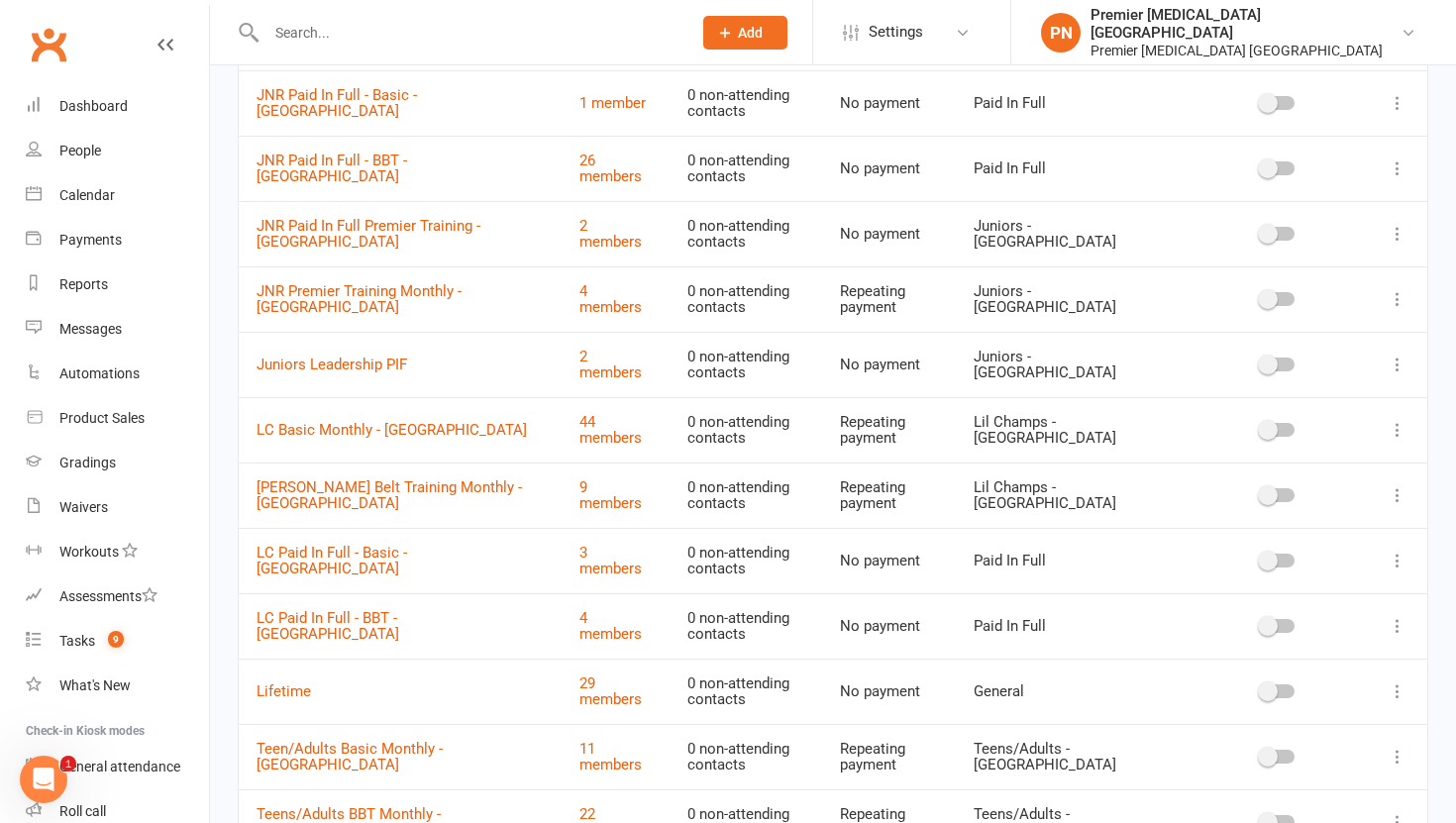 scroll, scrollTop: 323, scrollLeft: 0, axis: vertical 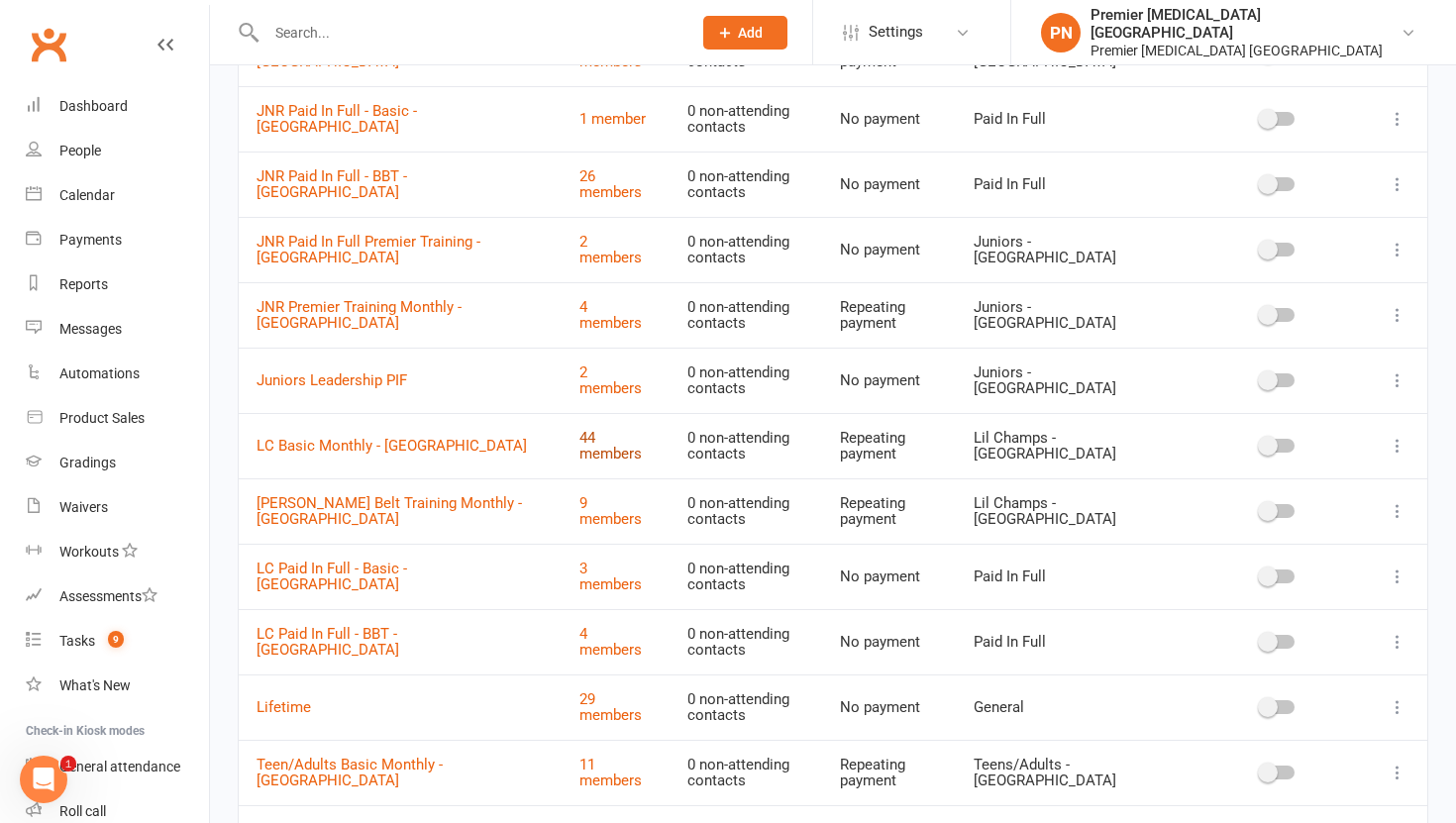 click on "44 members" at bounding box center (610, 446) 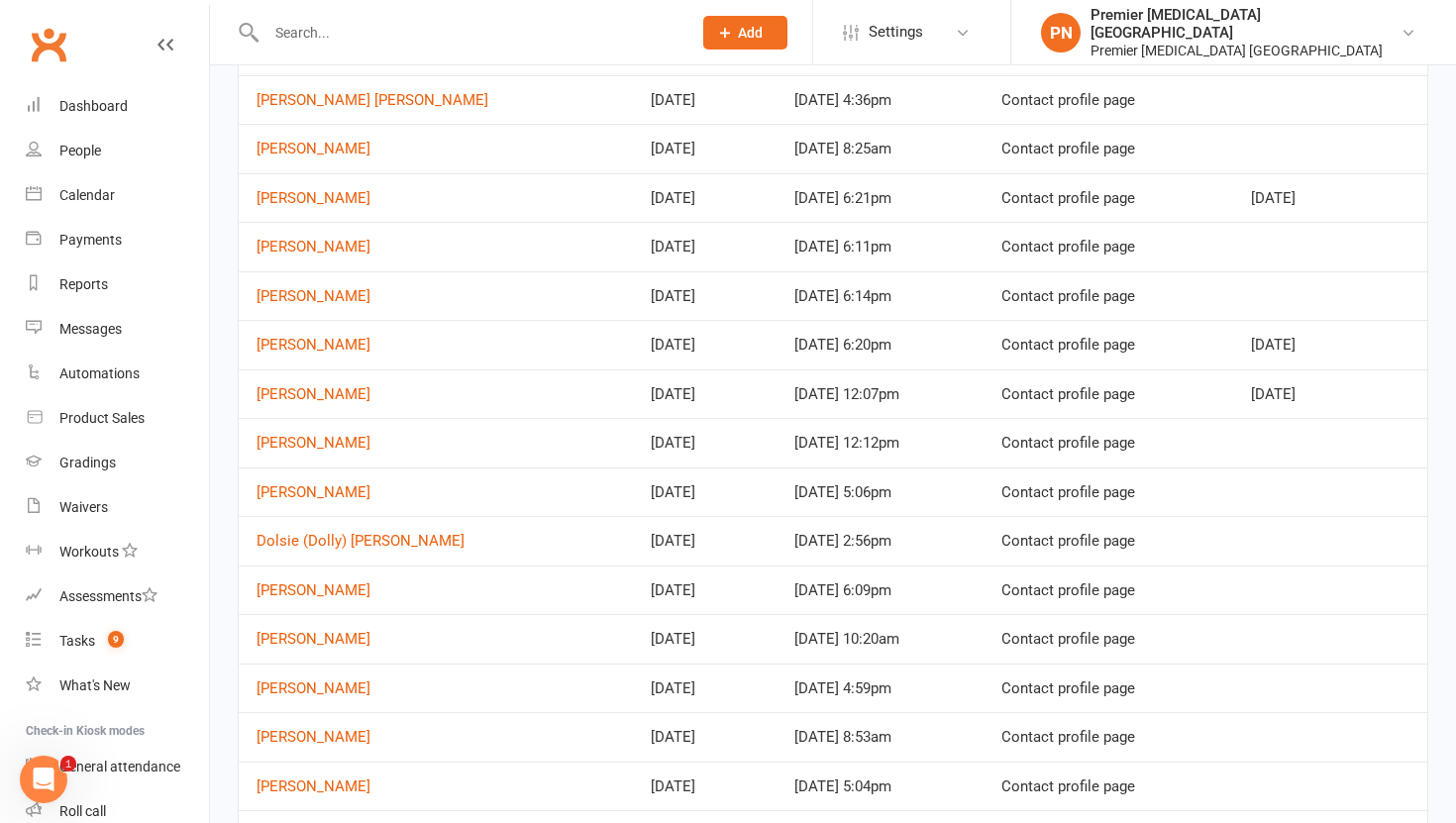 scroll, scrollTop: 811, scrollLeft: 0, axis: vertical 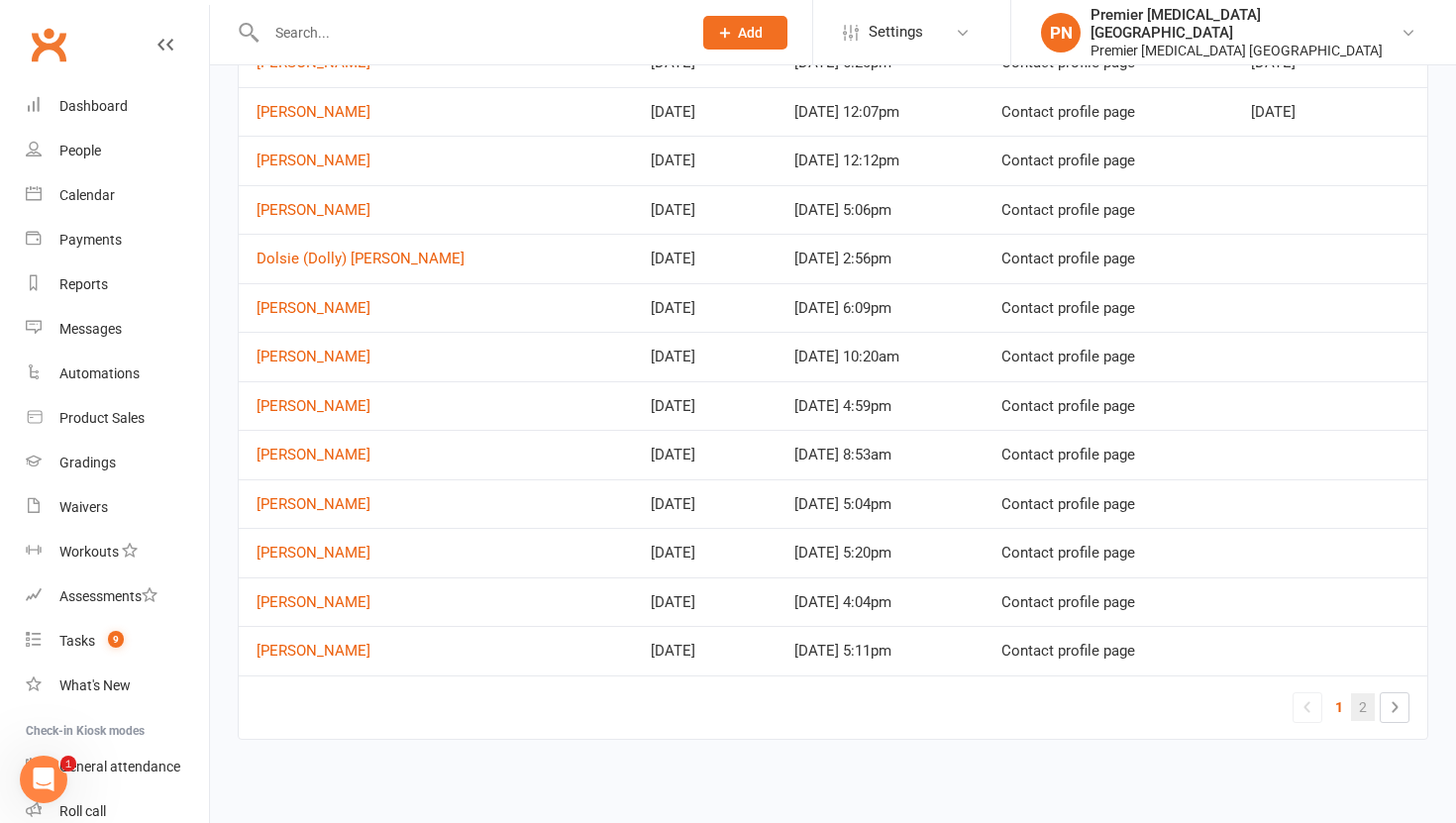 click on "2" at bounding box center [1363, 707] 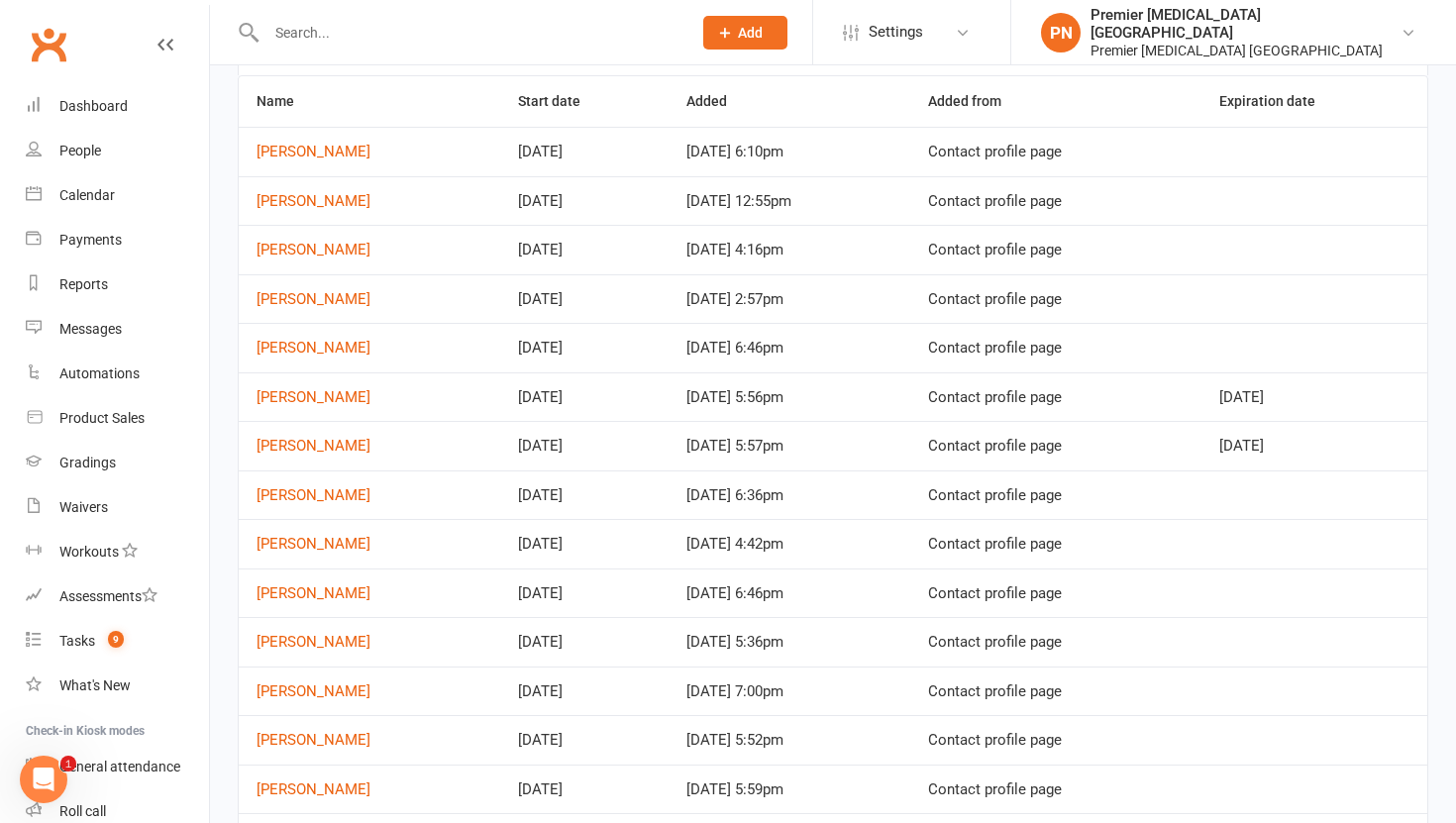scroll, scrollTop: 517, scrollLeft: 0, axis: vertical 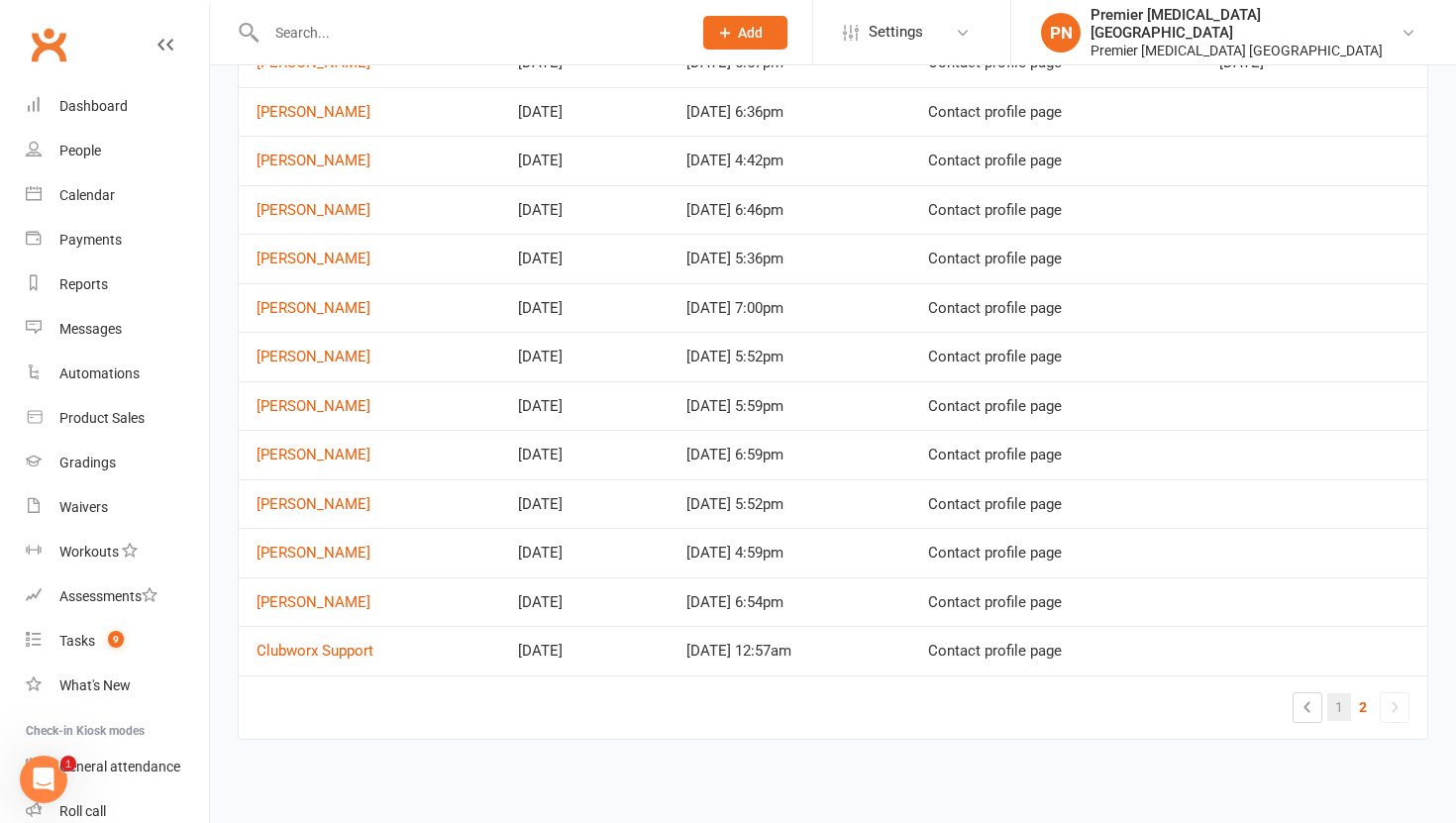 click on "1" at bounding box center (1339, 707) 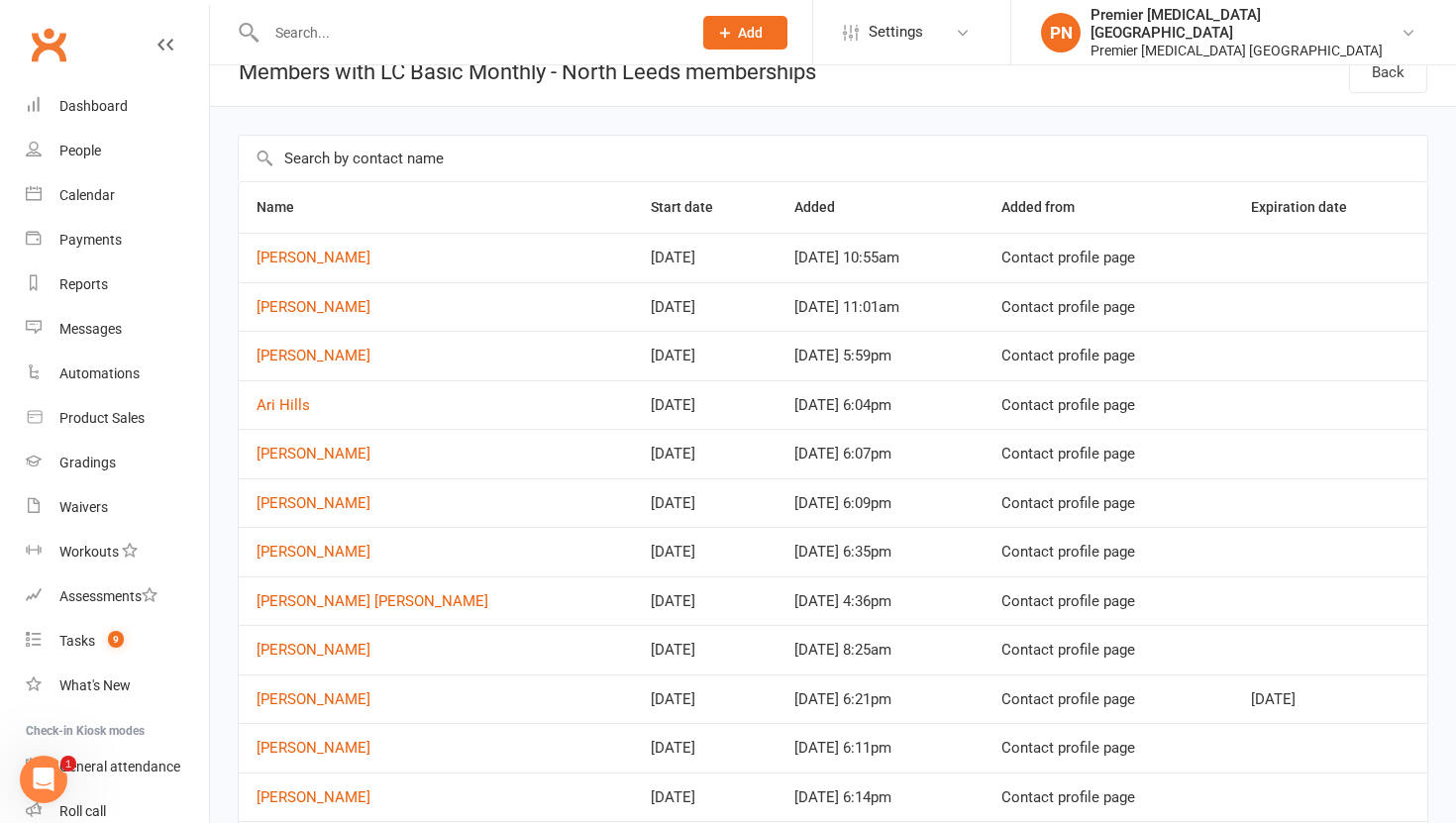 scroll, scrollTop: 26, scrollLeft: 0, axis: vertical 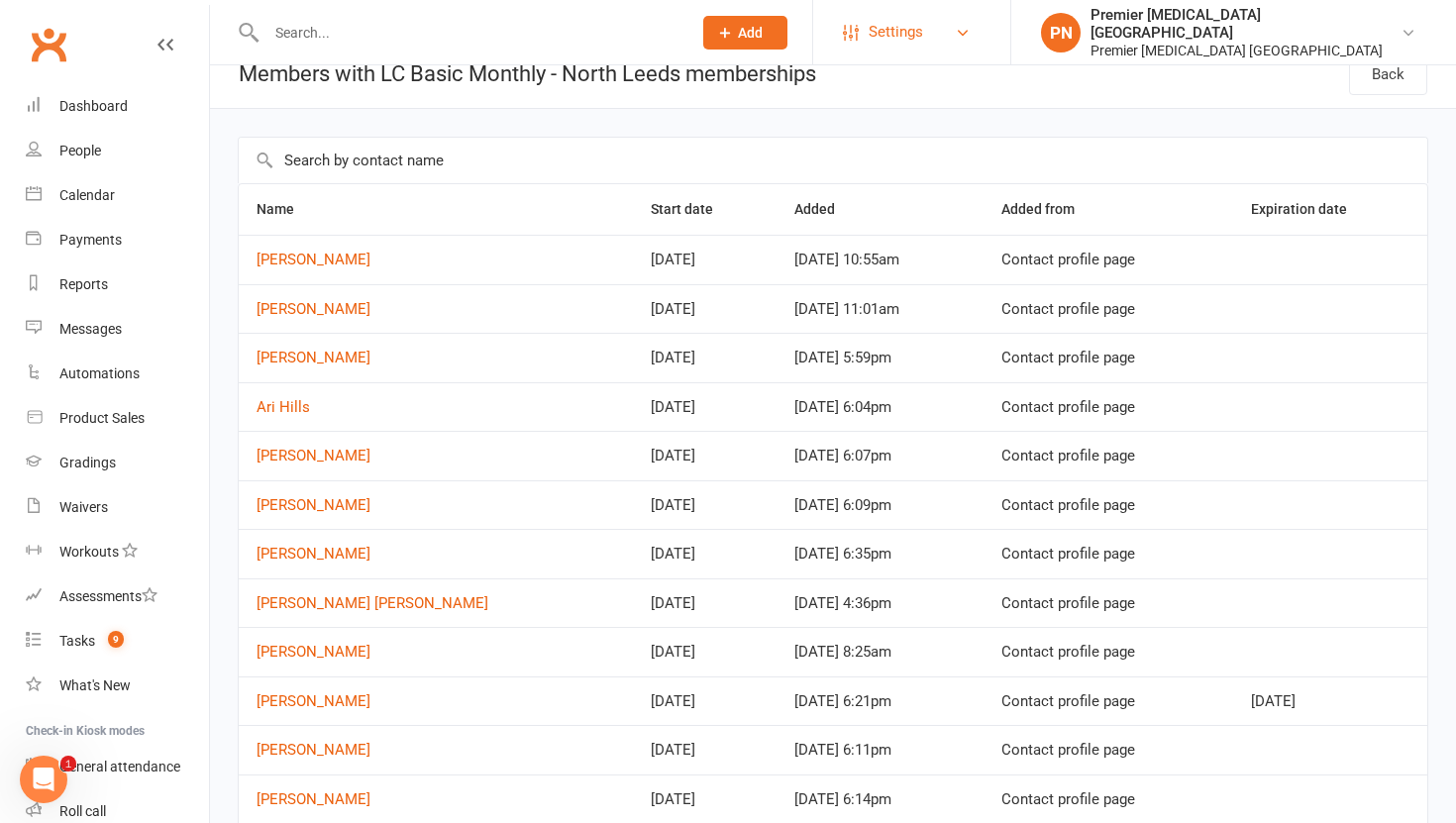 click on "Settings" at bounding box center [911, 32] 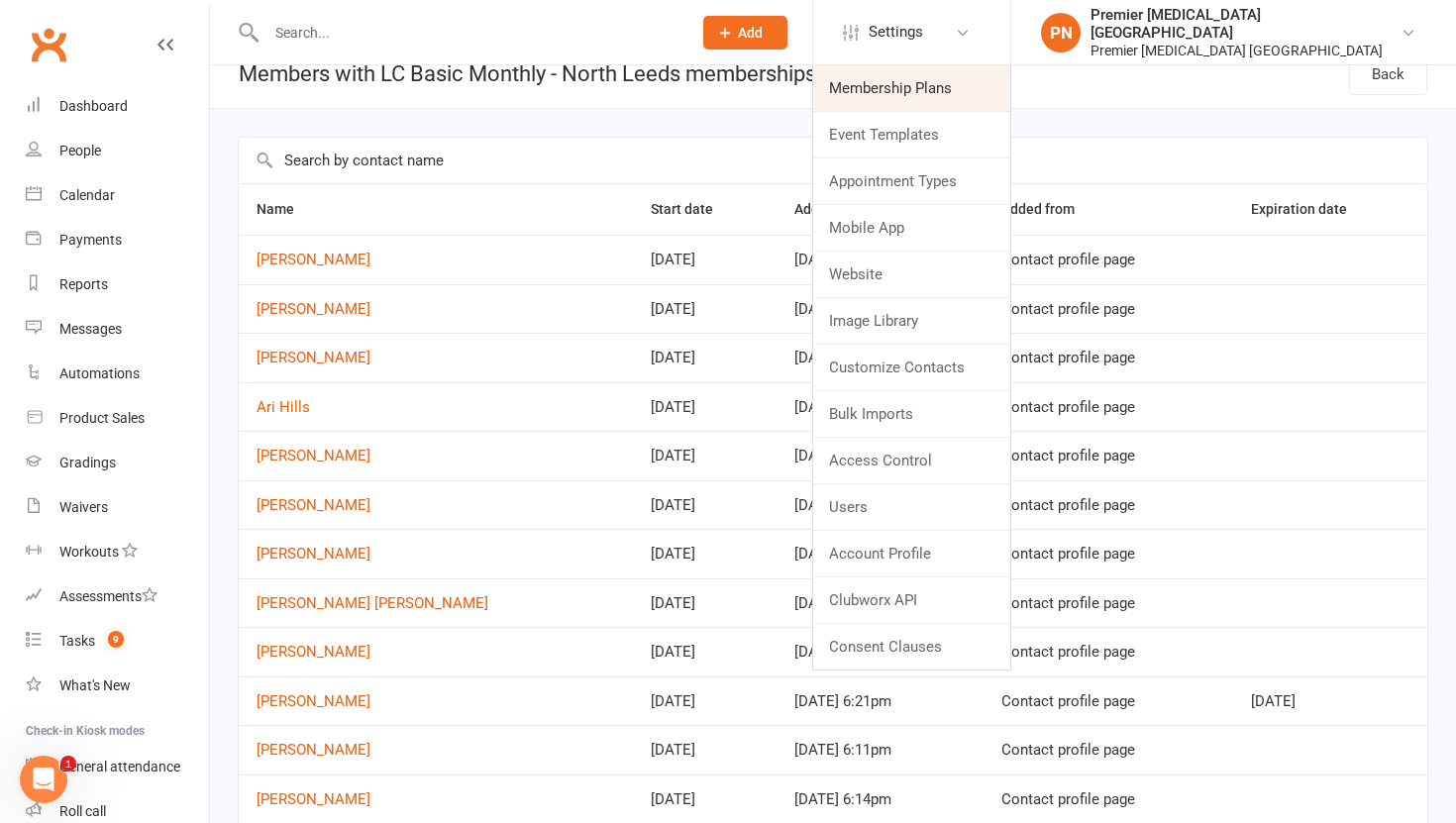 click on "Membership Plans" at bounding box center [911, 88] 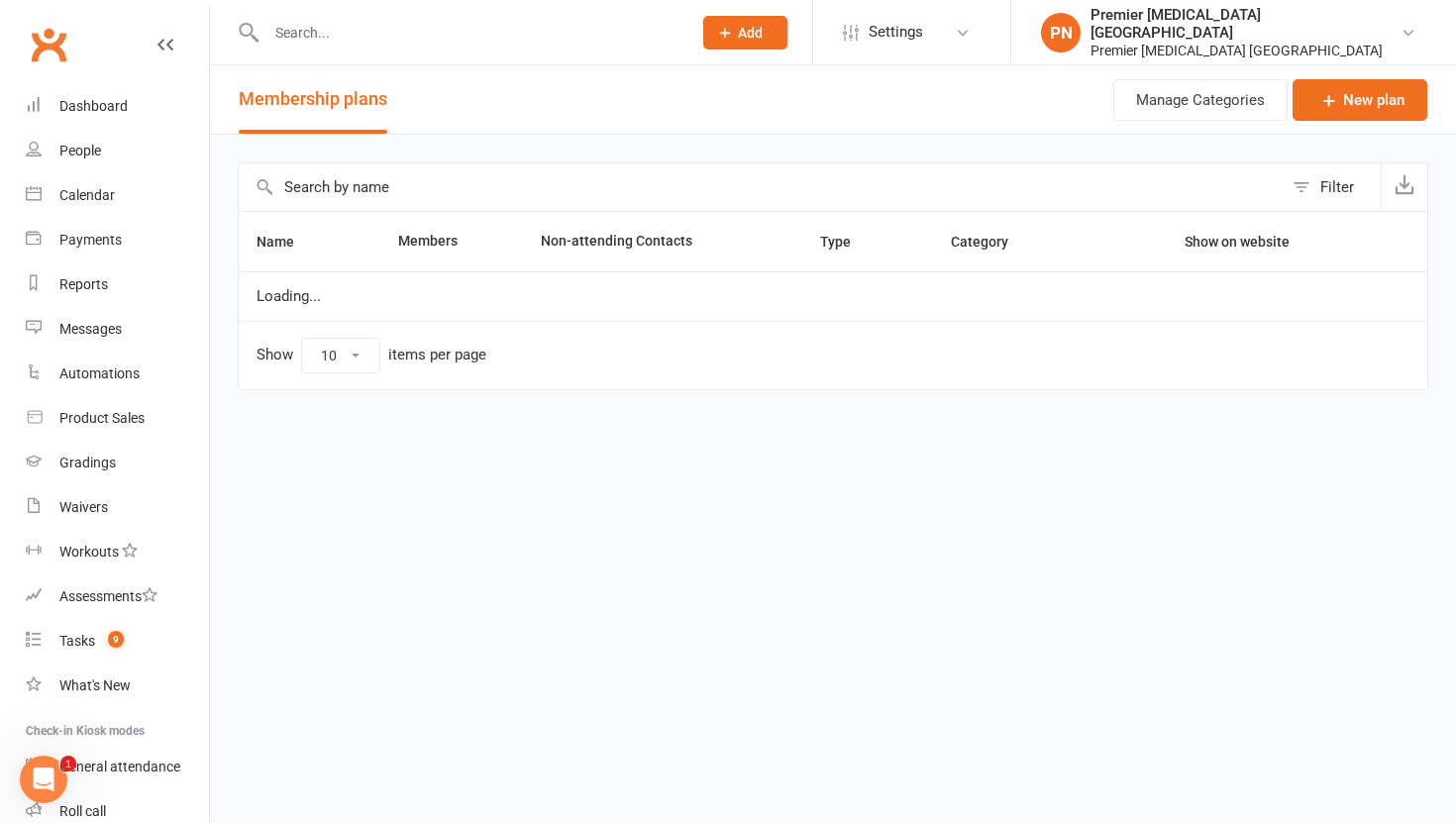 select on "25" 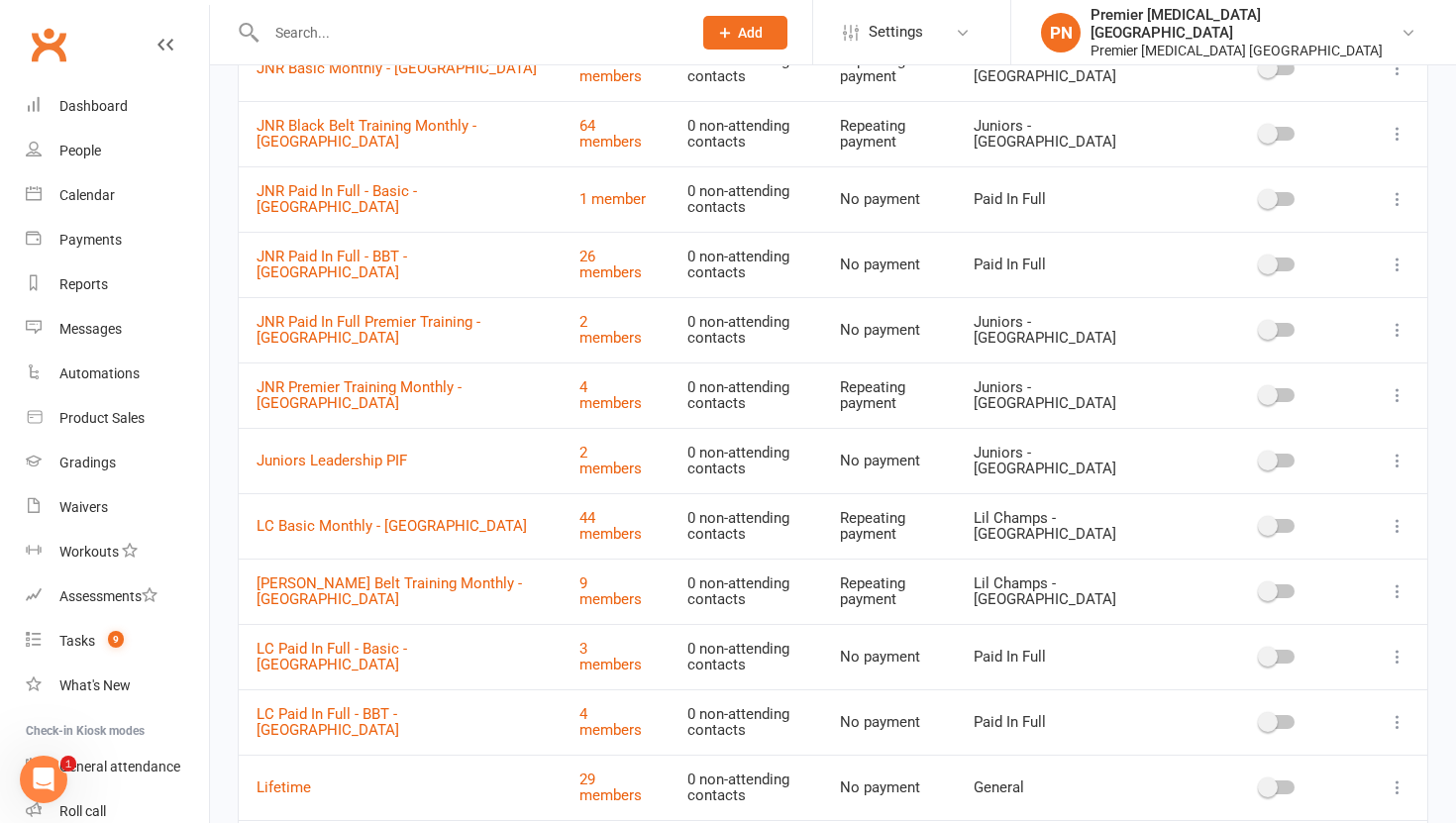 scroll, scrollTop: 250, scrollLeft: 0, axis: vertical 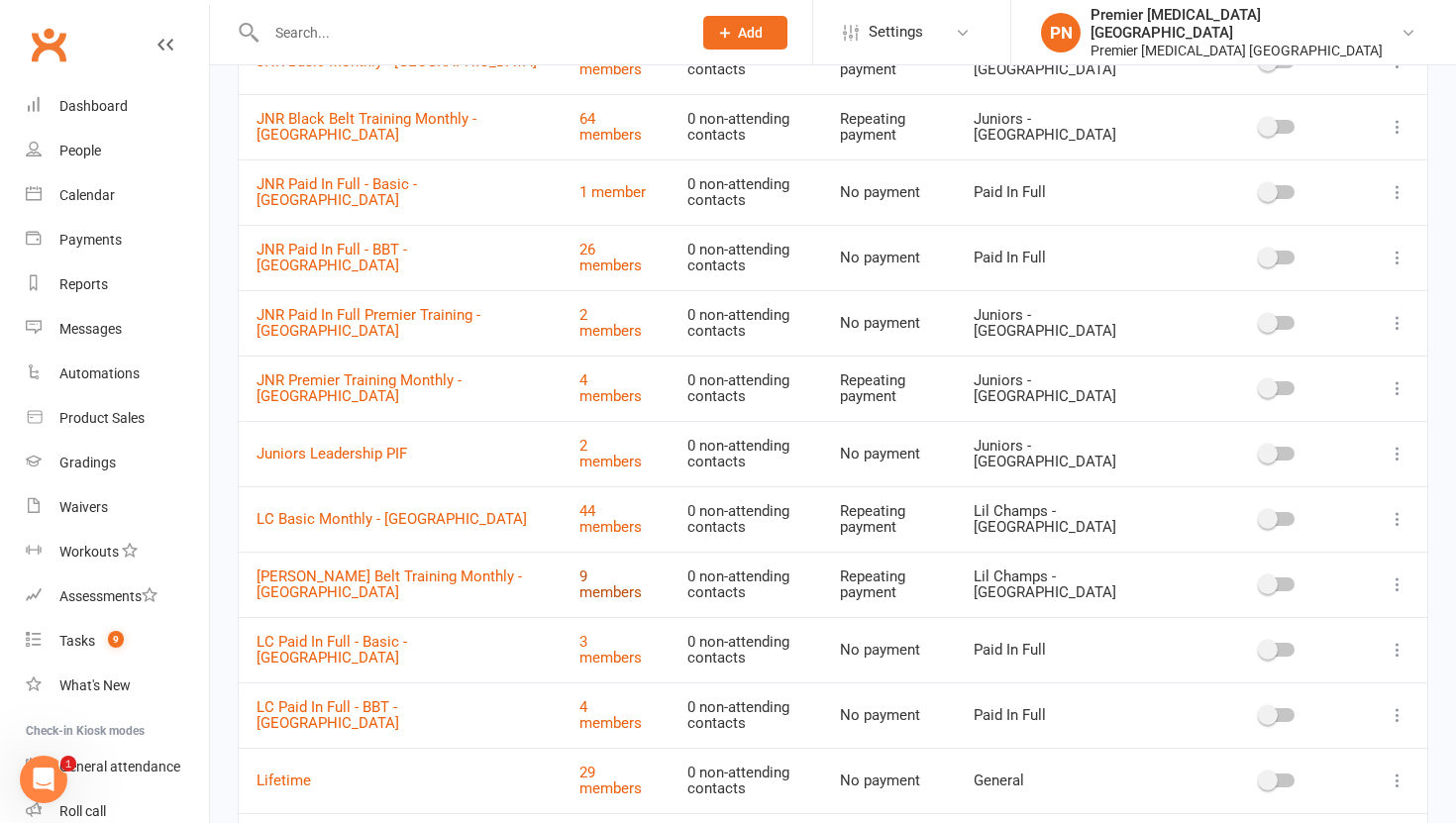 click on "9 members" at bounding box center (610, 584) 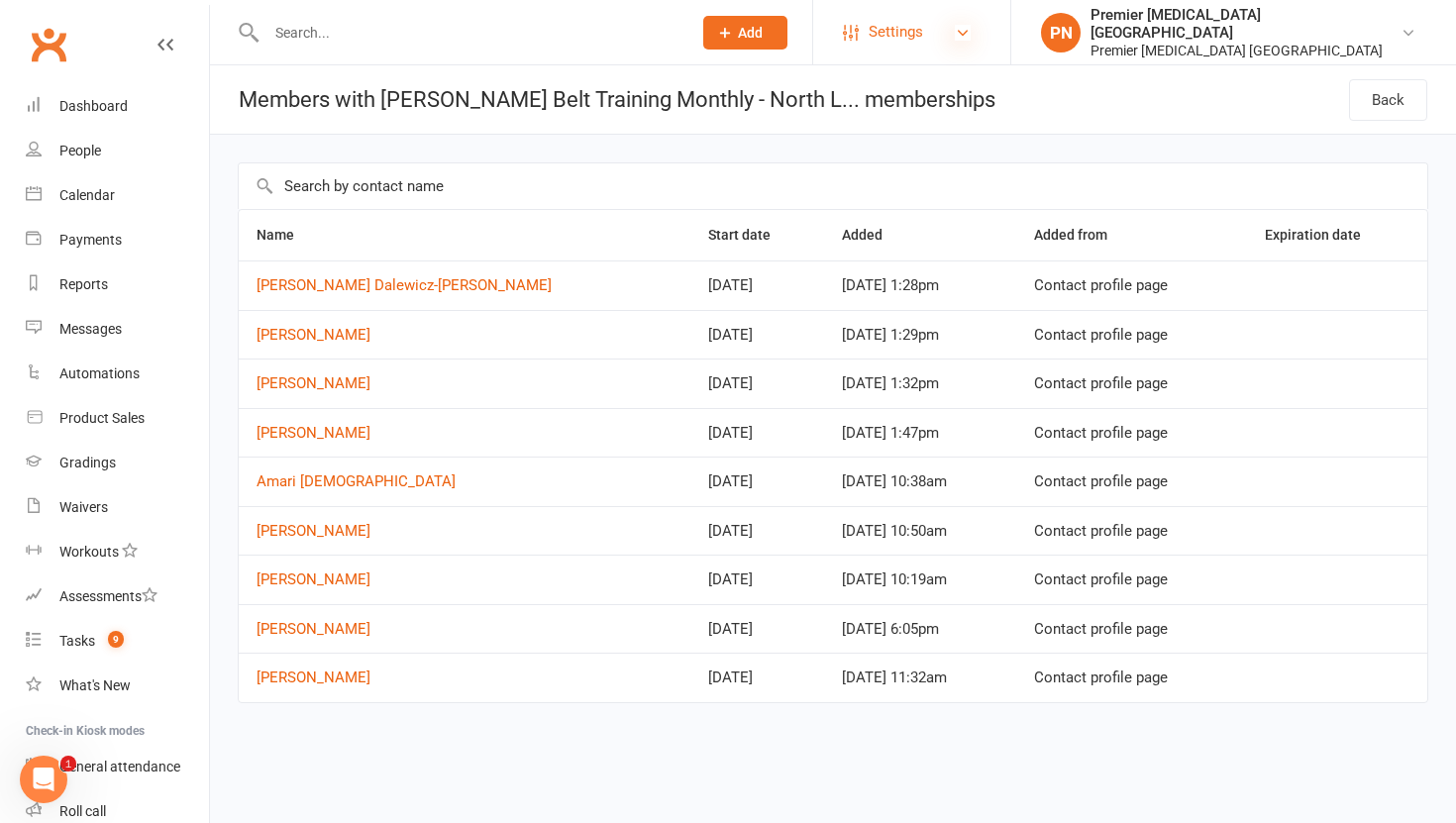 click at bounding box center (963, 33) 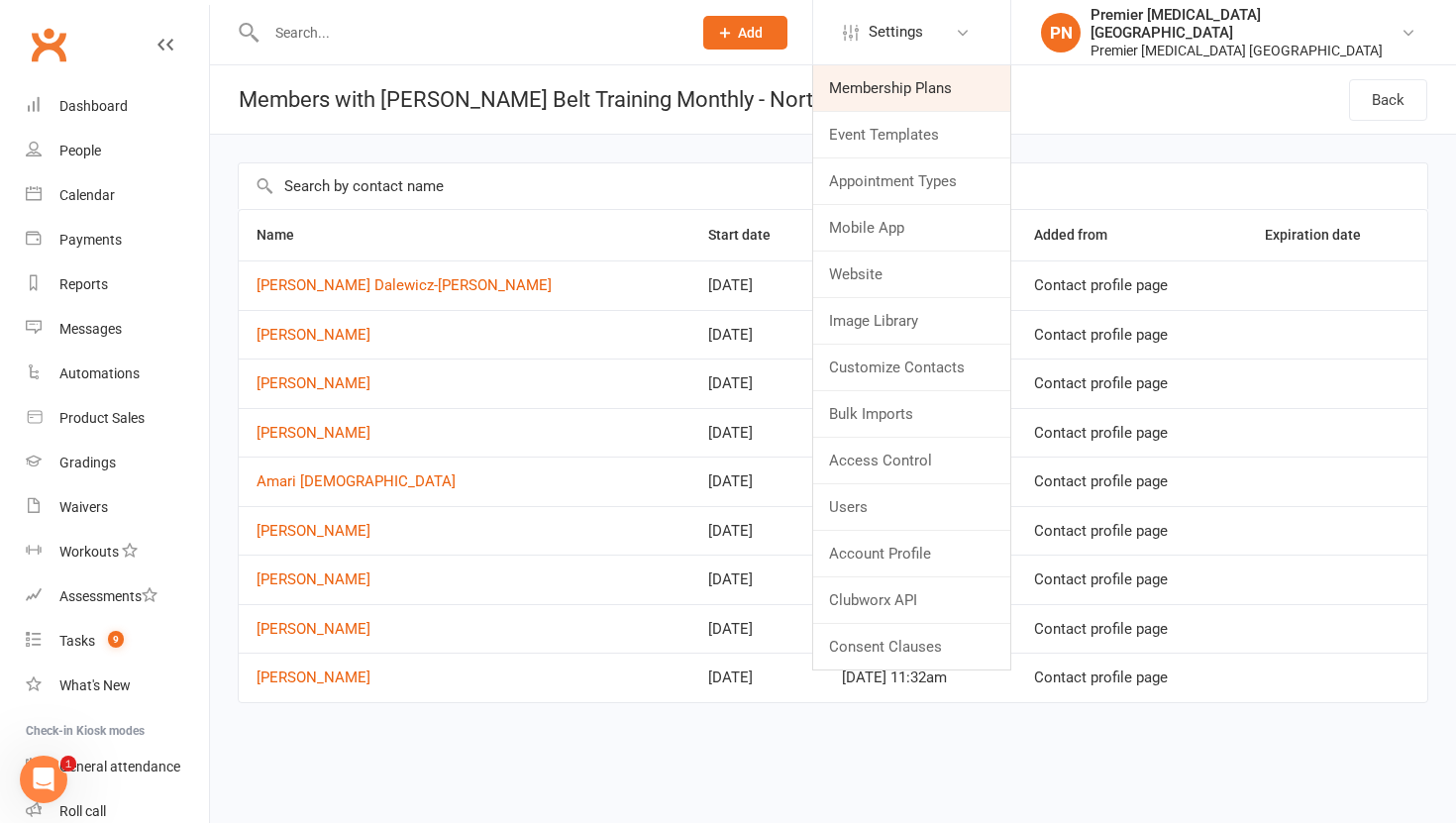 click on "Membership Plans" at bounding box center [911, 88] 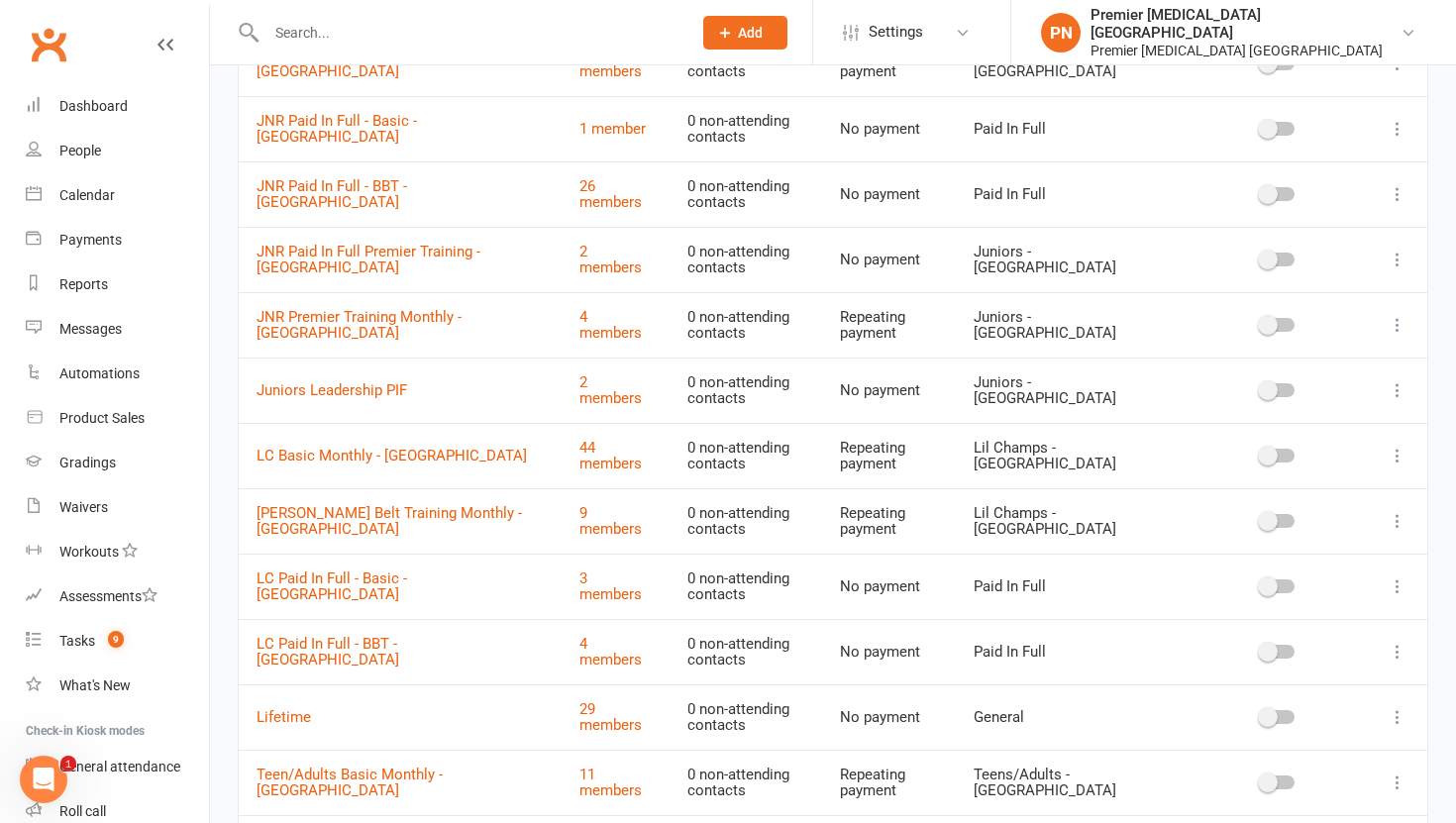 scroll, scrollTop: 330, scrollLeft: 0, axis: vertical 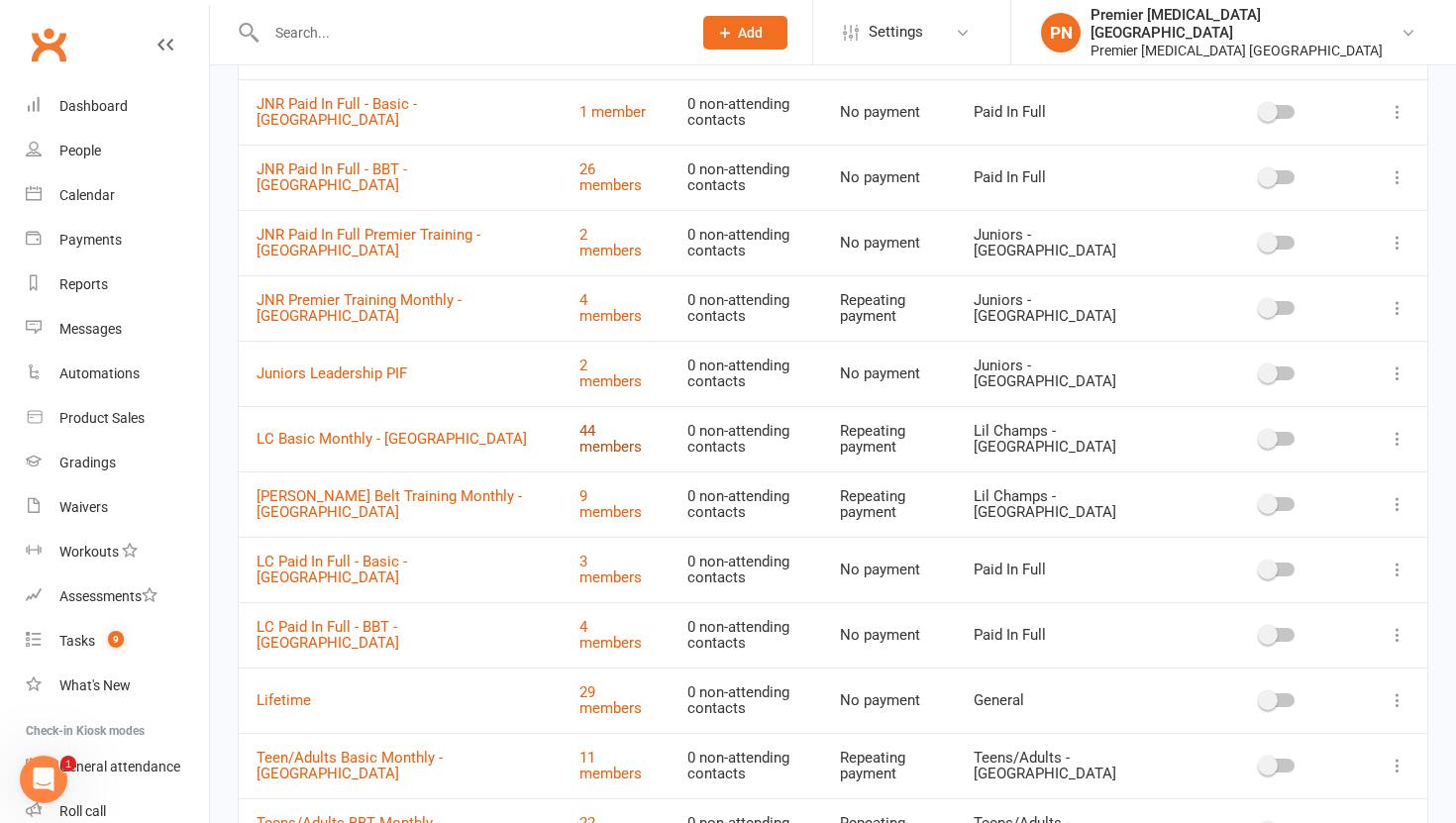 click on "44 members" at bounding box center (610, 439) 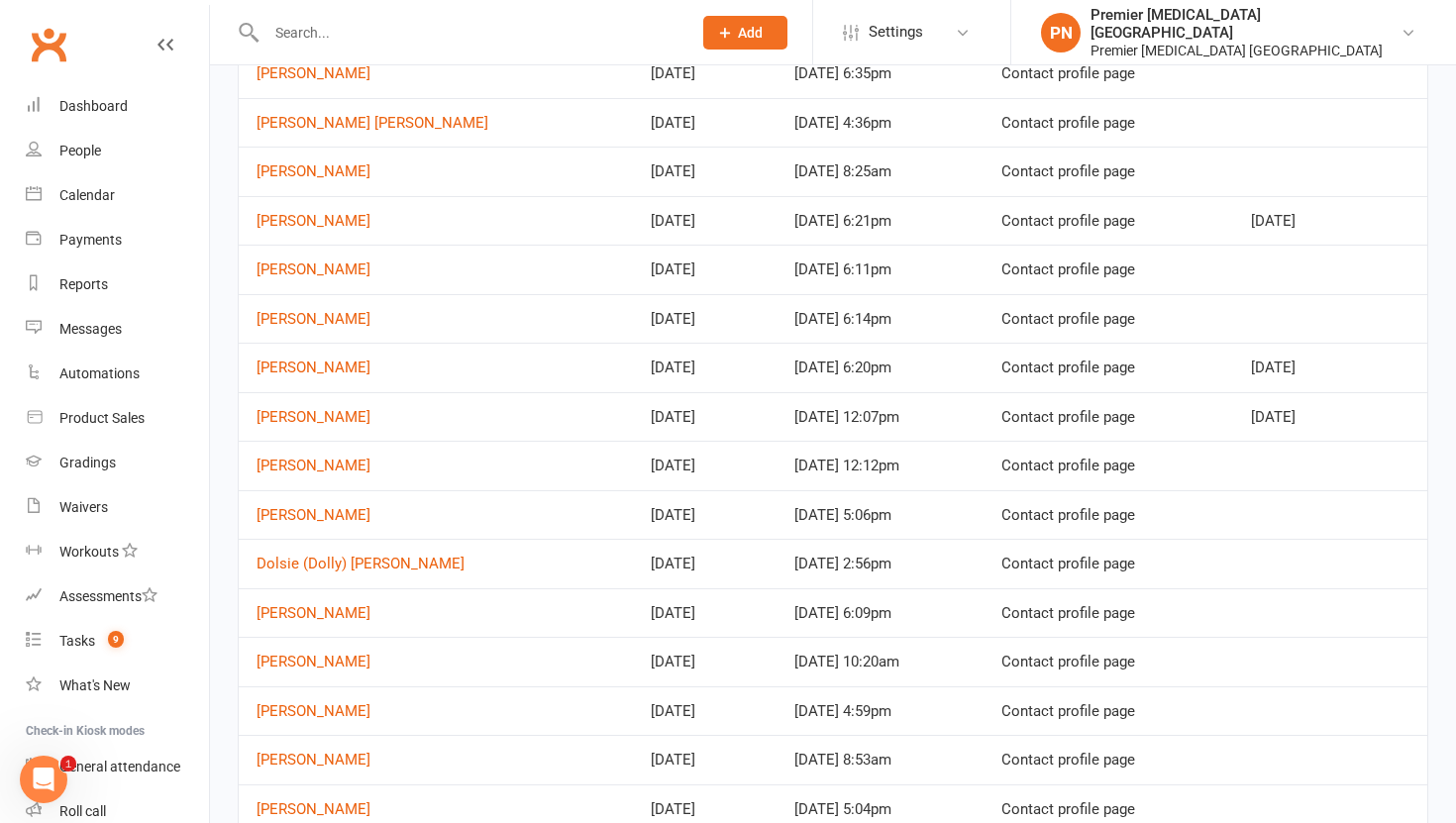 scroll, scrollTop: 451, scrollLeft: 0, axis: vertical 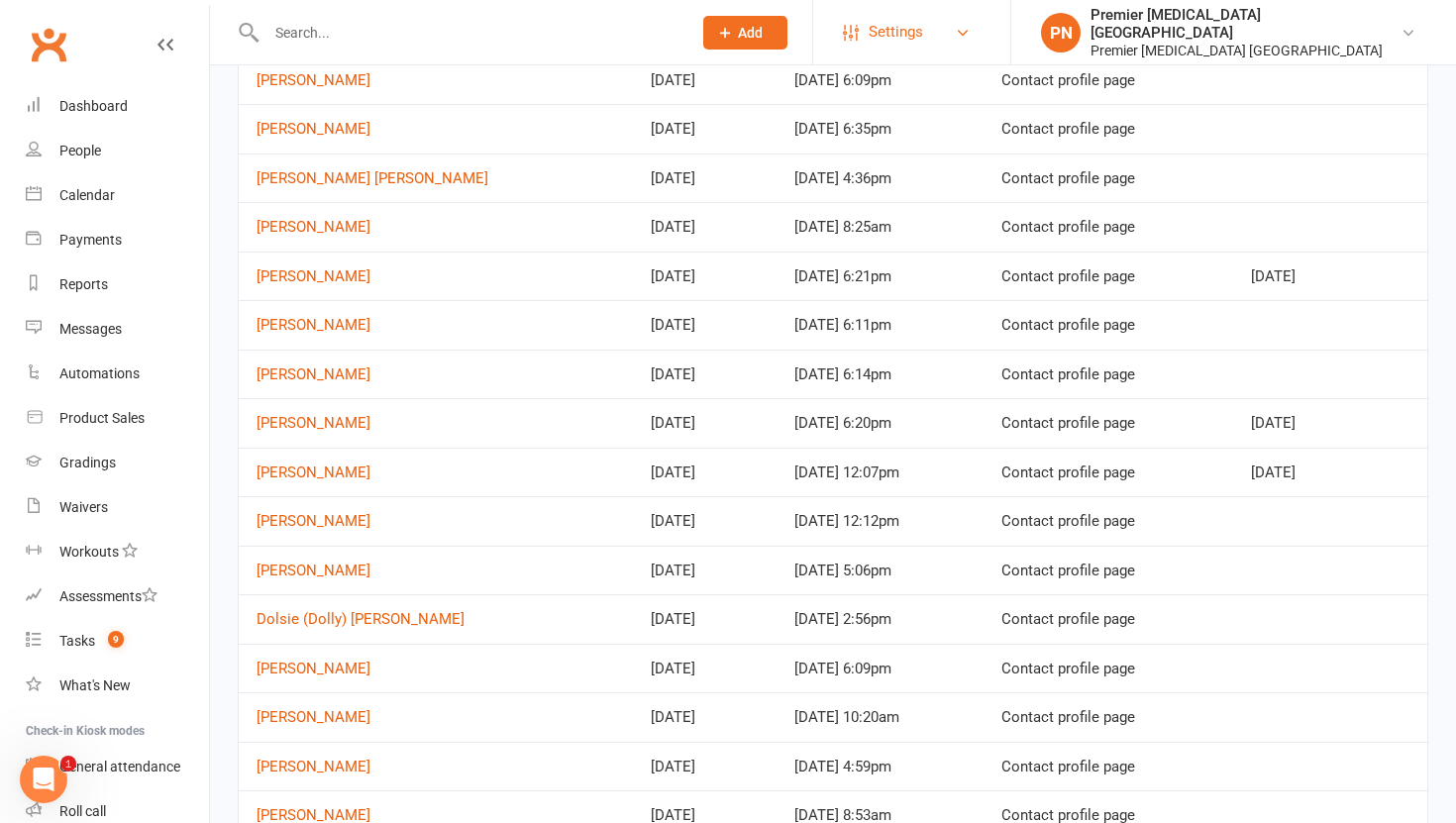 click on "Settings" at bounding box center [911, 32] 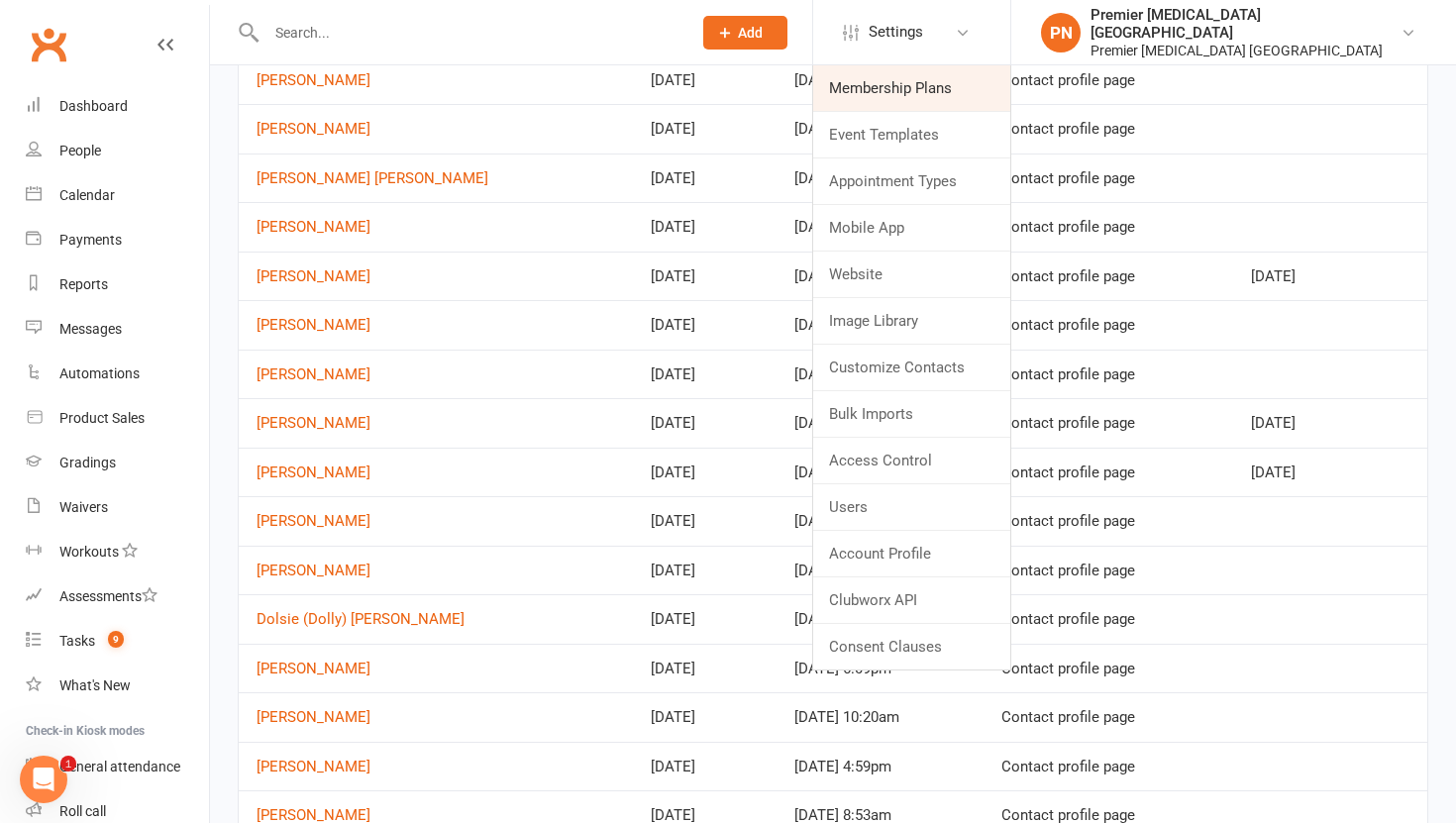 click on "Membership Plans" at bounding box center (911, 88) 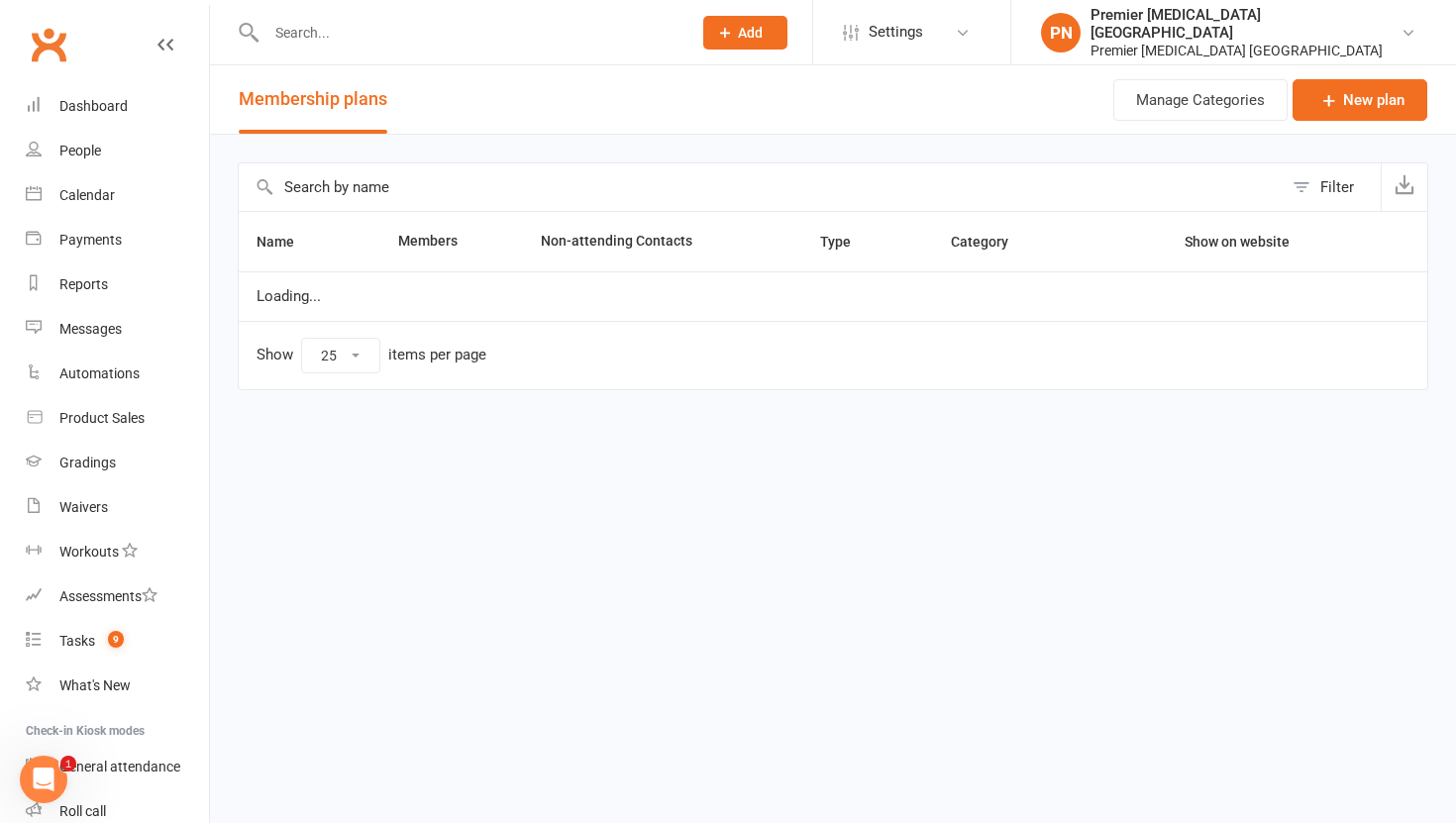 scroll, scrollTop: 0, scrollLeft: 0, axis: both 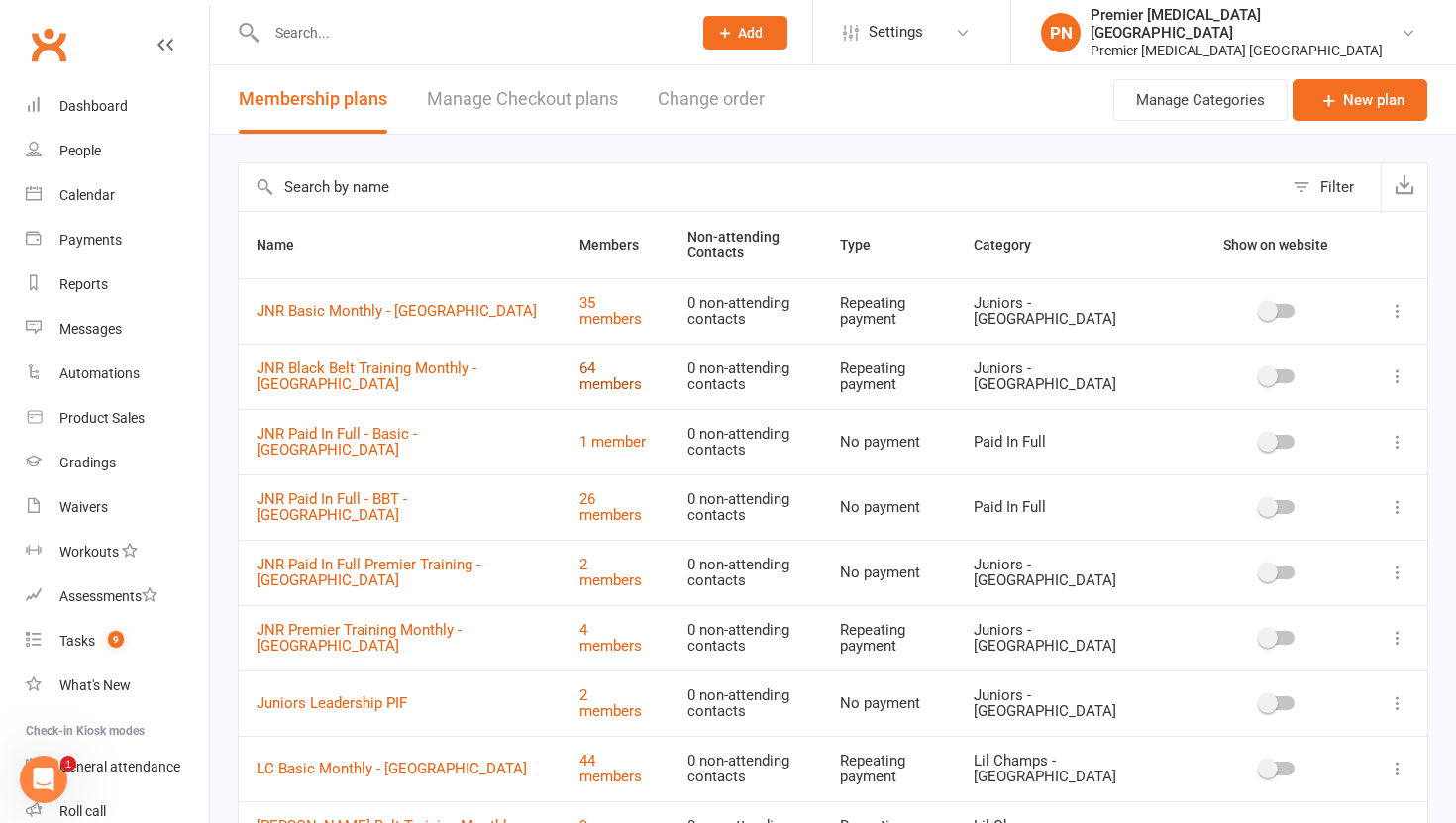 click on "64 members" at bounding box center (610, 376) 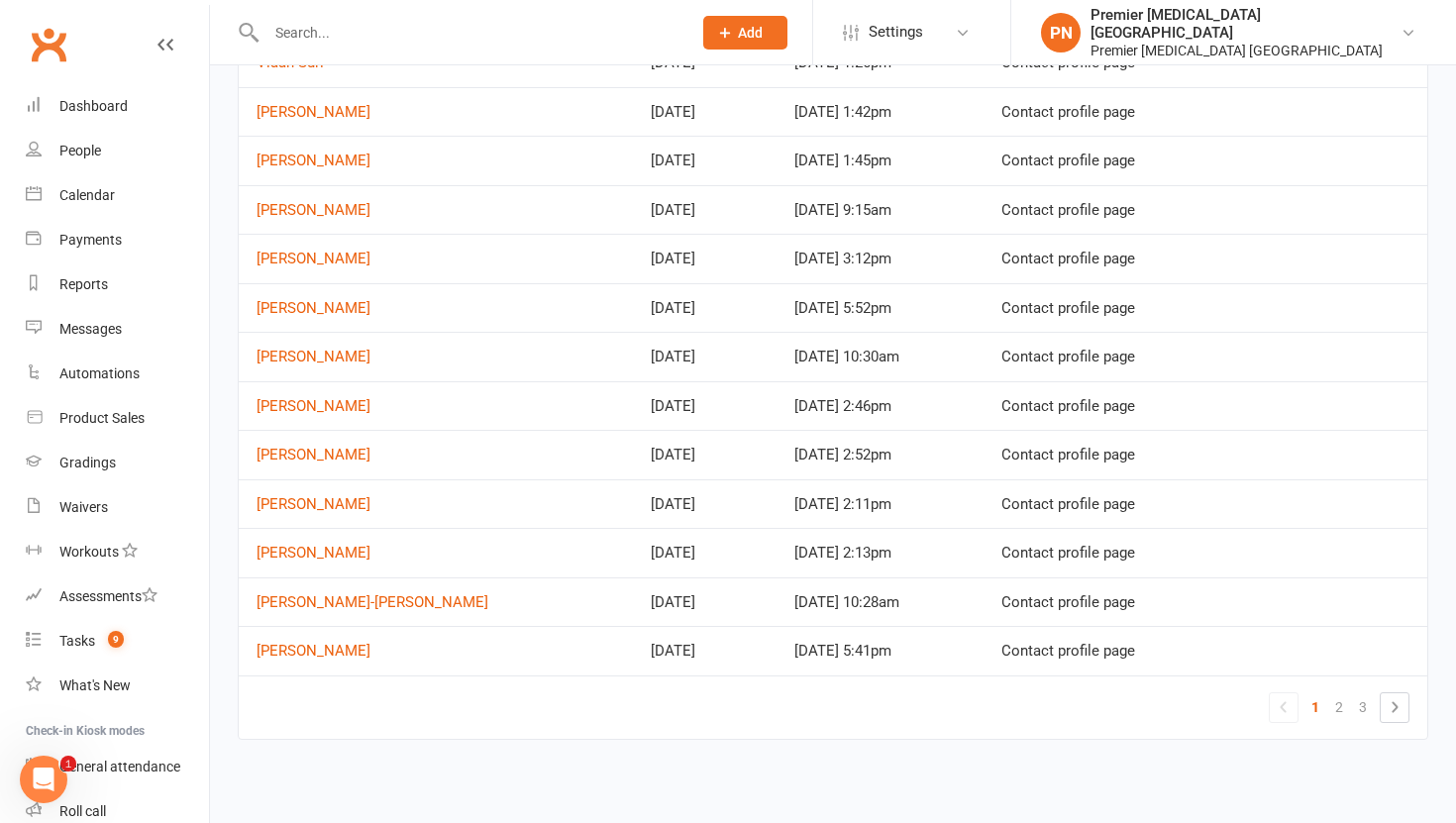 scroll, scrollTop: 811, scrollLeft: 0, axis: vertical 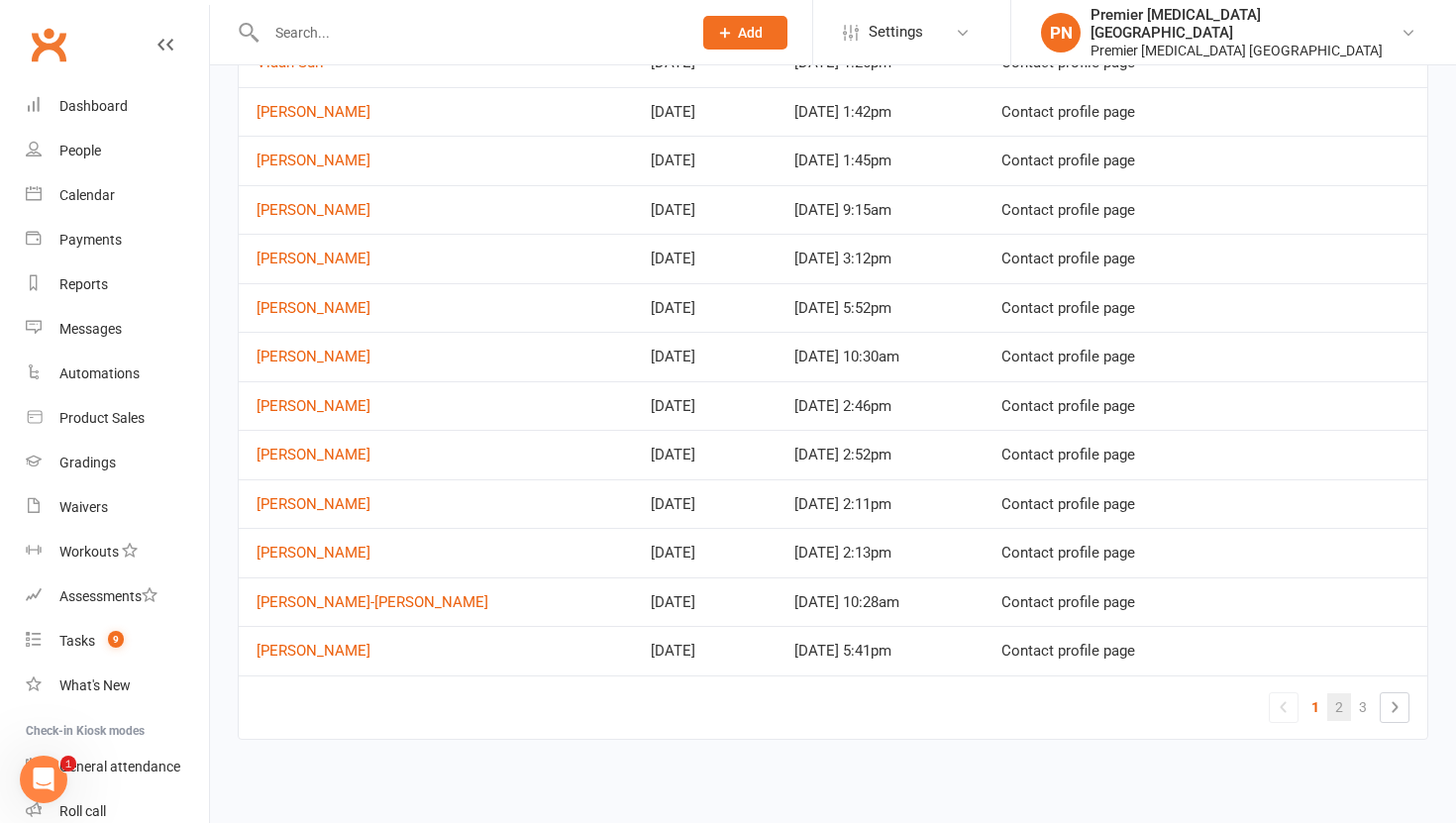 click on "2" at bounding box center [1339, 707] 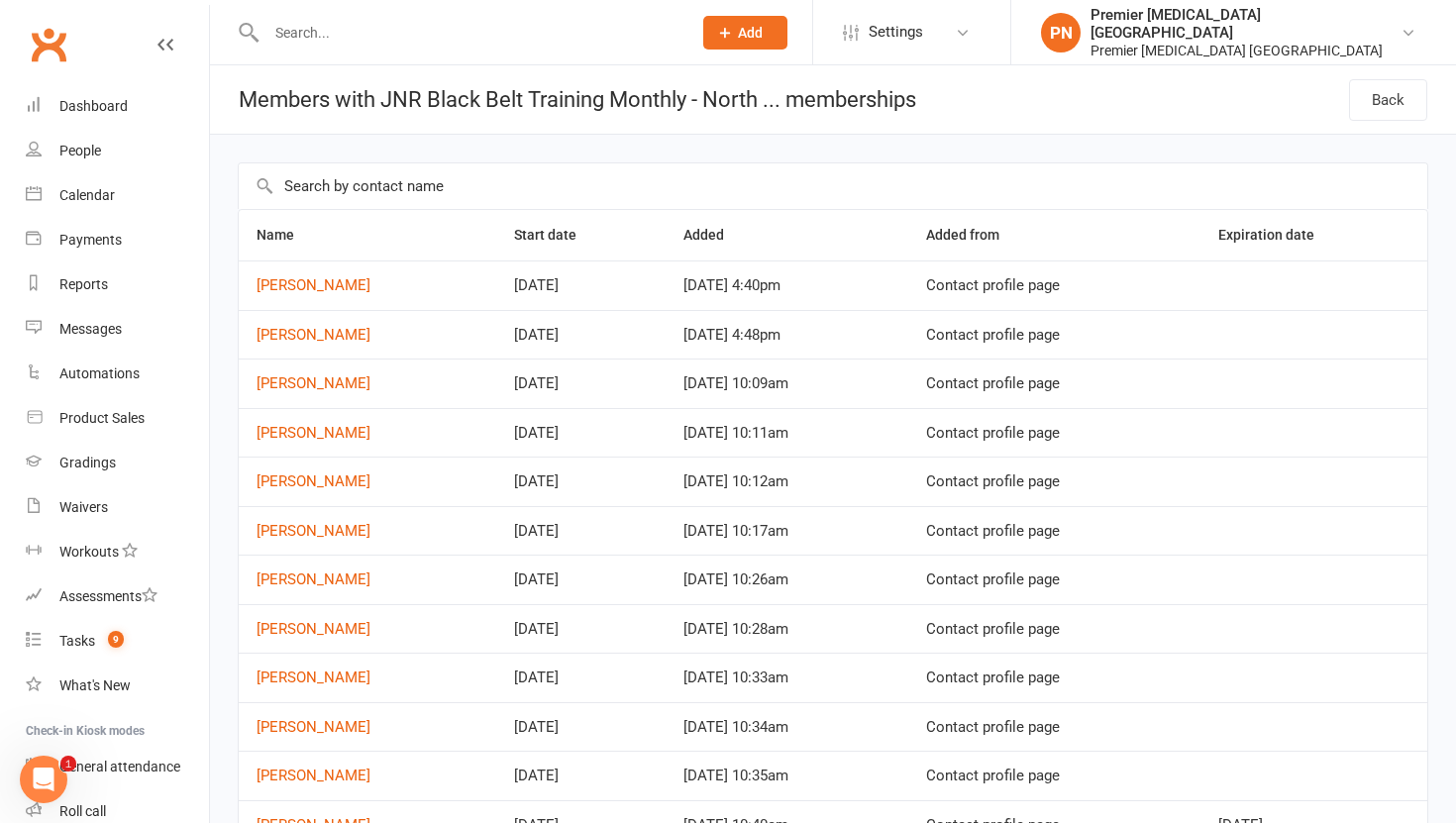 scroll, scrollTop: 811, scrollLeft: 0, axis: vertical 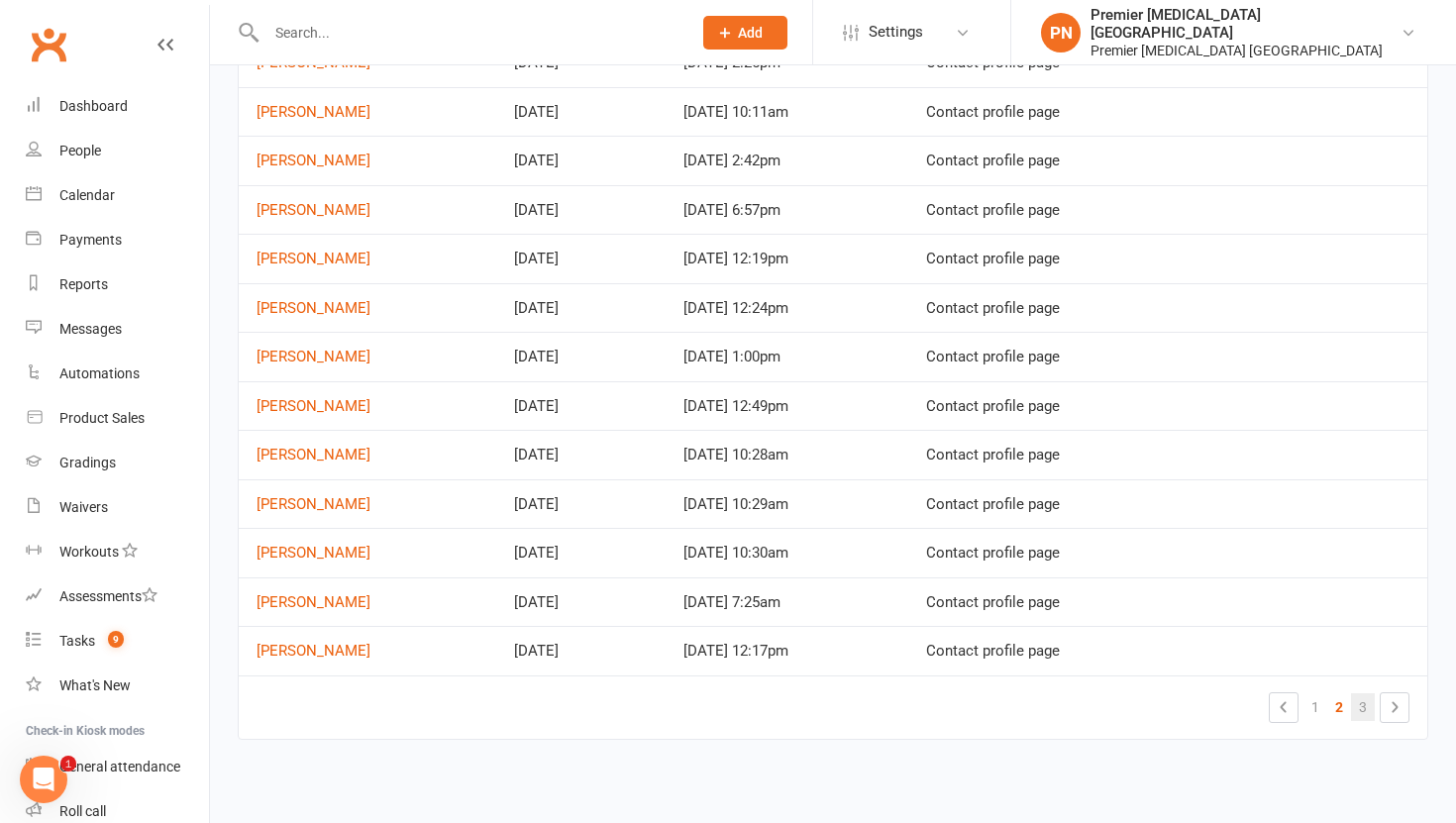 click on "3" at bounding box center (1363, 707) 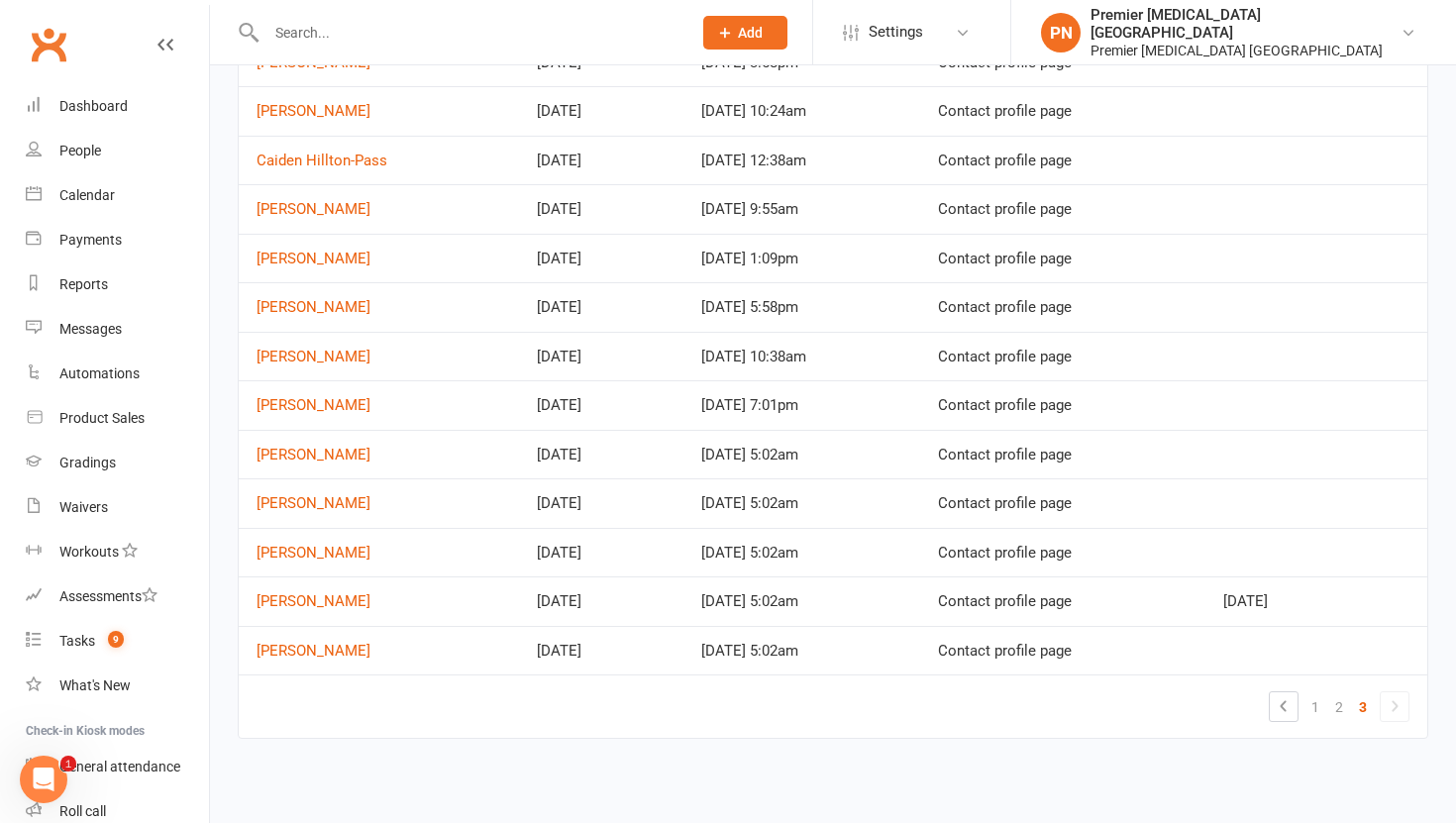 scroll, scrollTop: 272, scrollLeft: 0, axis: vertical 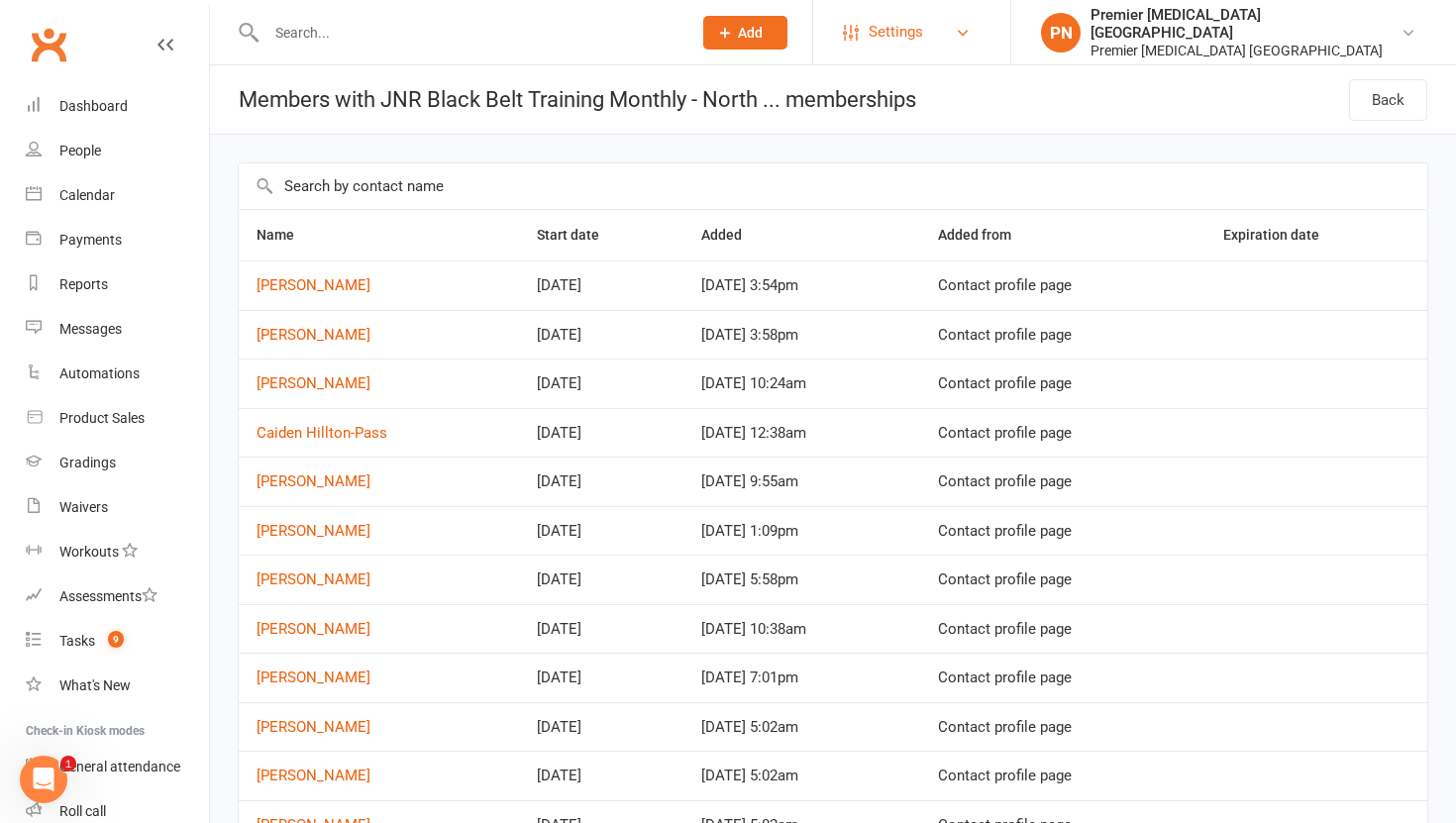 click on "Settings" at bounding box center (911, 32) 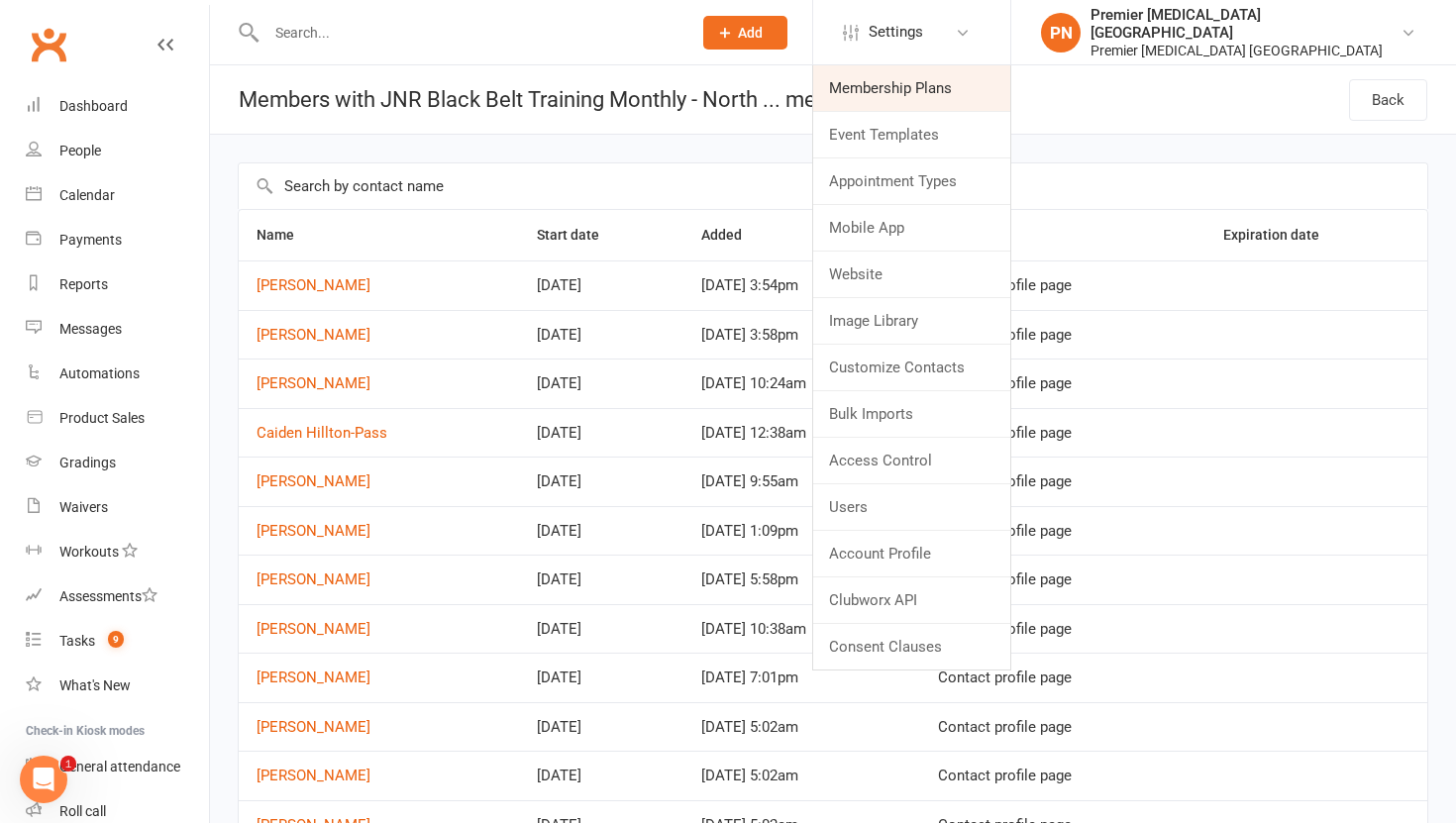 click on "Membership Plans" at bounding box center [911, 88] 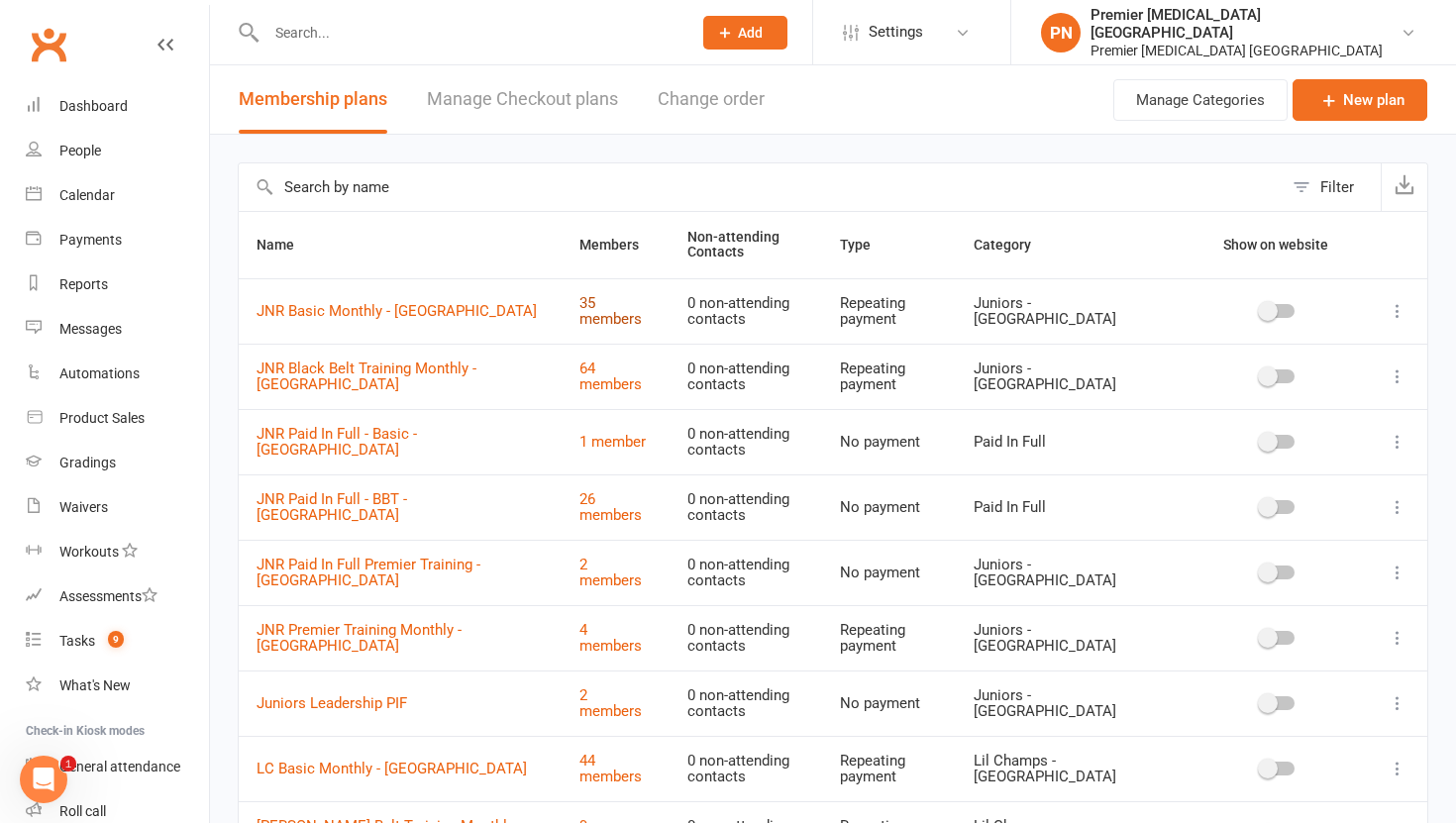 click on "35 members" at bounding box center [610, 311] 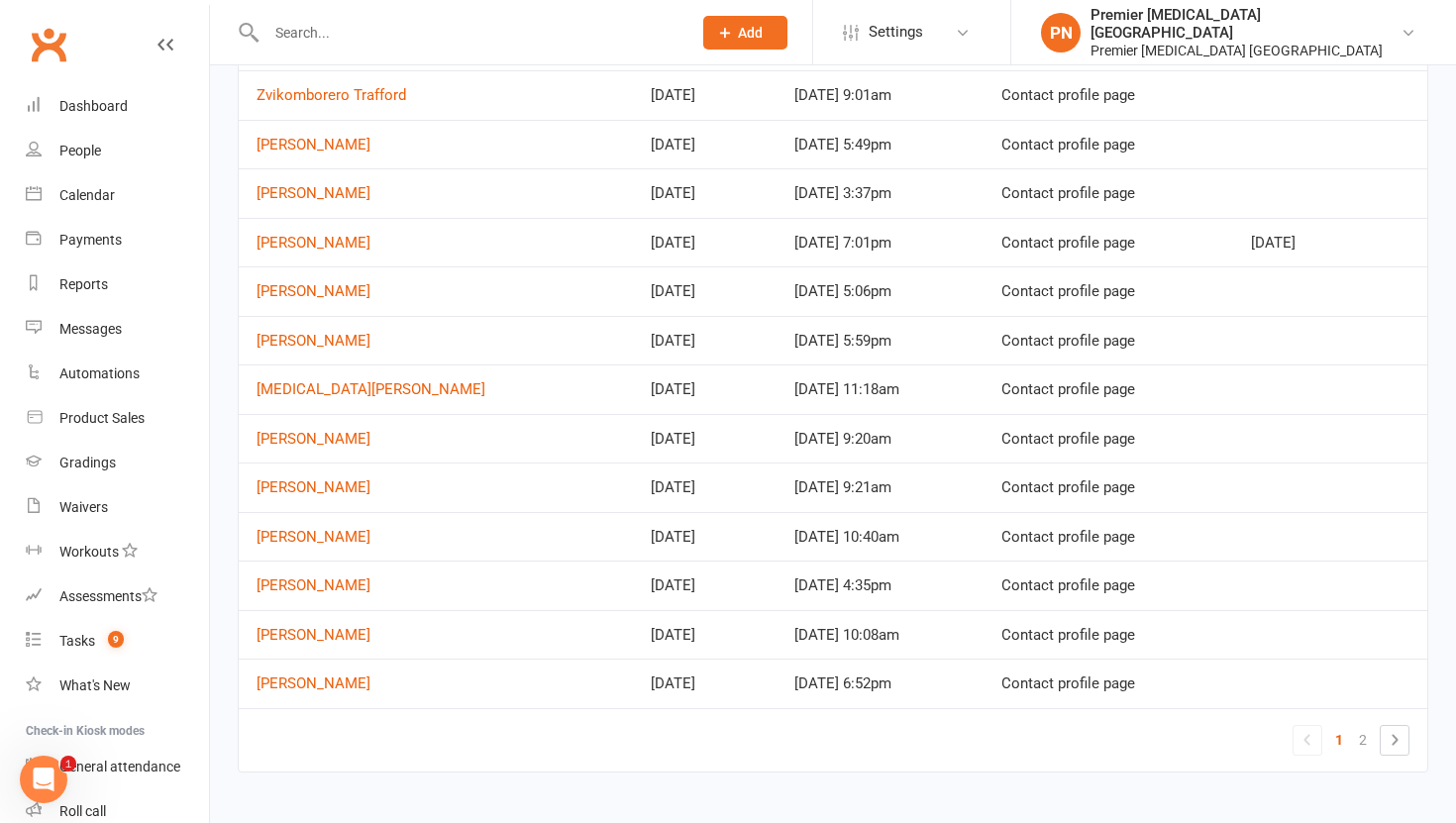 scroll, scrollTop: 811, scrollLeft: 0, axis: vertical 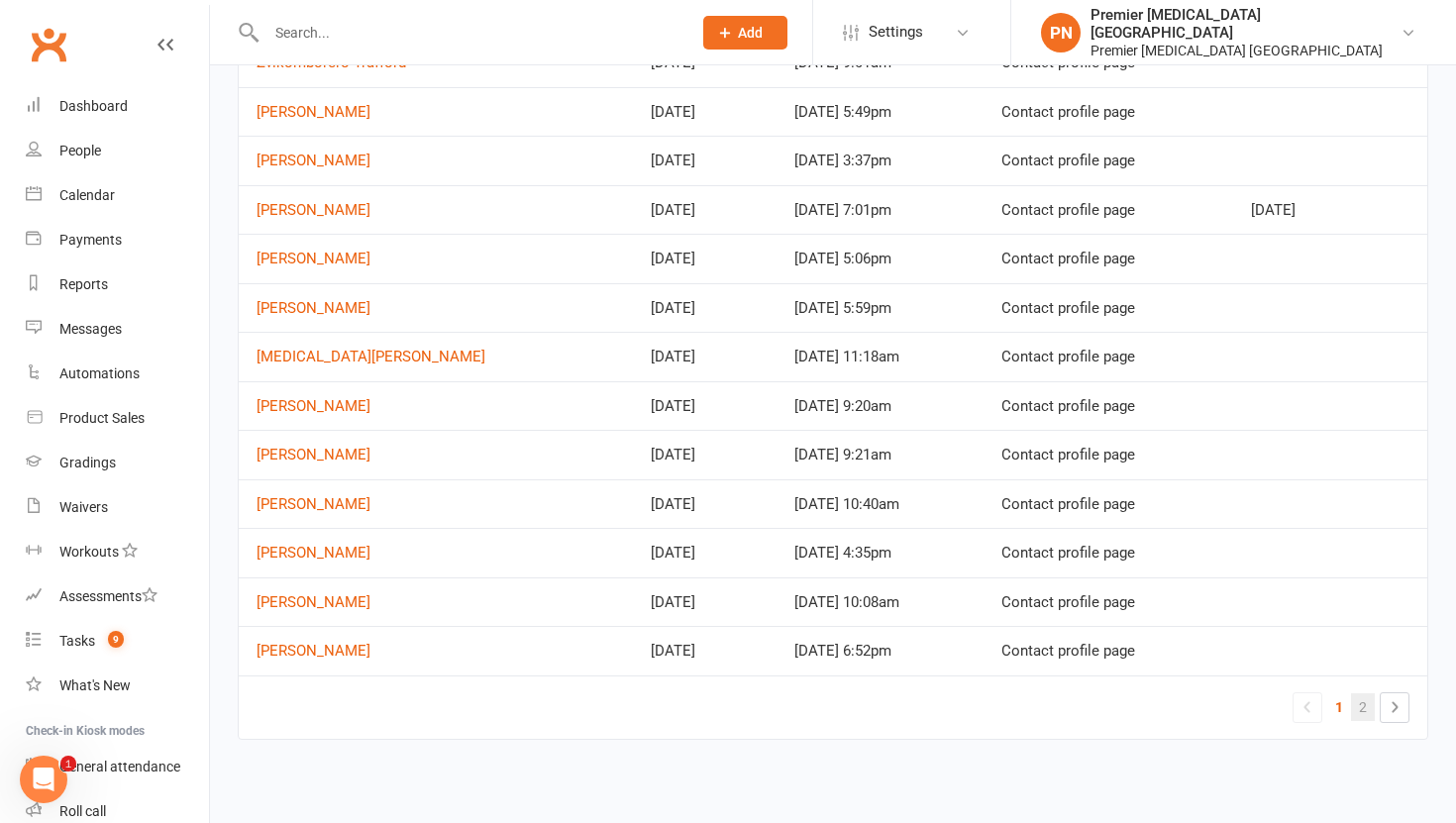 click on "2" at bounding box center (1363, 707) 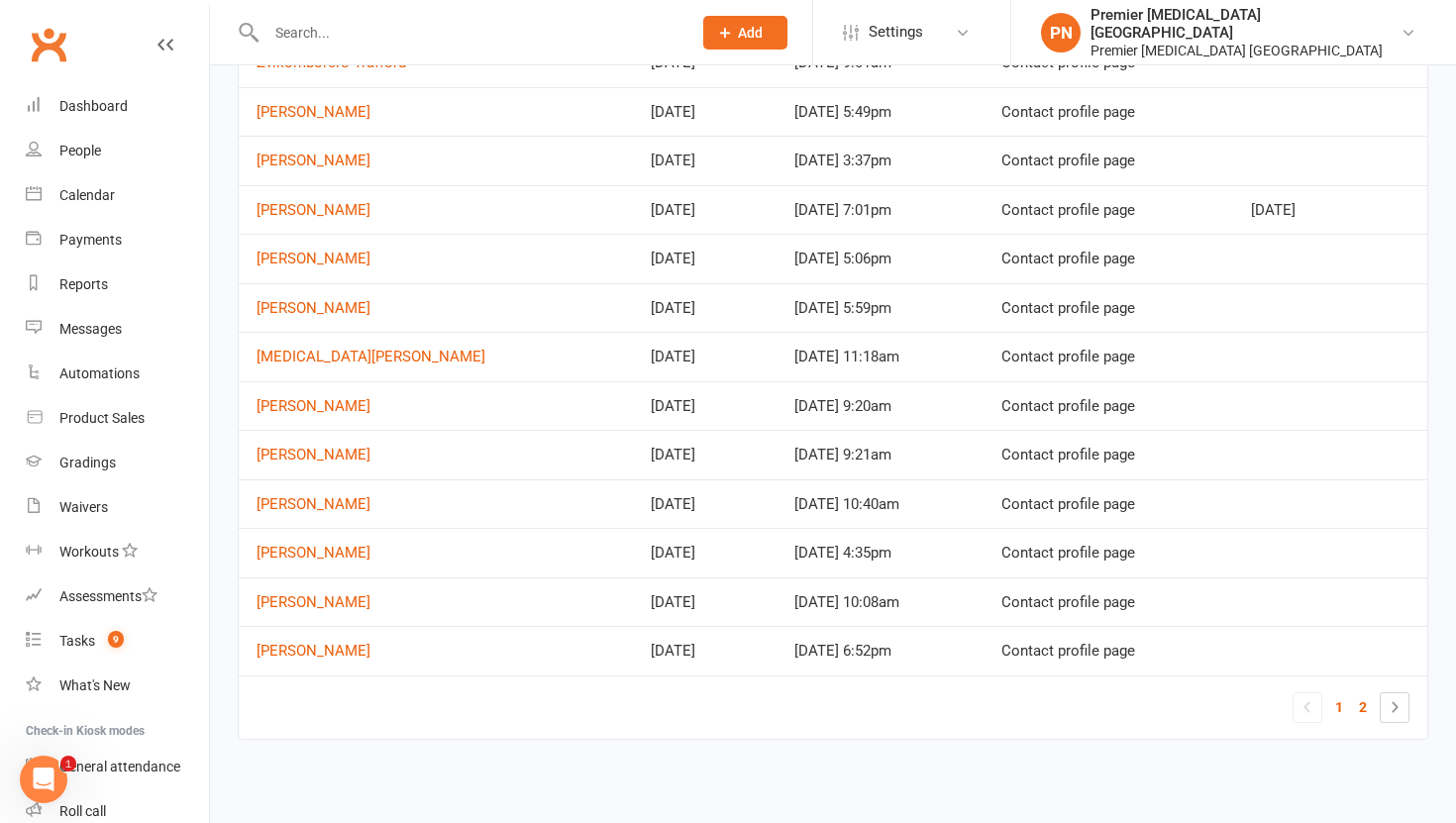 scroll, scrollTop: 76, scrollLeft: 0, axis: vertical 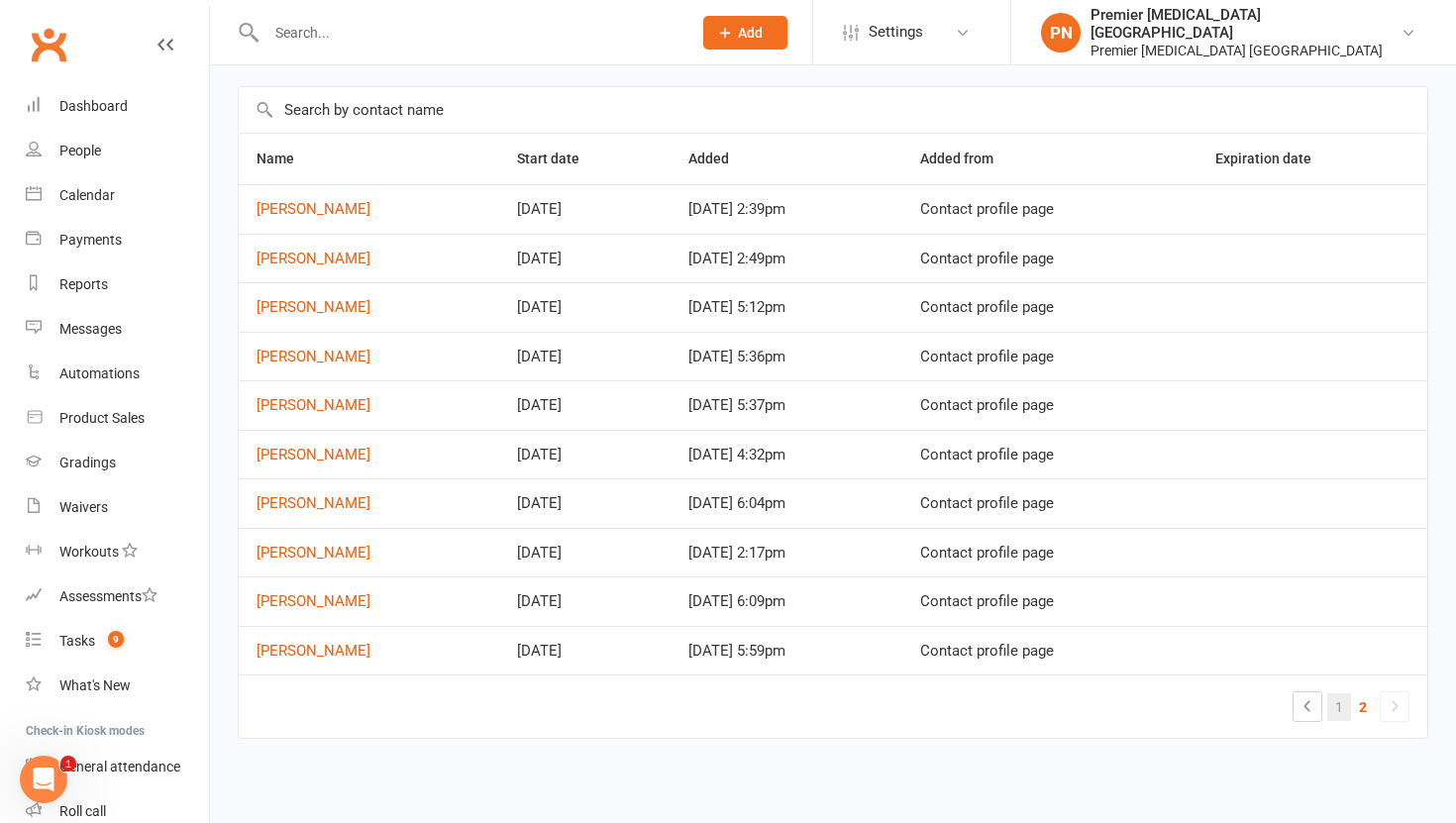 click on "1" at bounding box center [1339, 707] 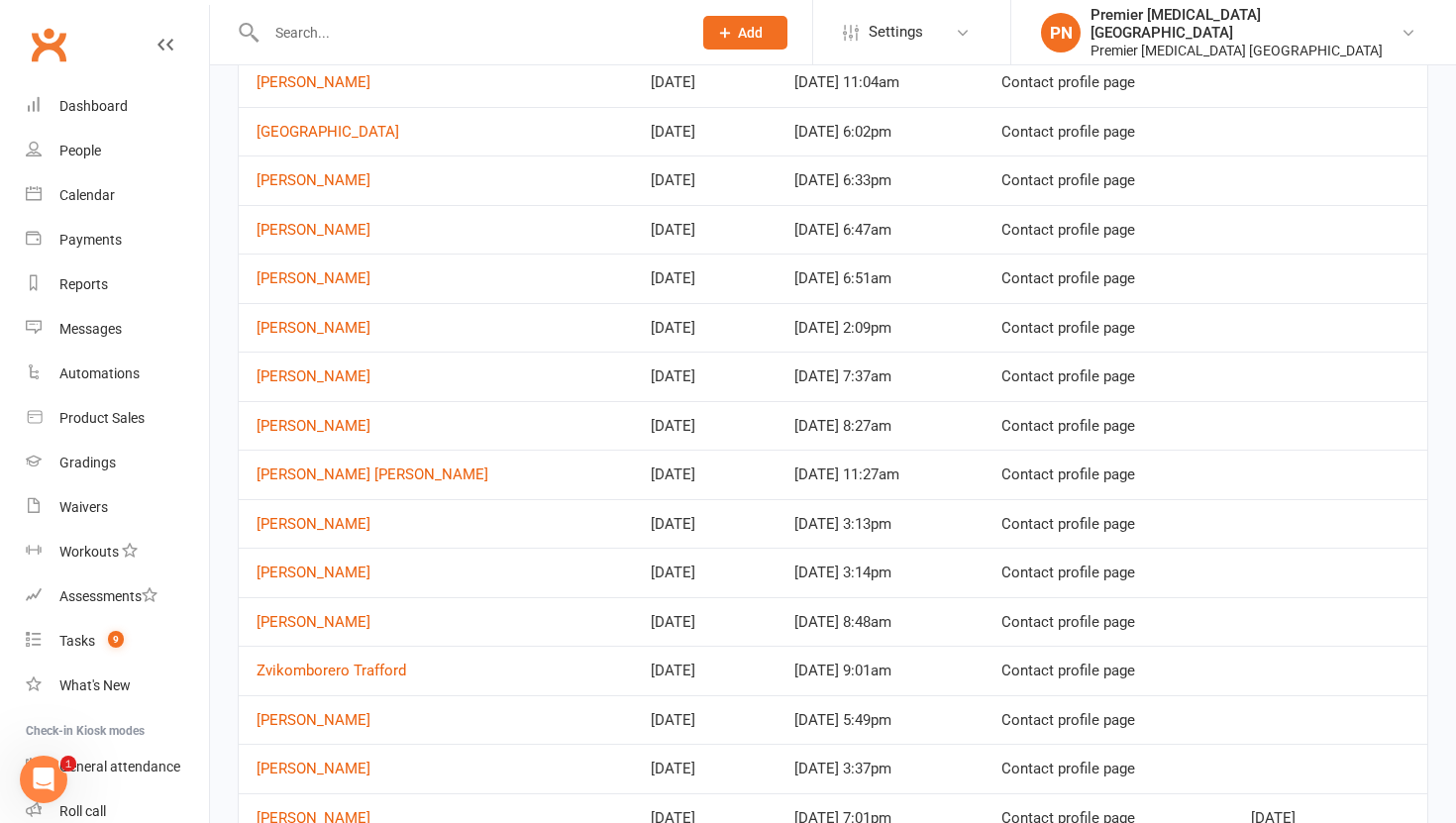 scroll, scrollTop: 0, scrollLeft: 0, axis: both 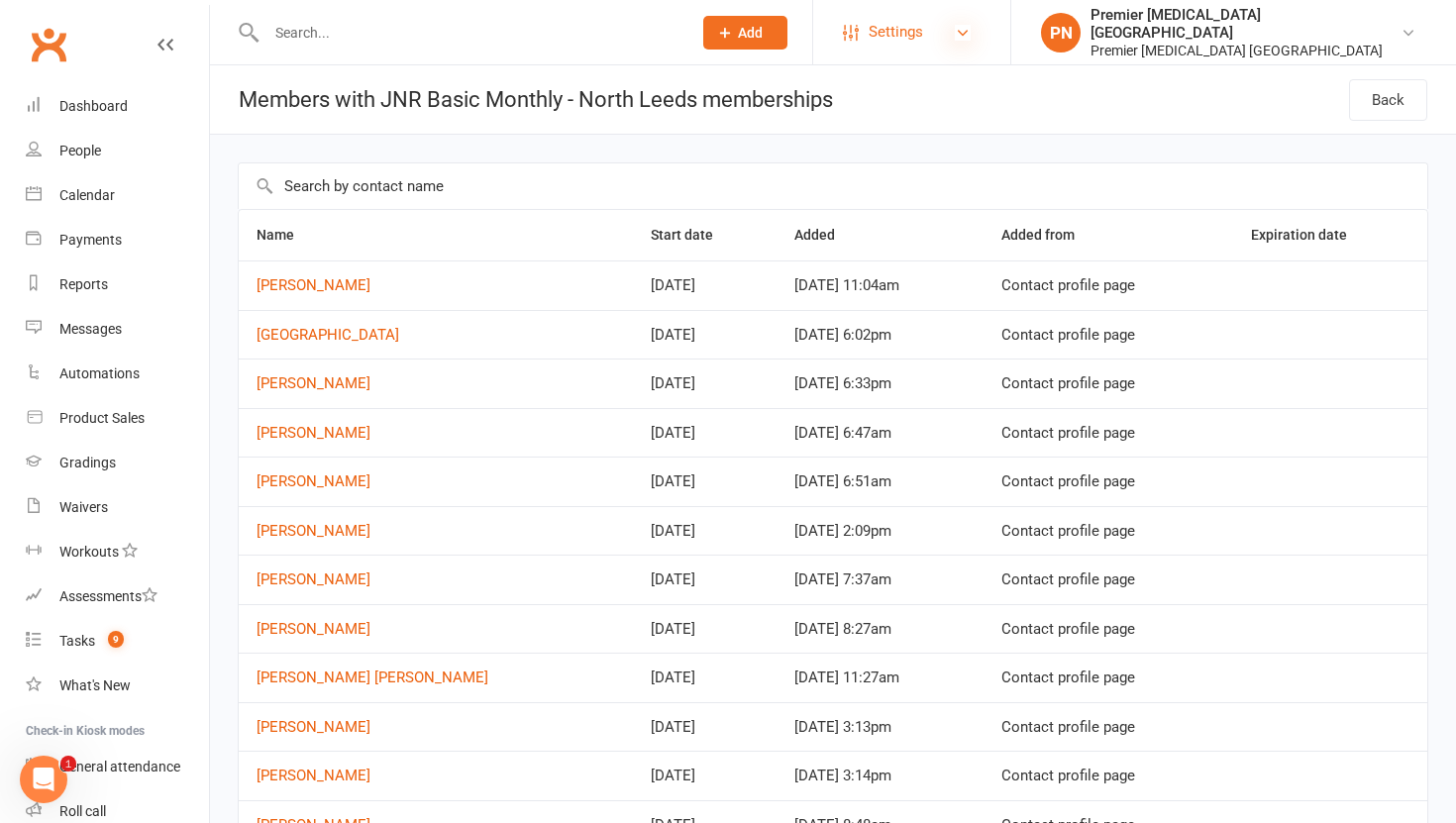 click at bounding box center [963, 33] 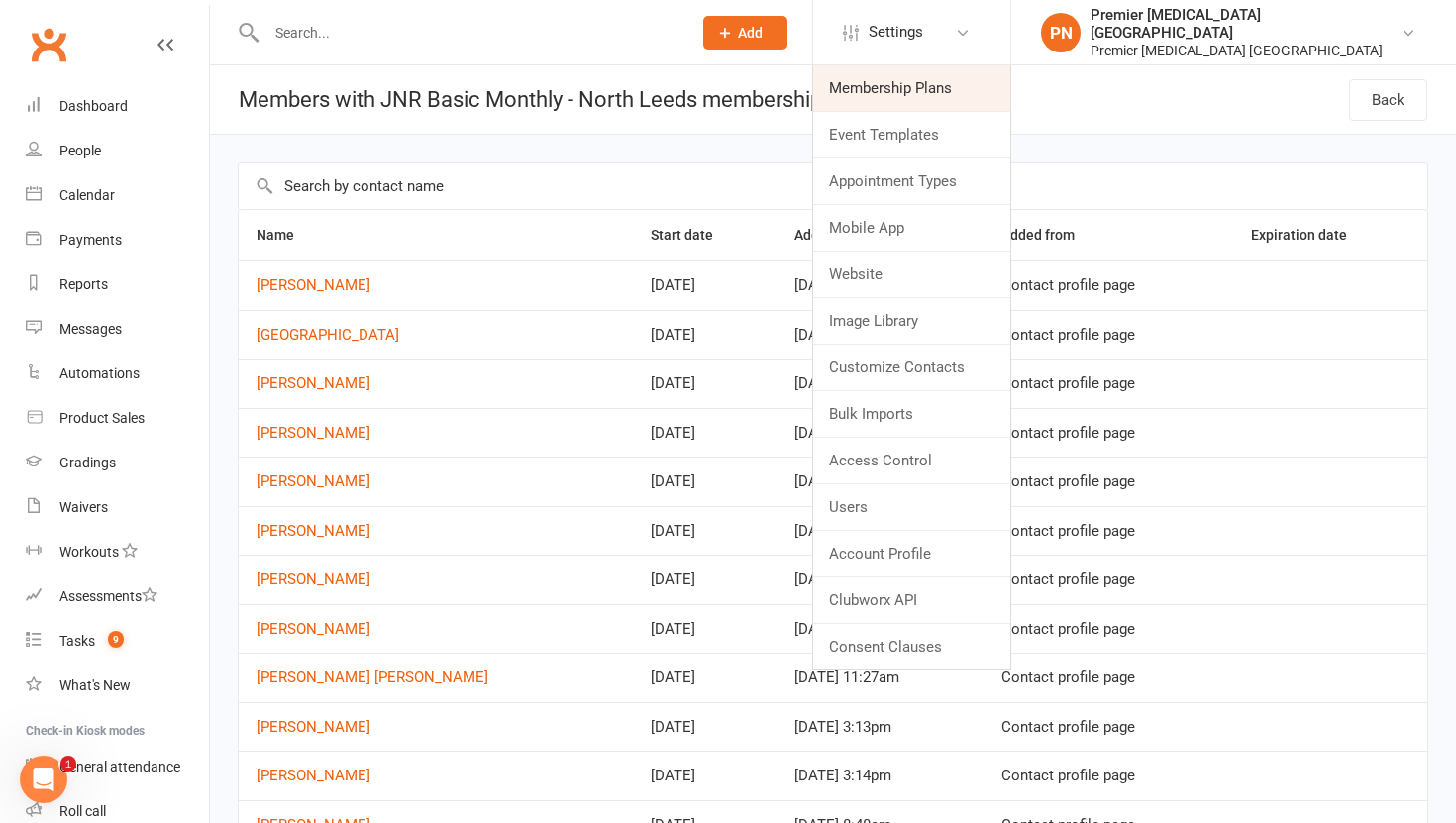 click on "Membership Plans" at bounding box center [911, 88] 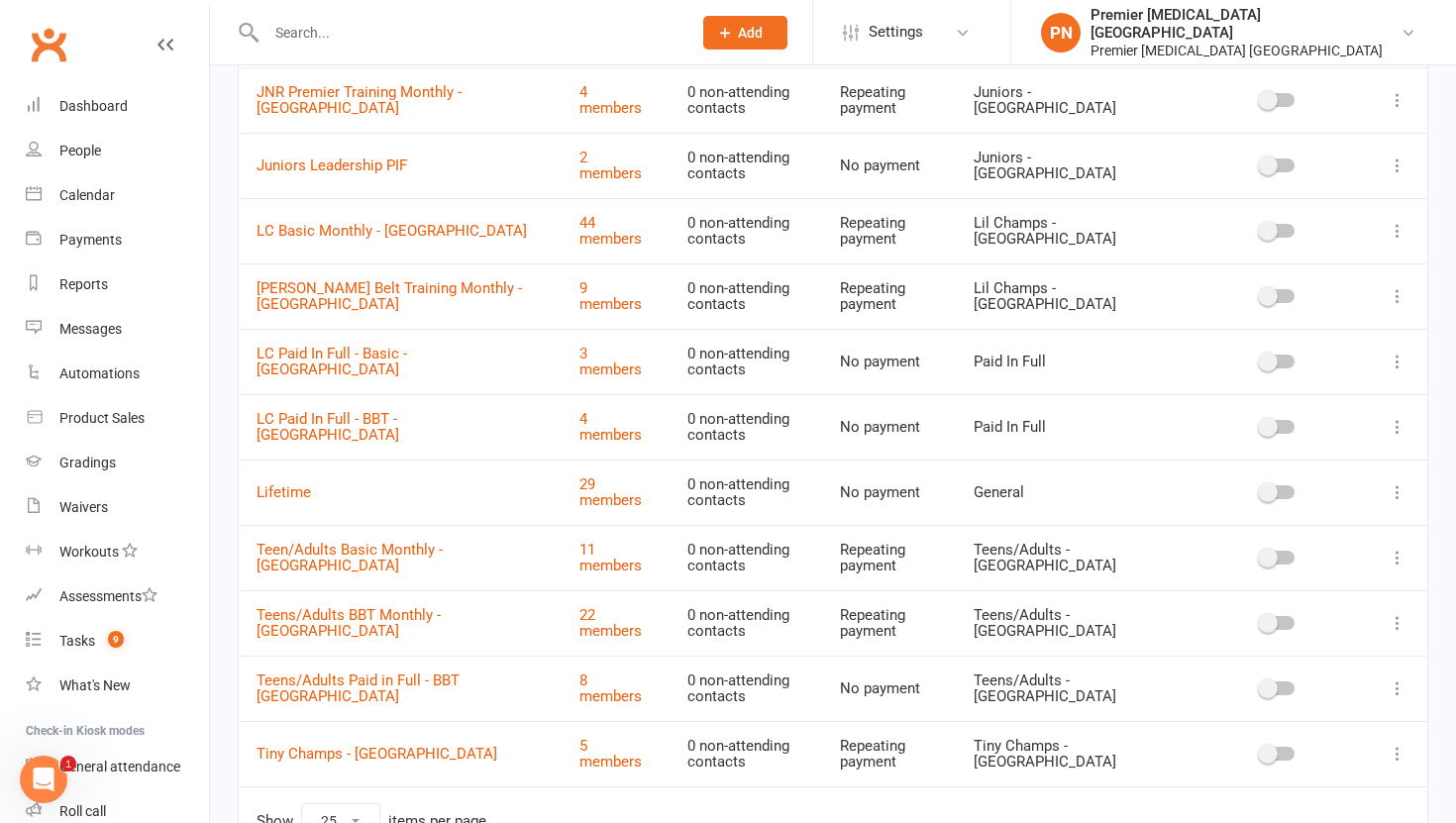 scroll, scrollTop: 654, scrollLeft: 0, axis: vertical 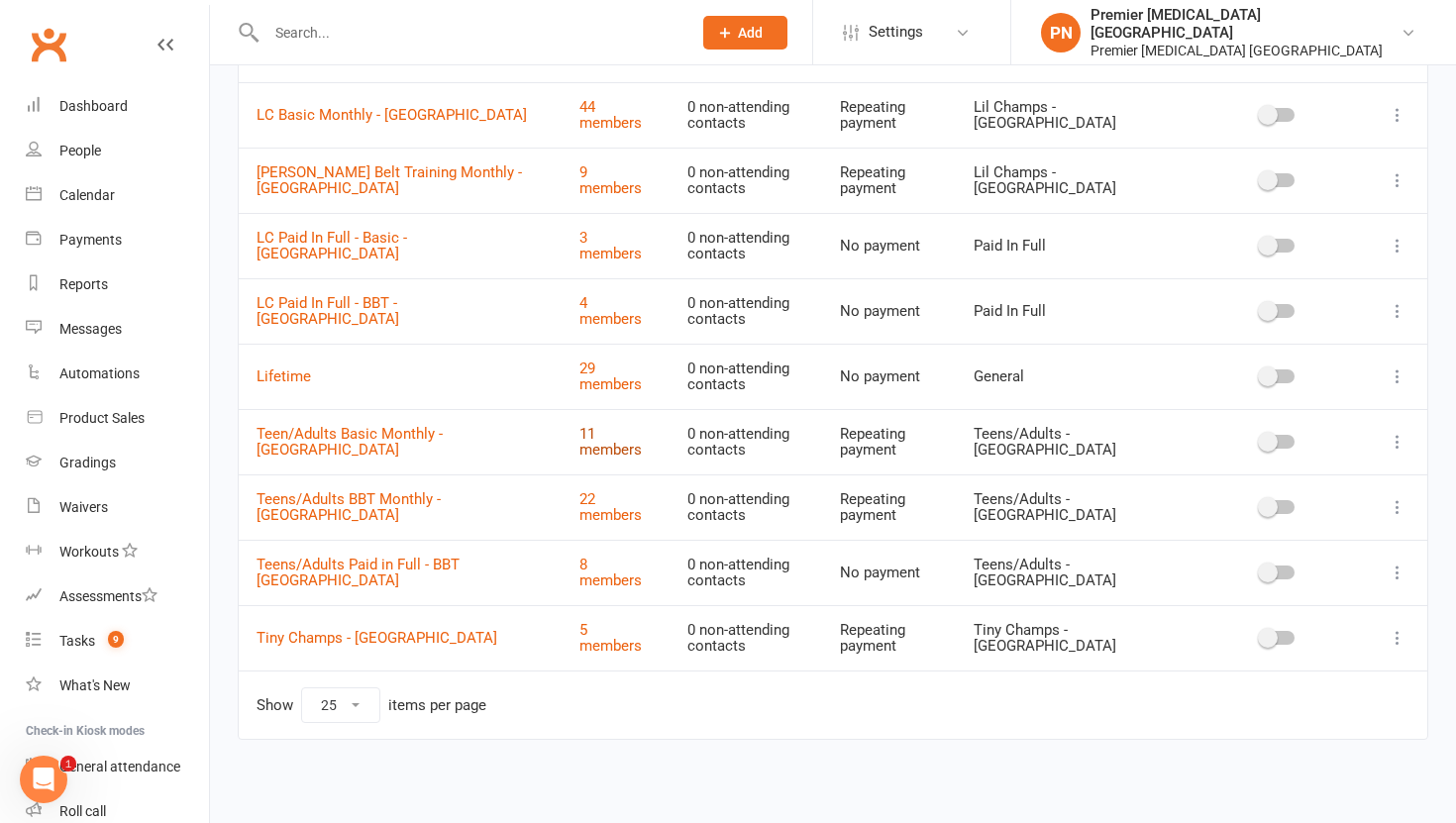 click on "11 members" at bounding box center (610, 442) 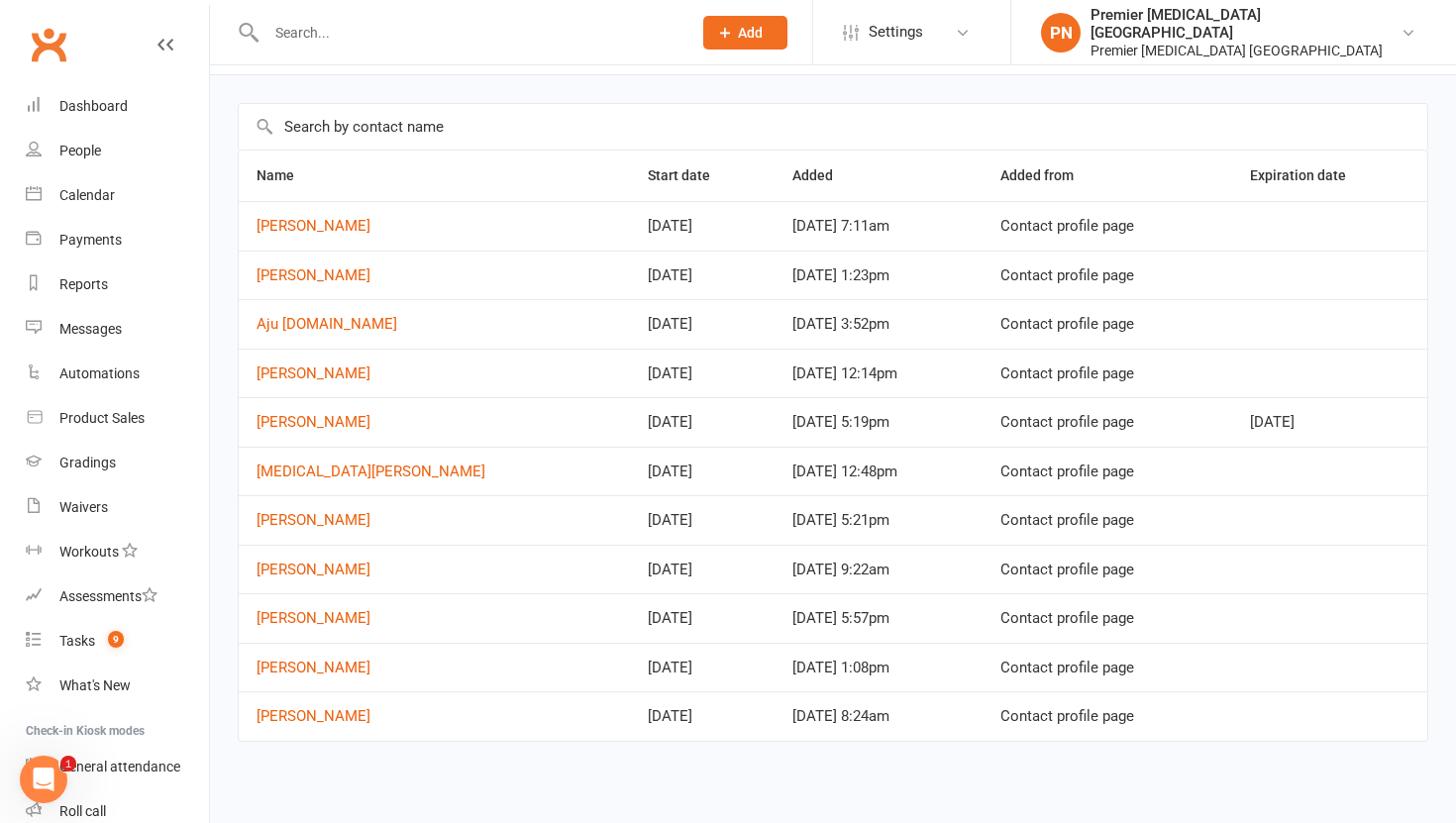 scroll, scrollTop: 62, scrollLeft: 0, axis: vertical 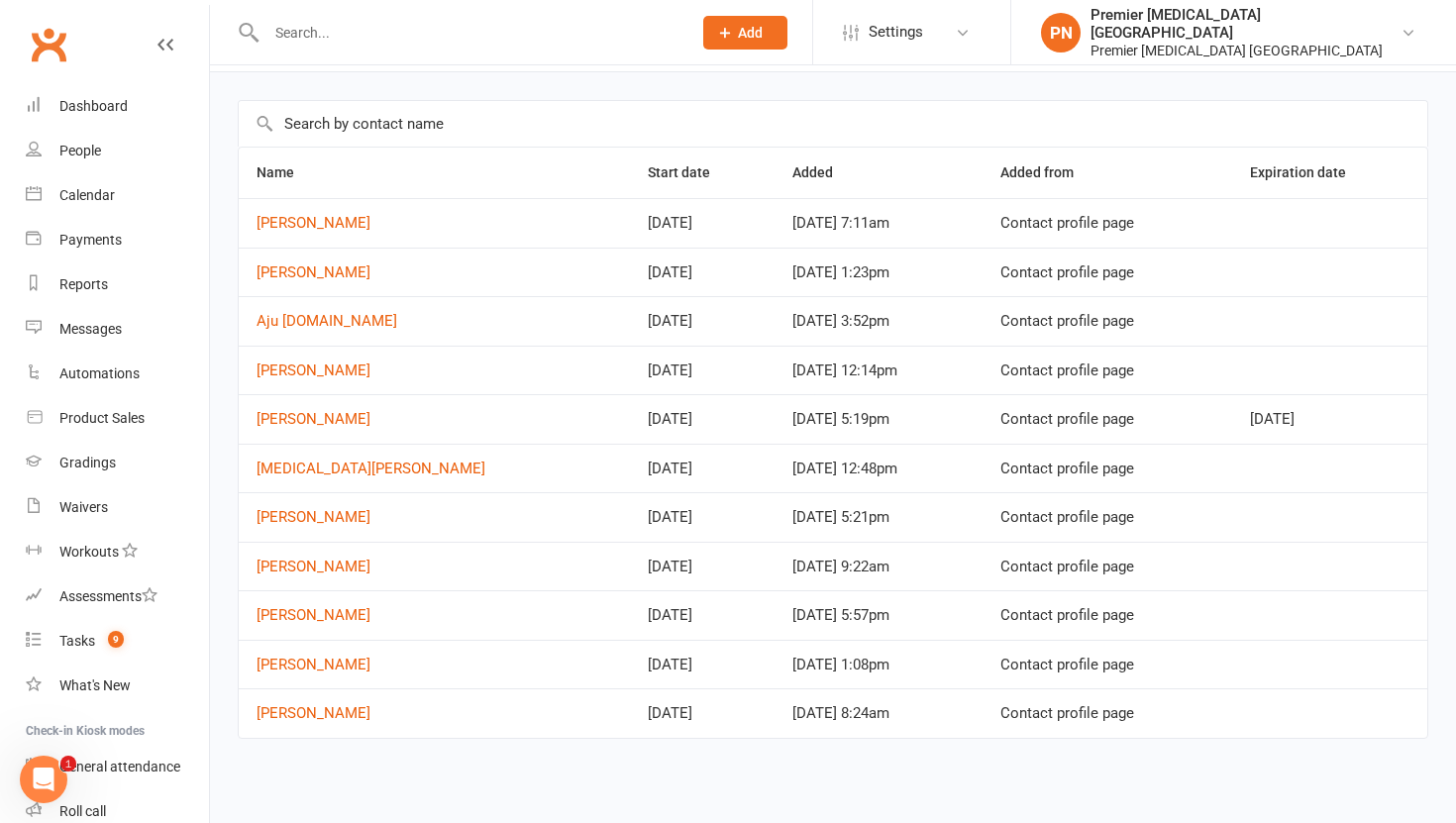 select on "25" 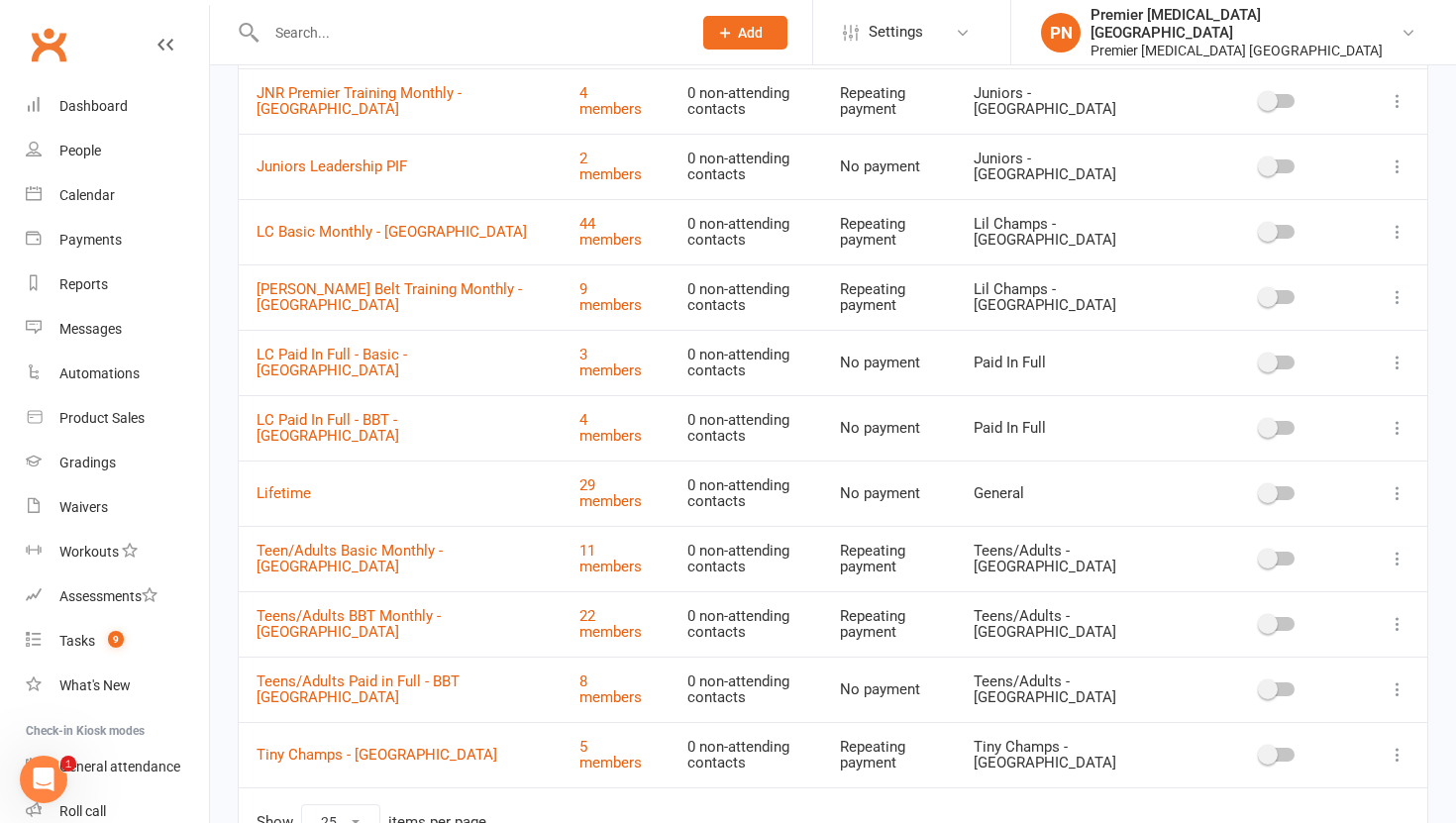 scroll, scrollTop: 654, scrollLeft: 0, axis: vertical 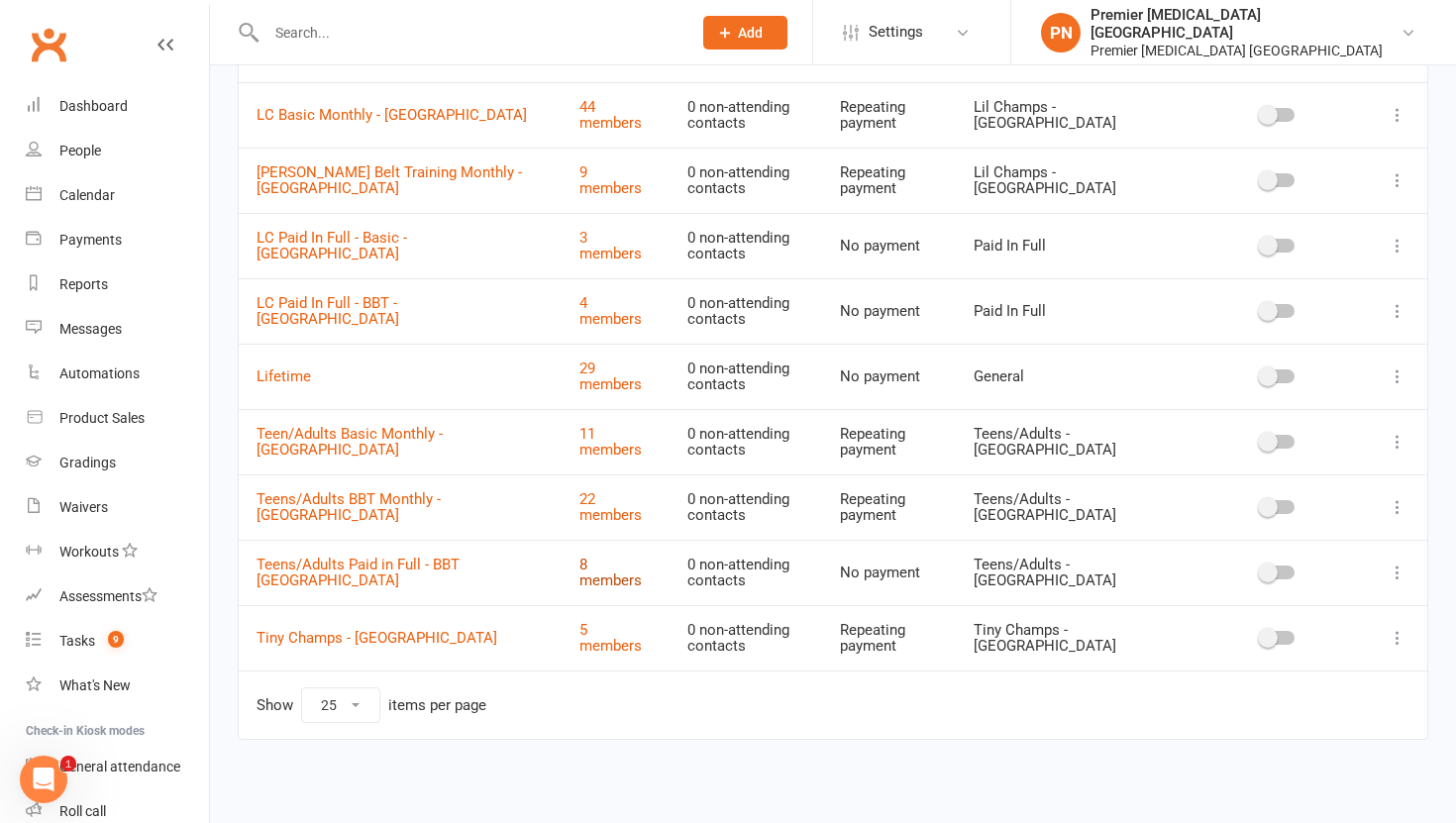 click on "8 members" at bounding box center (610, 572) 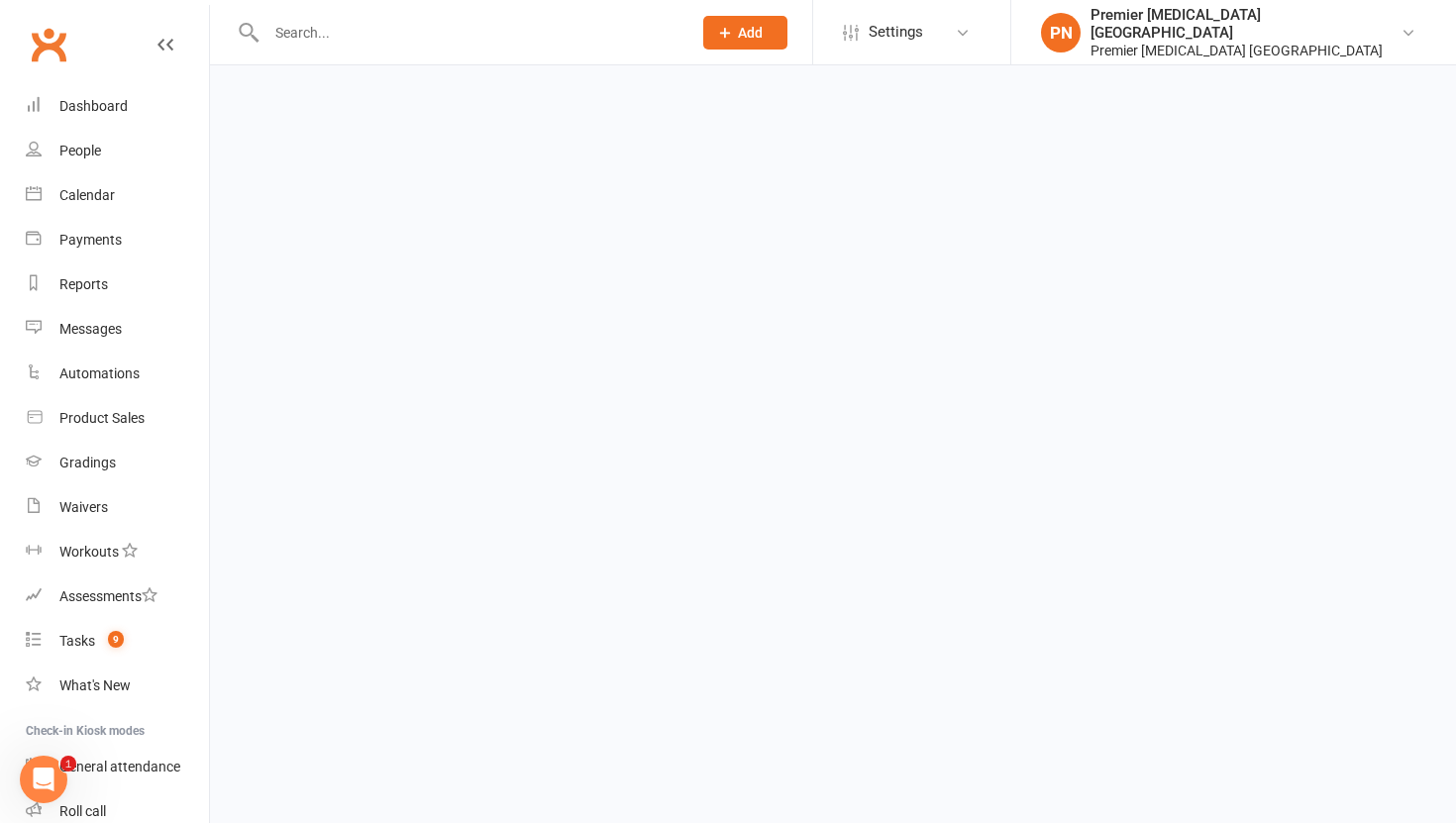 scroll, scrollTop: 0, scrollLeft: 0, axis: both 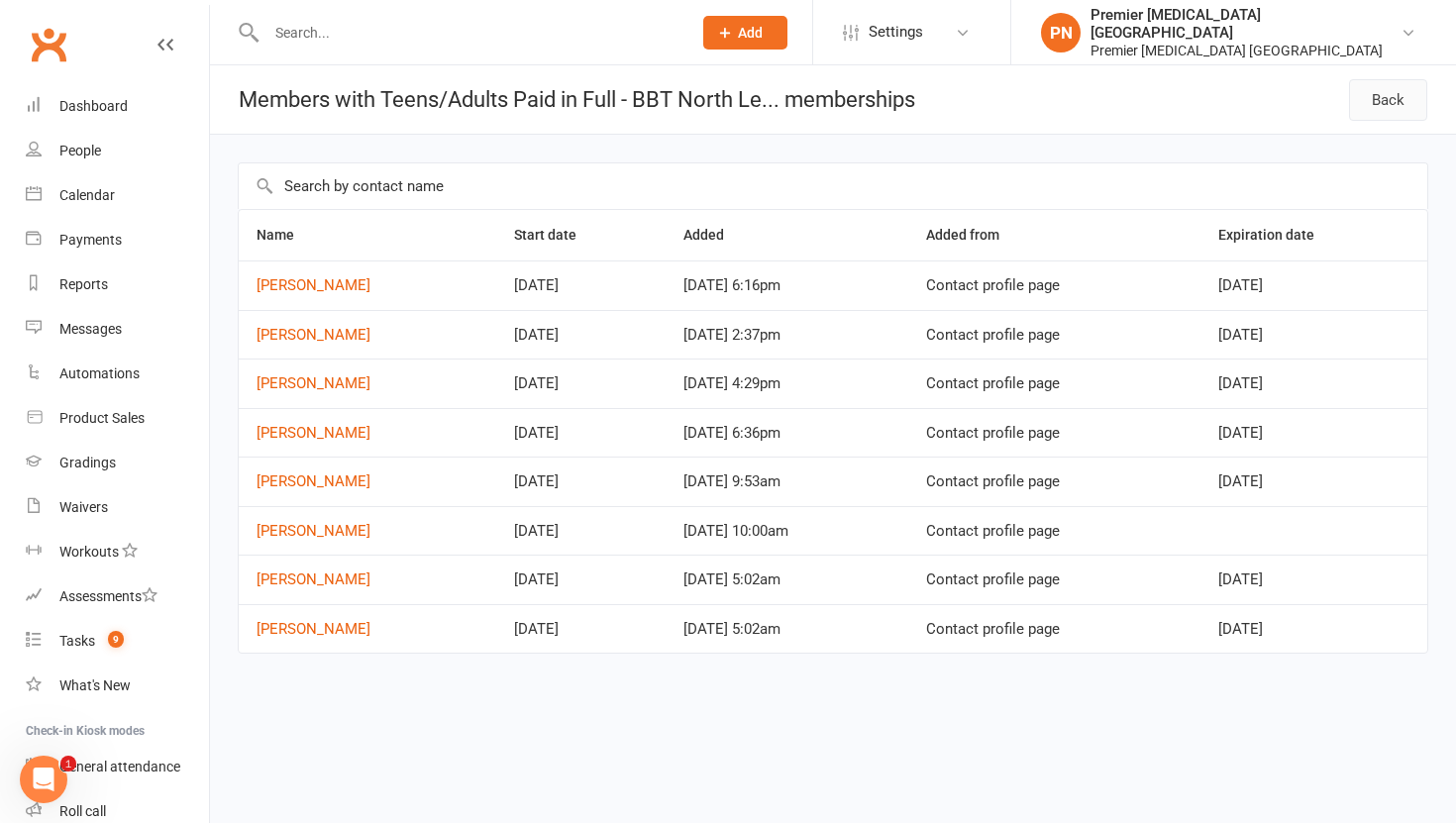 click on "Back" at bounding box center [1388, 100] 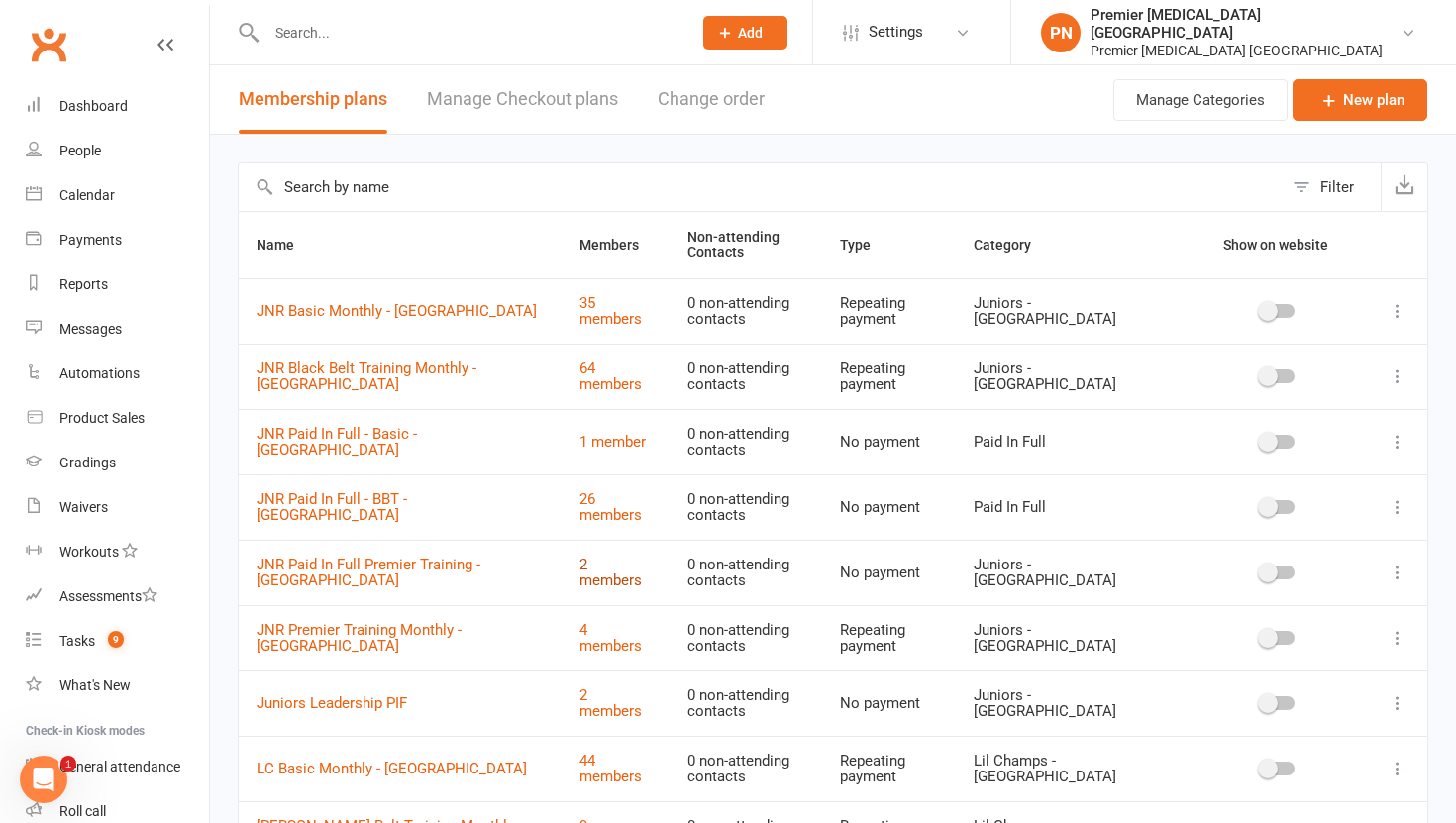 scroll, scrollTop: 654, scrollLeft: 0, axis: vertical 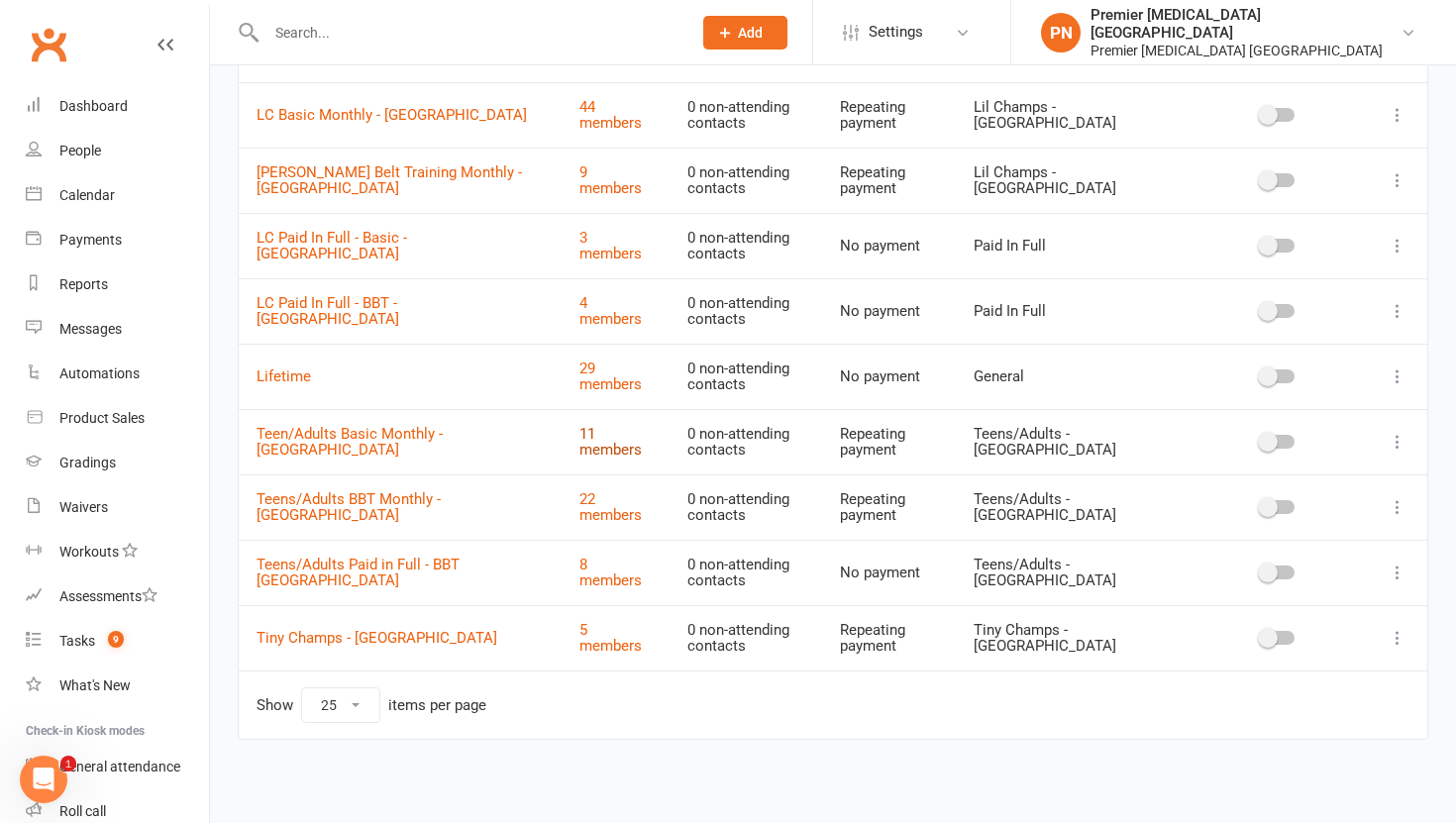click on "11 members" at bounding box center [610, 442] 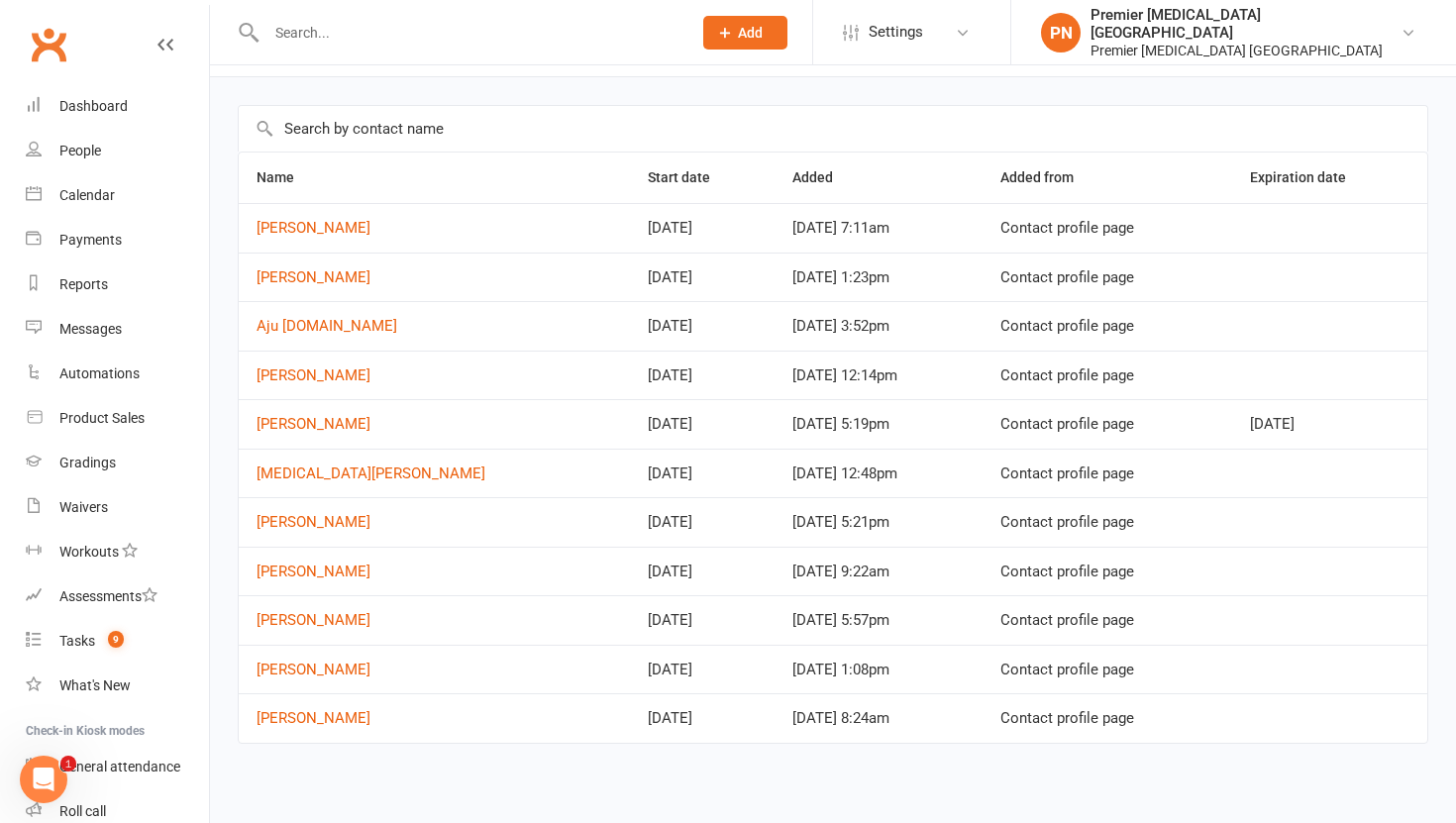 scroll, scrollTop: 0, scrollLeft: 0, axis: both 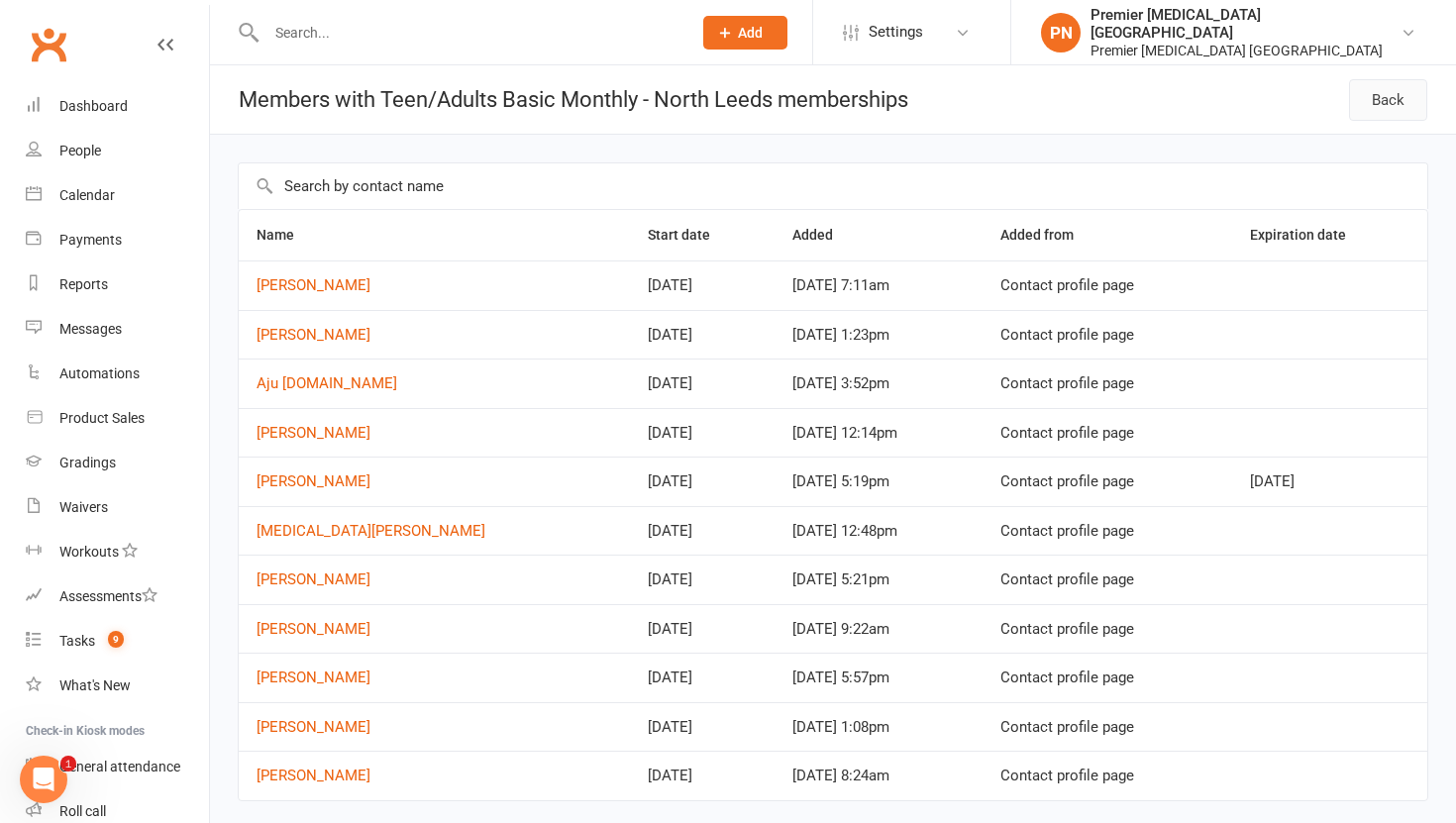 click on "Back" at bounding box center (1388, 100) 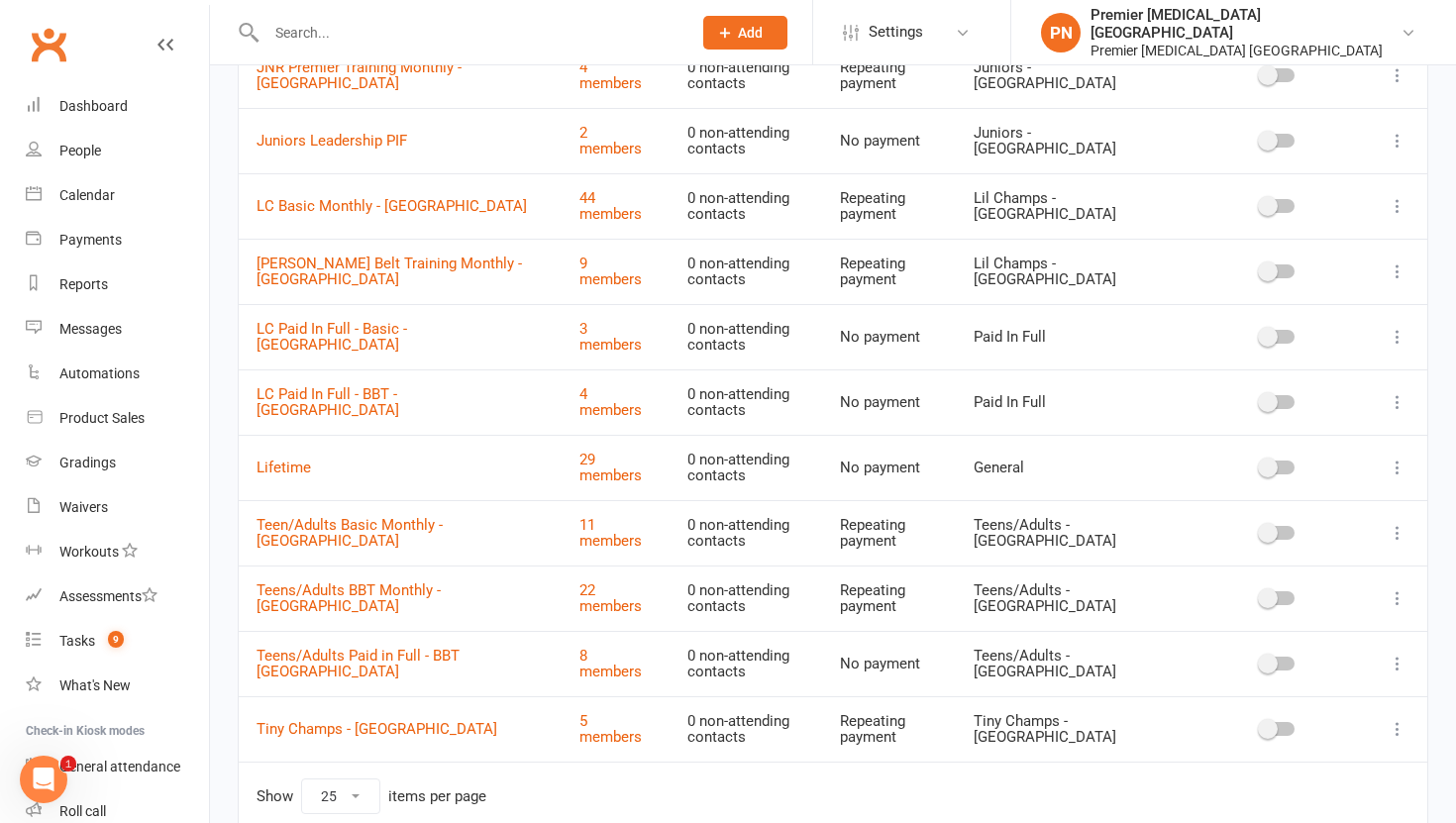 scroll, scrollTop: 585, scrollLeft: 0, axis: vertical 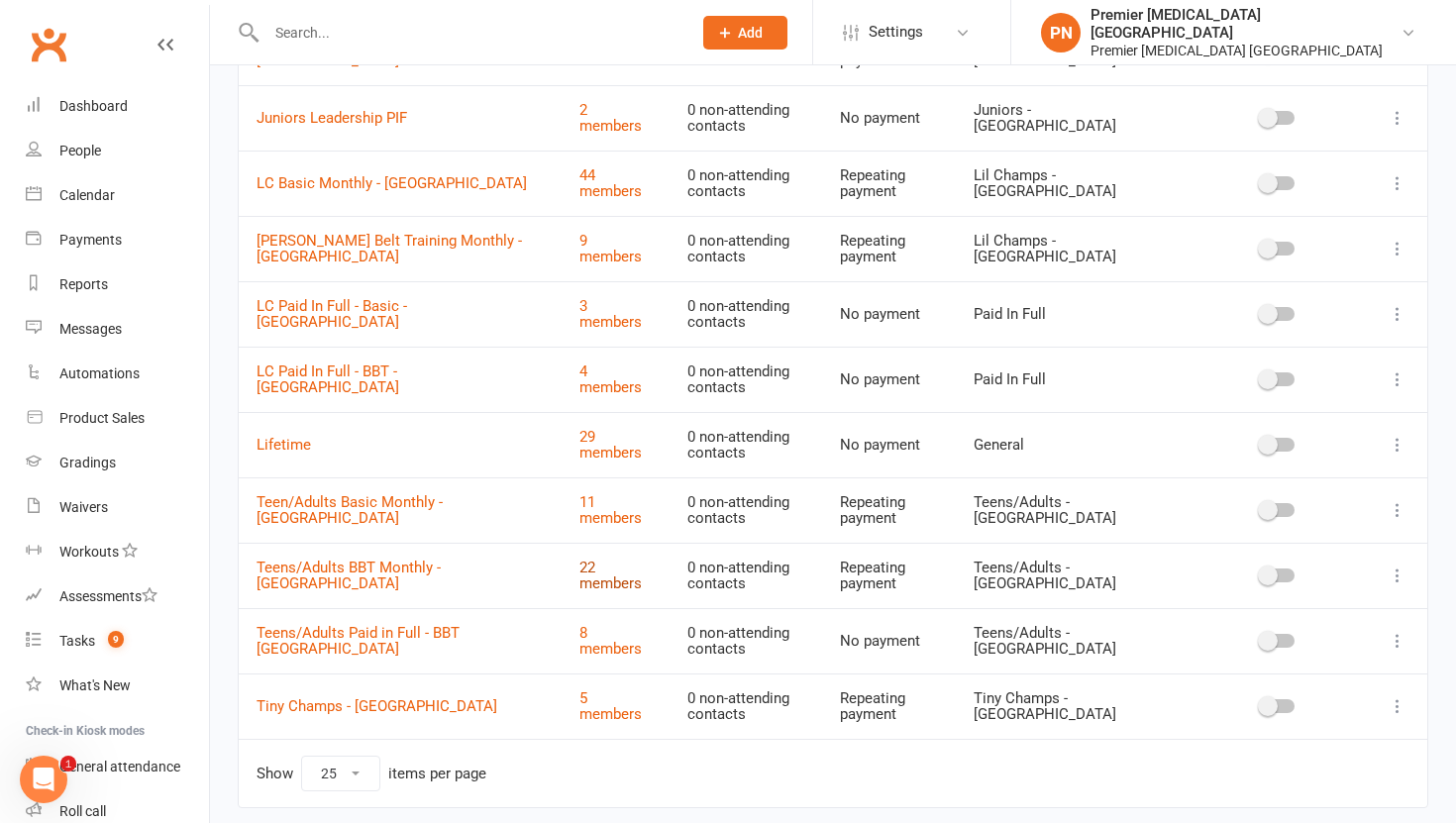 click on "22 members" at bounding box center [610, 575] 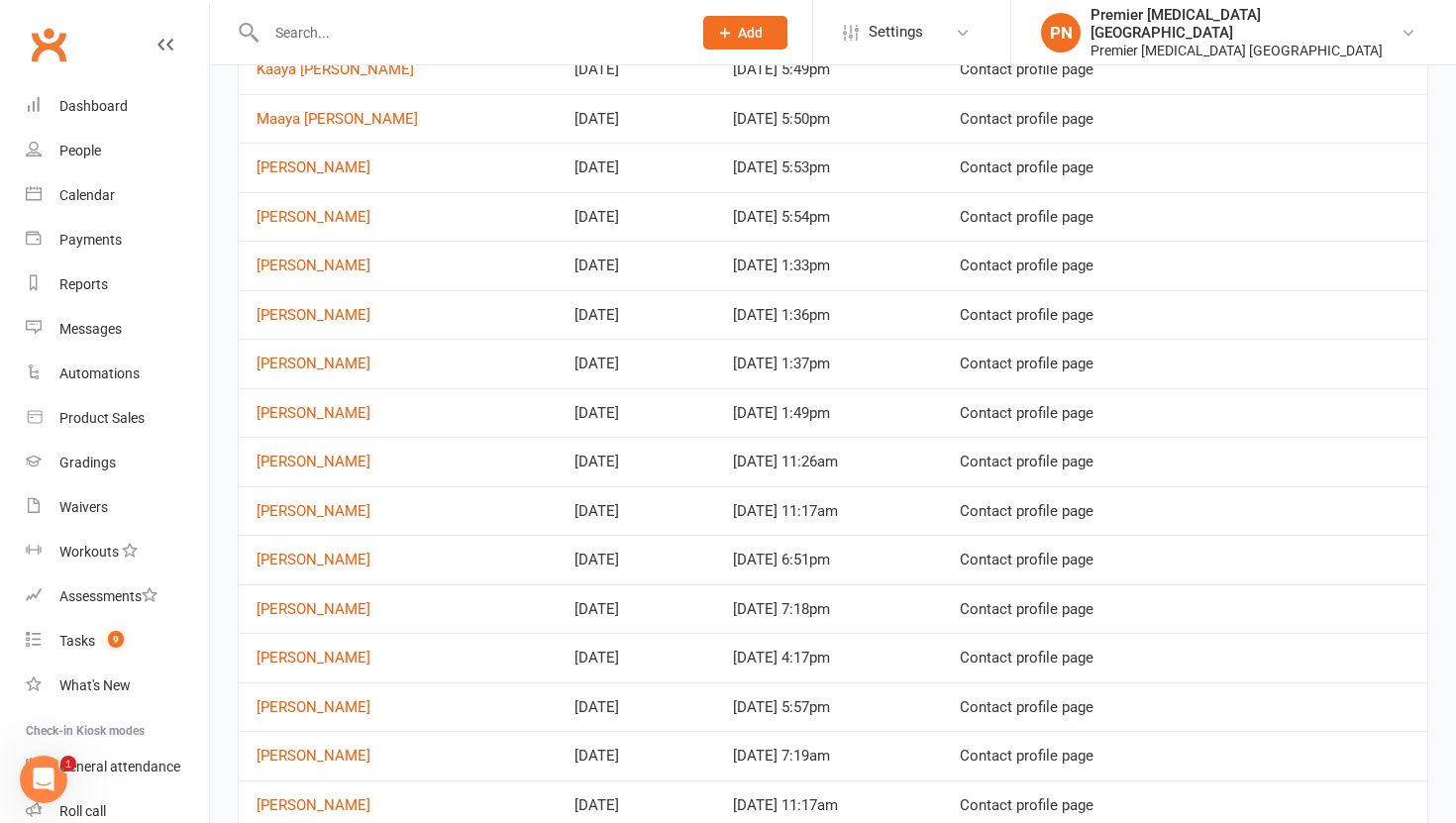 scroll, scrollTop: 0, scrollLeft: 0, axis: both 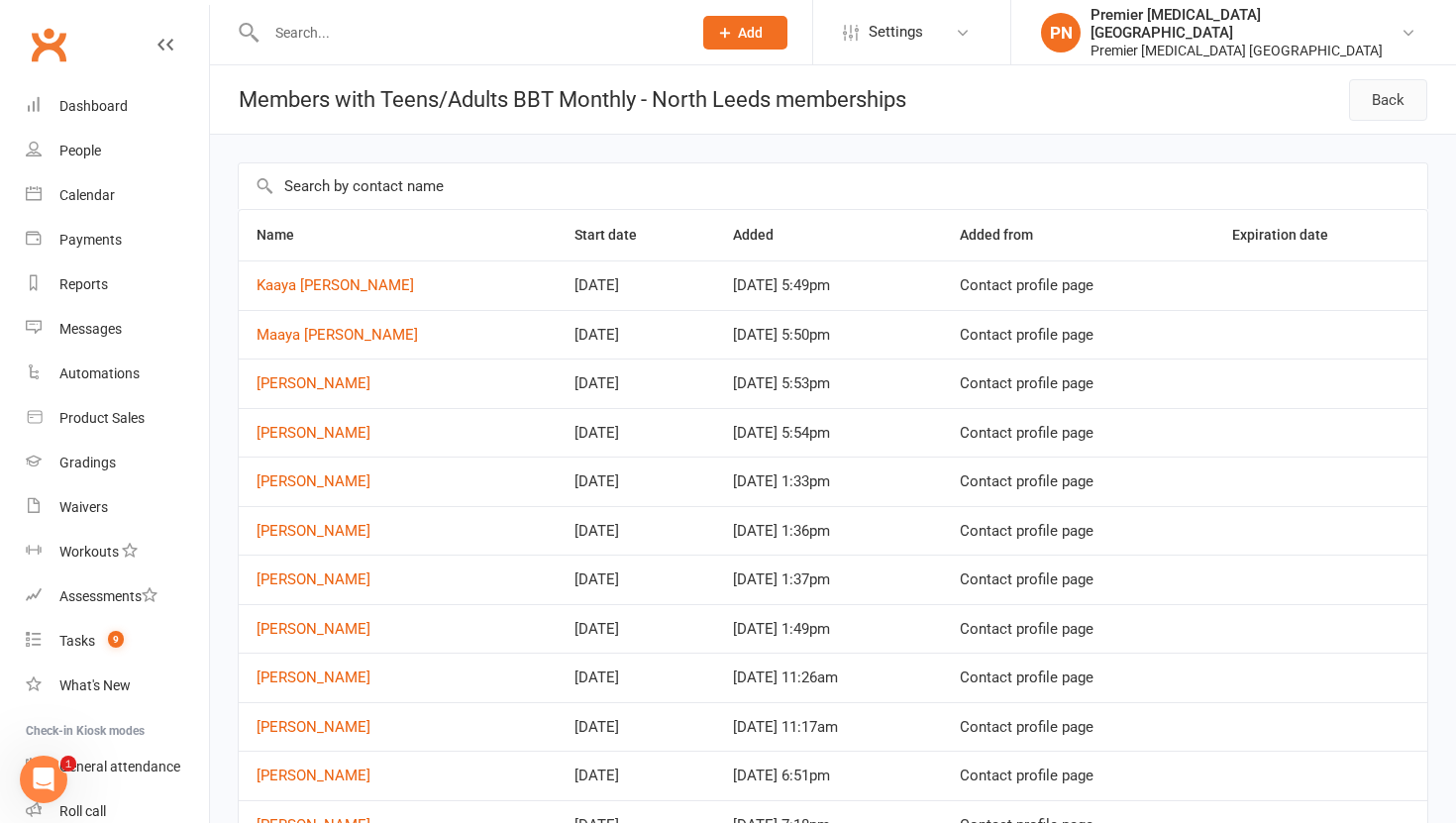 click on "Back" at bounding box center (1388, 100) 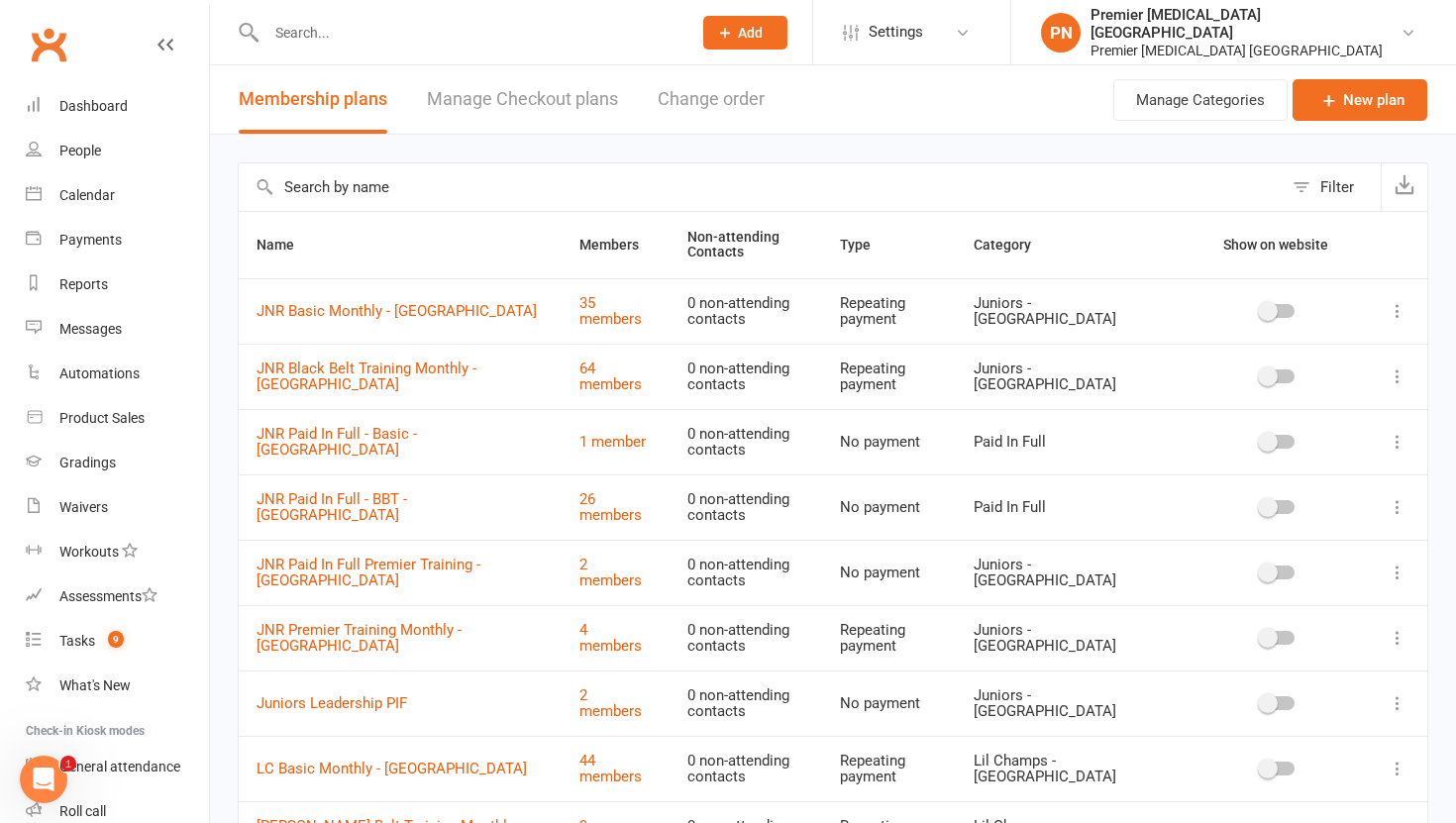 scroll, scrollTop: 654, scrollLeft: 0, axis: vertical 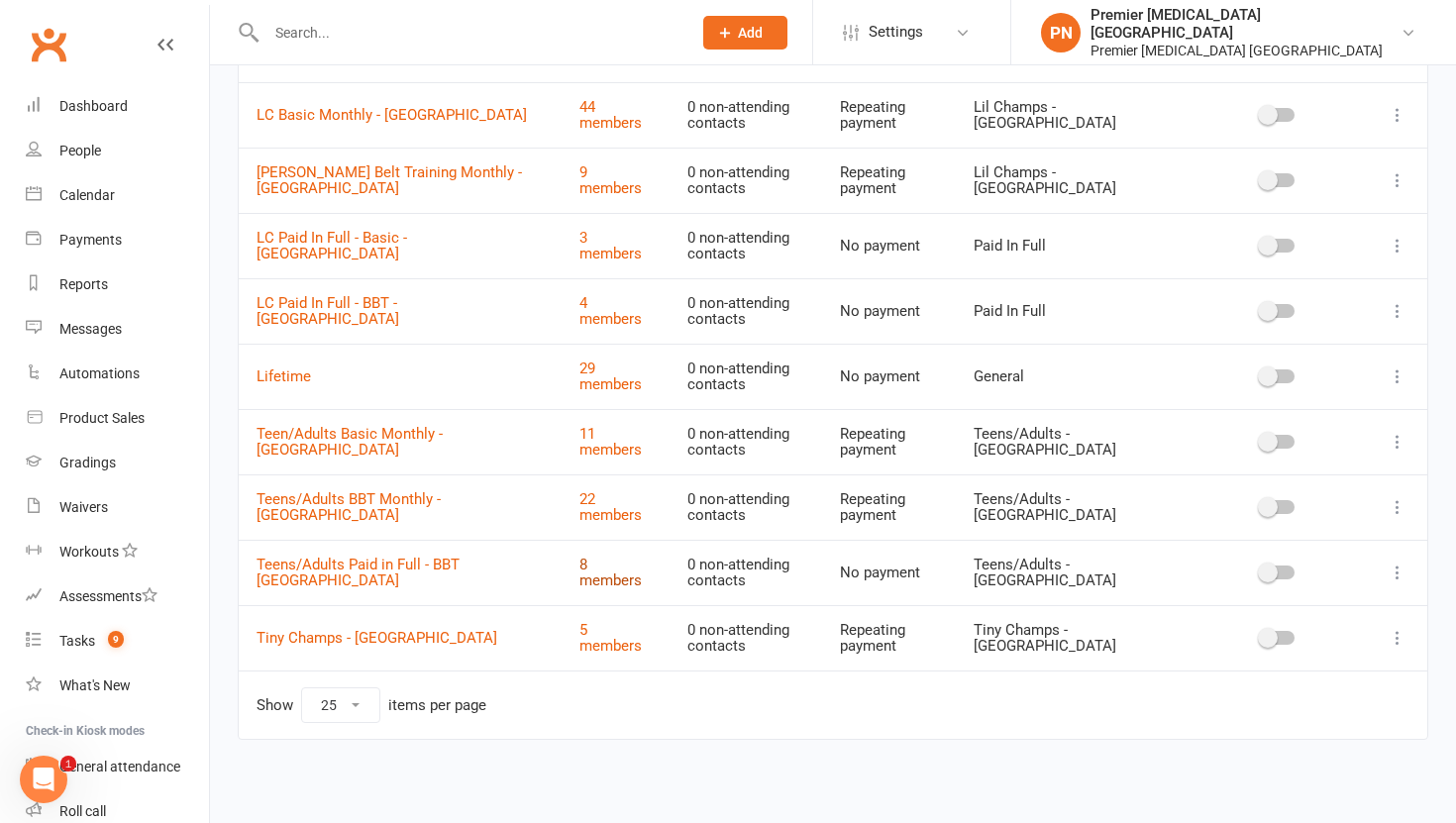 click on "8 members" at bounding box center (610, 572) 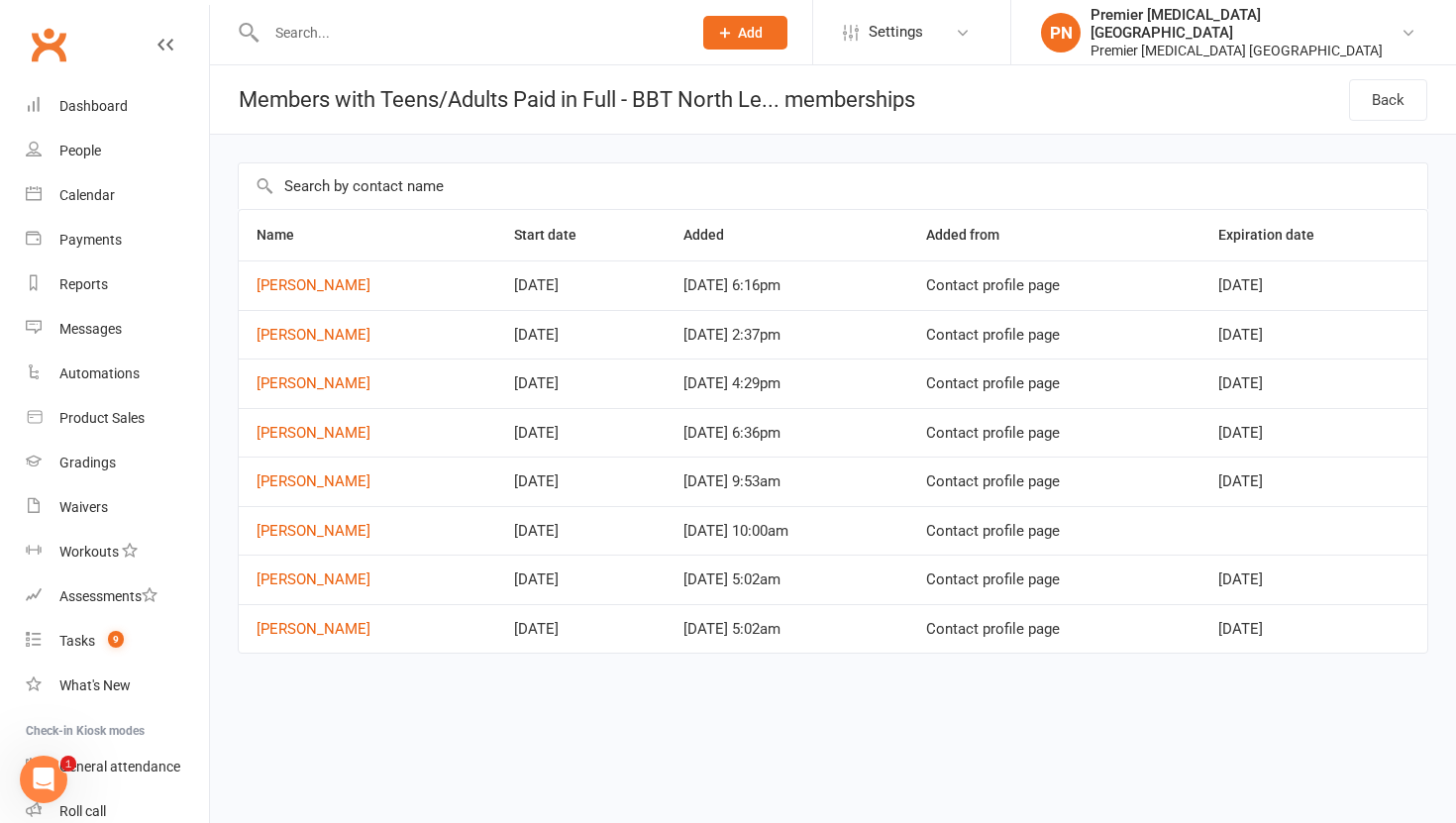 click at bounding box center (468, 33) 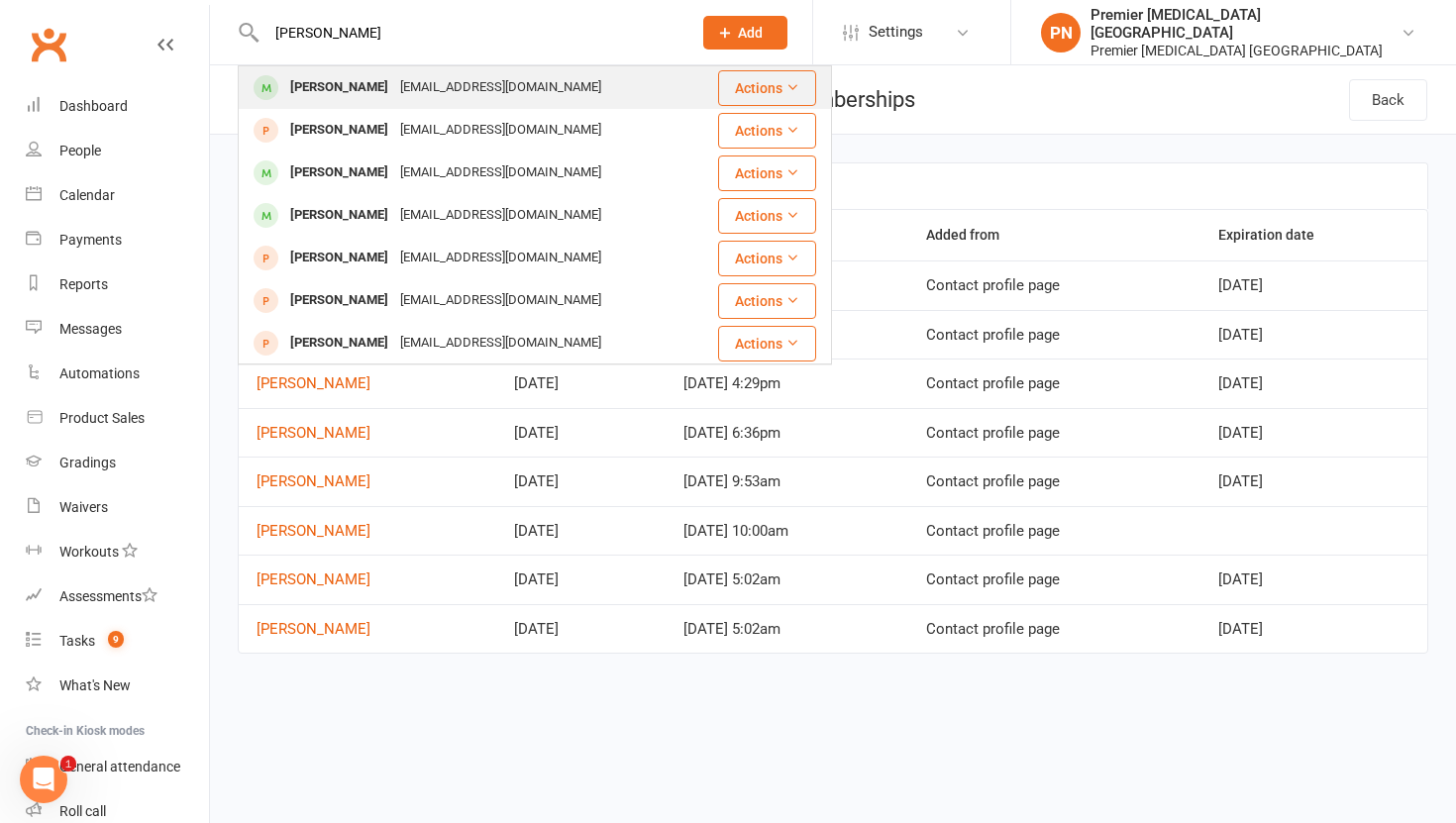 type on "[PERSON_NAME]" 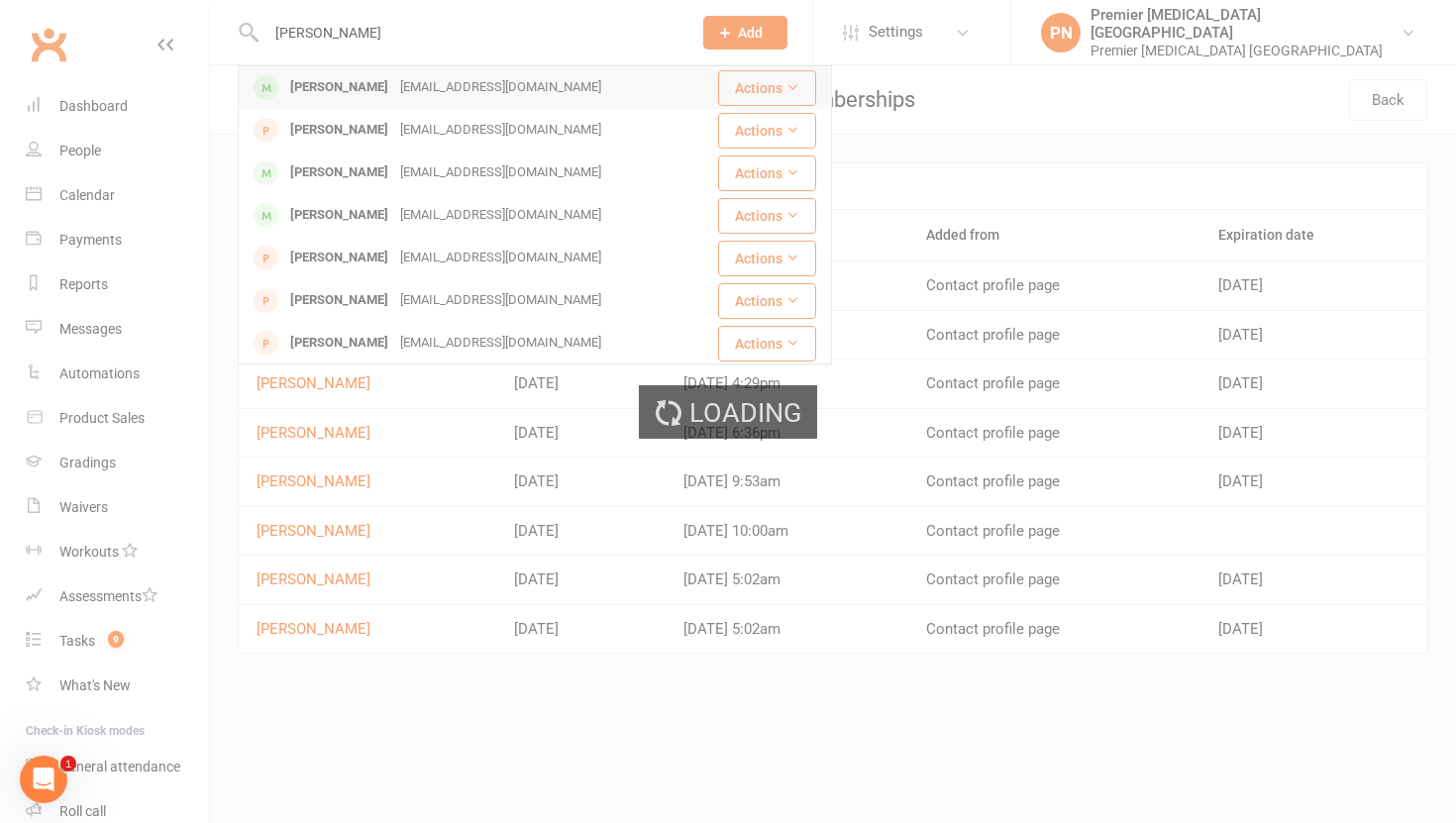 type 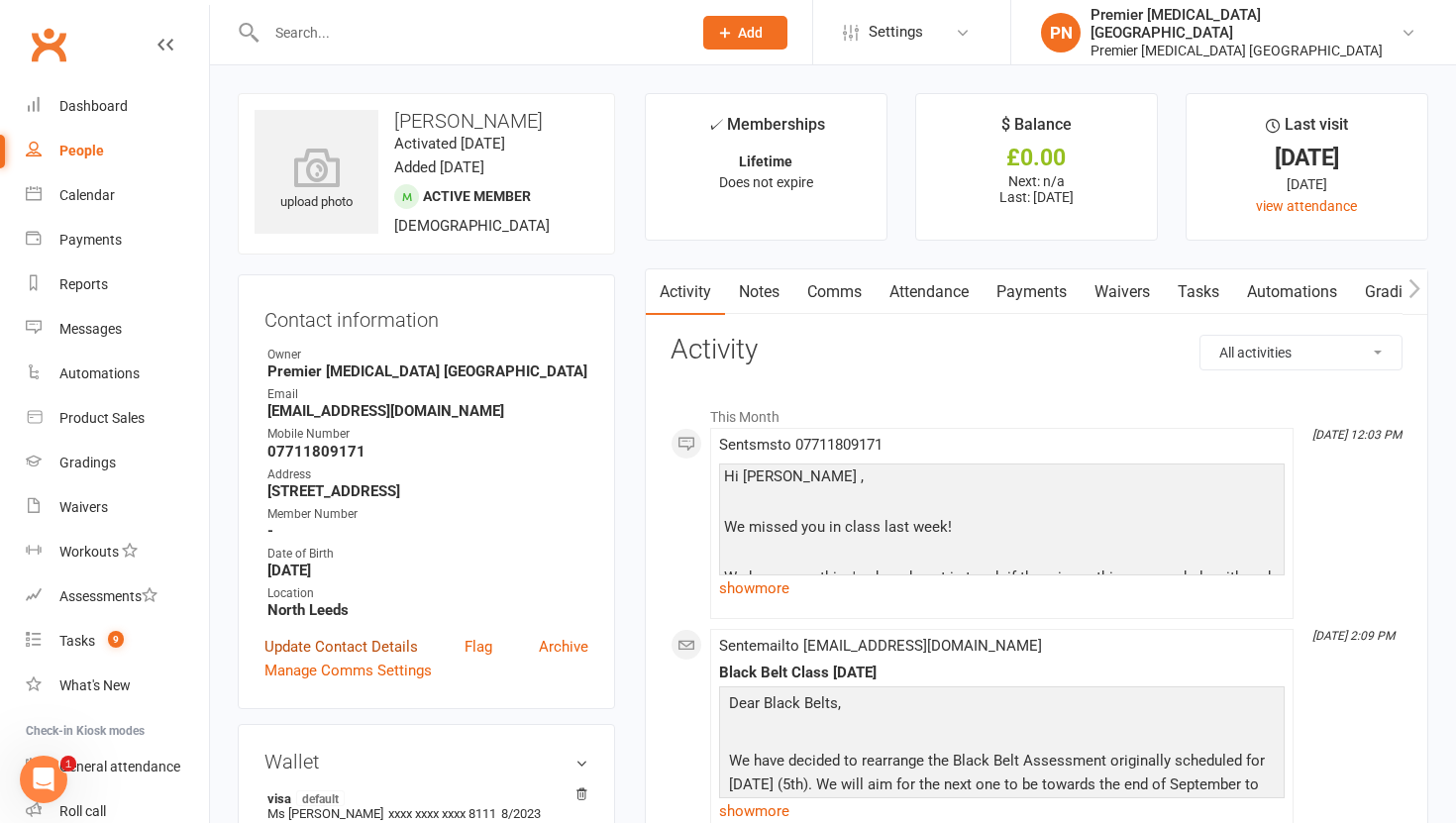 click on "Update Contact Details" at bounding box center [341, 647] 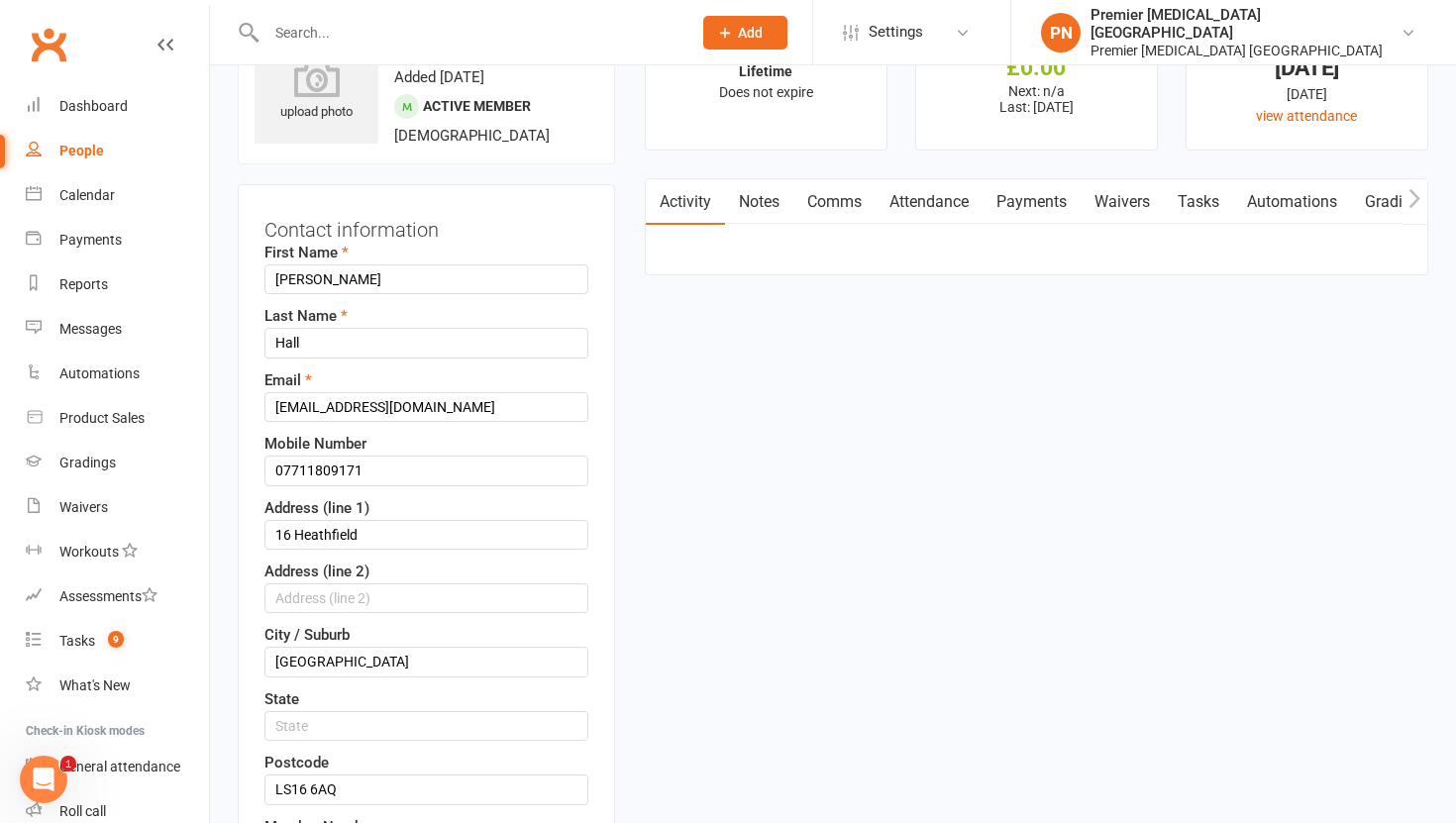 scroll, scrollTop: 93, scrollLeft: 0, axis: vertical 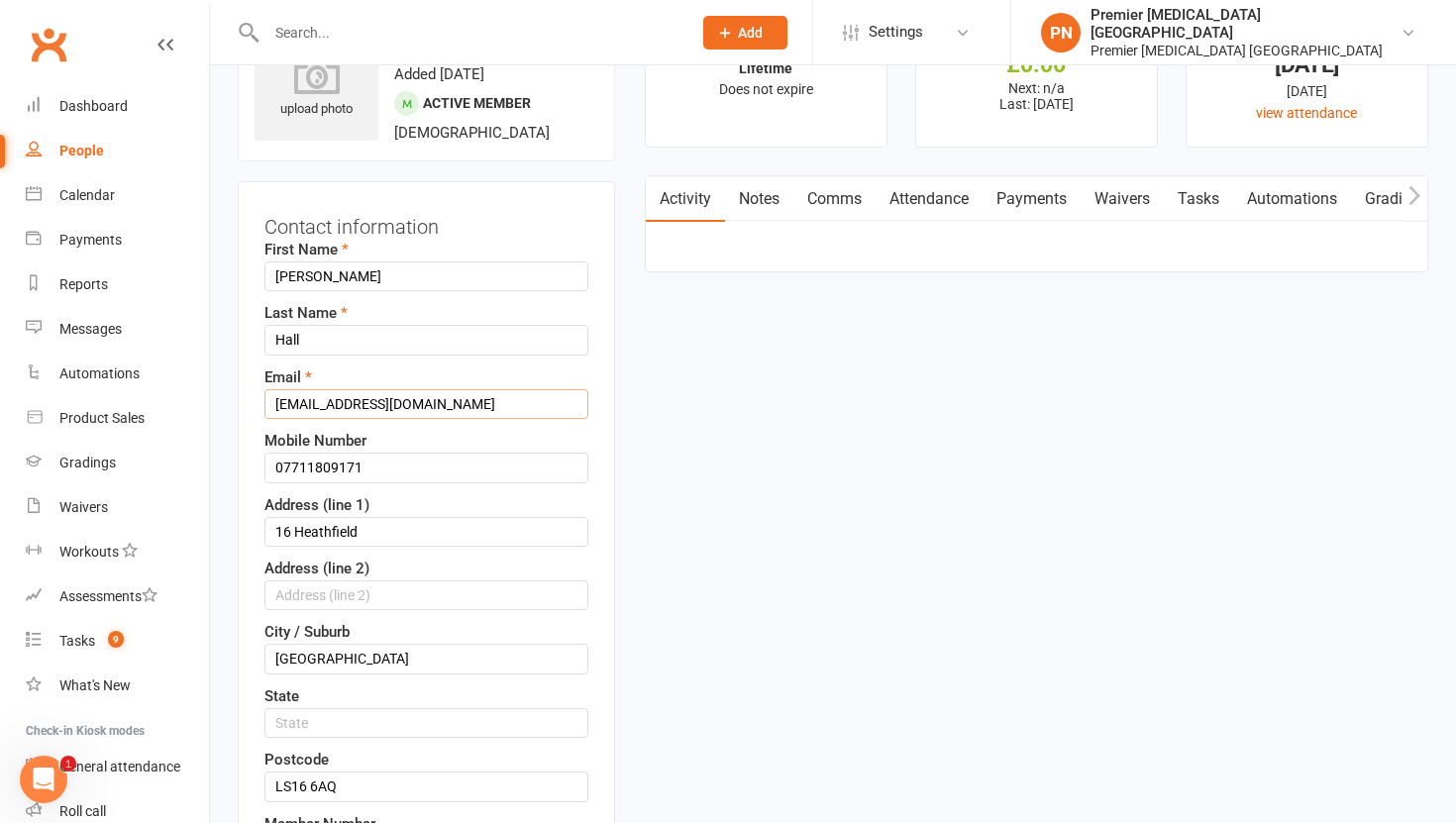 drag, startPoint x: 453, startPoint y: 410, endPoint x: 263, endPoint y: 406, distance: 190.0421 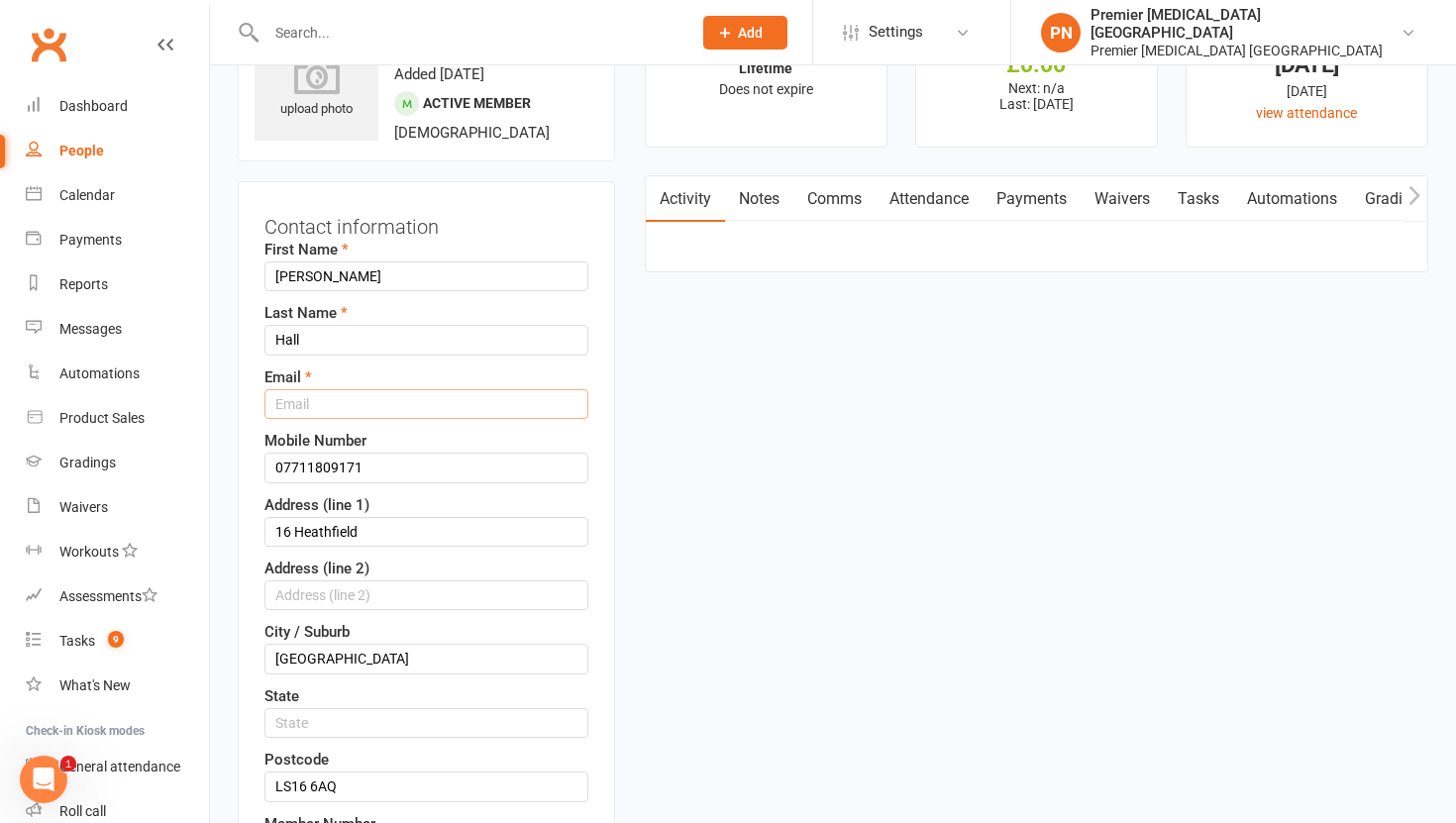 paste on "[EMAIL_ADDRESS][DOMAIN_NAME]" 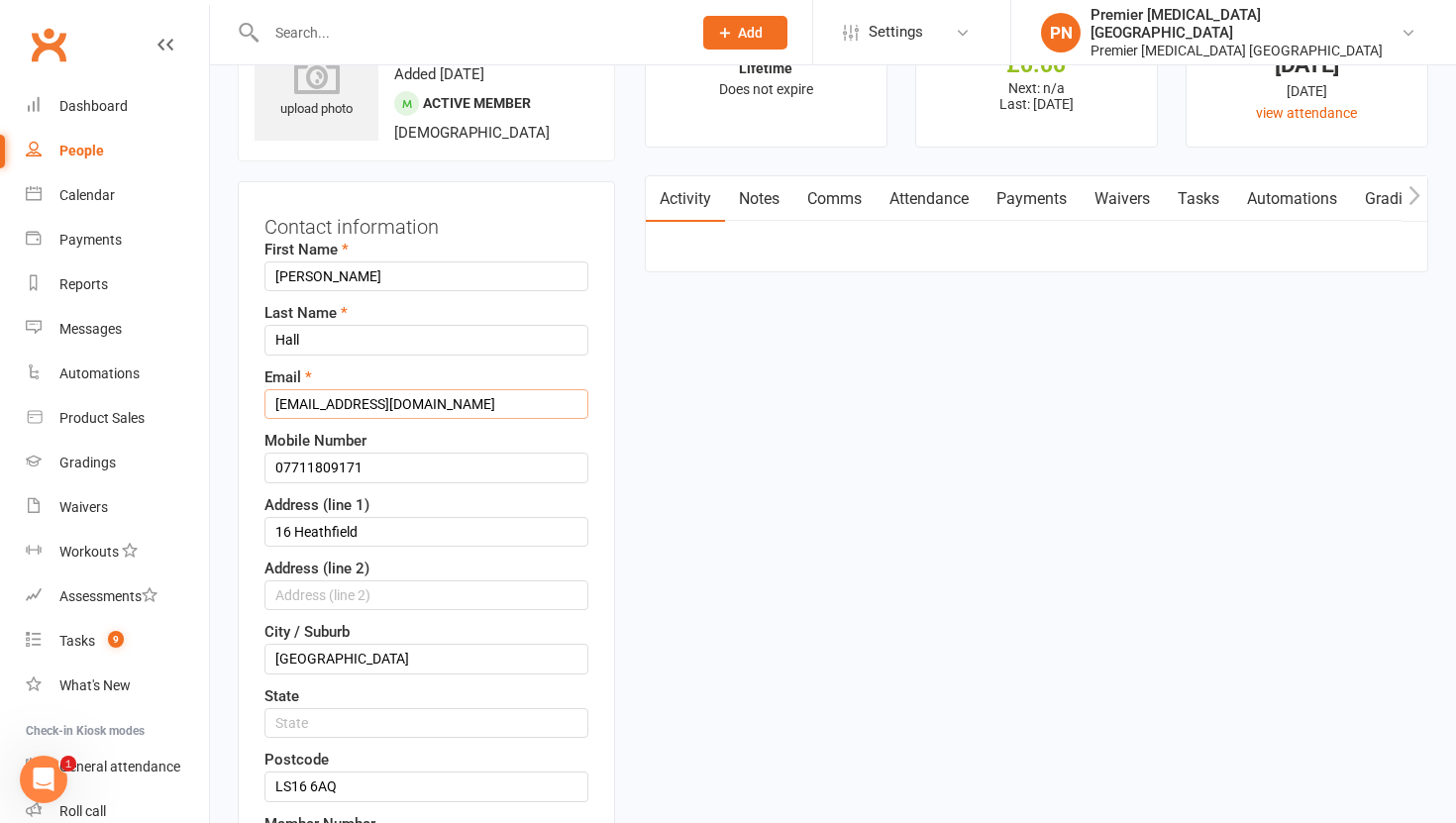 type on "[EMAIL_ADDRESS][DOMAIN_NAME]" 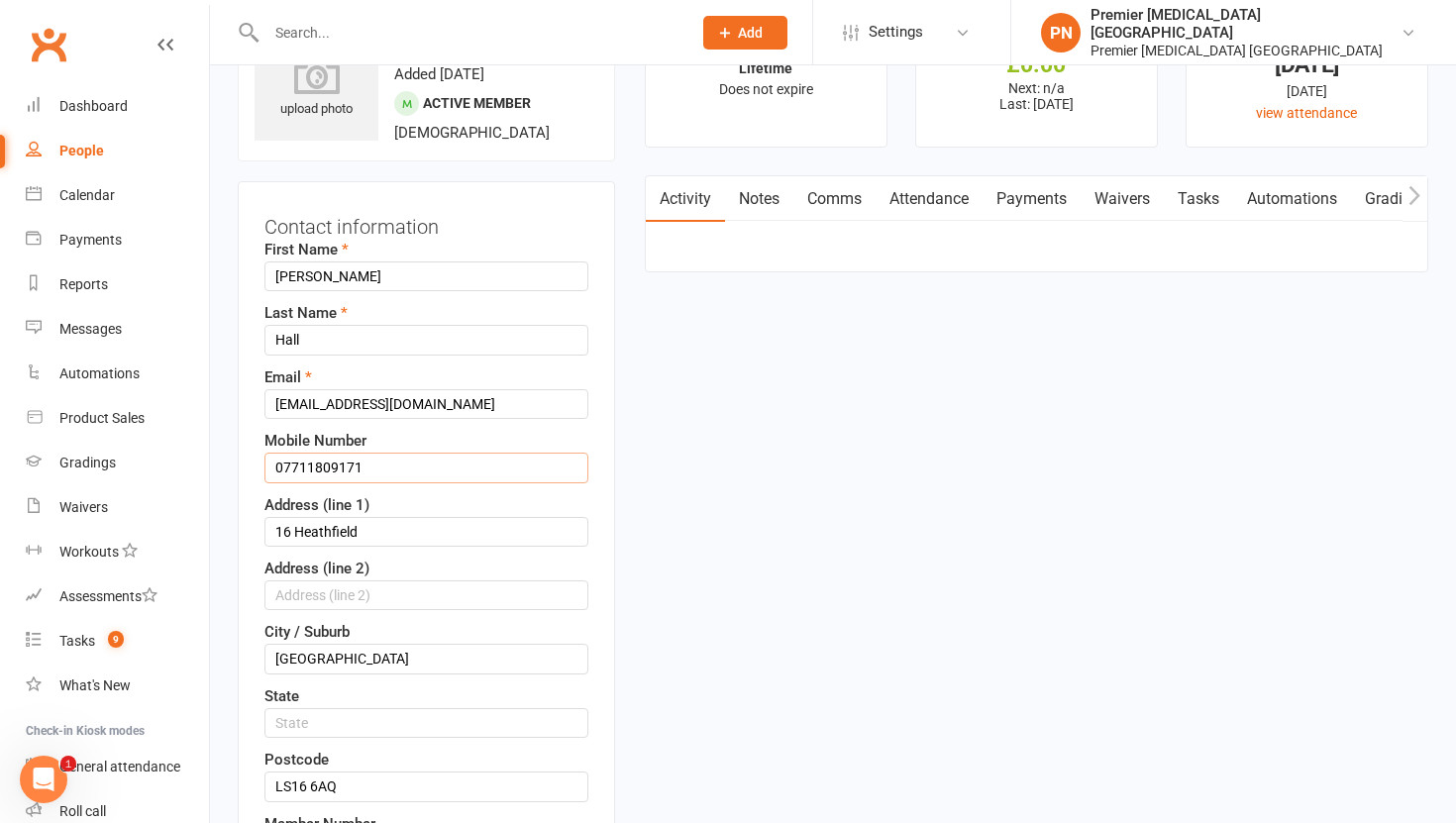 drag, startPoint x: 381, startPoint y: 477, endPoint x: 255, endPoint y: 475, distance: 126.01587 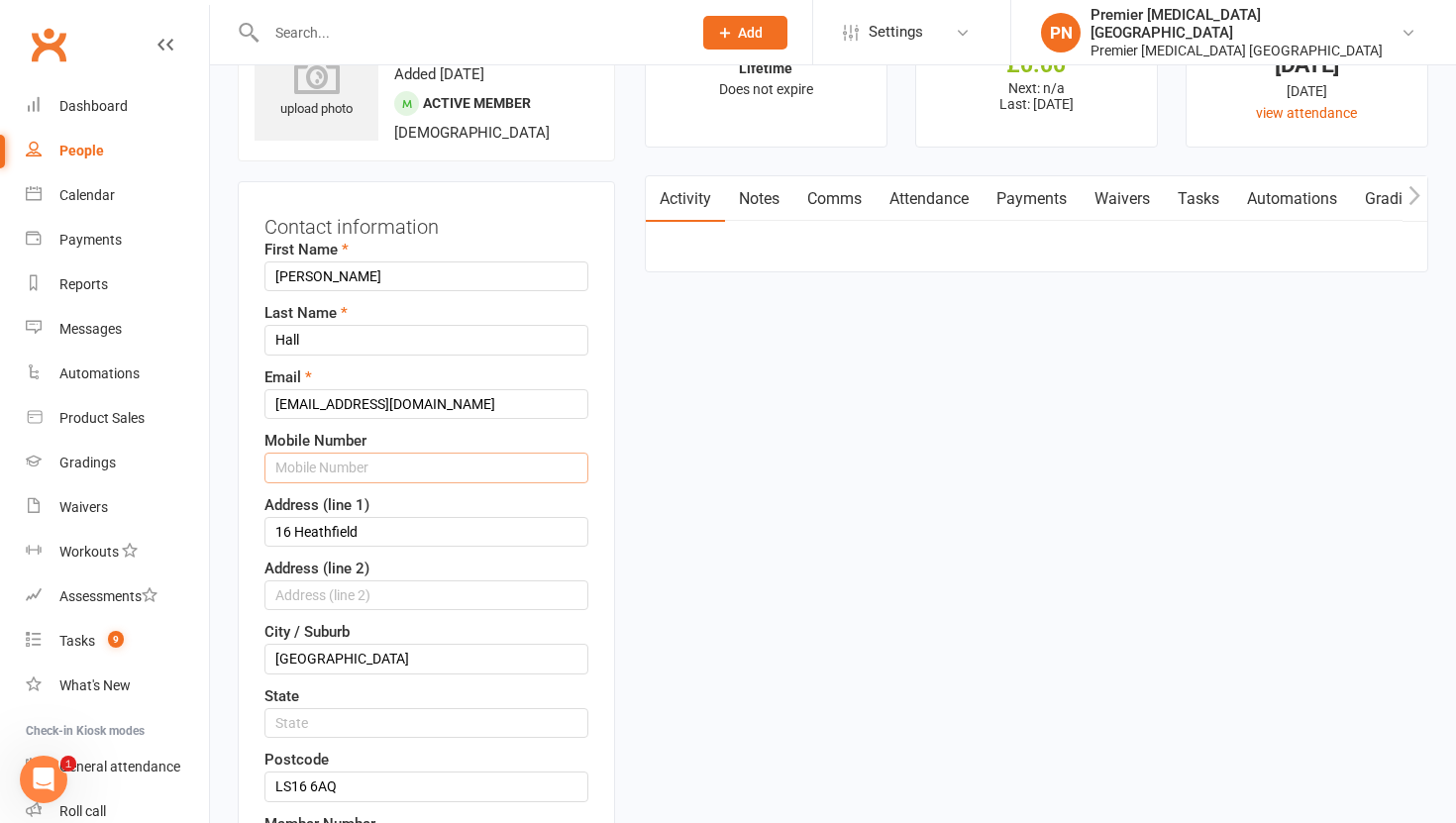 click at bounding box center (426, 467) 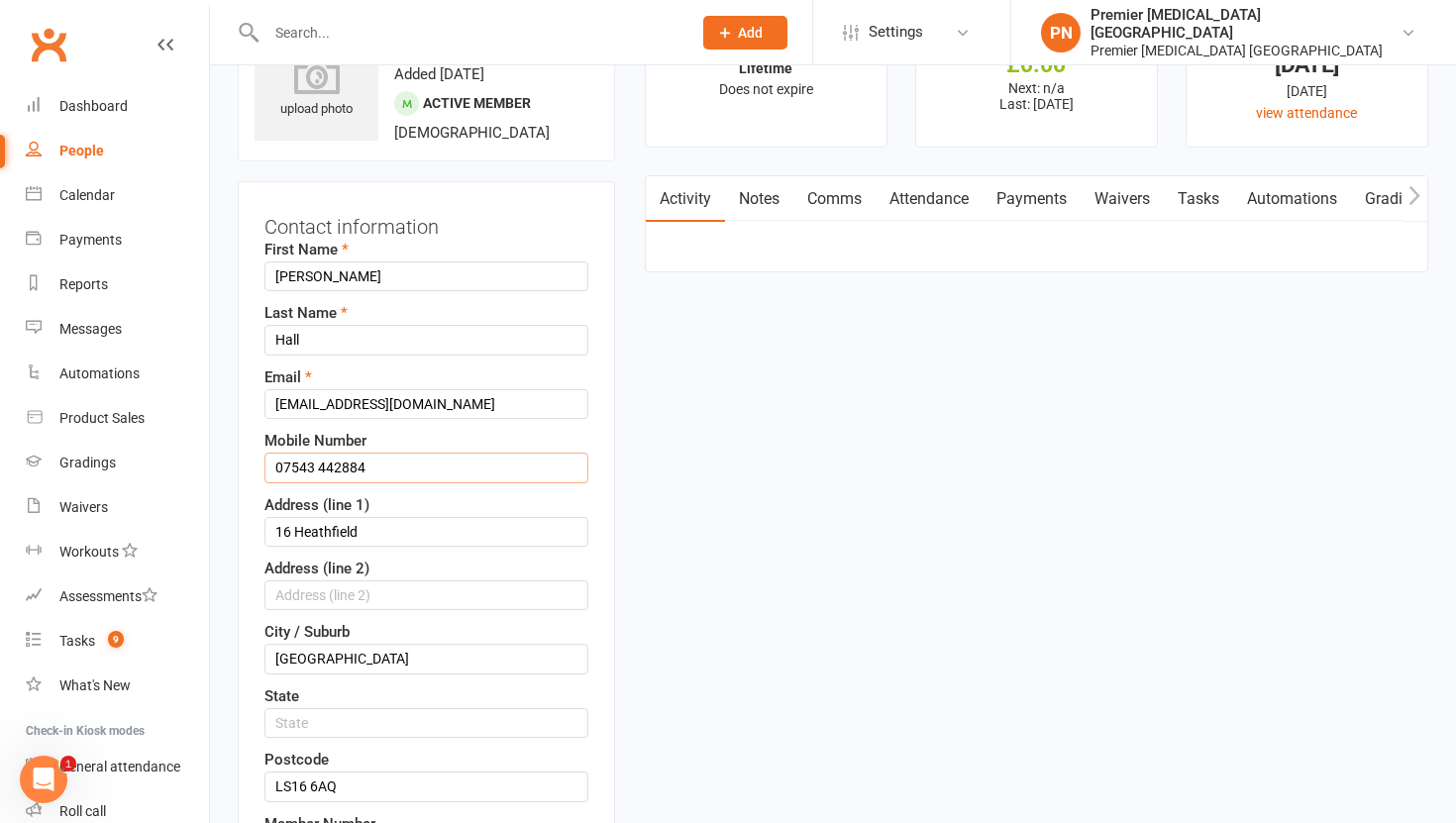 type on "07543 442884" 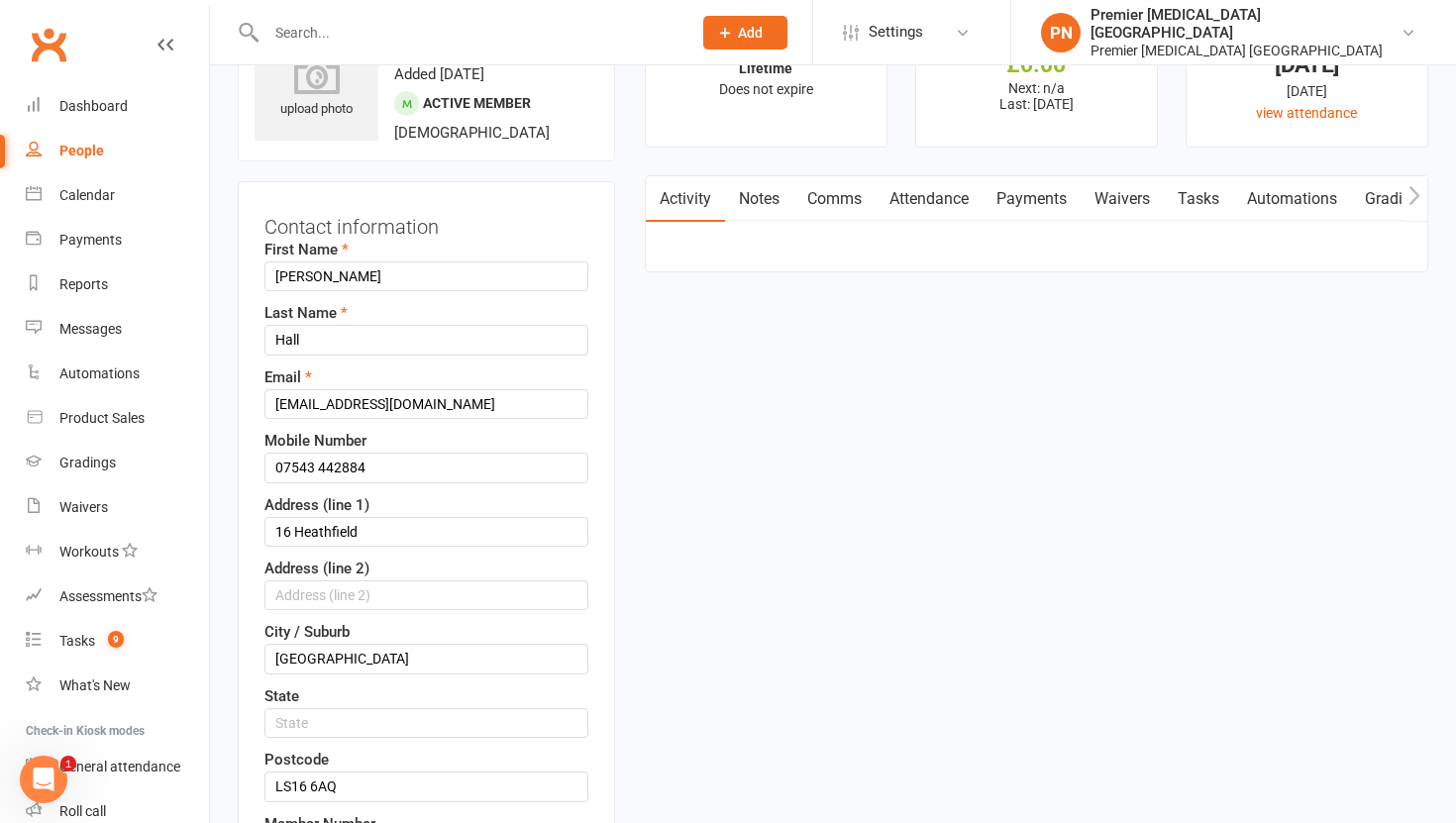 click on "Contact information First Name  [PERSON_NAME]
Last Name  [PERSON_NAME]
Email  [EMAIL_ADDRESS][DOMAIN_NAME]
Mobile Number  [PHONE_NUMBER]
Address (line 1)  [GEOGRAPHIC_DATA] (line 2)
City / Suburb  [GEOGRAPHIC_DATA]
Postcode  LS16 6AQ
Member Number
Date of Birth  [DEMOGRAPHIC_DATA]
[DATE] - [DATE]
2001
2002
2003
2004
2005
2006
2007
2008
2009
2010
2011
2012
2013
2014
2015
2016
2017
2018
2019
2020
×
Owner  Select Owner Premier [MEDICAL_DATA] North [PERSON_NAME] [PERSON_NAME] [PERSON_NAME] [PERSON_NAME]
Location" at bounding box center (426, 661) 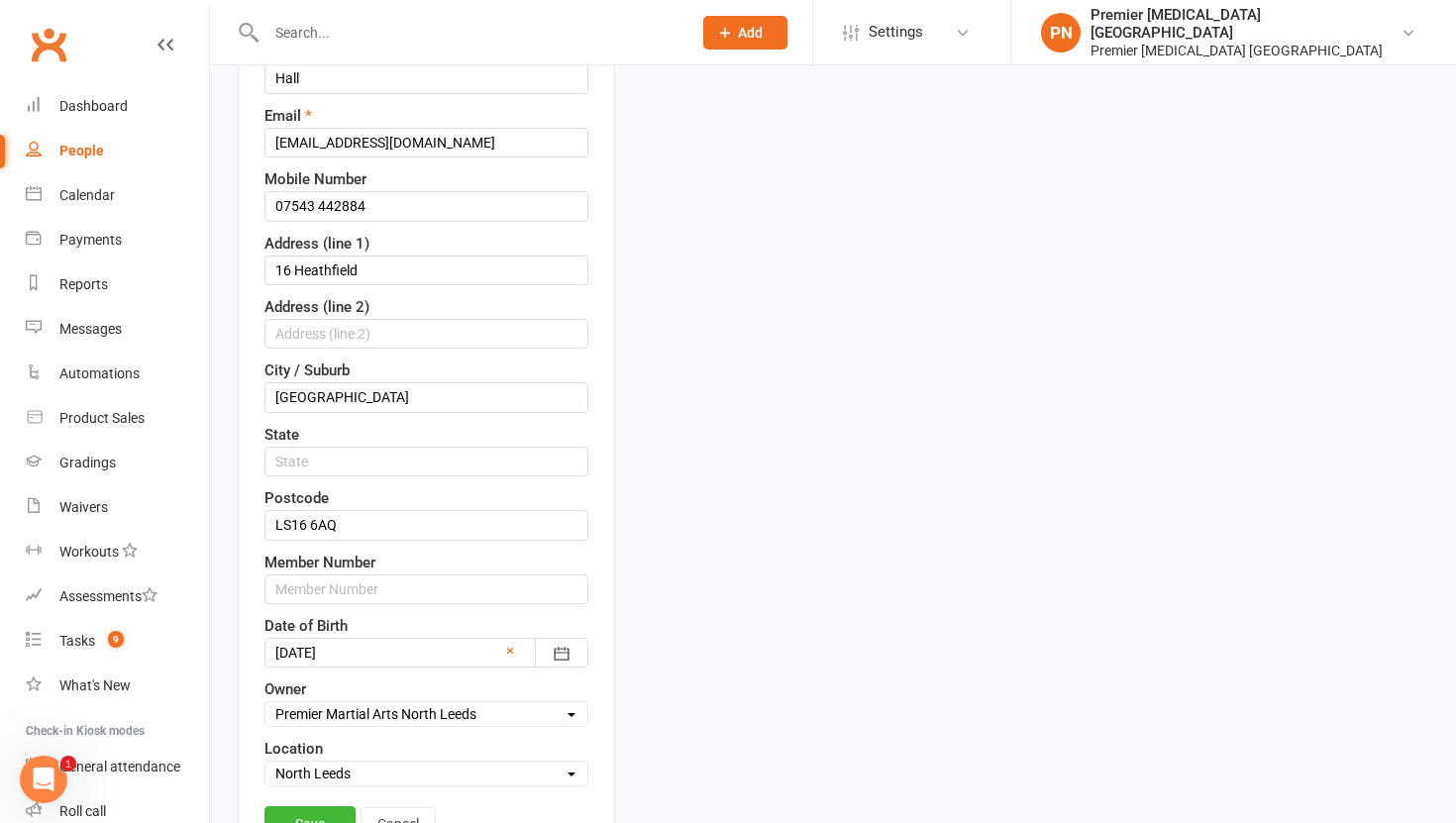 scroll, scrollTop: 463, scrollLeft: 0, axis: vertical 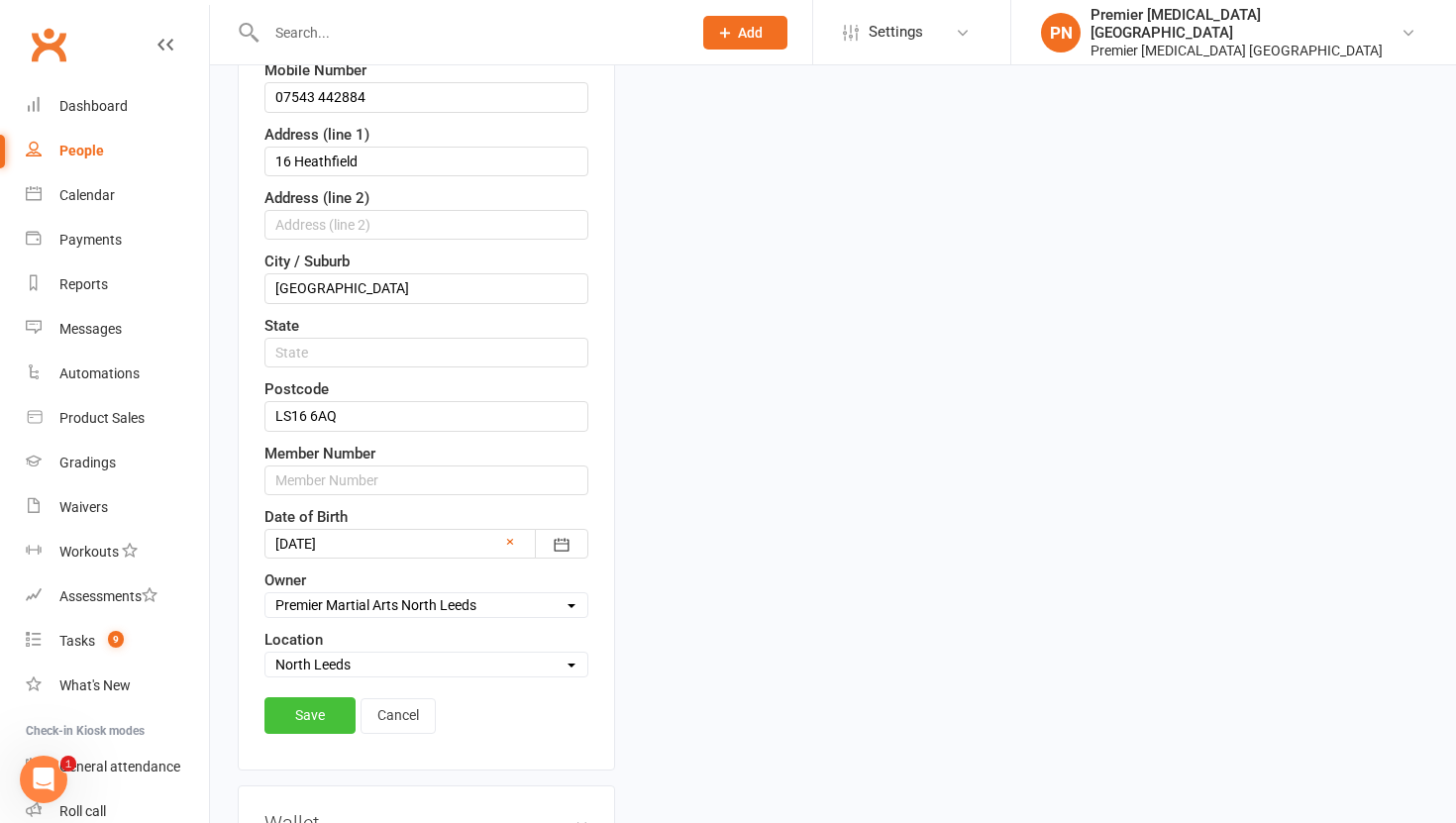 click on "Save" at bounding box center [310, 715] 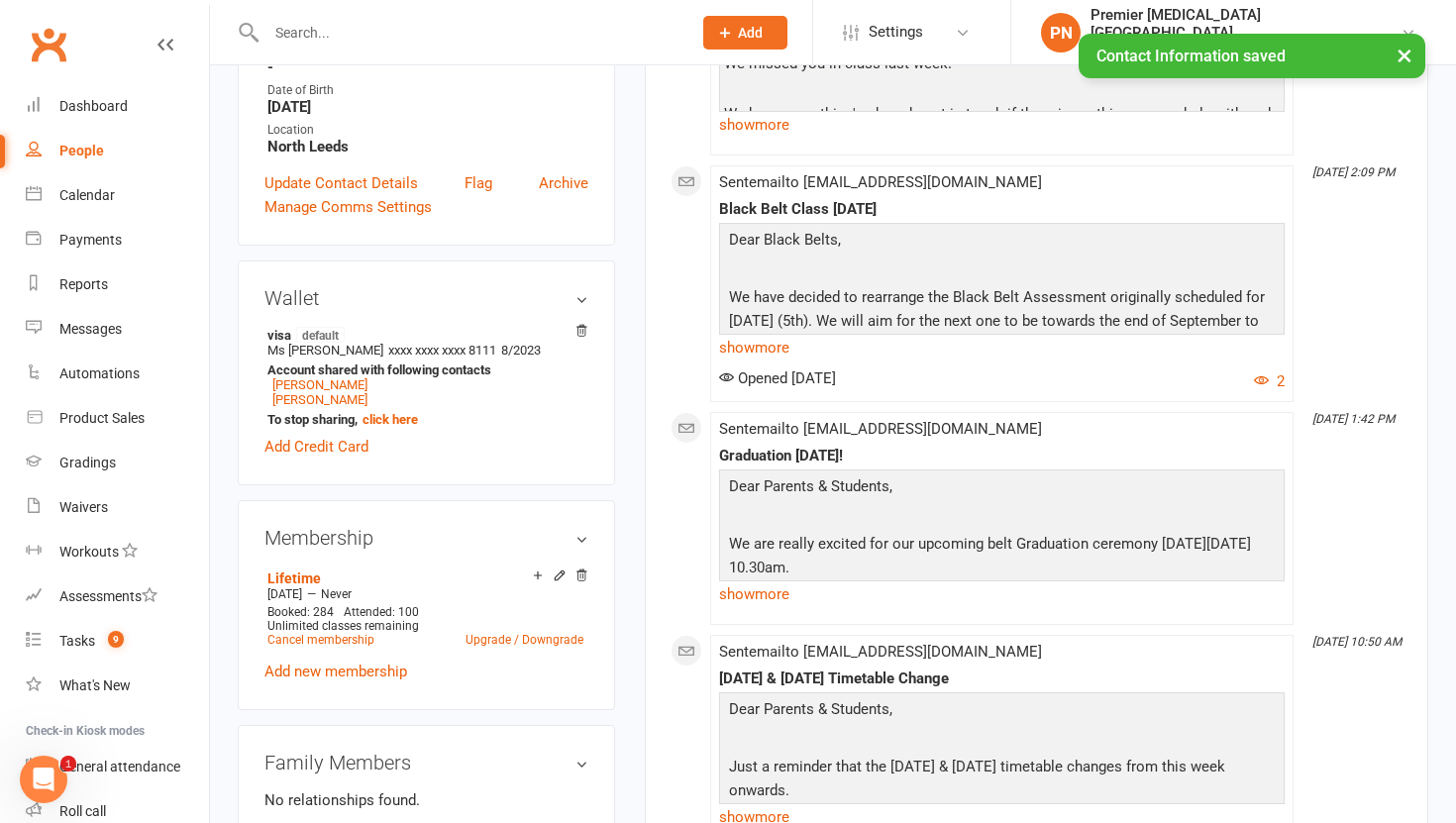 scroll, scrollTop: 0, scrollLeft: 0, axis: both 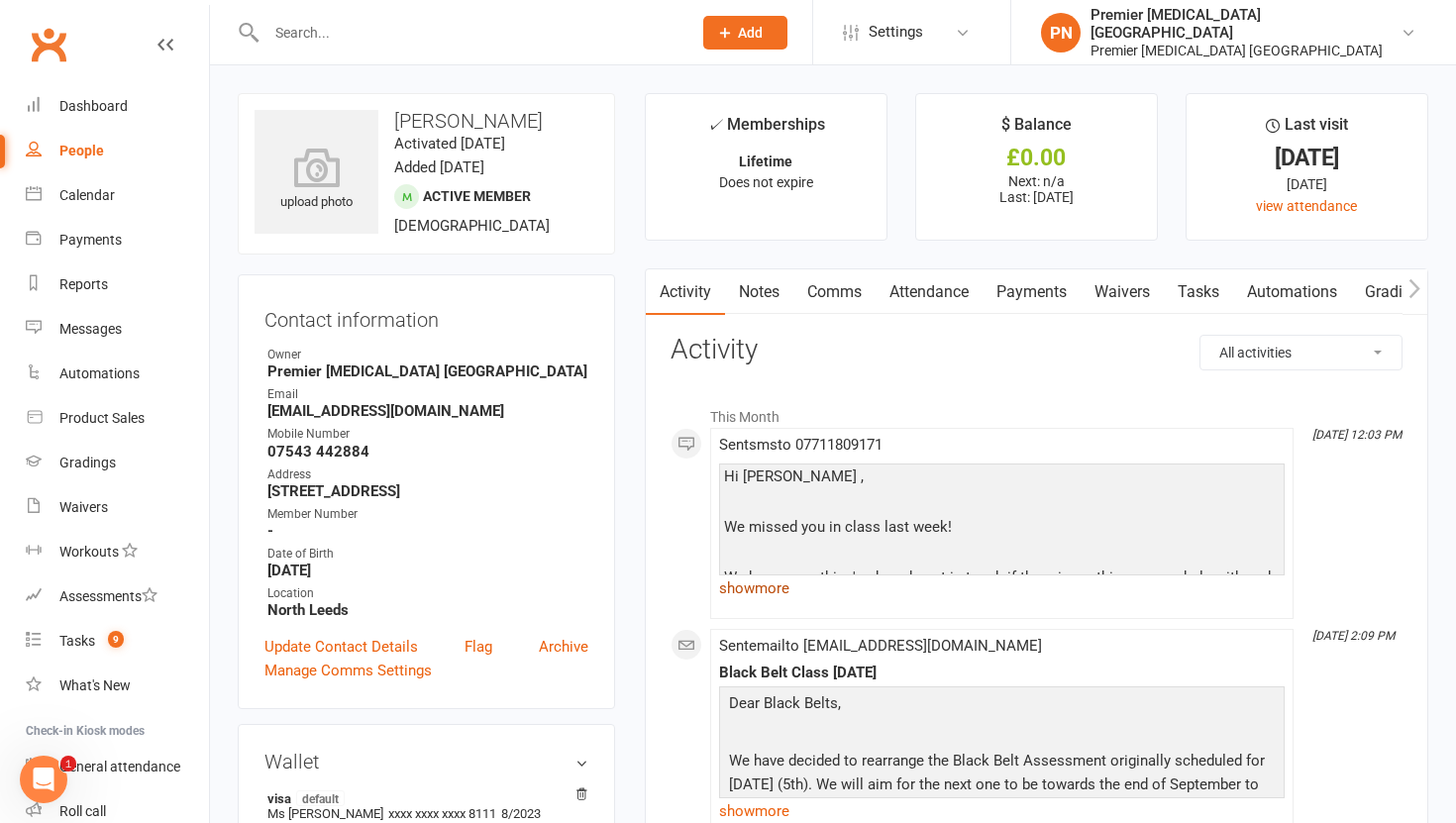 click on "show  more" at bounding box center [1001, 588] 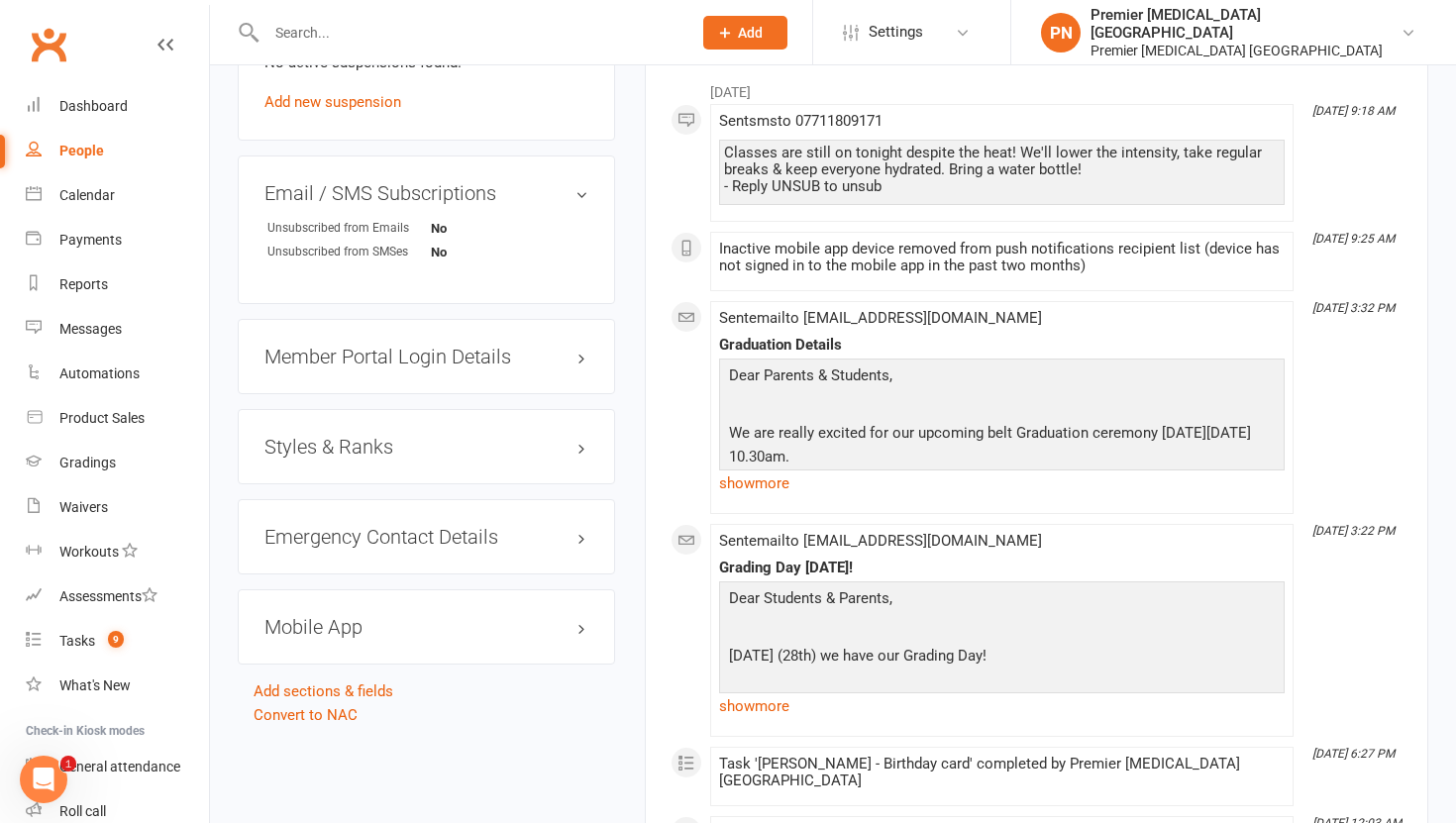 scroll, scrollTop: 1397, scrollLeft: 0, axis: vertical 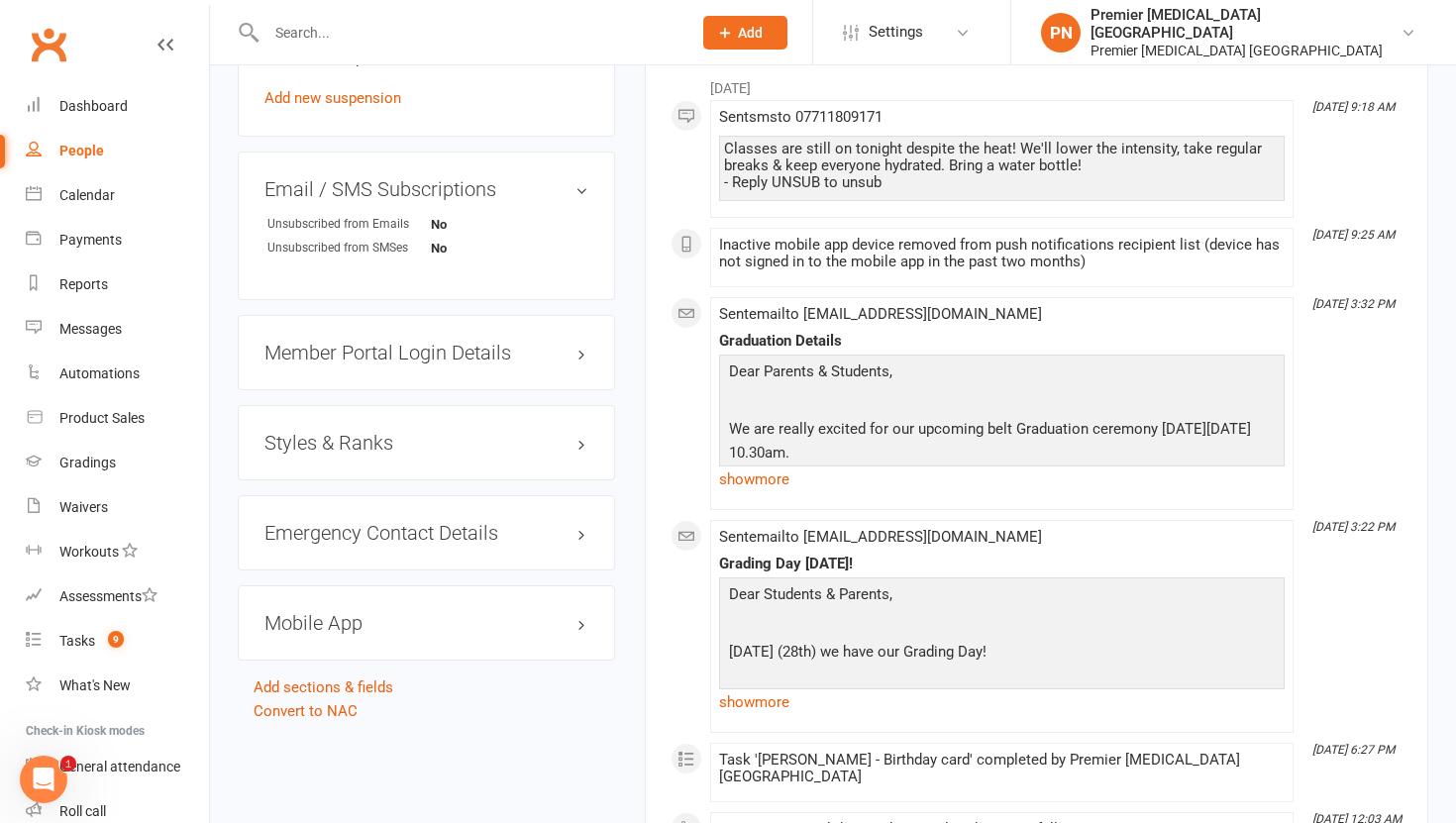 click on "Member Portal Login Details" at bounding box center [426, 353] 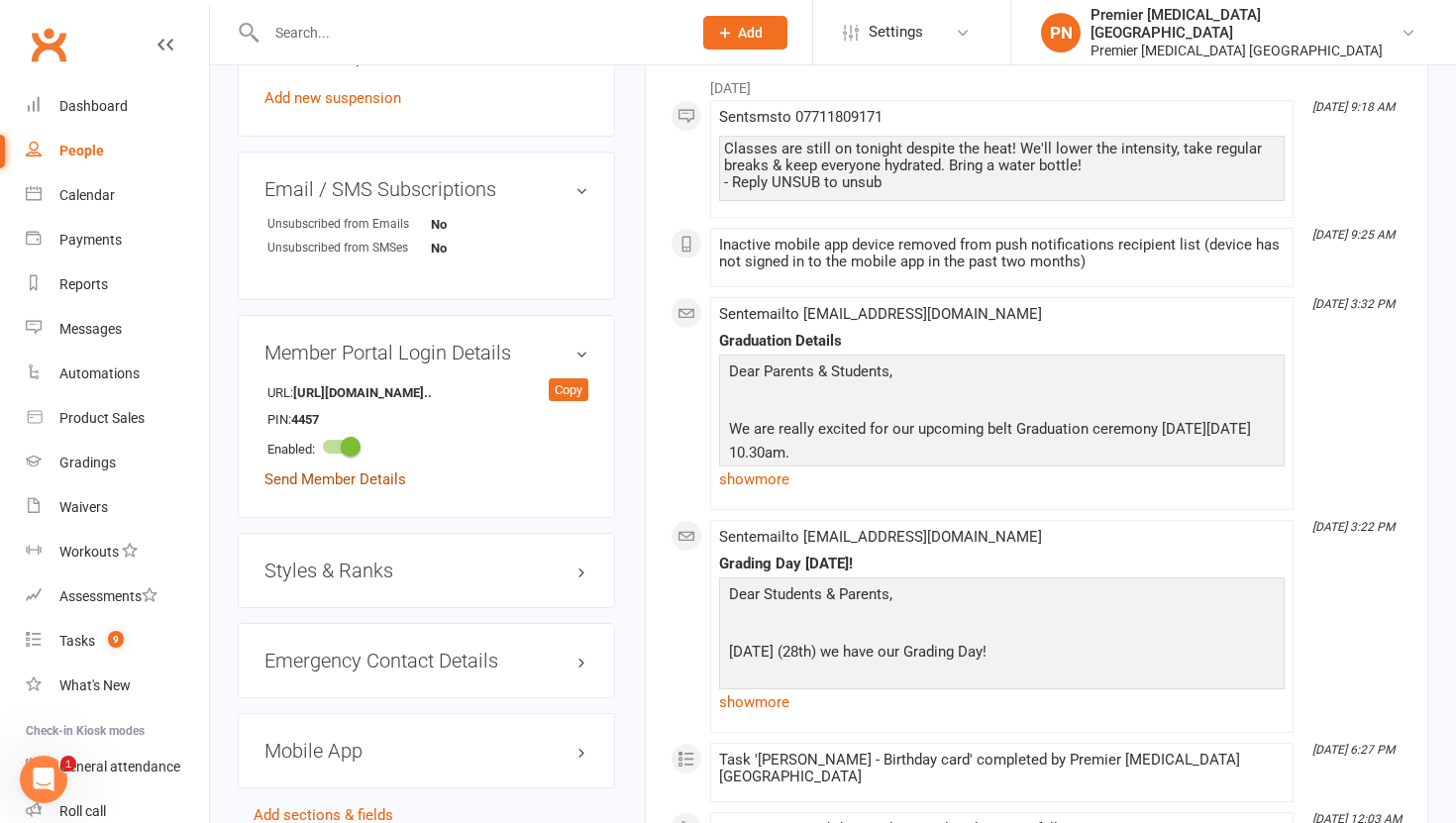 click on "Send Member Details" at bounding box center [335, 479] 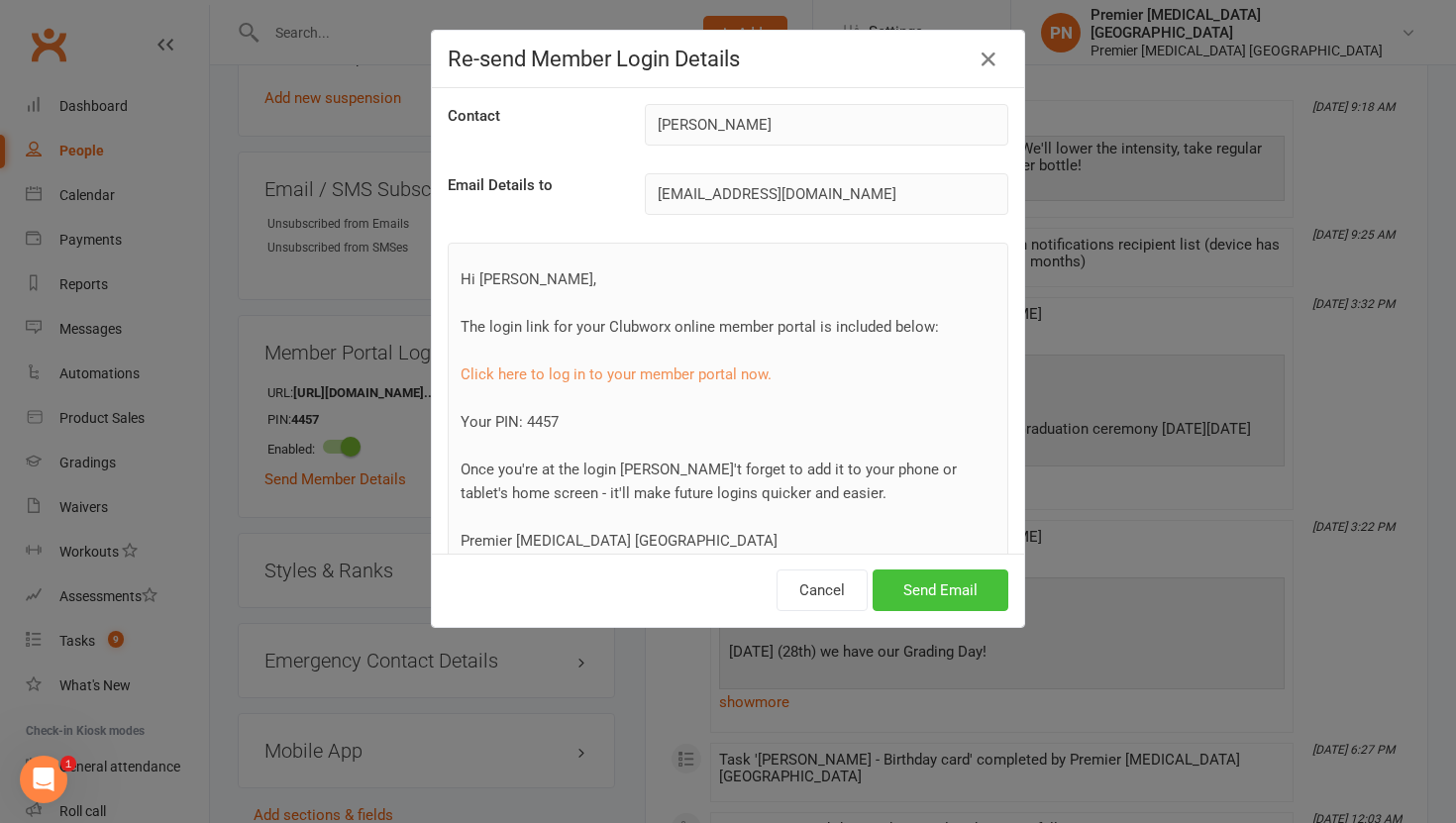 click on "Send Email" at bounding box center [940, 590] 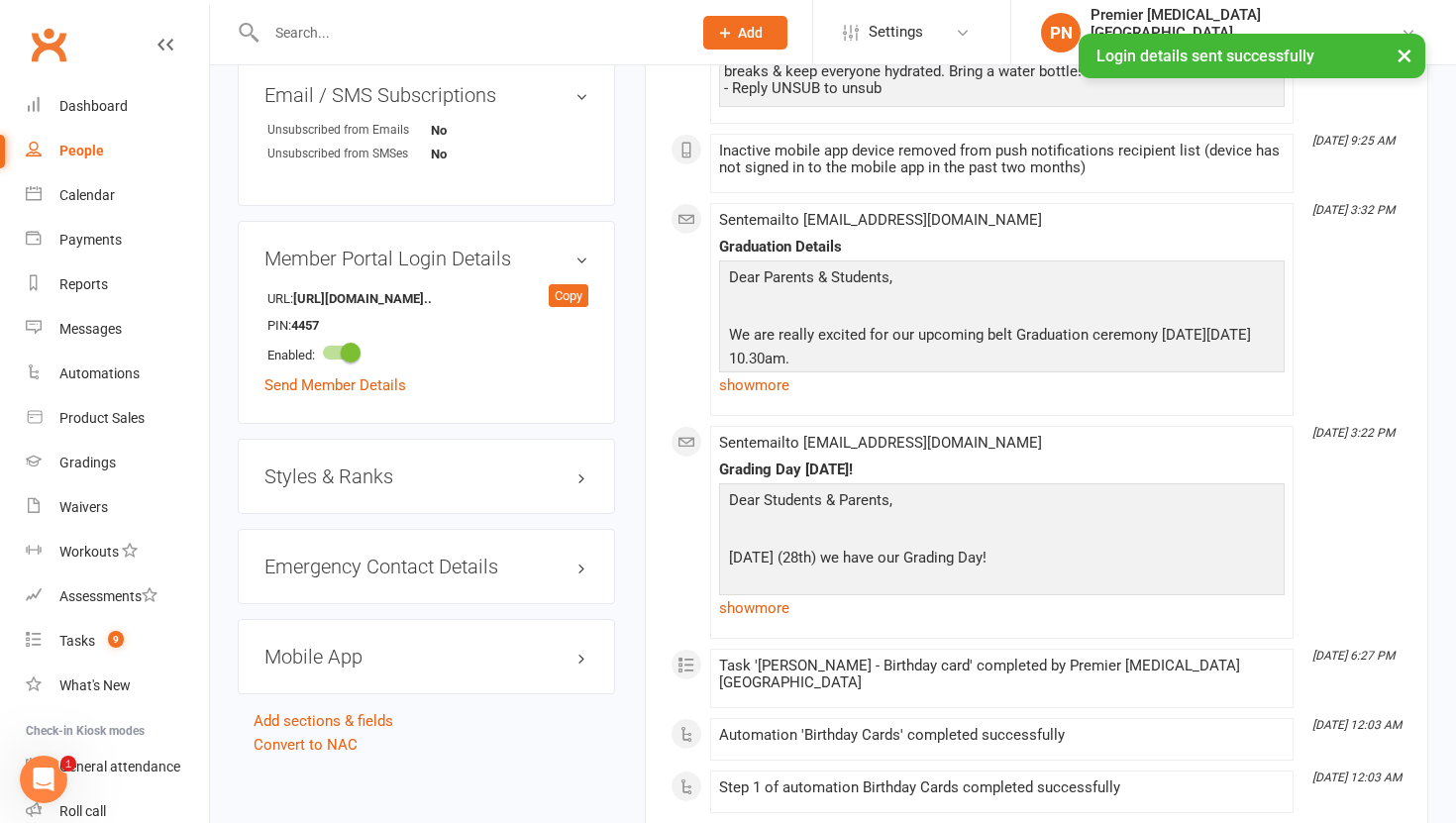 scroll, scrollTop: 1513, scrollLeft: 0, axis: vertical 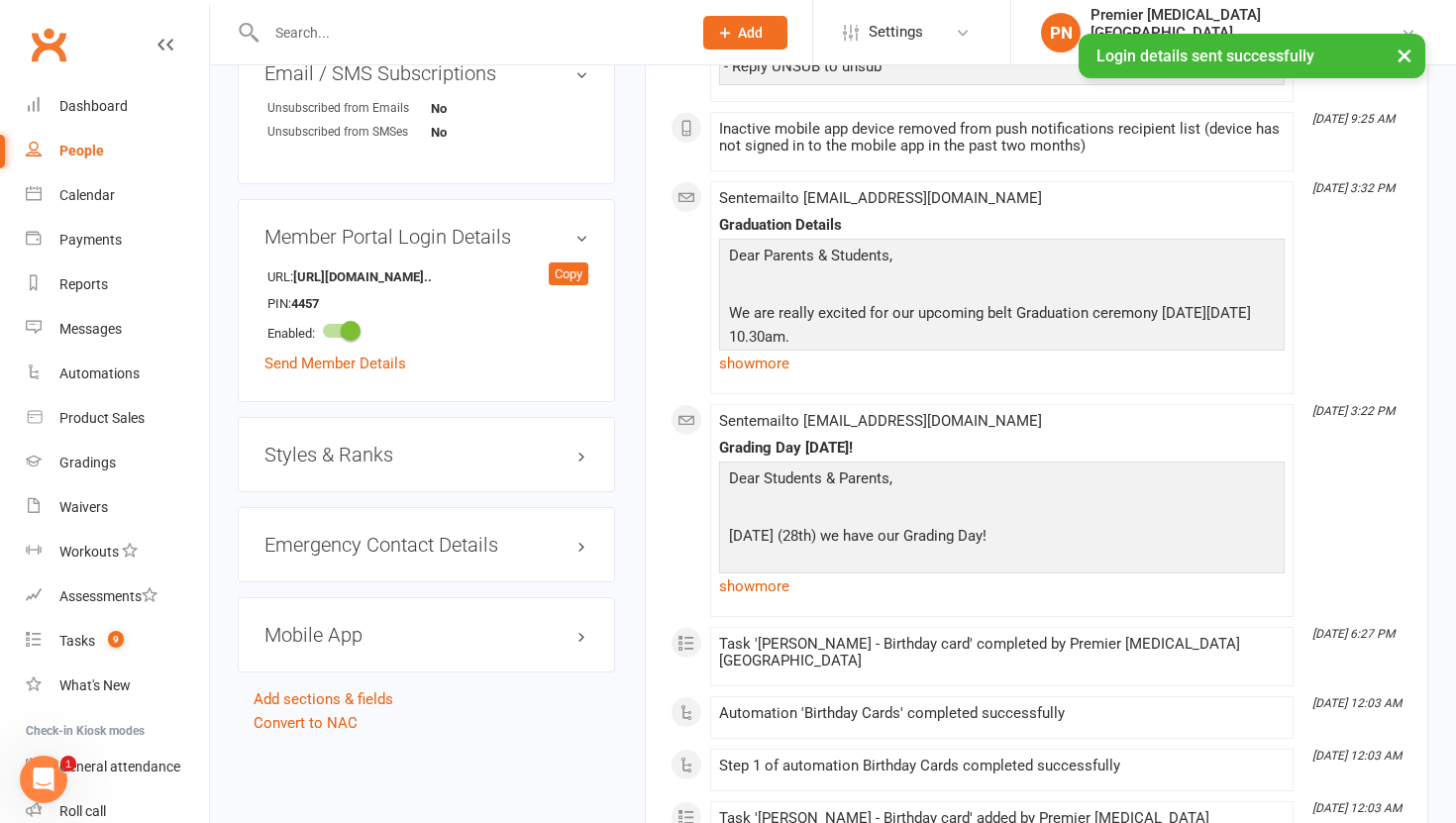 click on "Mobile App" at bounding box center [426, 635] 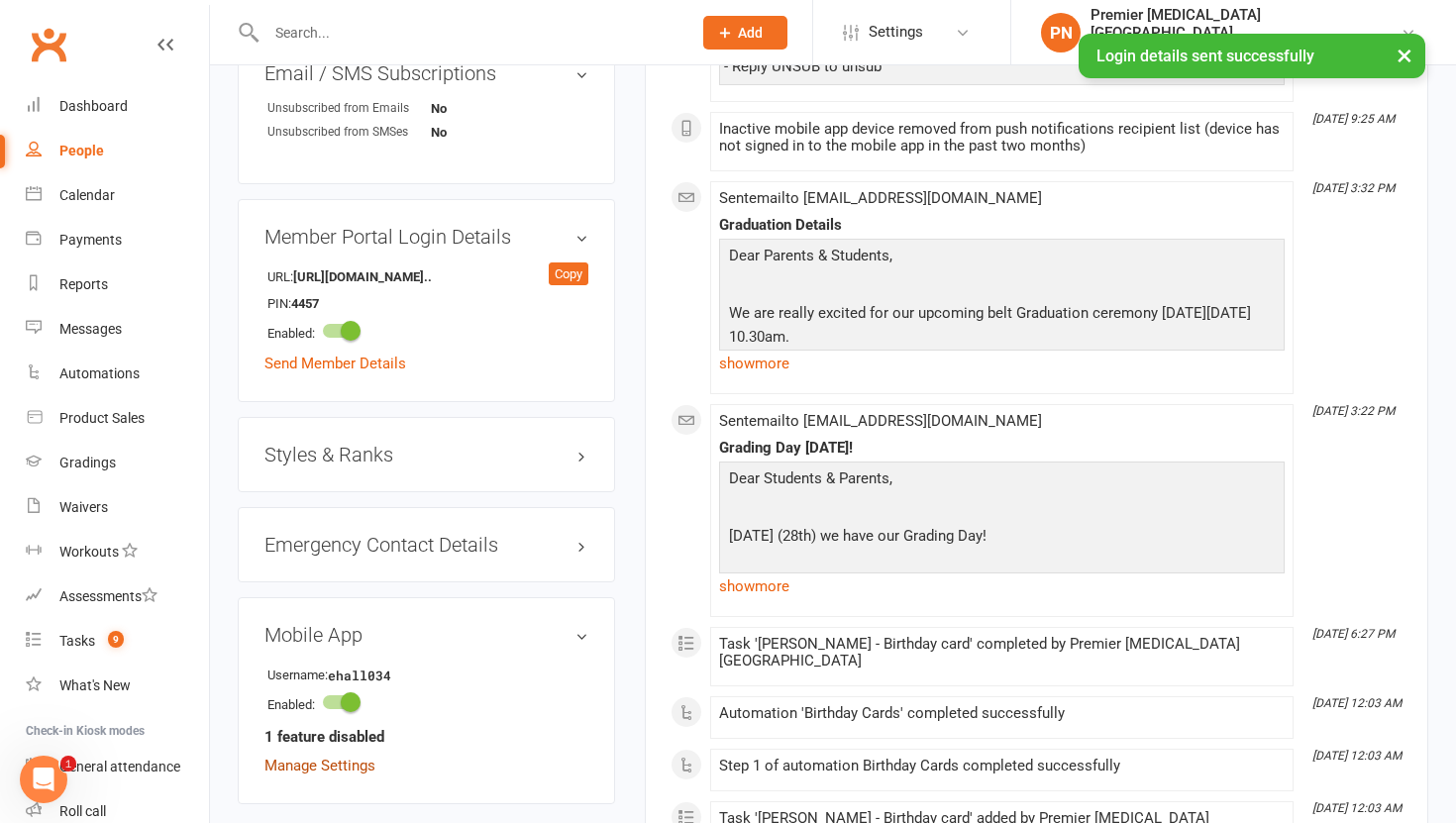 click on "Manage Settings" at bounding box center (320, 766) 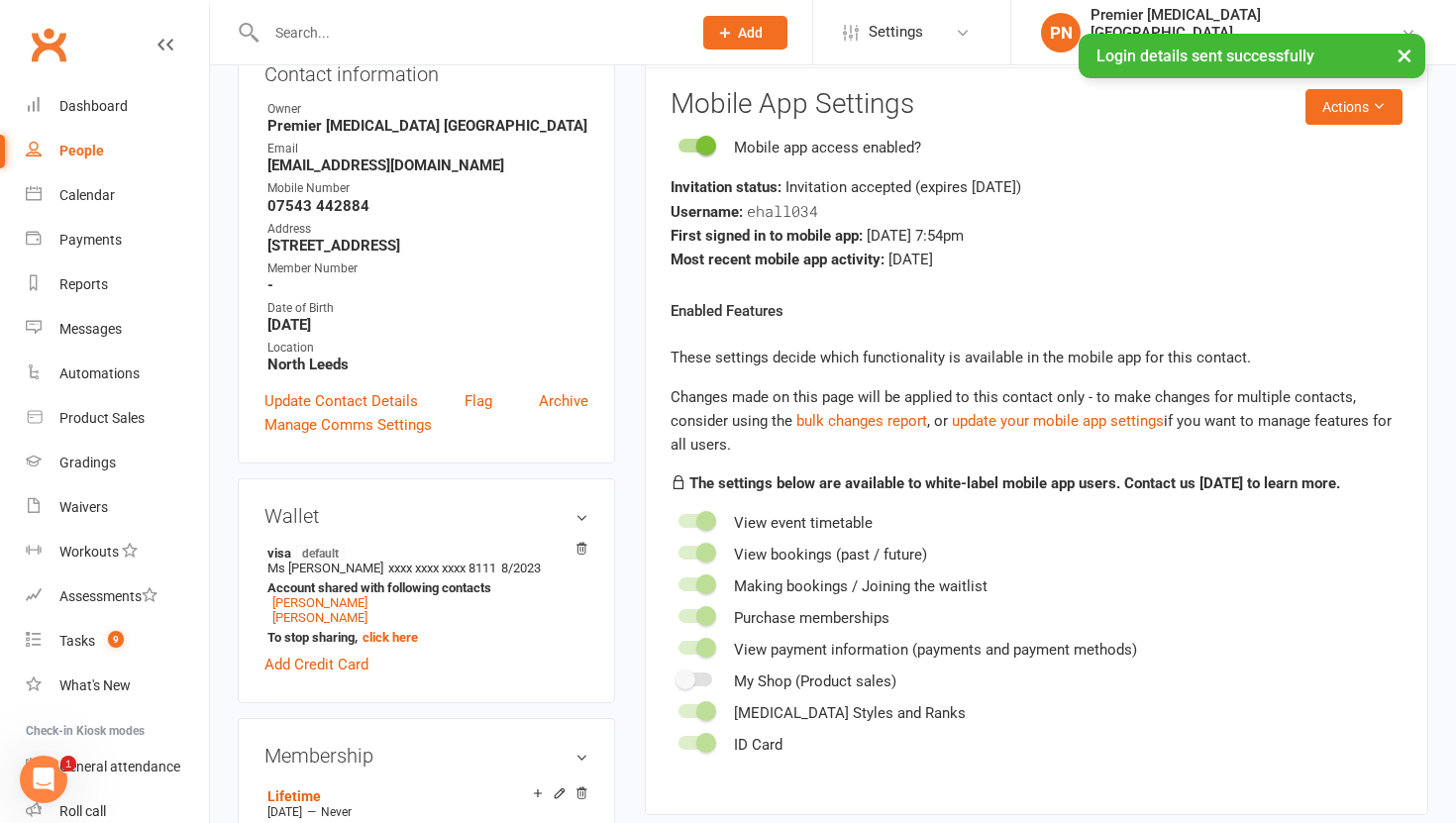scroll, scrollTop: 169, scrollLeft: 0, axis: vertical 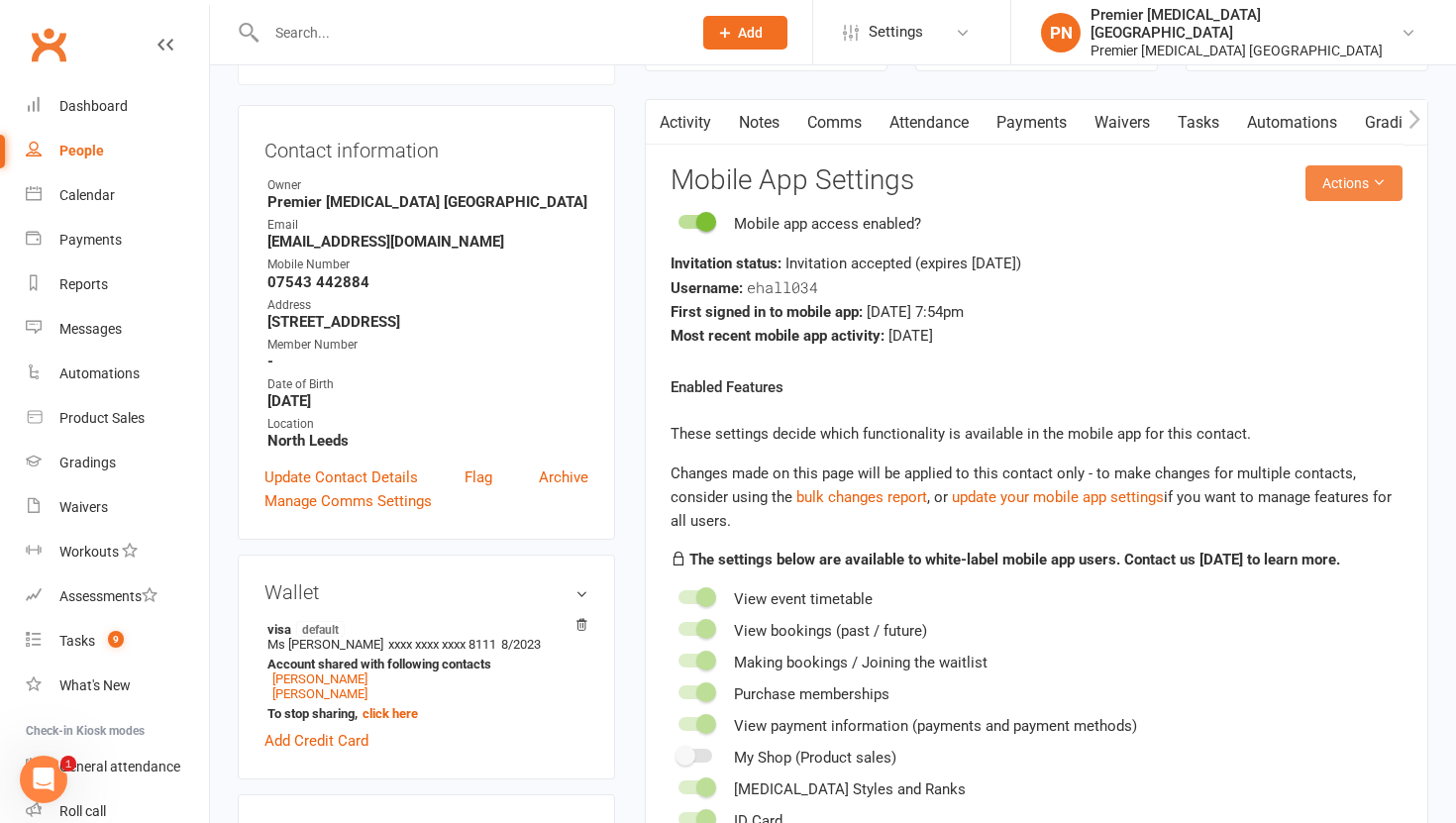 click on "Actions" at bounding box center (1354, 183) 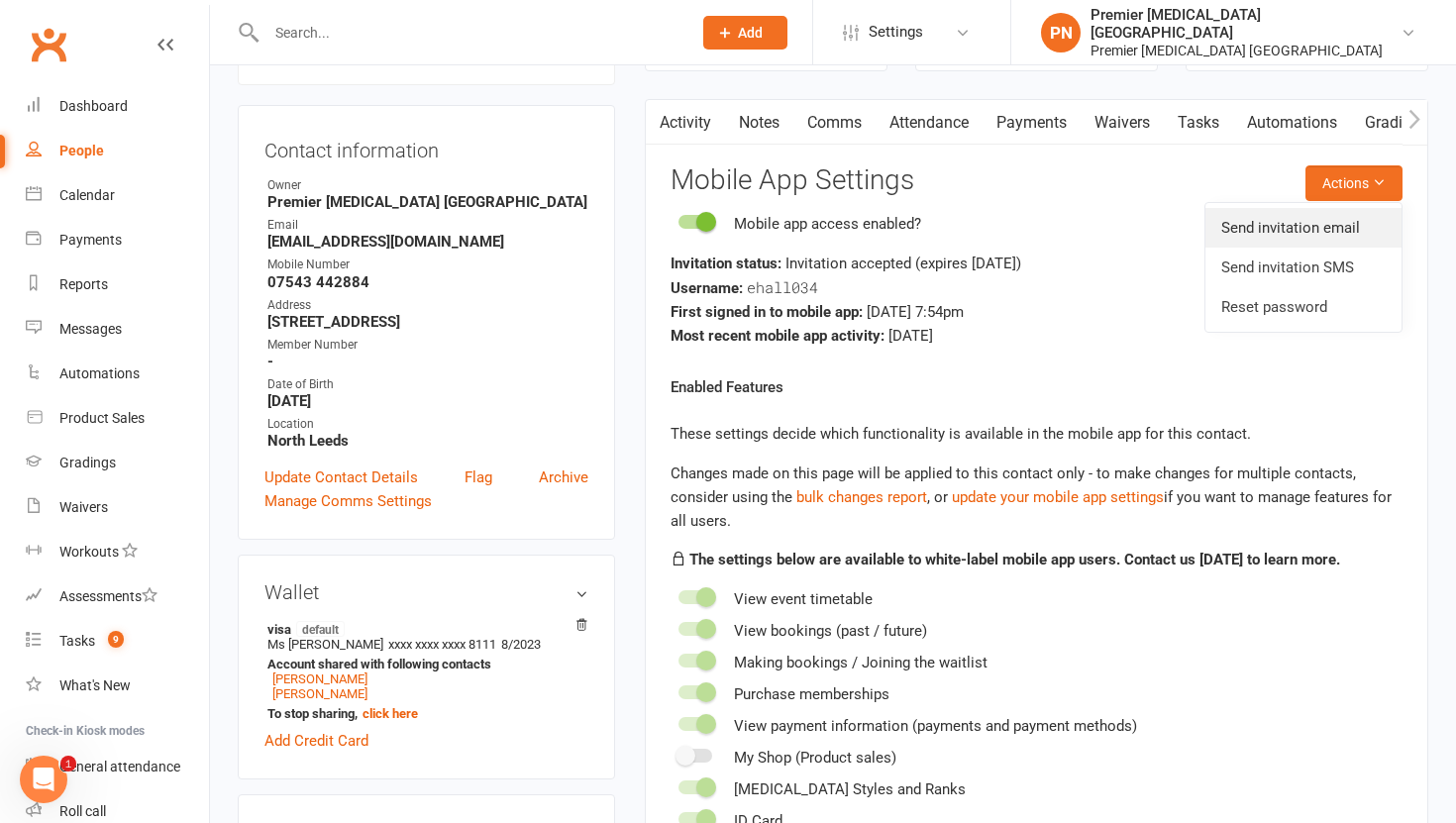 click on "Send invitation email" at bounding box center [1303, 228] 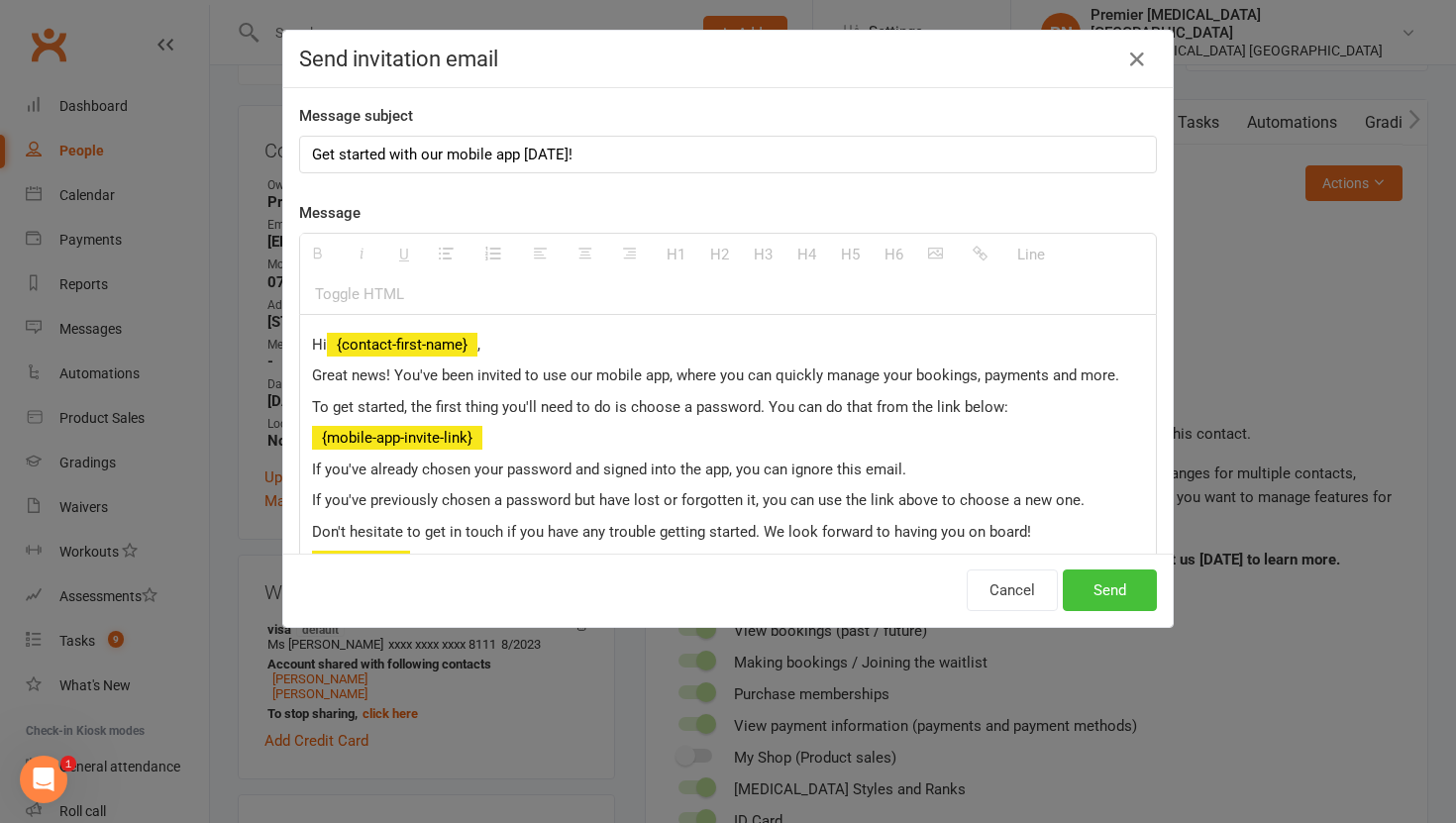 click on "Send" at bounding box center (1109, 590) 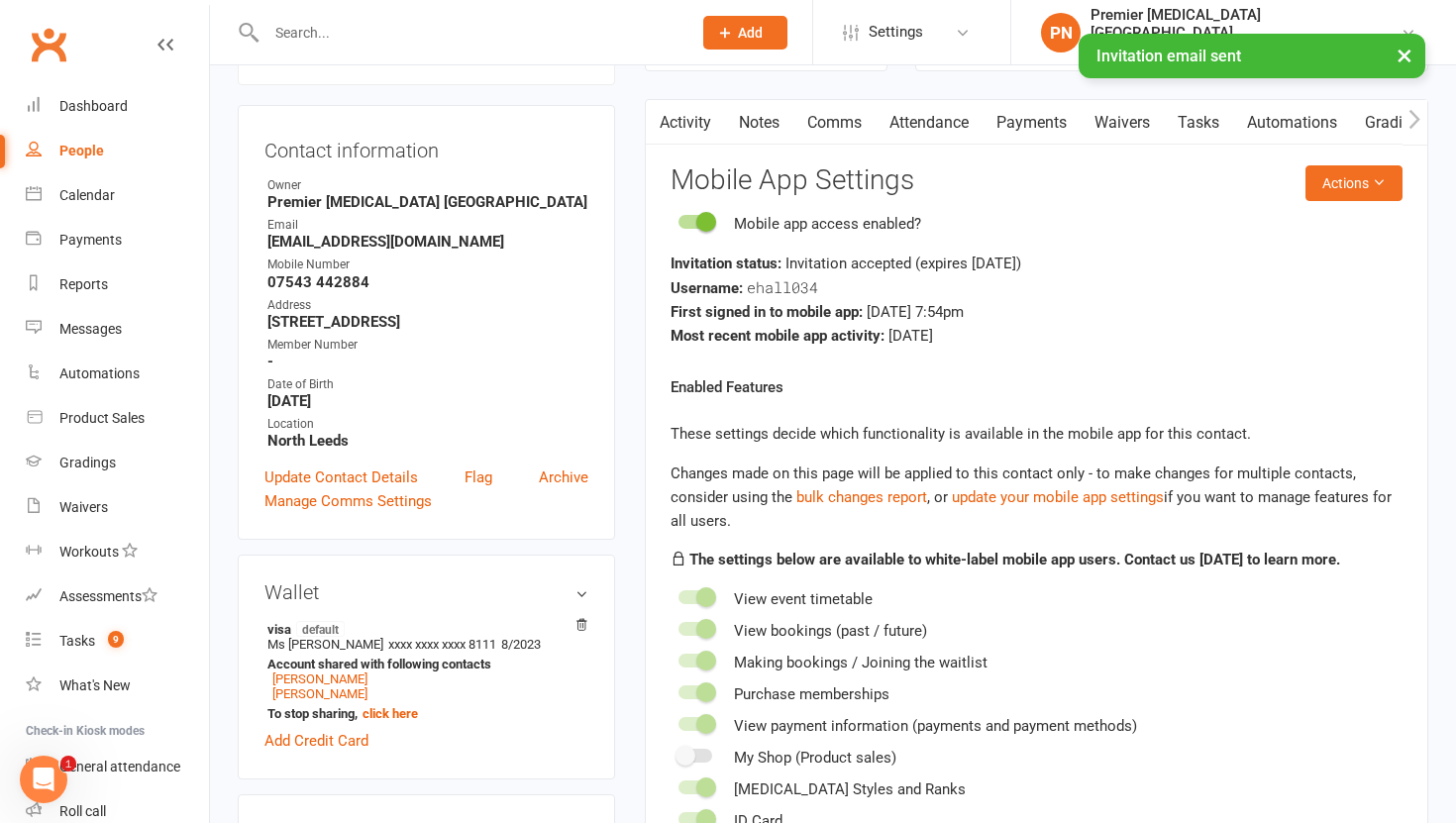 scroll, scrollTop: 0, scrollLeft: 0, axis: both 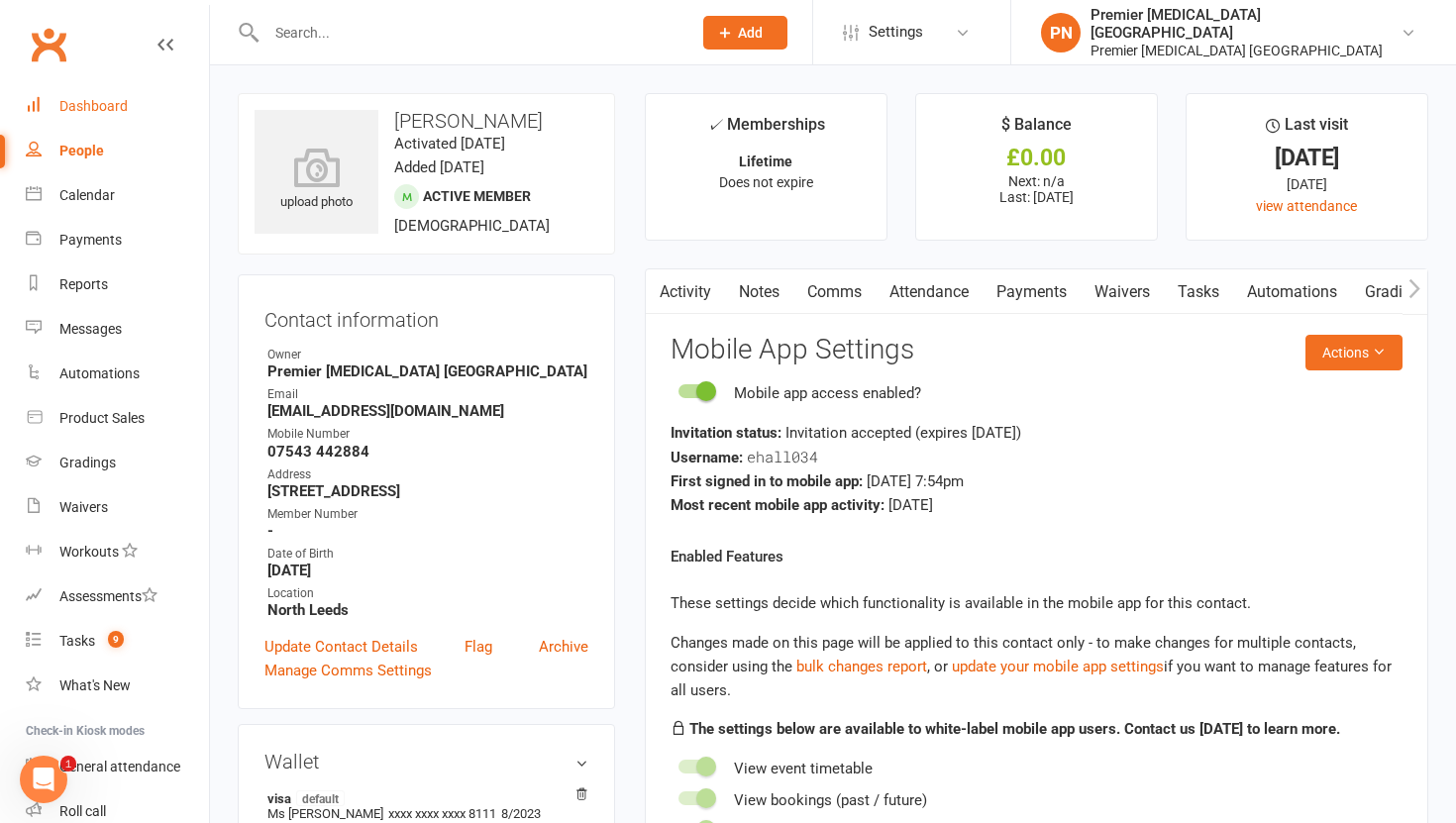 click on "Dashboard" at bounding box center (93, 106) 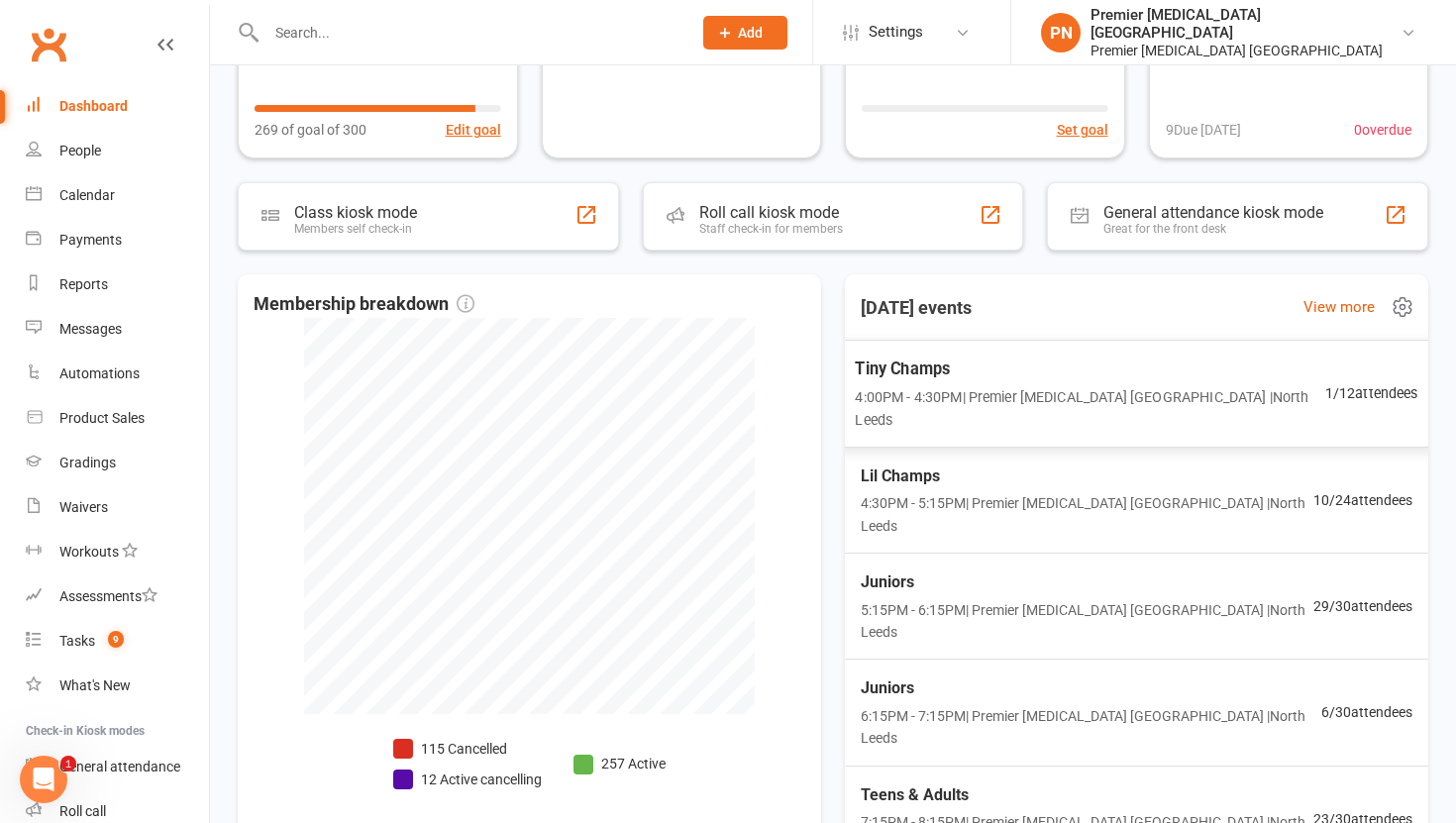 scroll, scrollTop: 336, scrollLeft: 0, axis: vertical 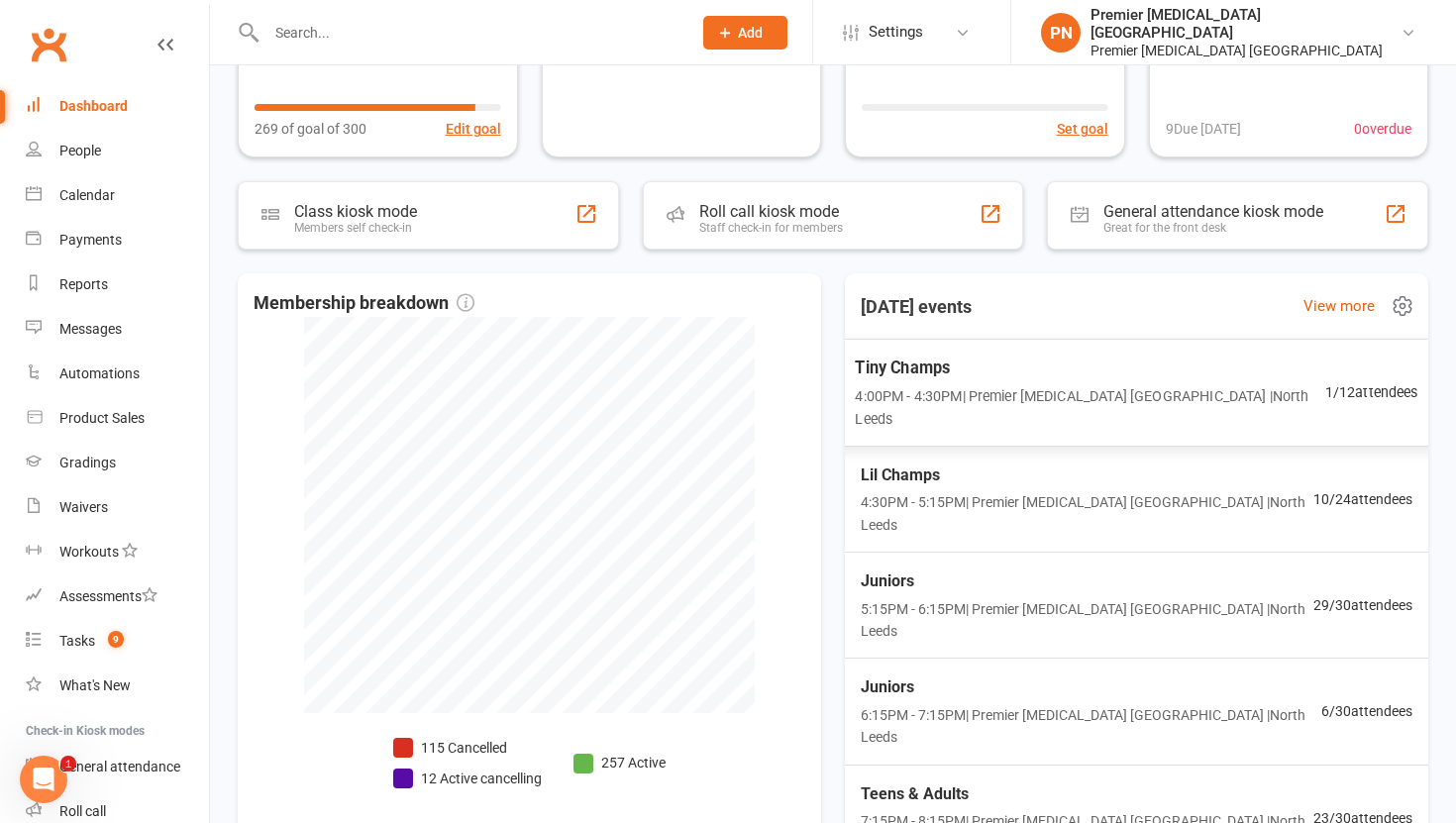 click on "4:00PM - 4:30PM  |   Premier [MEDICAL_DATA] [GEOGRAPHIC_DATA] |  [GEOGRAPHIC_DATA]" at bounding box center [1090, 408] 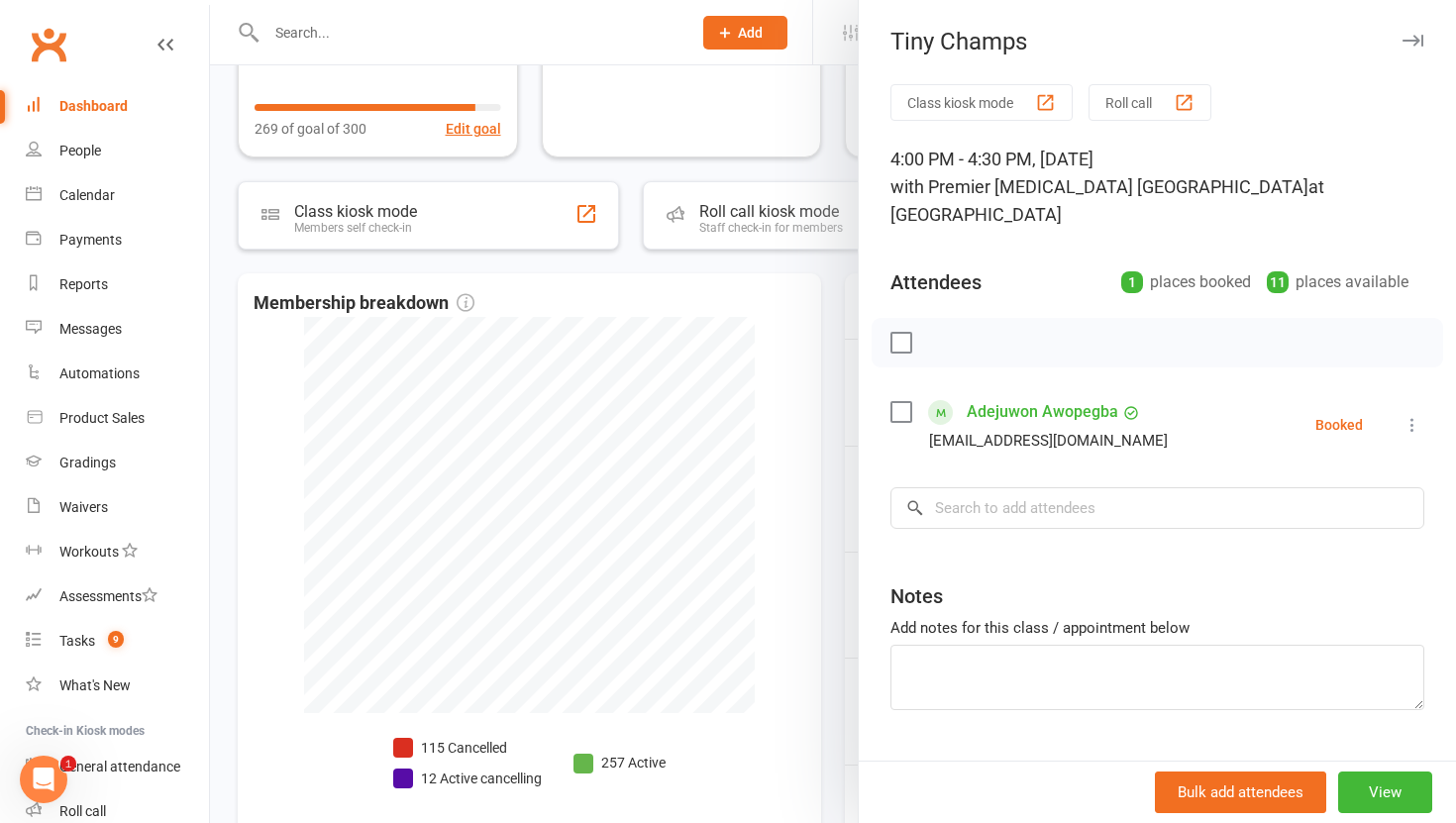 click at bounding box center (1412, 41) 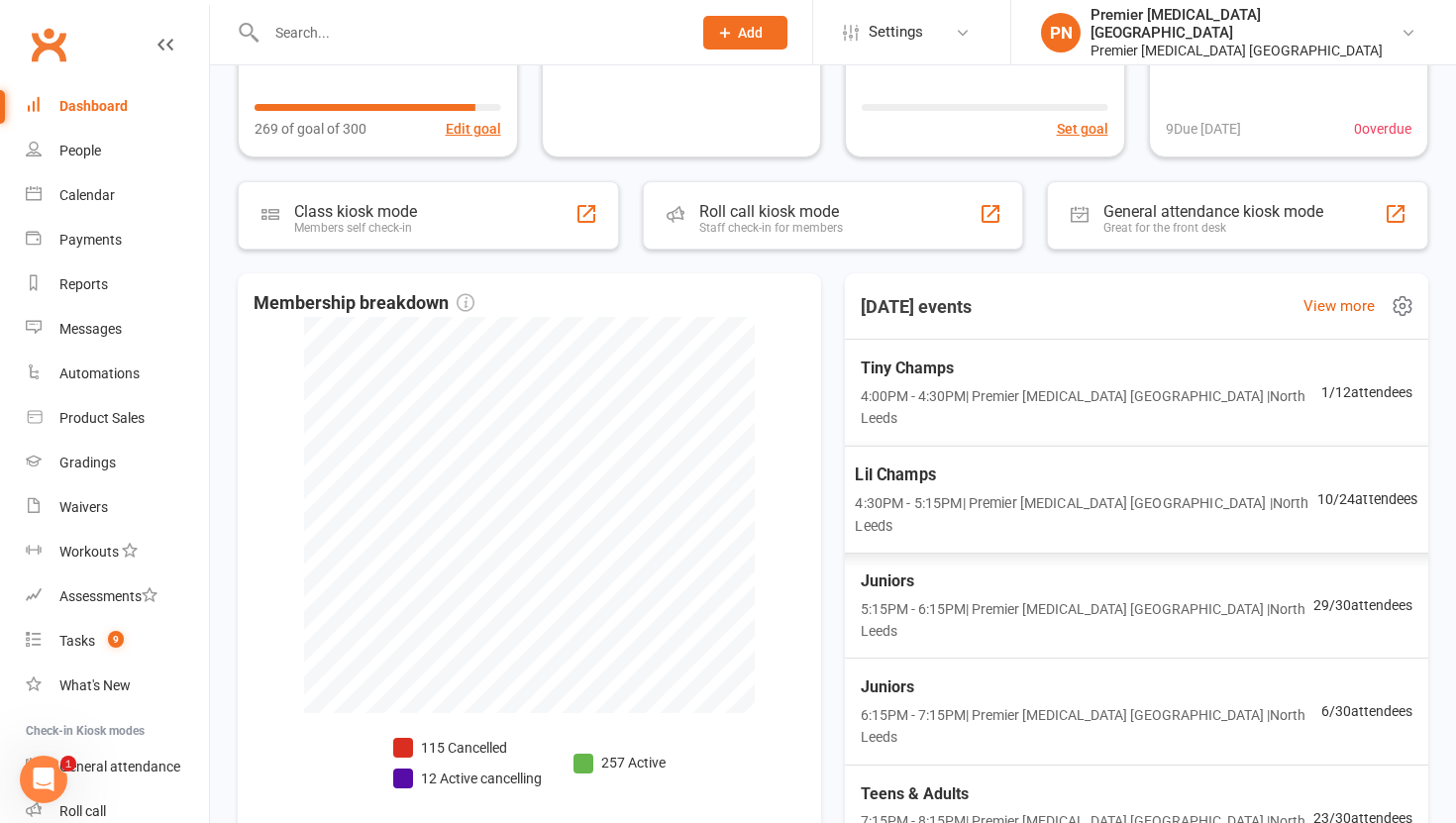 click on "Lil Champs" at bounding box center (1086, 474) 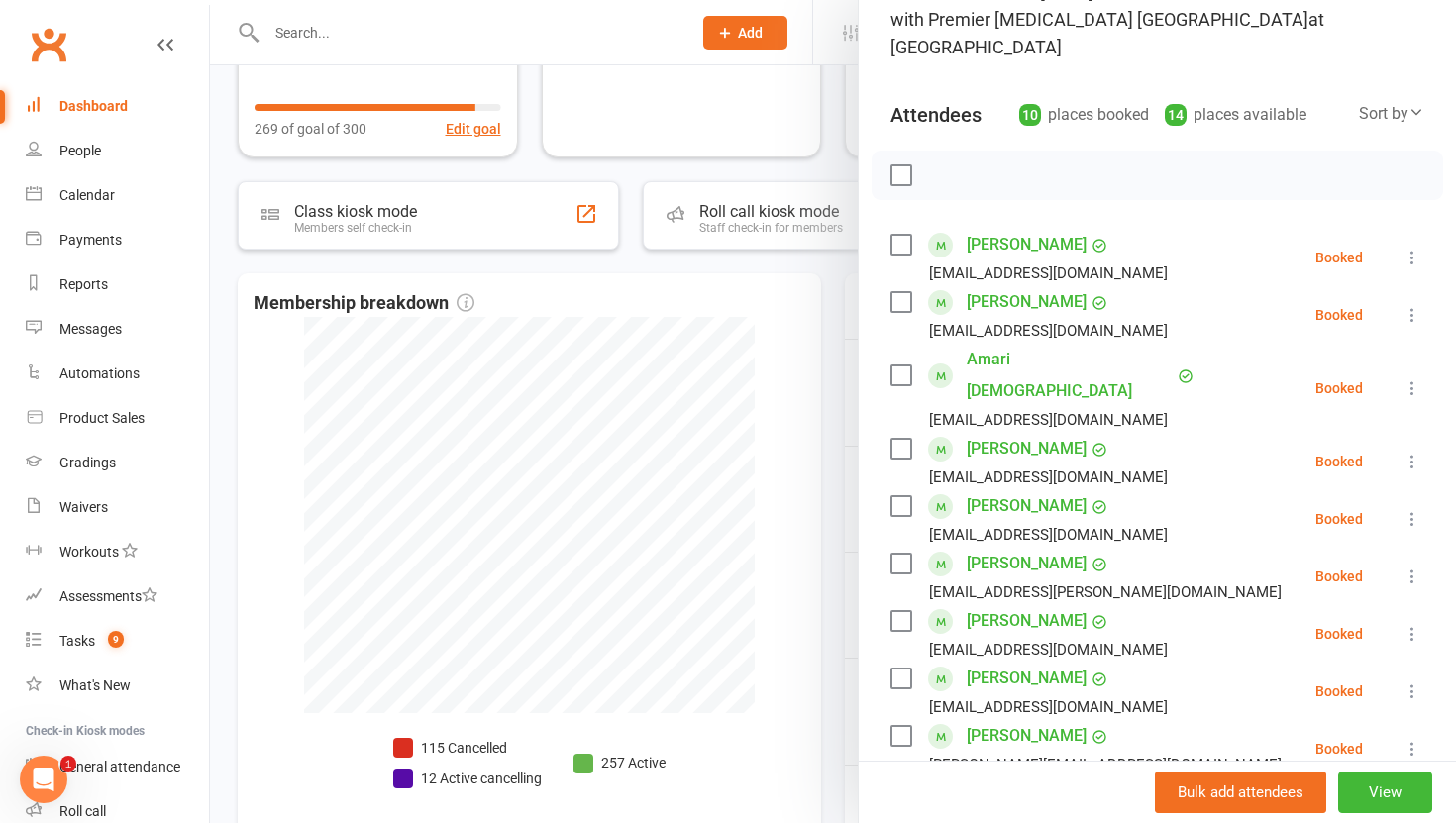 scroll, scrollTop: 147, scrollLeft: 0, axis: vertical 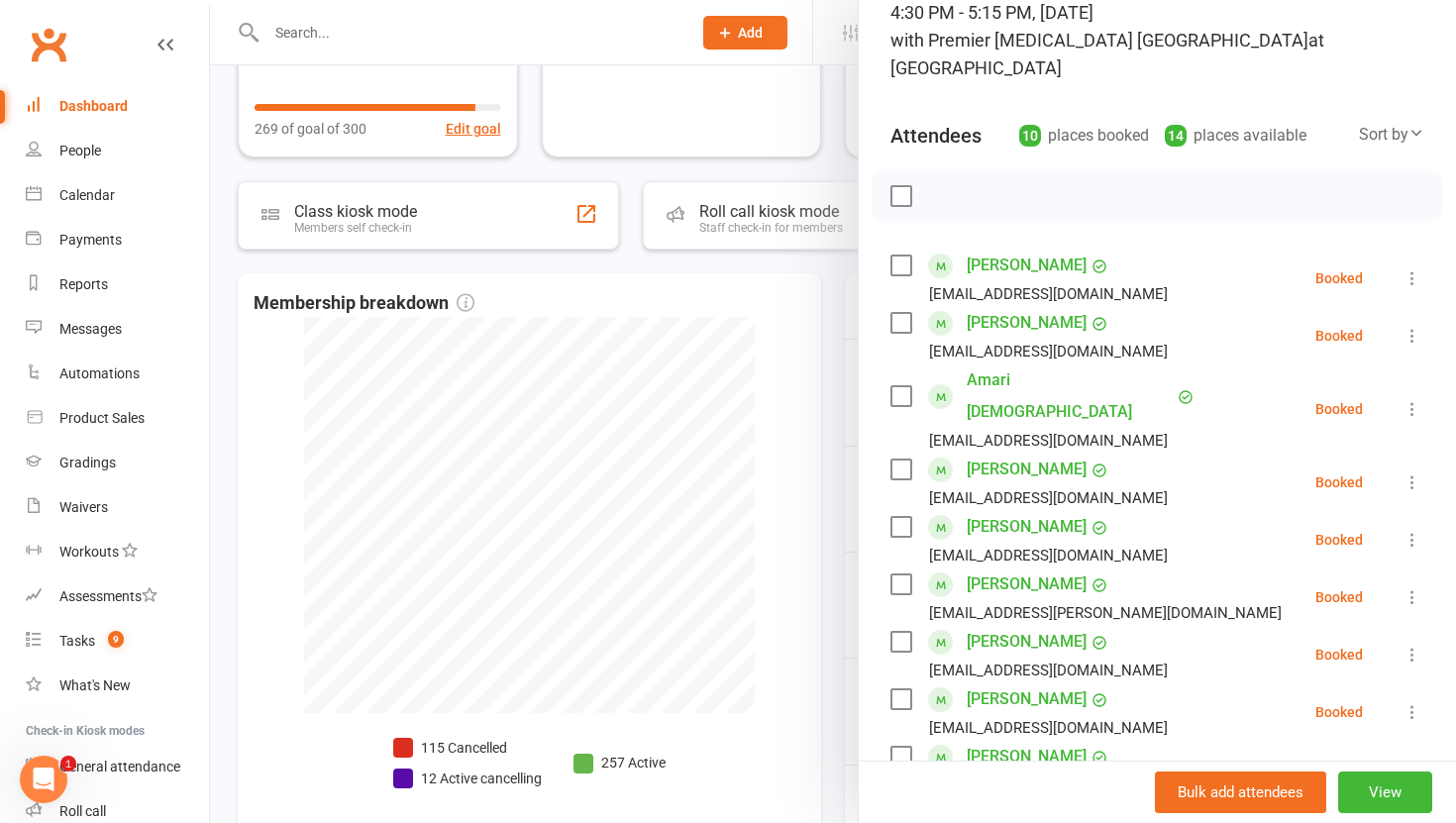 click at bounding box center (833, 411) 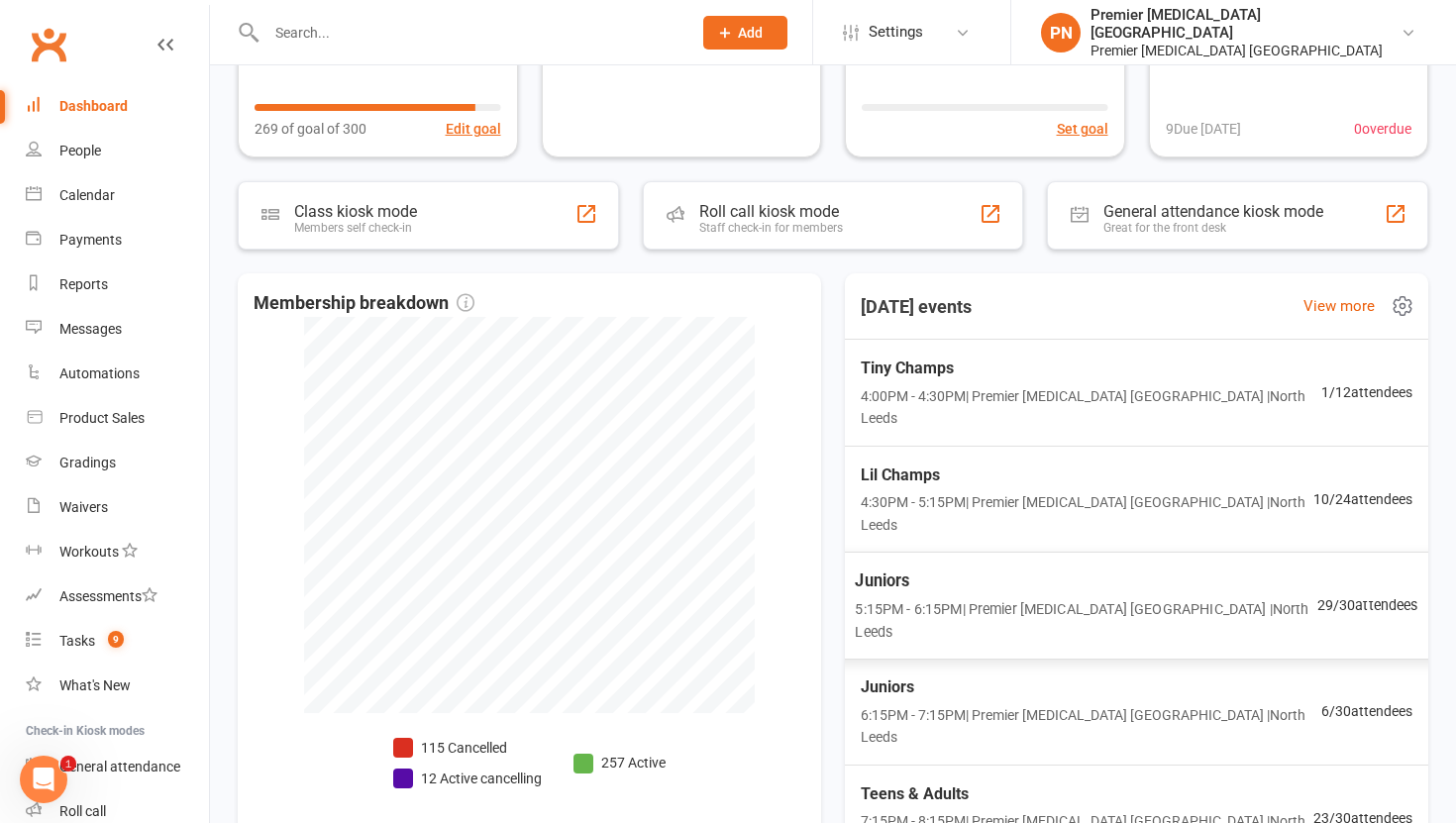 click on "5:15PM - 6:15PM  |   Premier [MEDICAL_DATA] [GEOGRAPHIC_DATA] |  [GEOGRAPHIC_DATA]" at bounding box center [1086, 620] 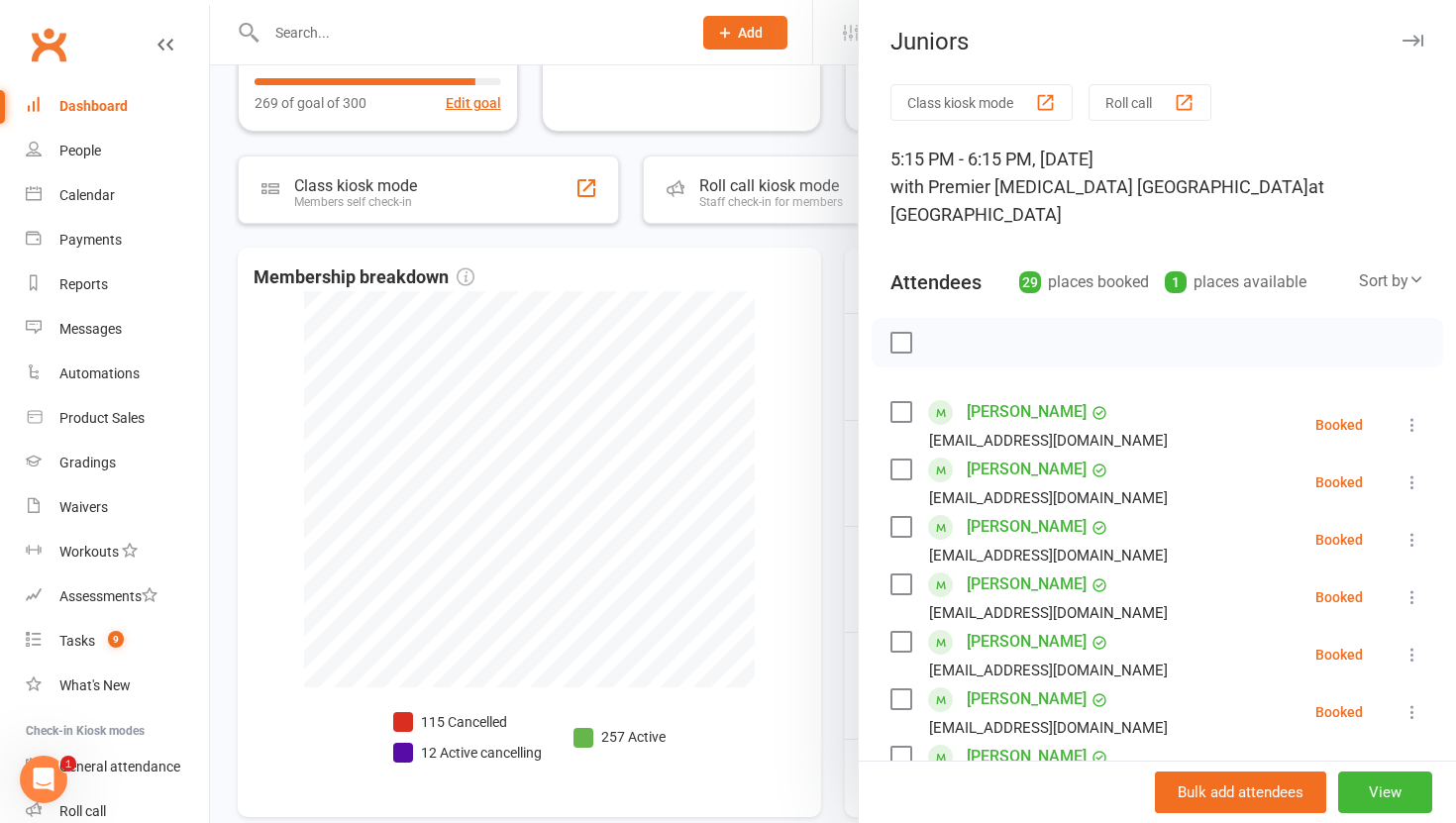 scroll, scrollTop: 379, scrollLeft: 0, axis: vertical 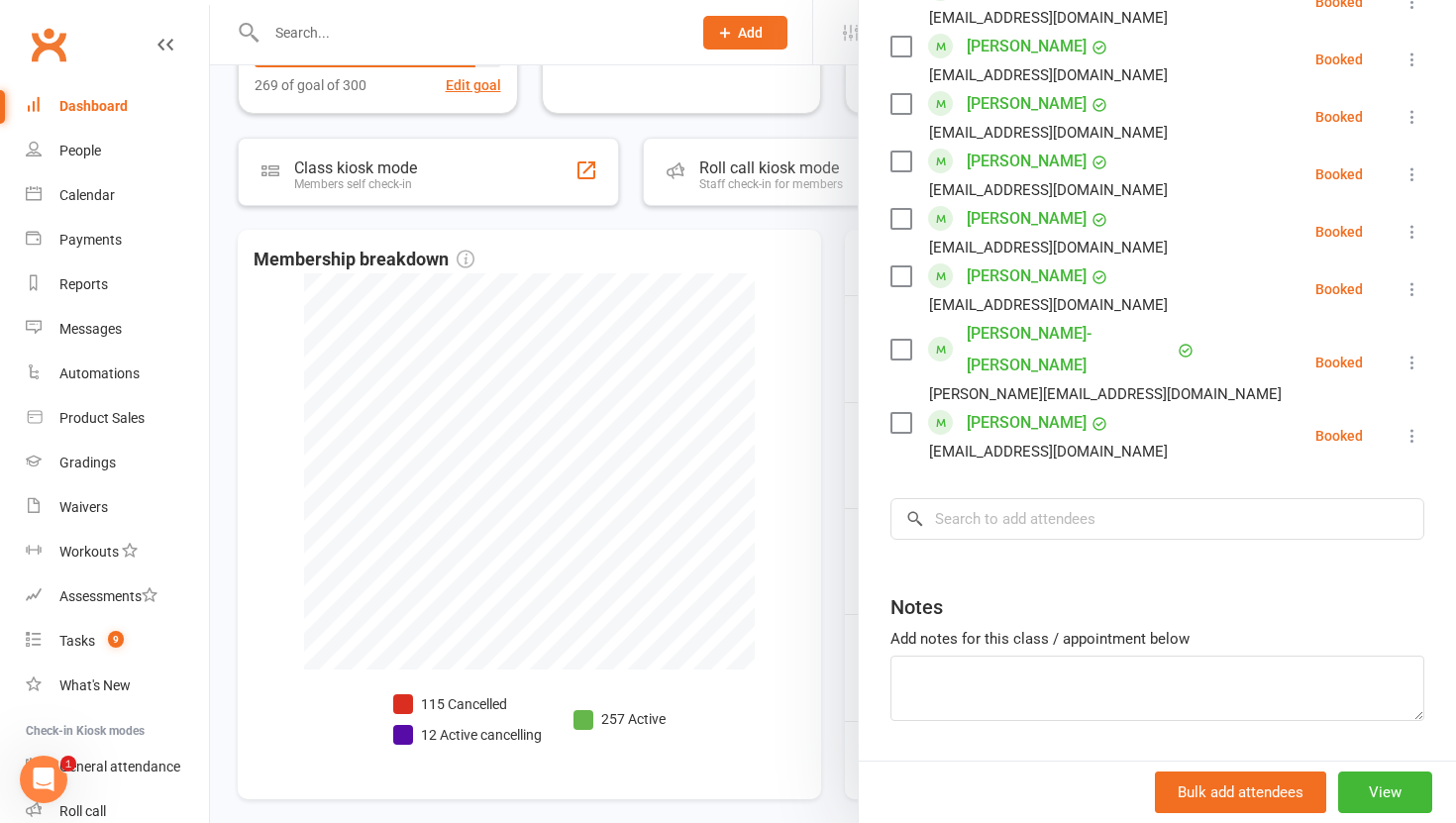 click at bounding box center (833, 411) 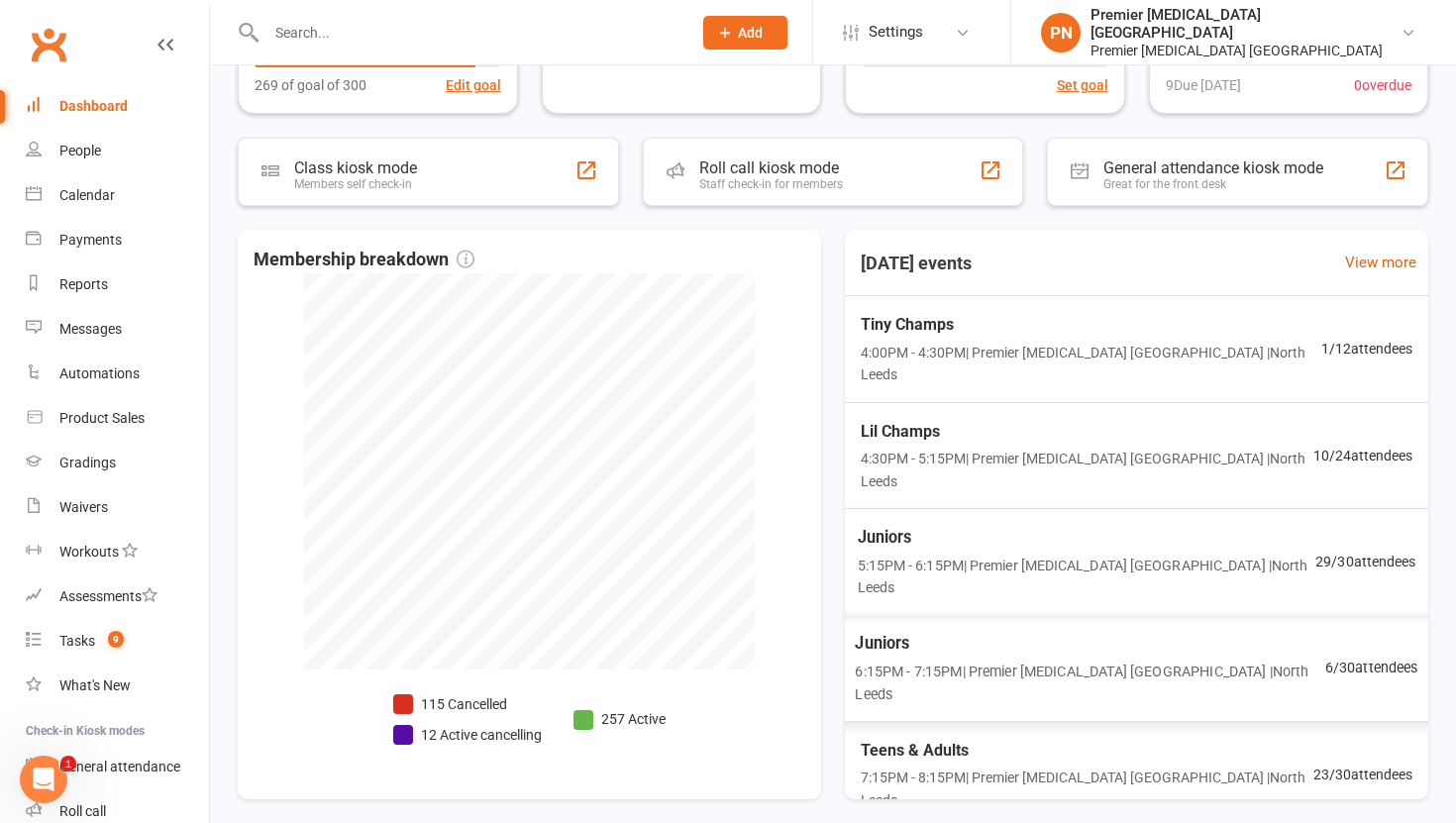 click on "Juniors" at bounding box center (1090, 644) 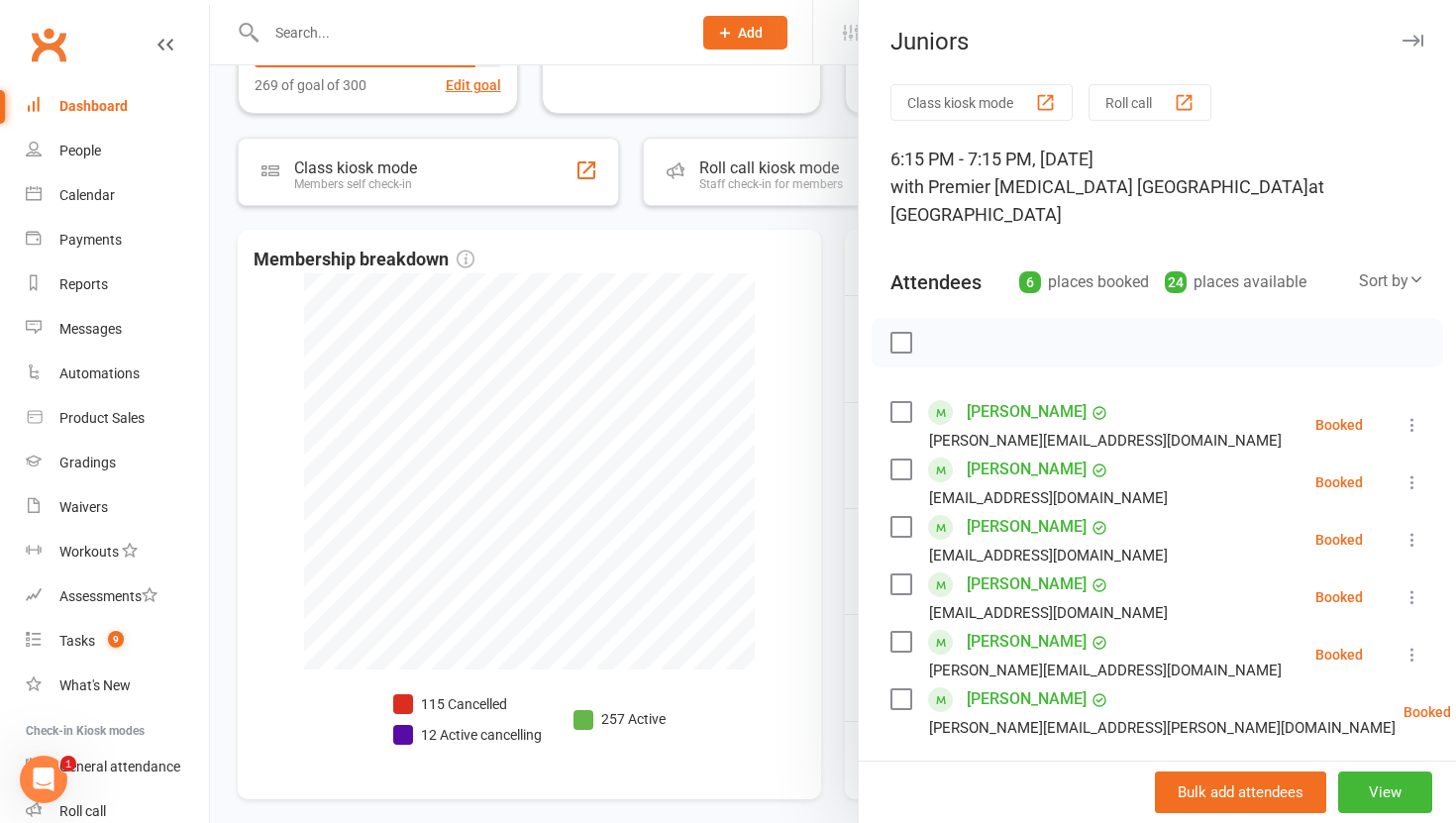 click at bounding box center (833, 411) 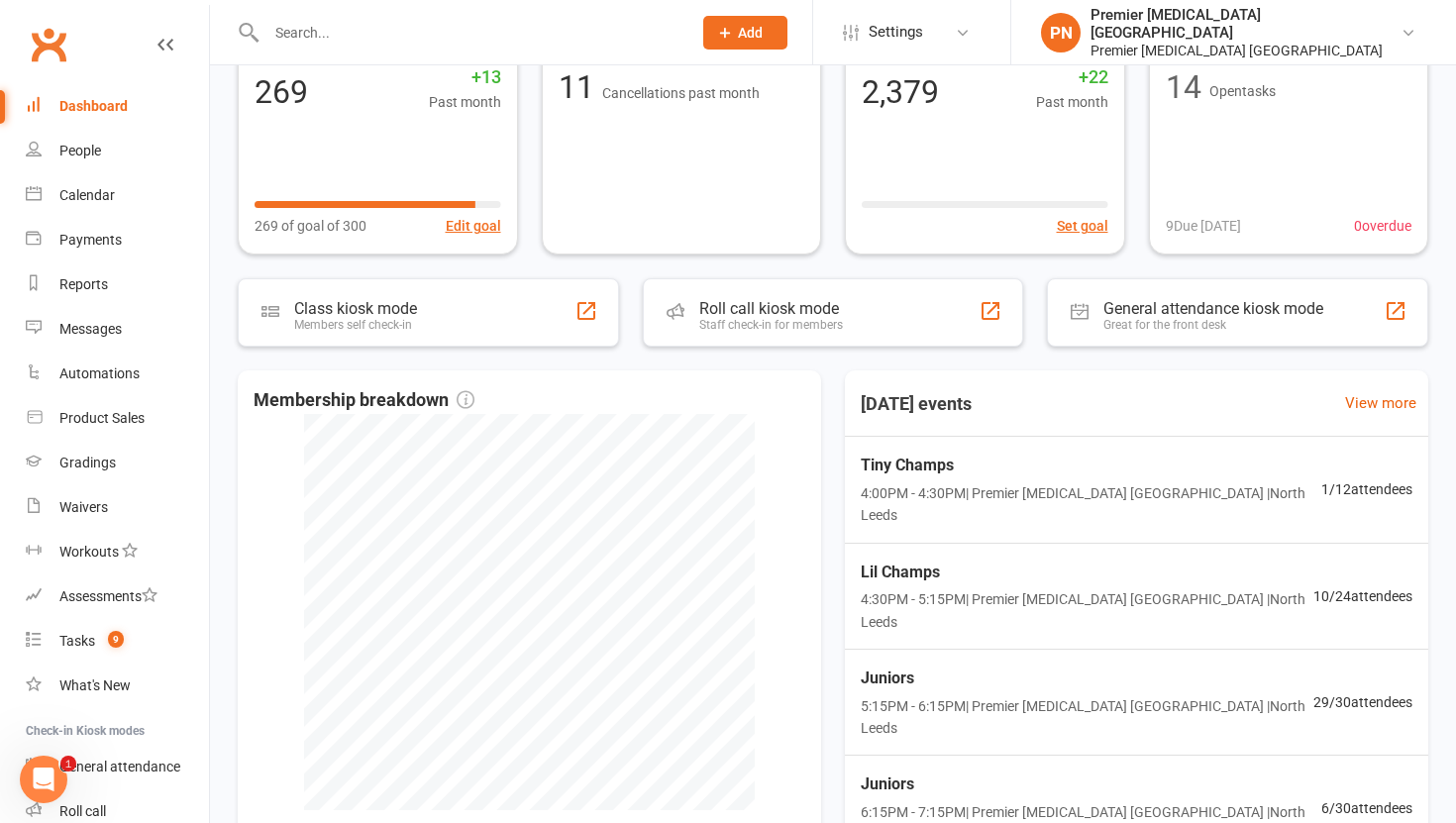 scroll, scrollTop: 0, scrollLeft: 0, axis: both 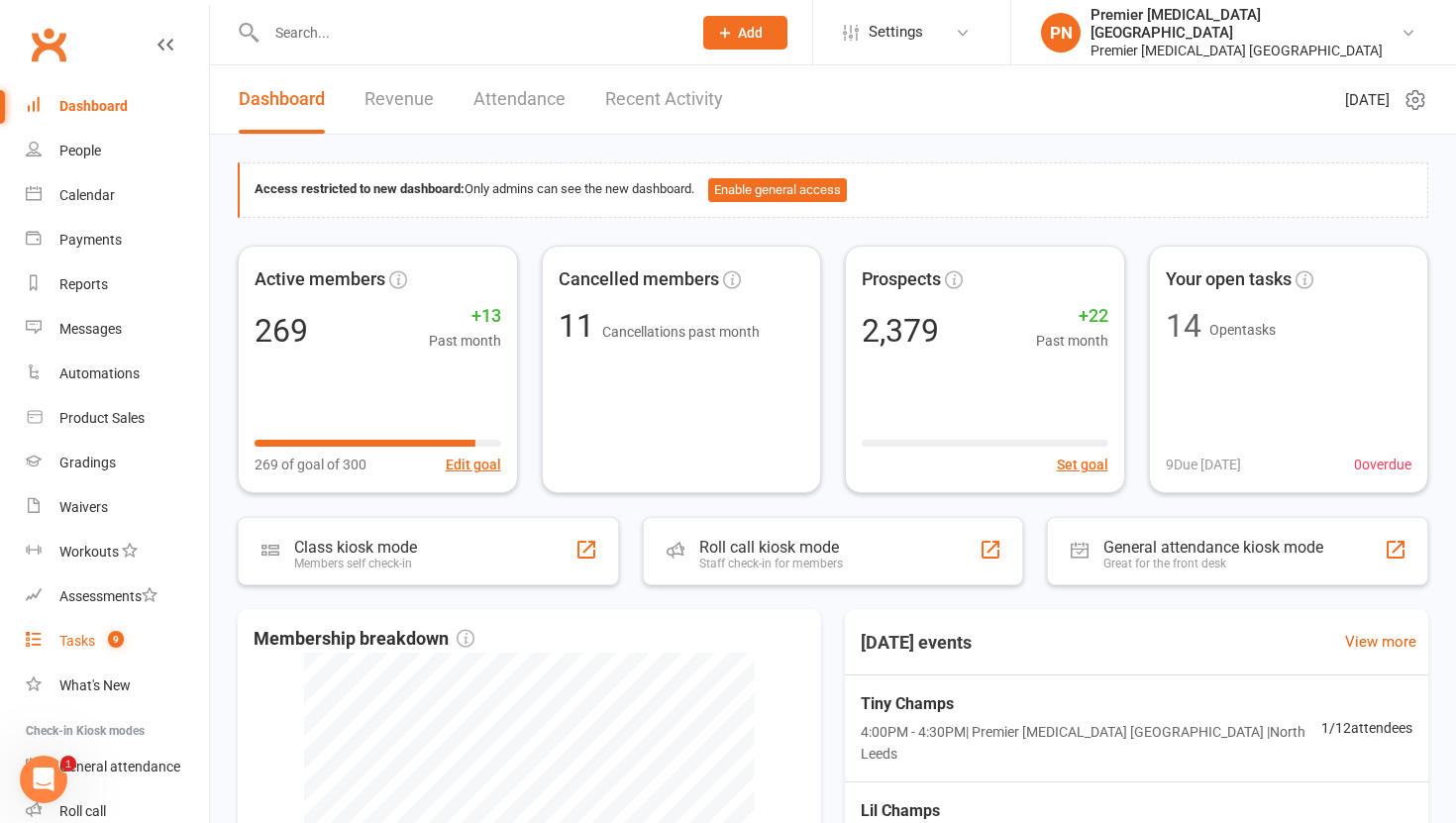 click on "Tasks" at bounding box center [77, 641] 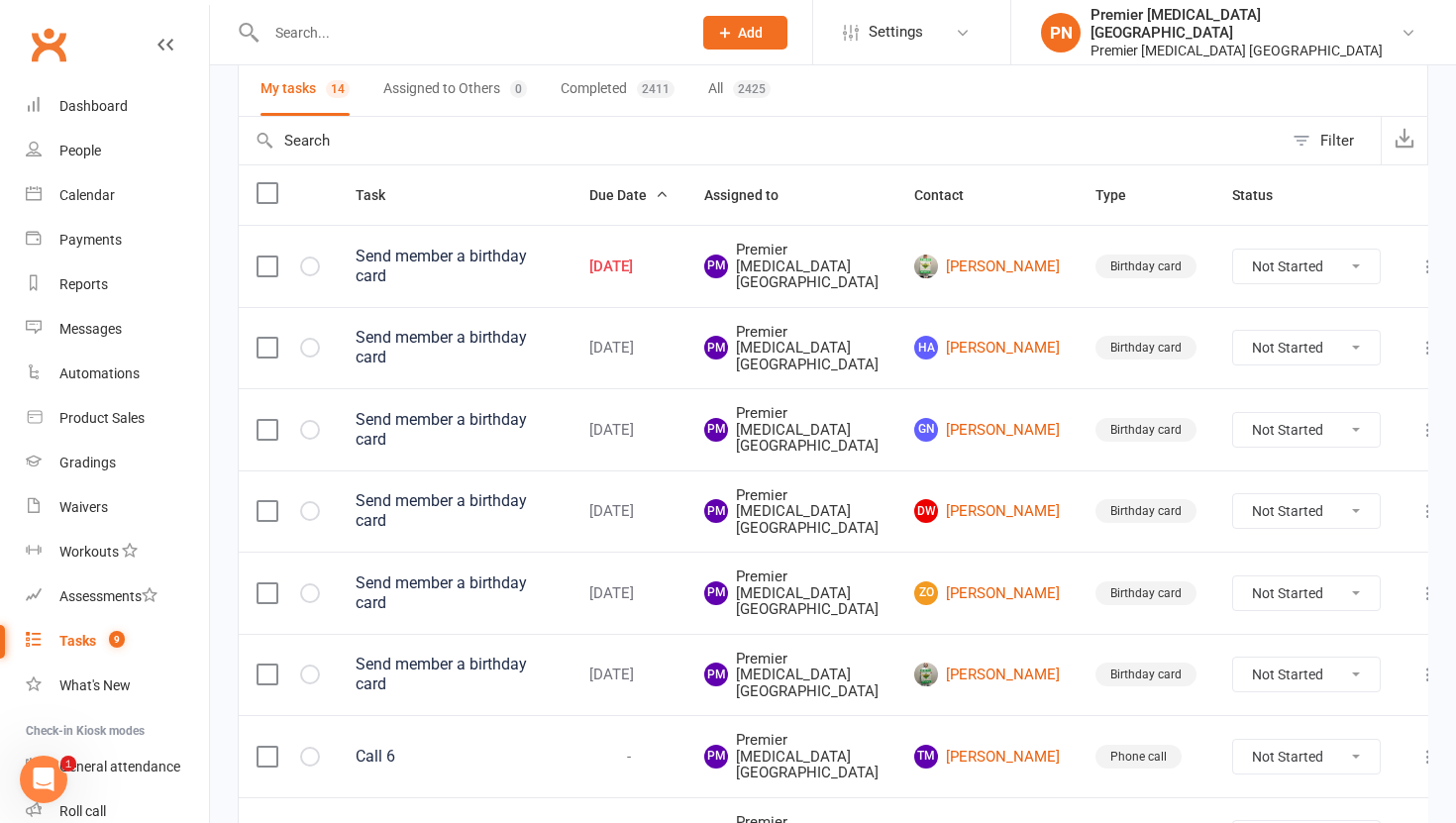 scroll, scrollTop: 151, scrollLeft: 0, axis: vertical 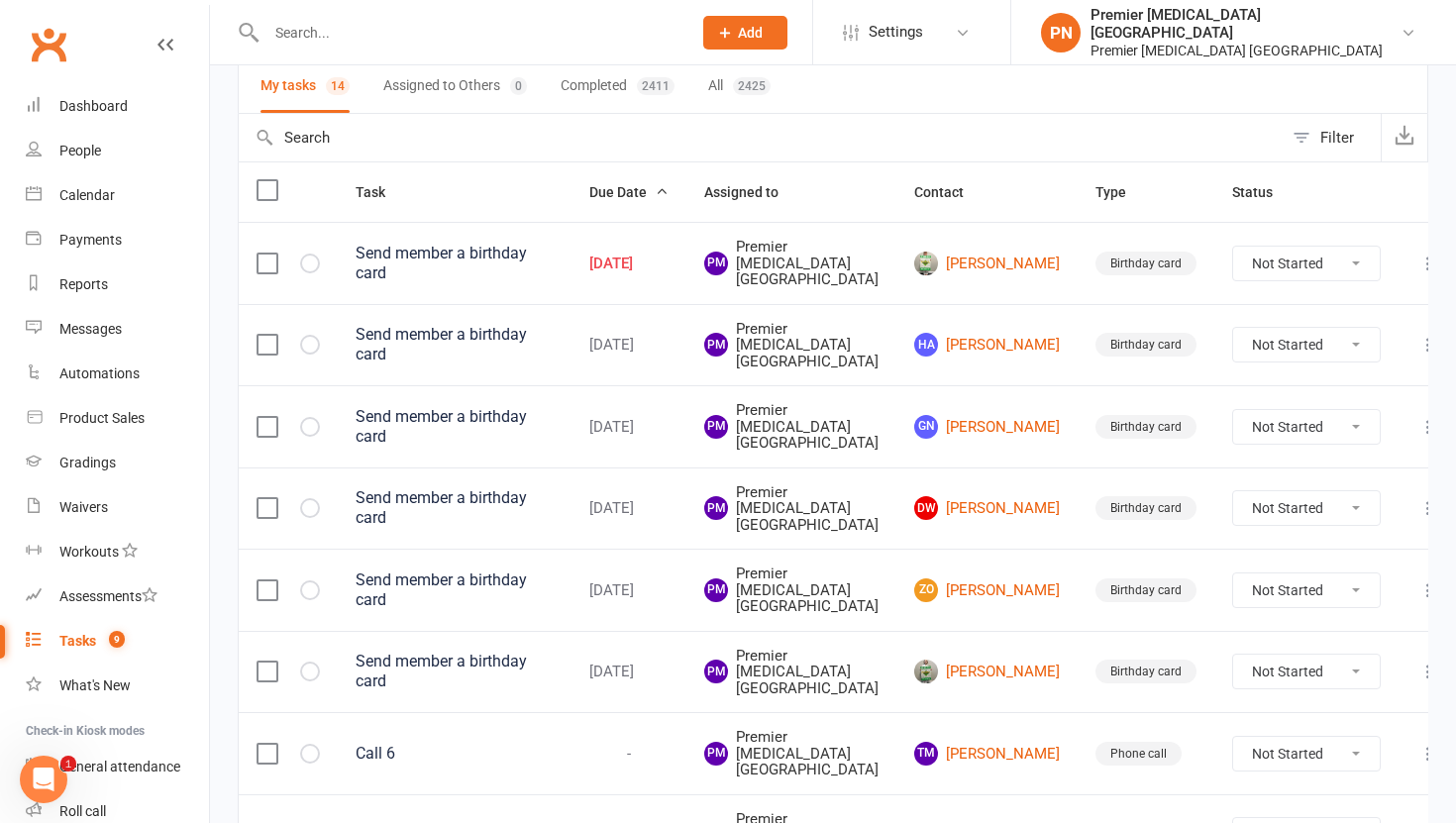 click on "Not Started In Progress Waiting Complete" at bounding box center [1306, 345] 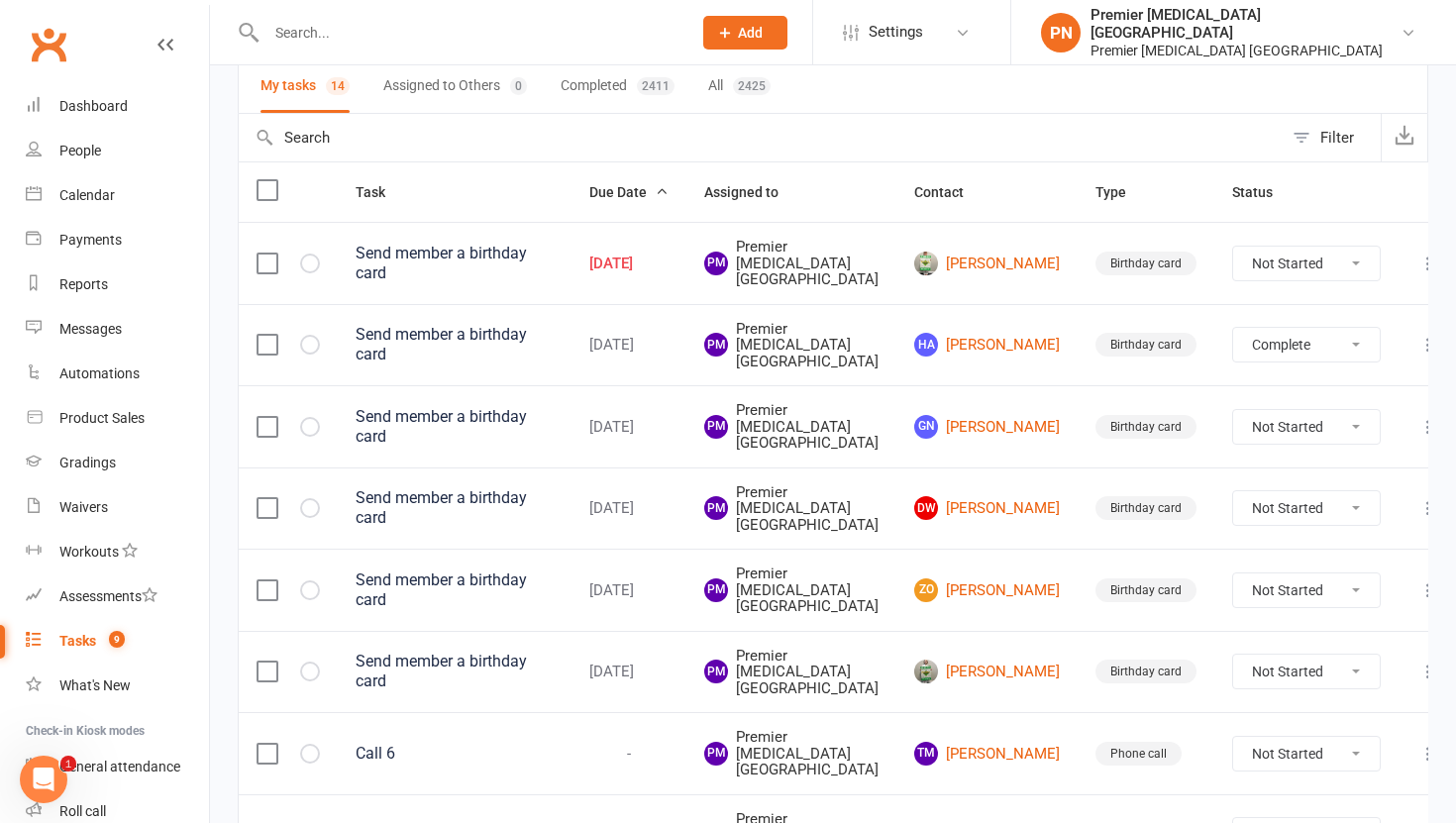 select on "unstarted" 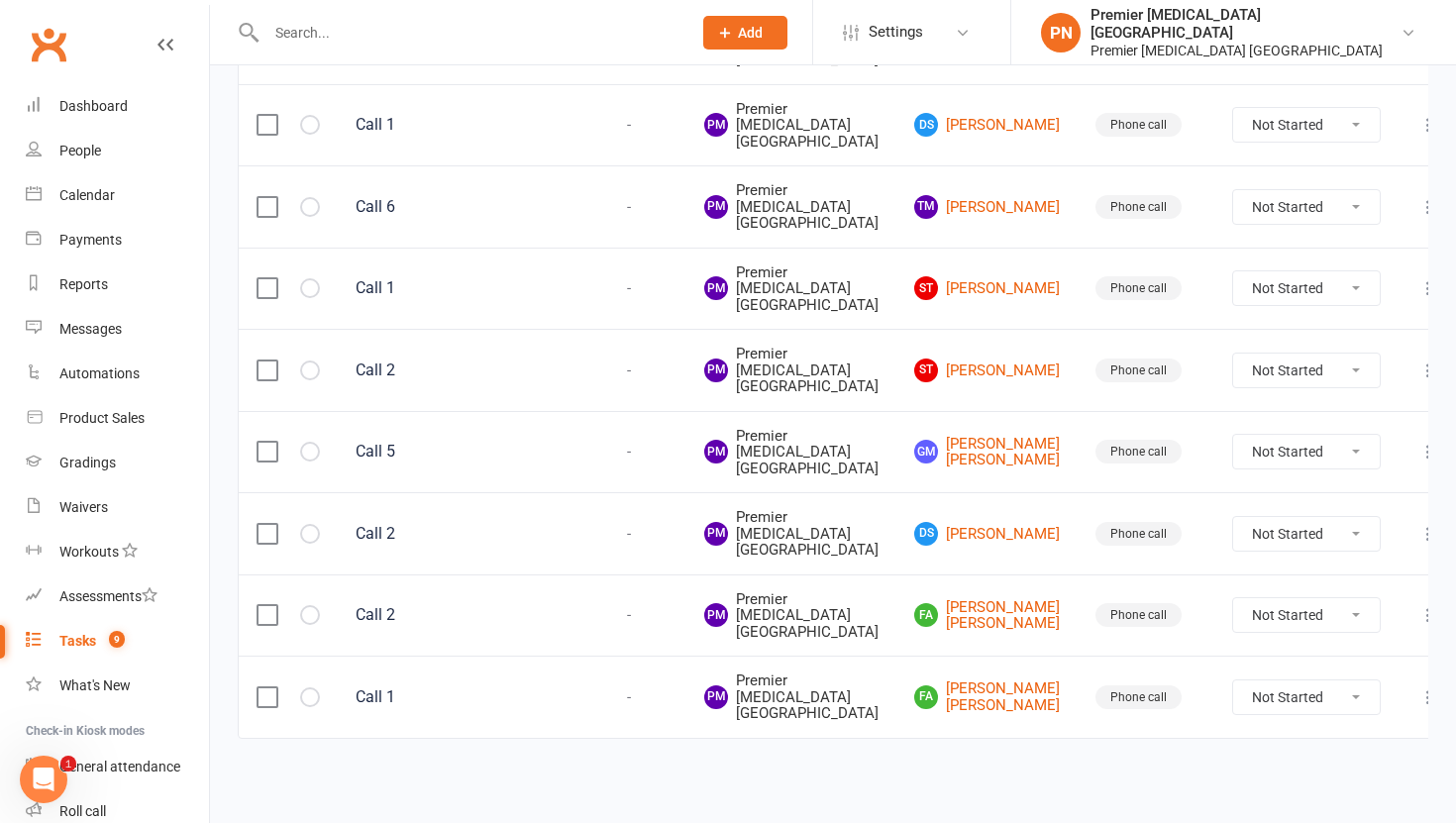 scroll, scrollTop: 895, scrollLeft: 0, axis: vertical 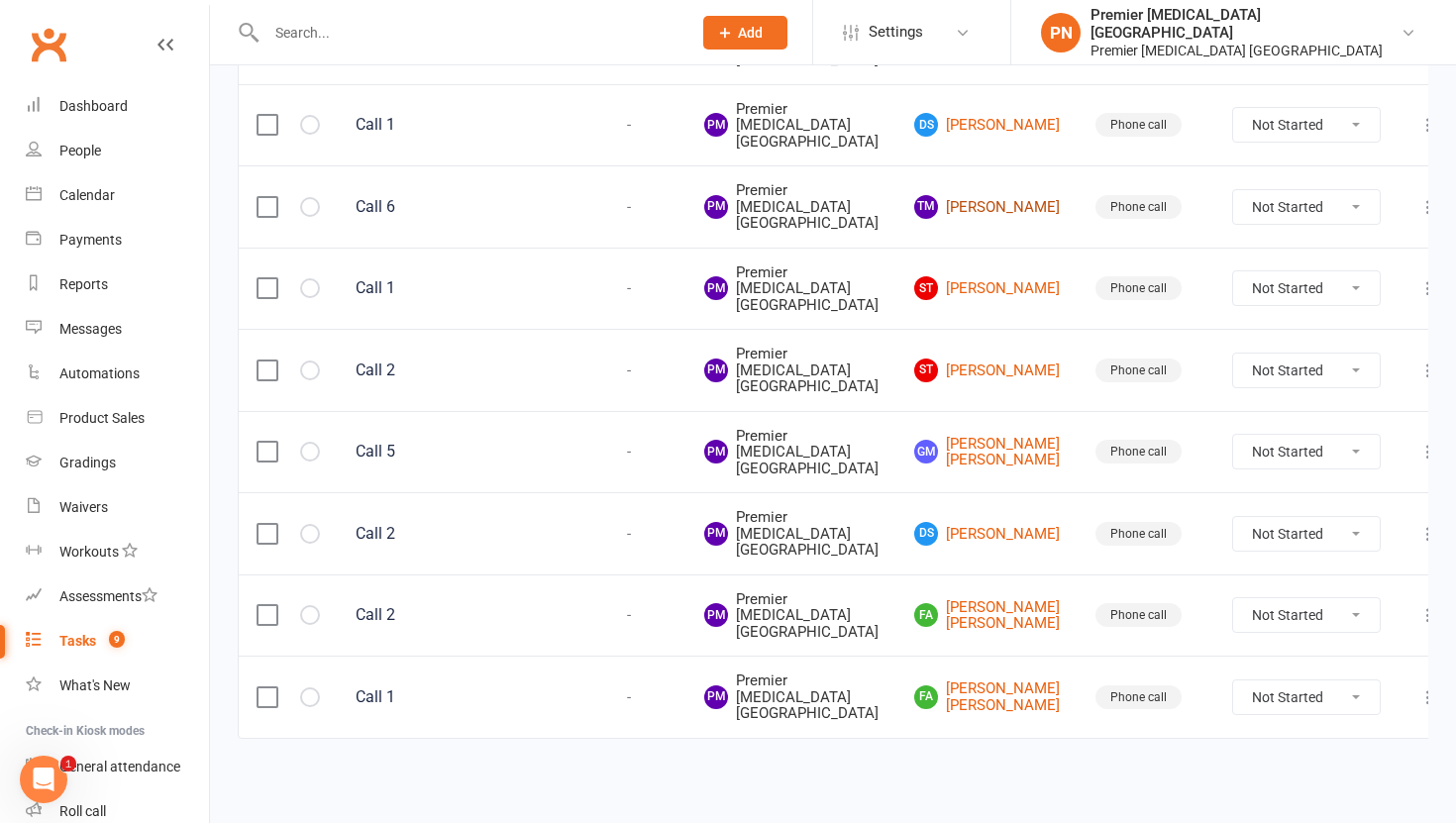 click on "TM [PERSON_NAME]" at bounding box center [987, 207] 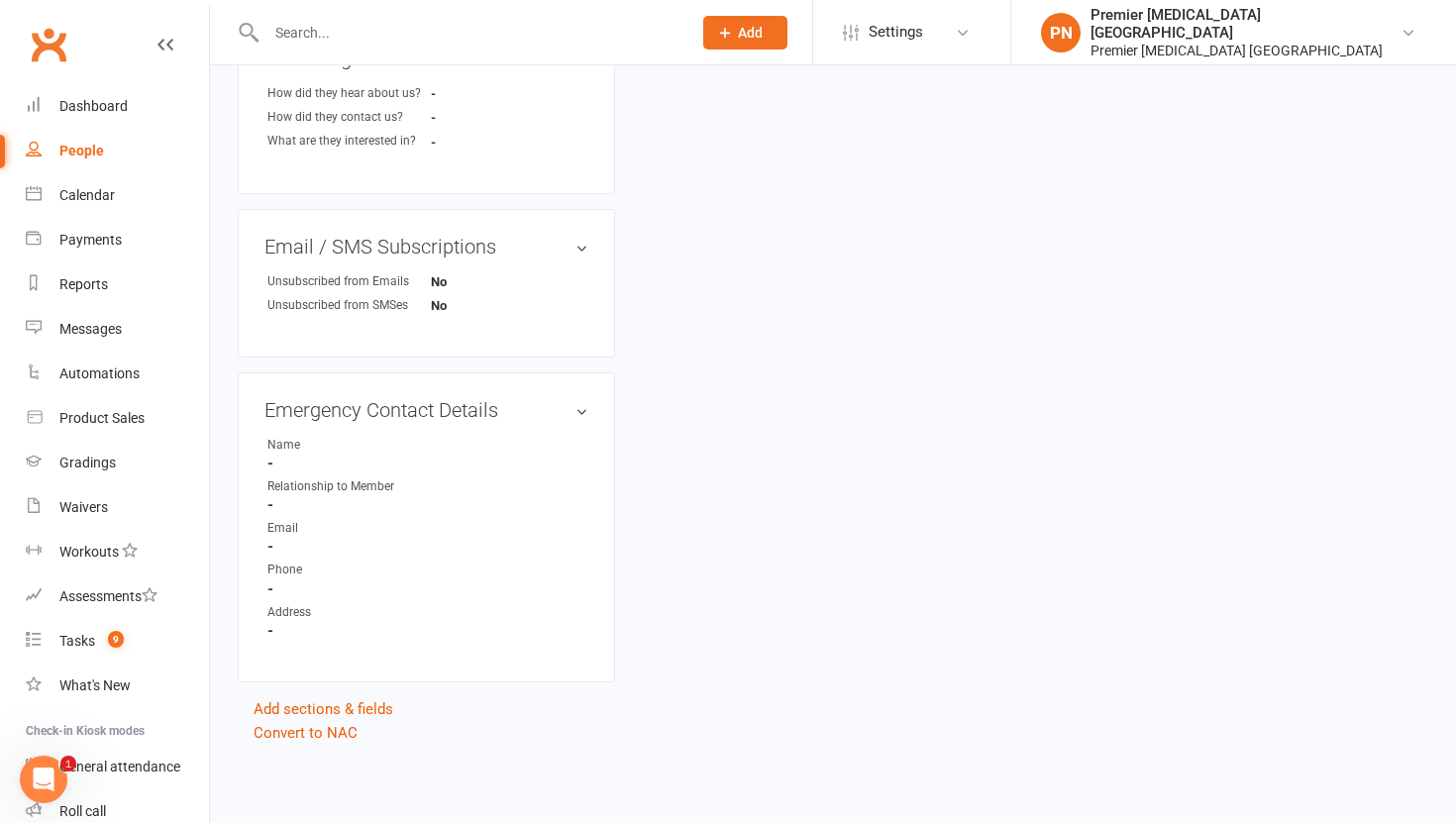 scroll, scrollTop: 0, scrollLeft: 0, axis: both 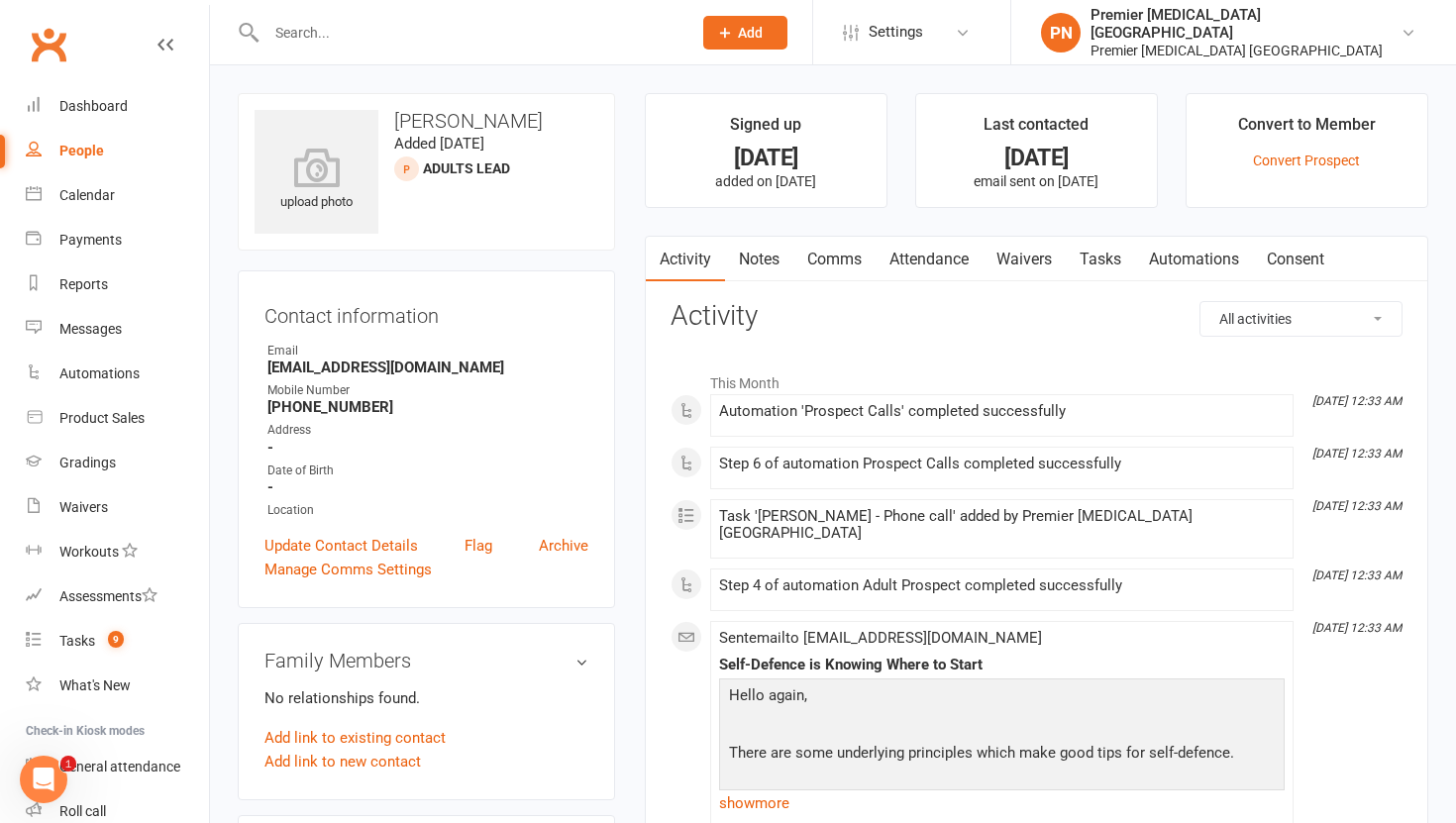 click on "Tasks" at bounding box center (1100, 259) 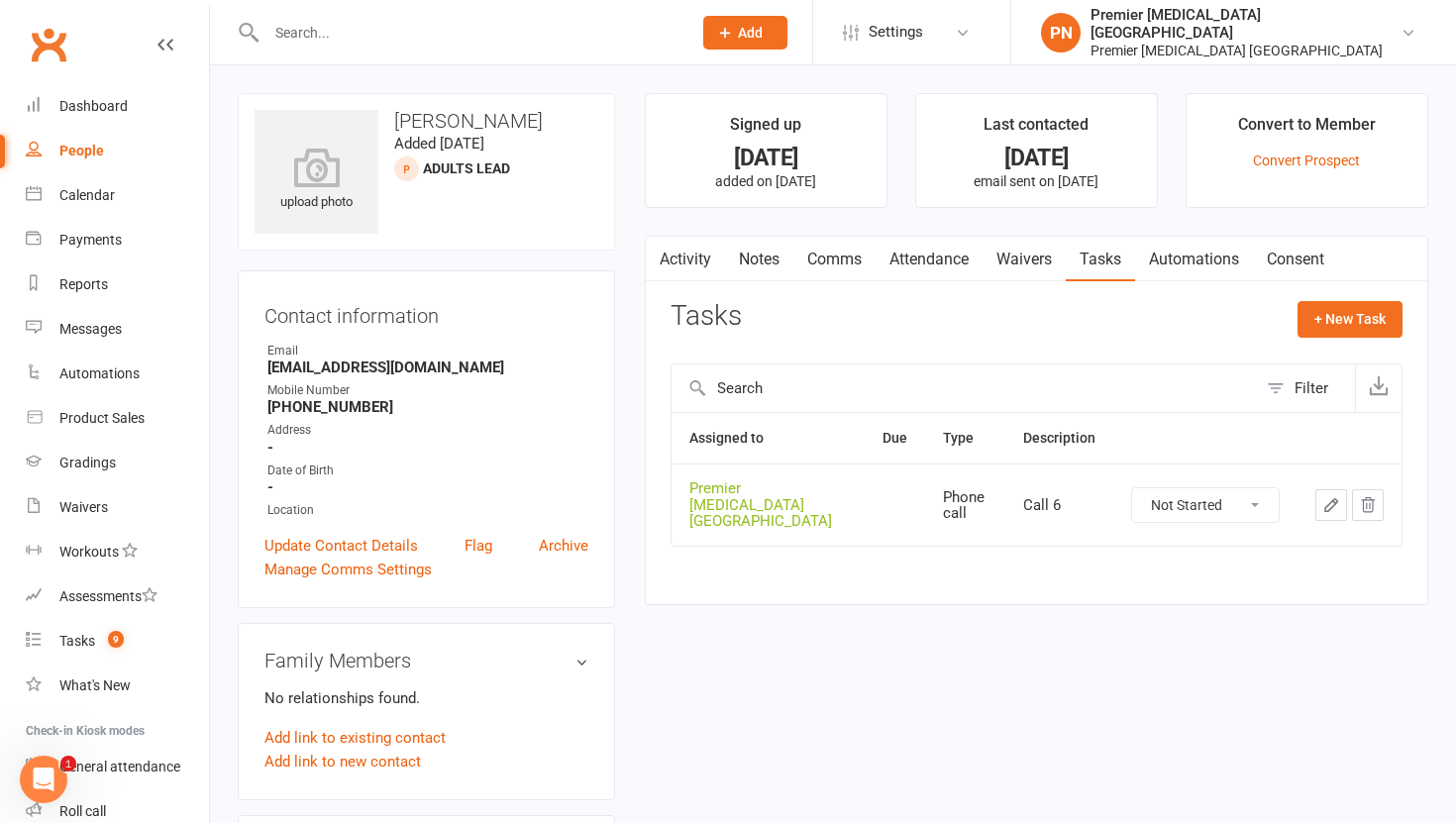 click on "Not Started In Progress Waiting Complete" at bounding box center [1205, 505] 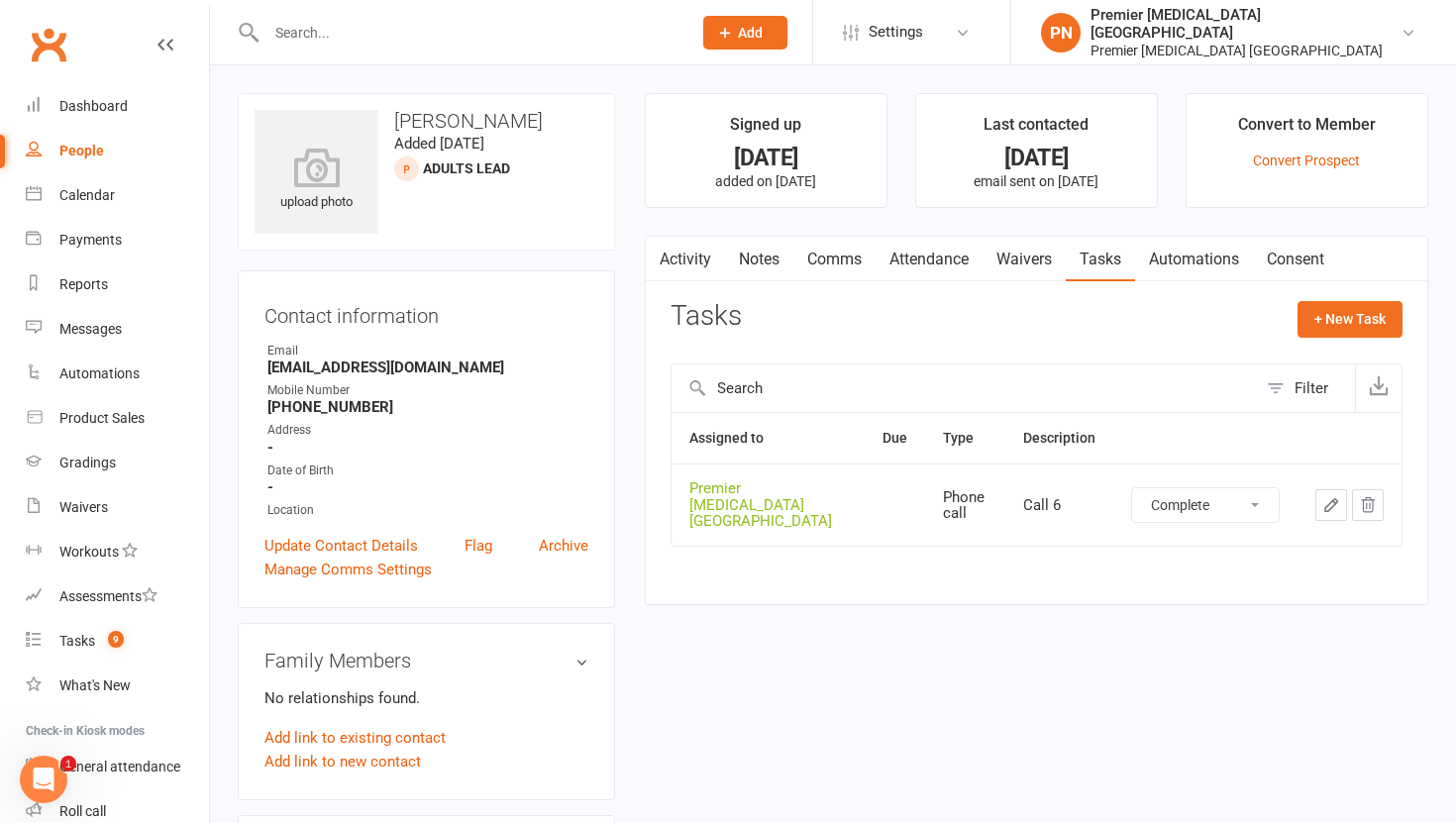 select on "unstarted" 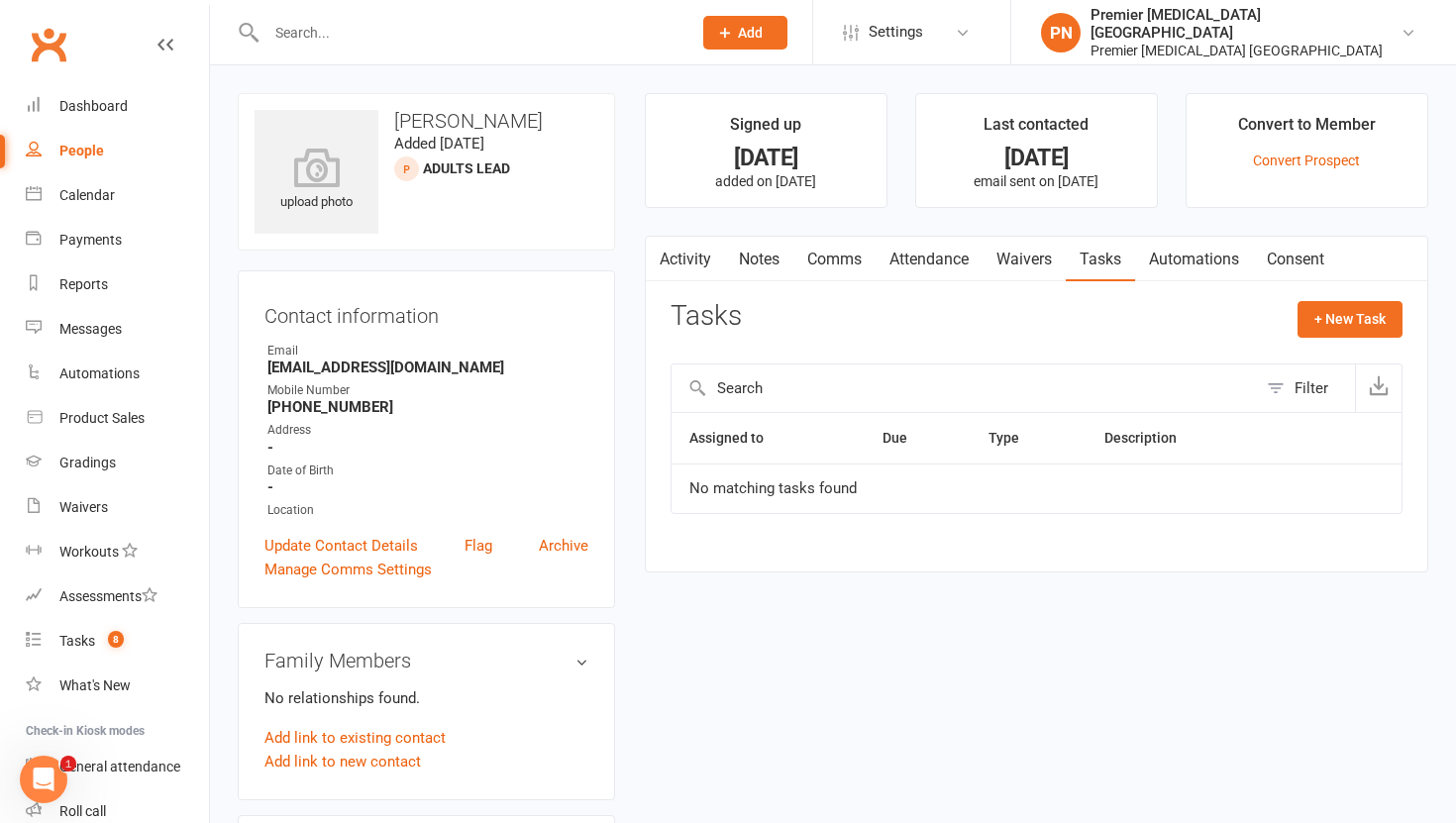 click on "Notes" at bounding box center (759, 259) 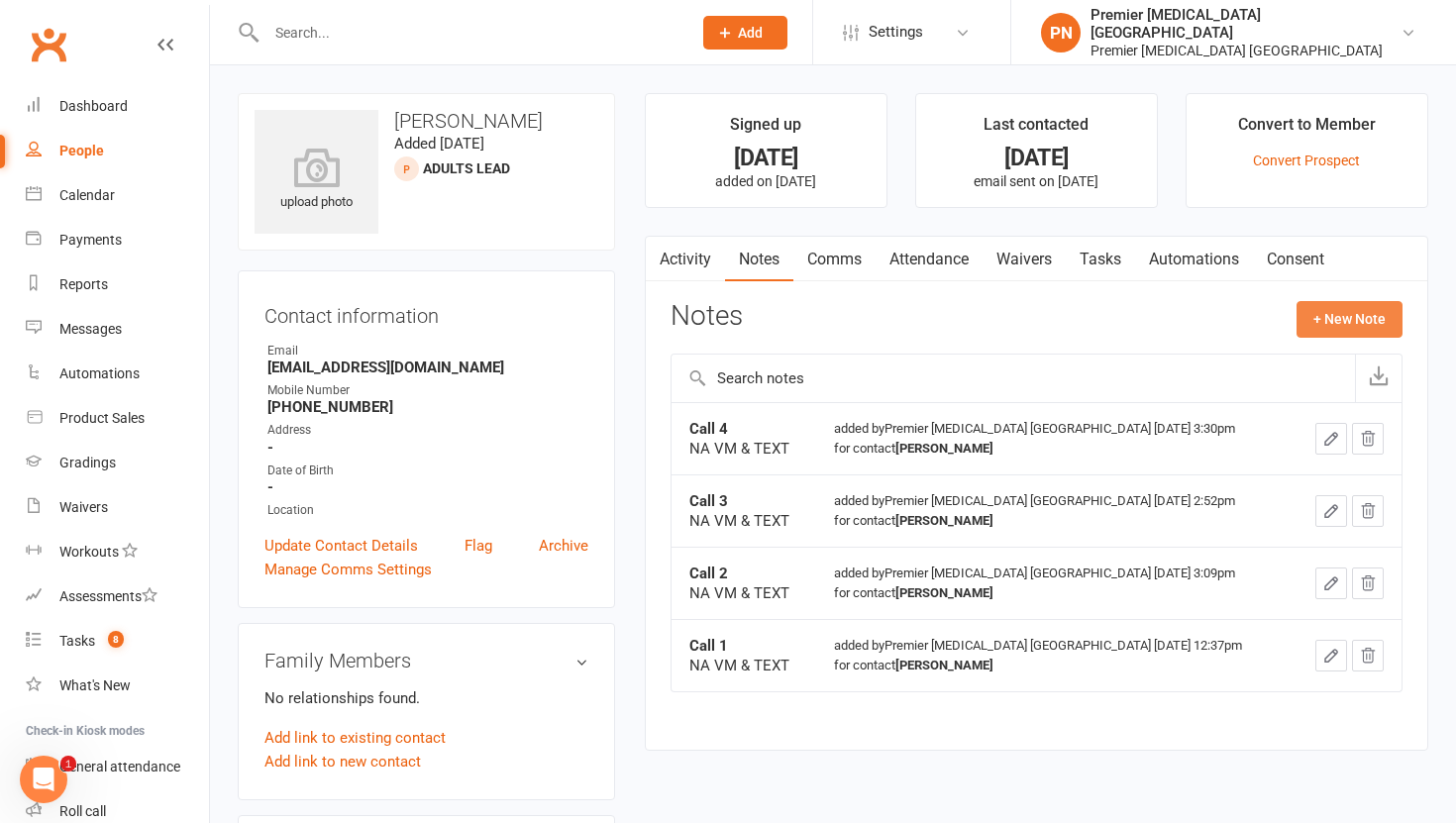 click on "+ New Note" at bounding box center [1349, 319] 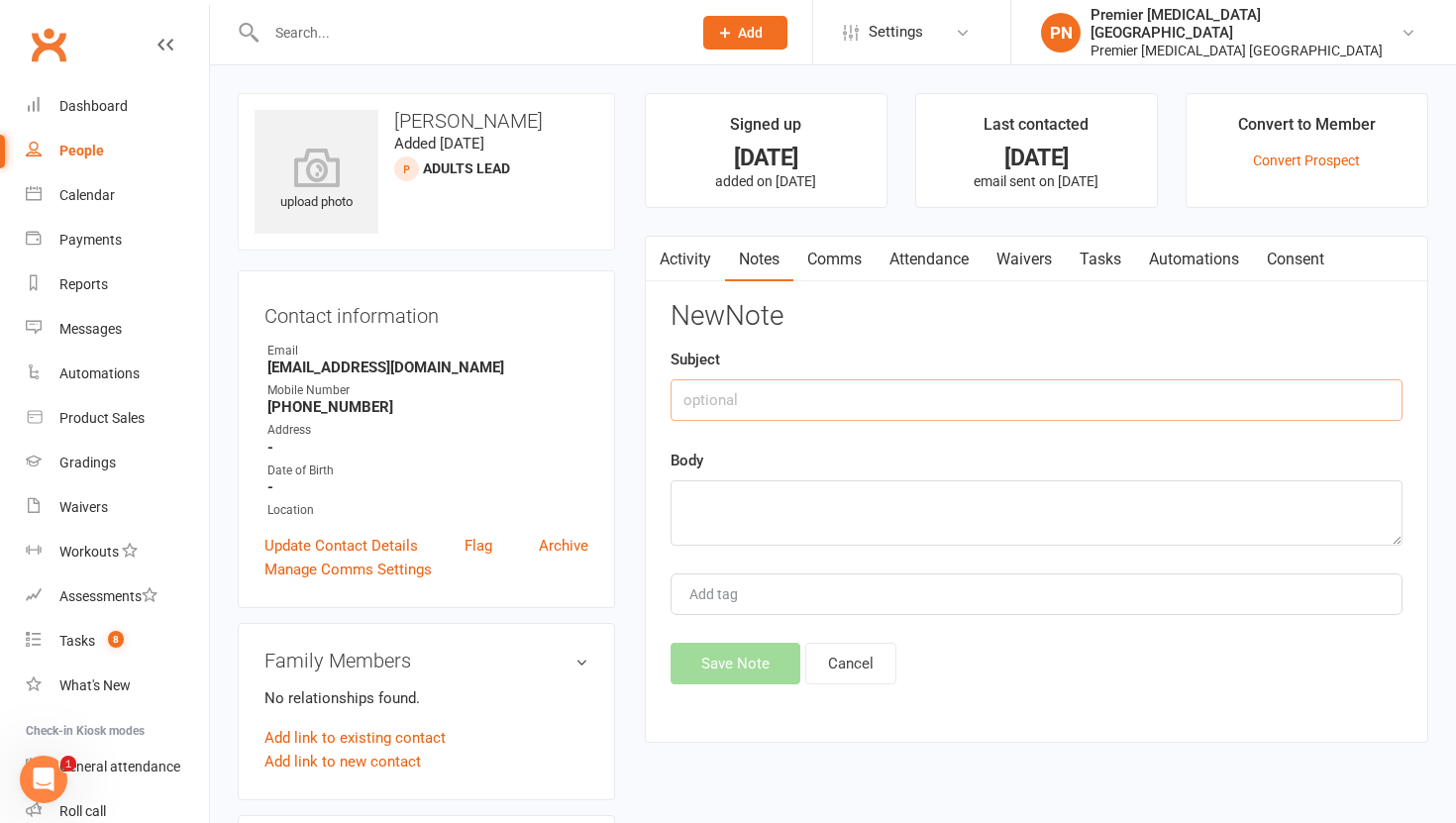 click at bounding box center [1036, 400] 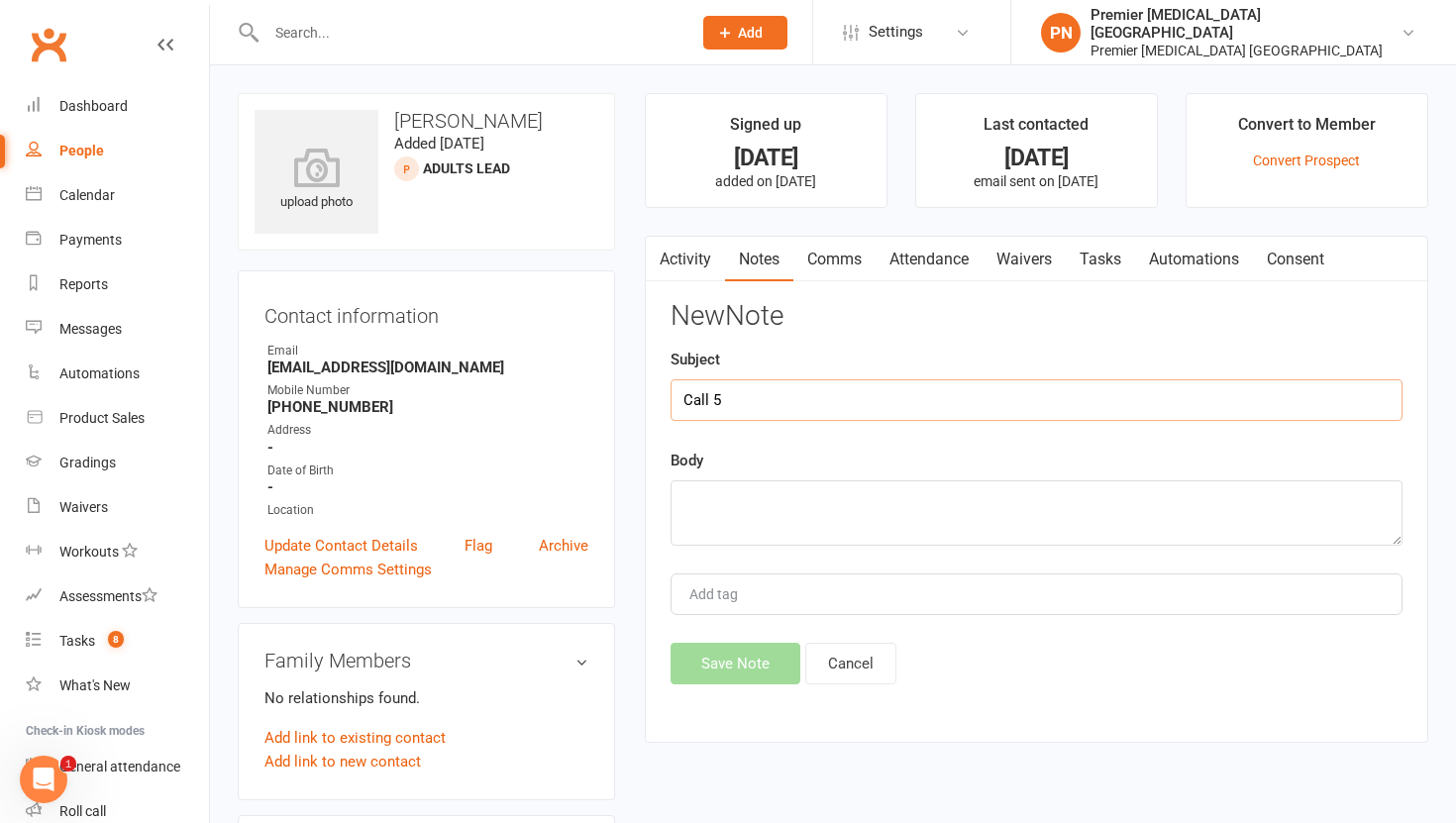 type on "Call 5" 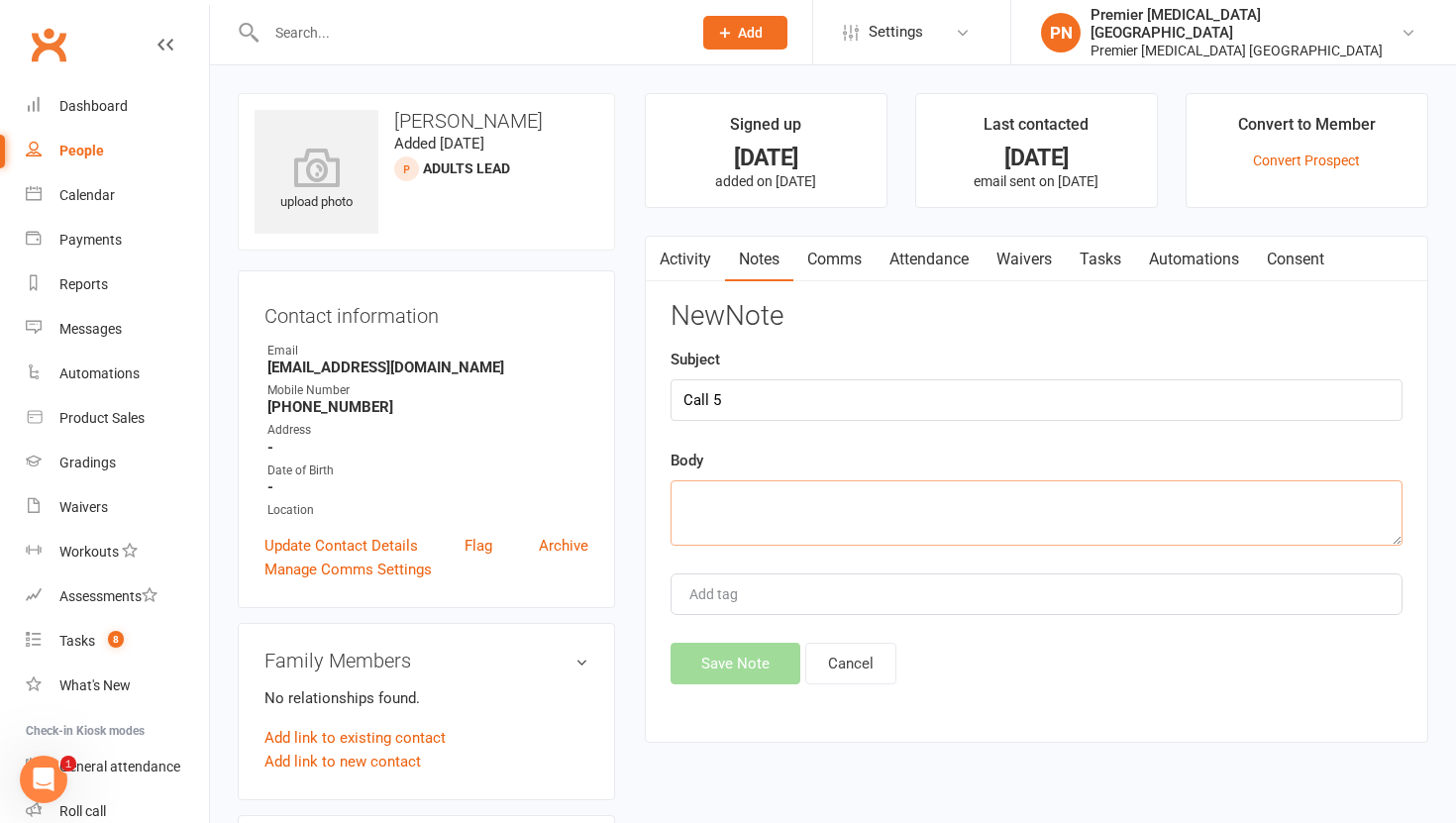 click at bounding box center [1036, 513] 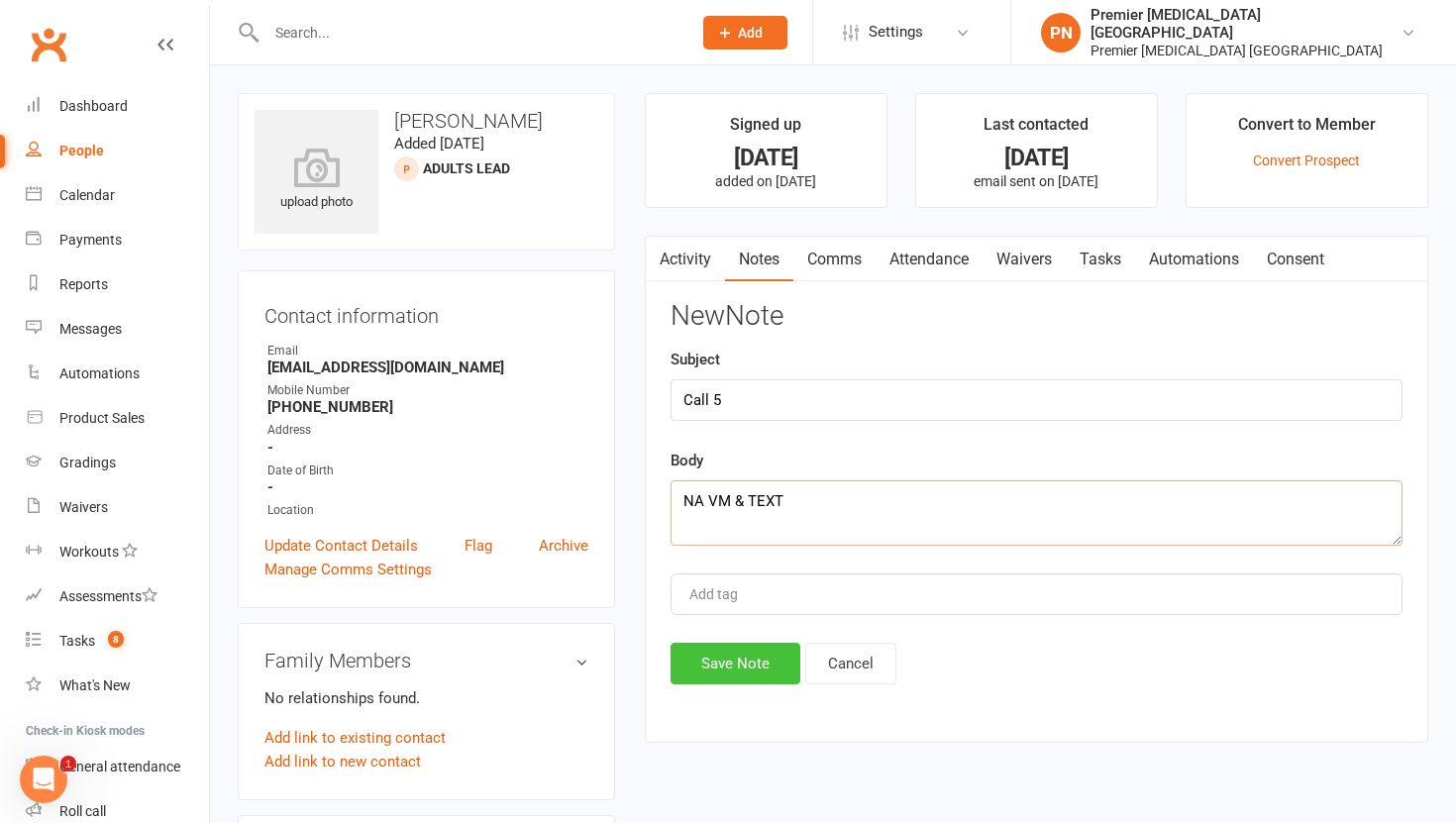 type on "NA VM & TEXT" 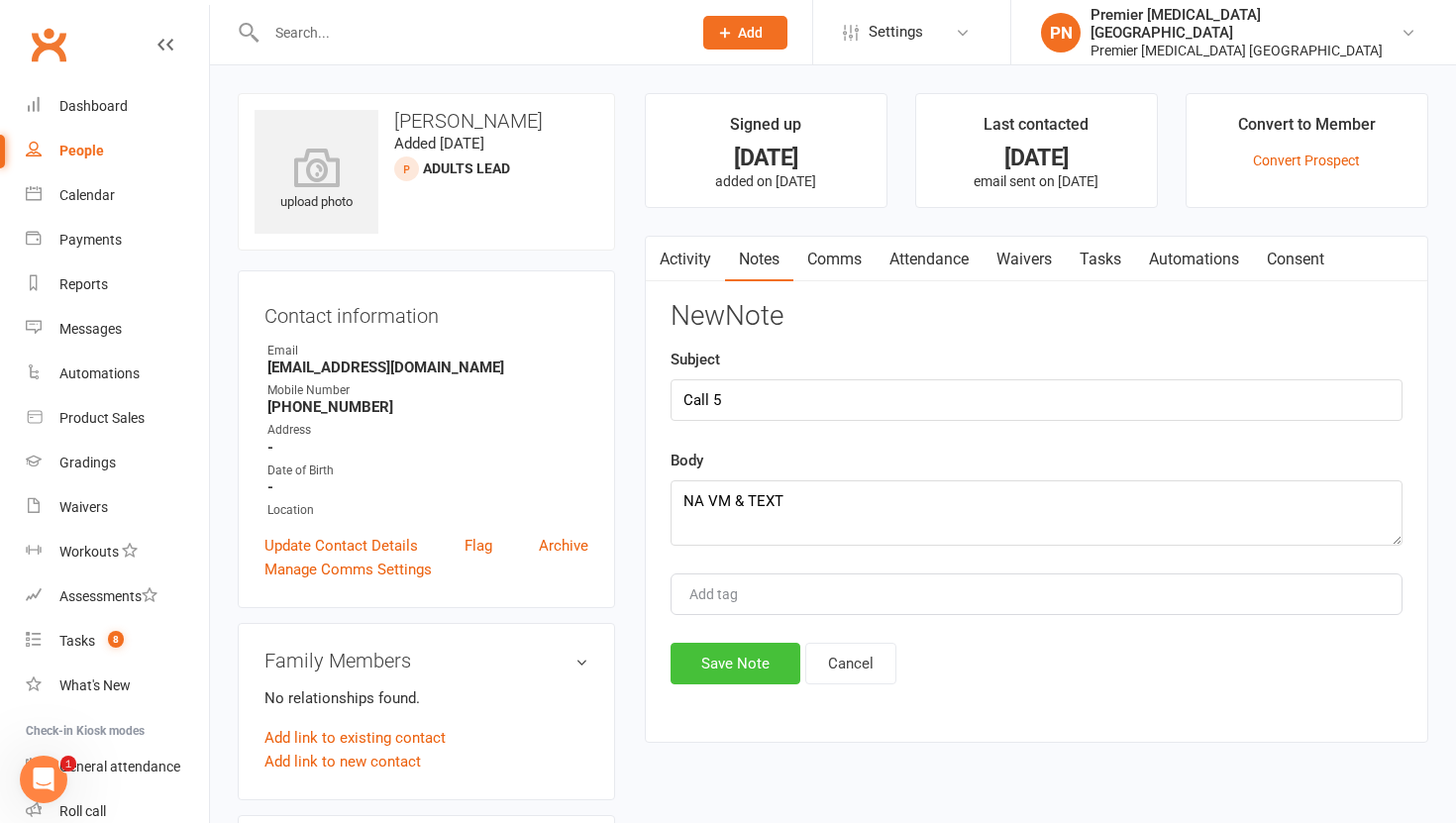 click on "Save Note" at bounding box center (735, 664) 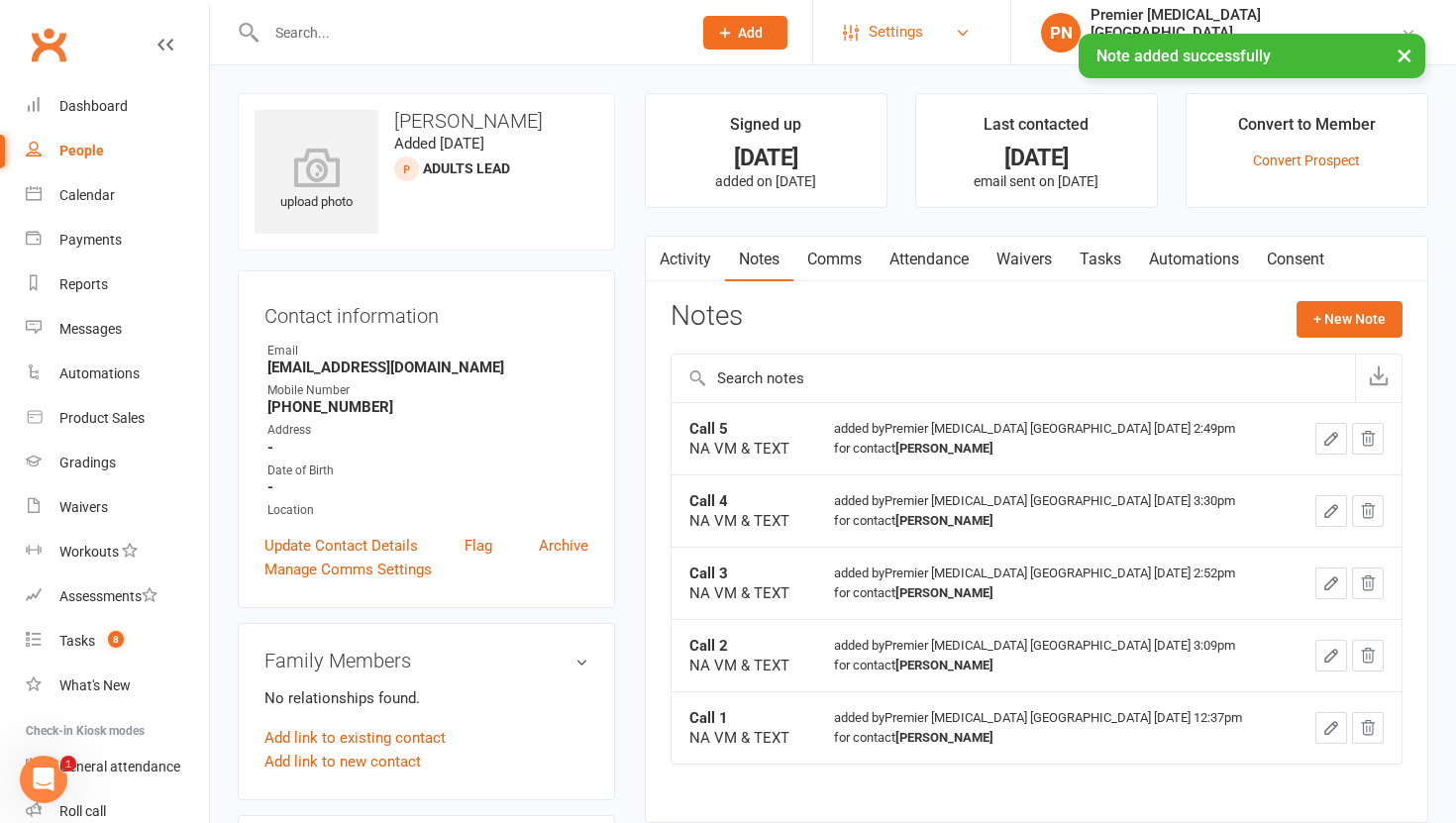 click on "Settings" at bounding box center (911, 32) 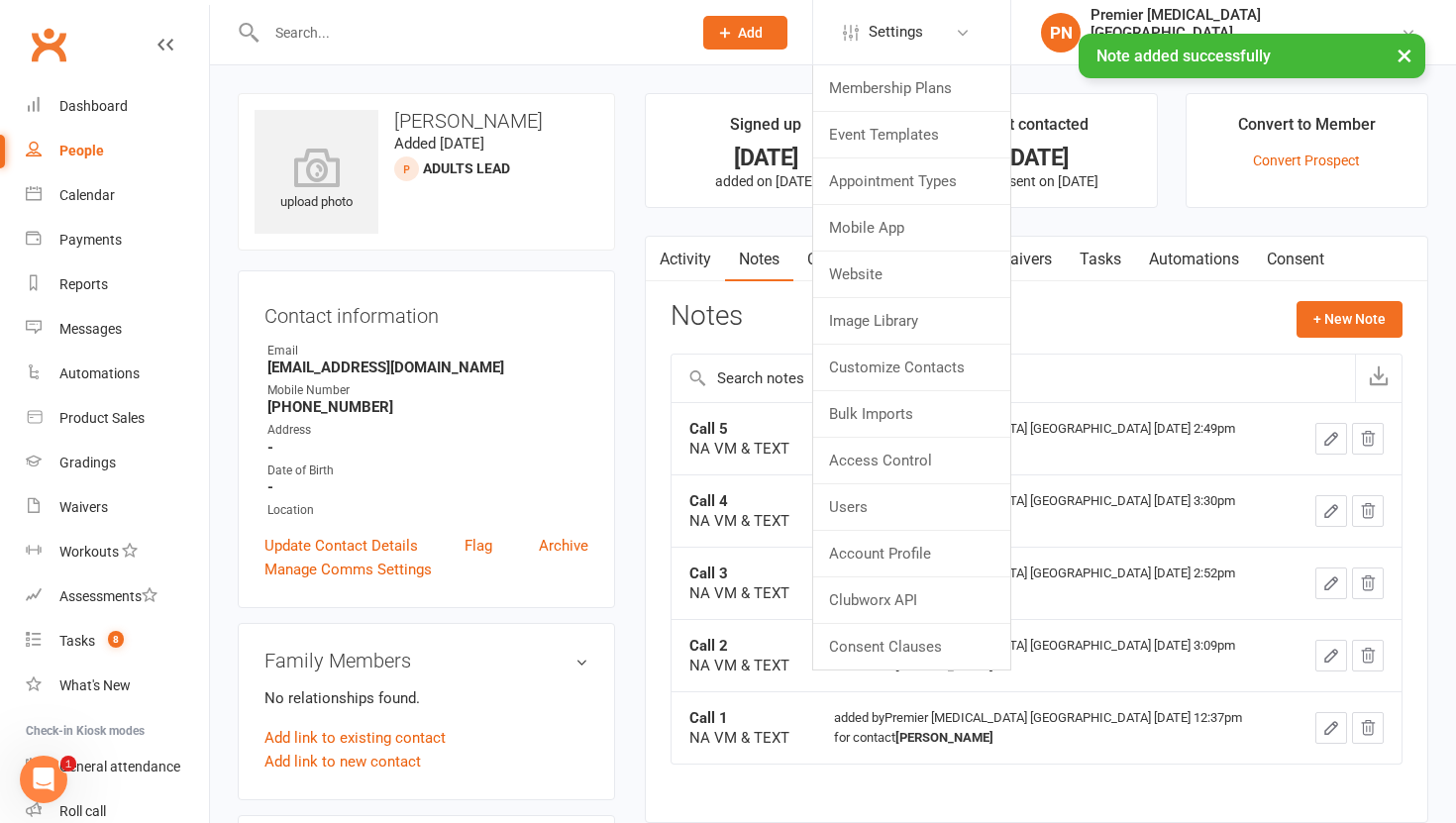 click on "× Note added successfully" at bounding box center (715, 34) 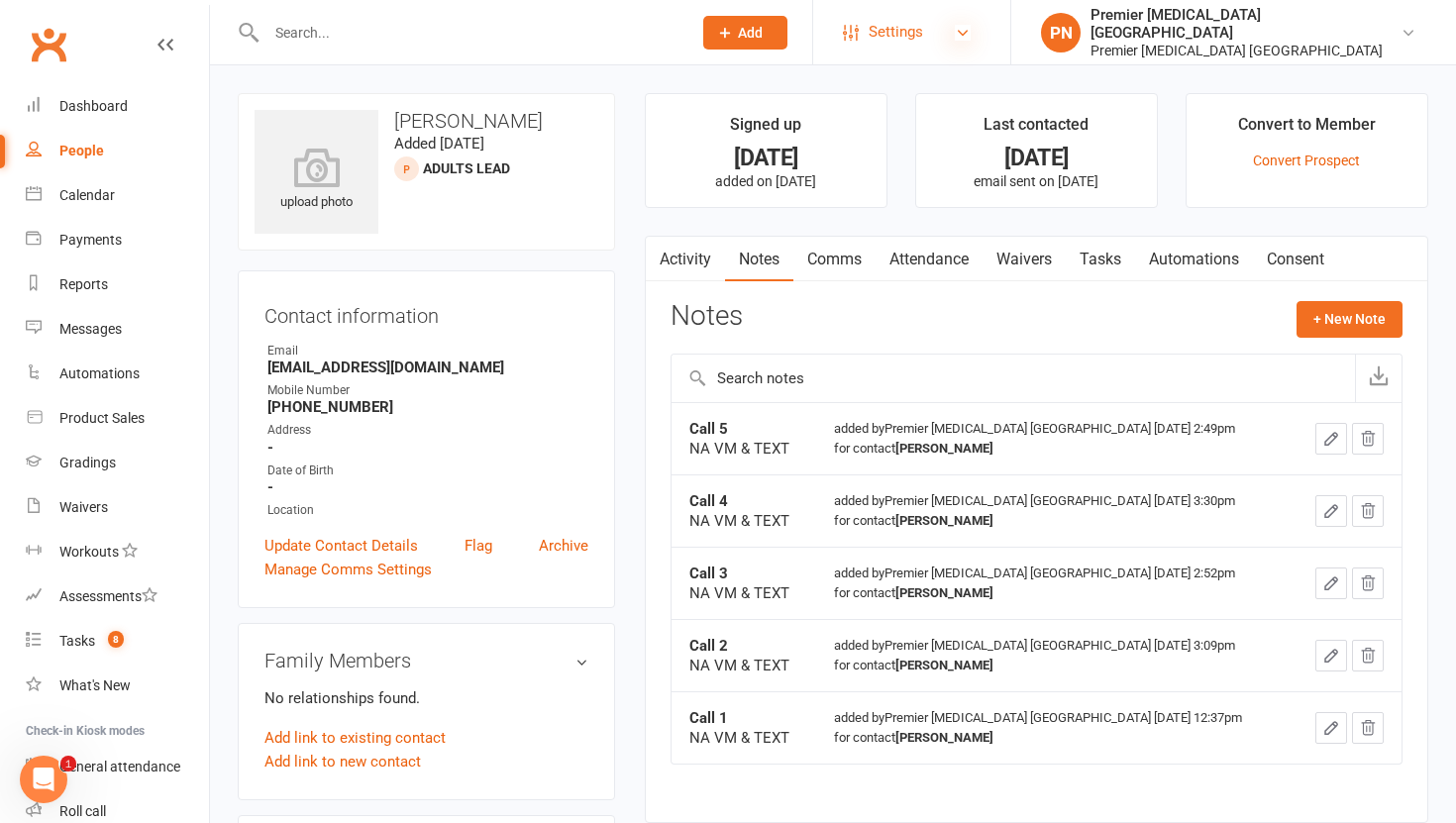 click at bounding box center [963, 33] 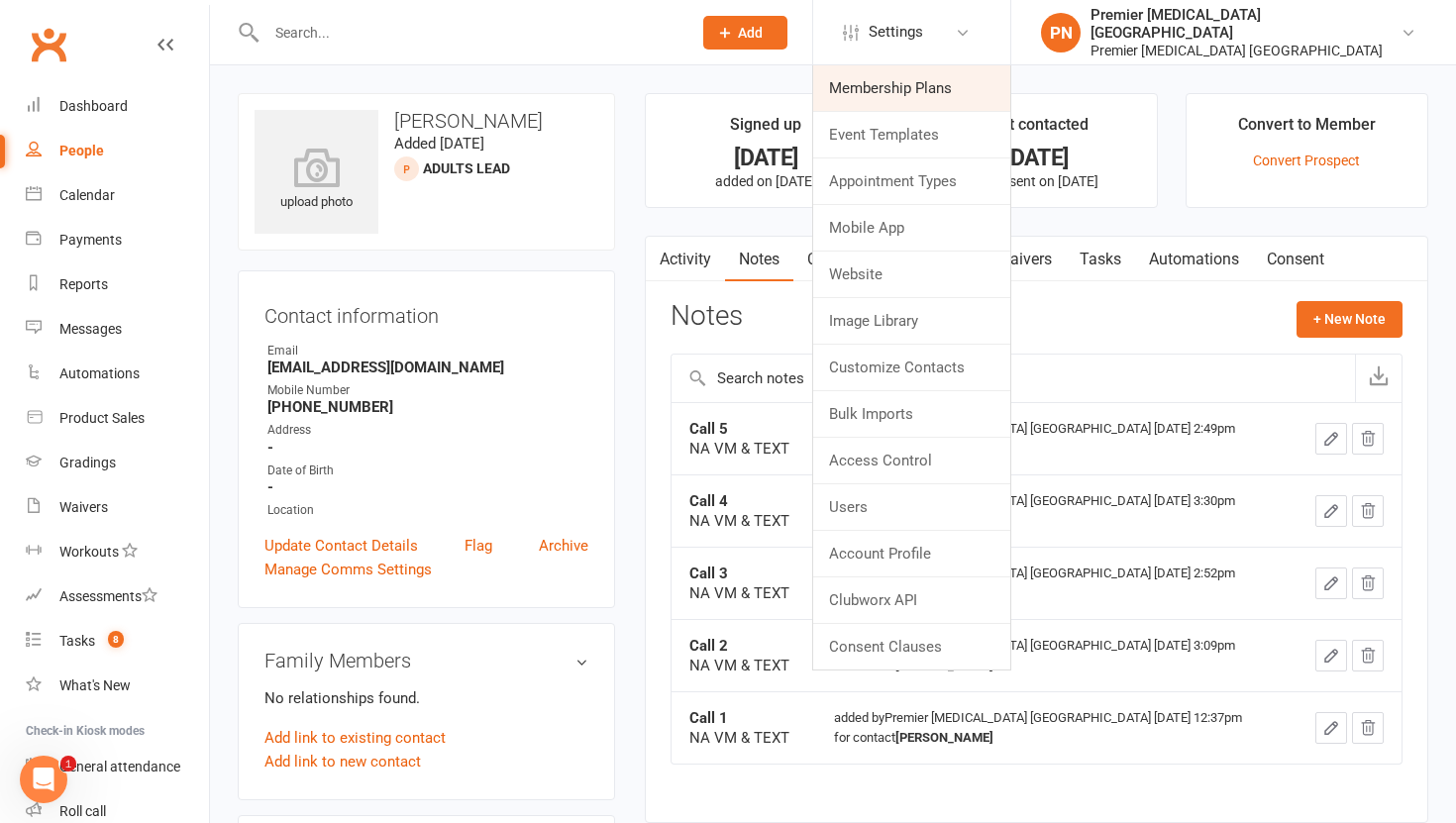 click on "Membership Plans" at bounding box center [911, 88] 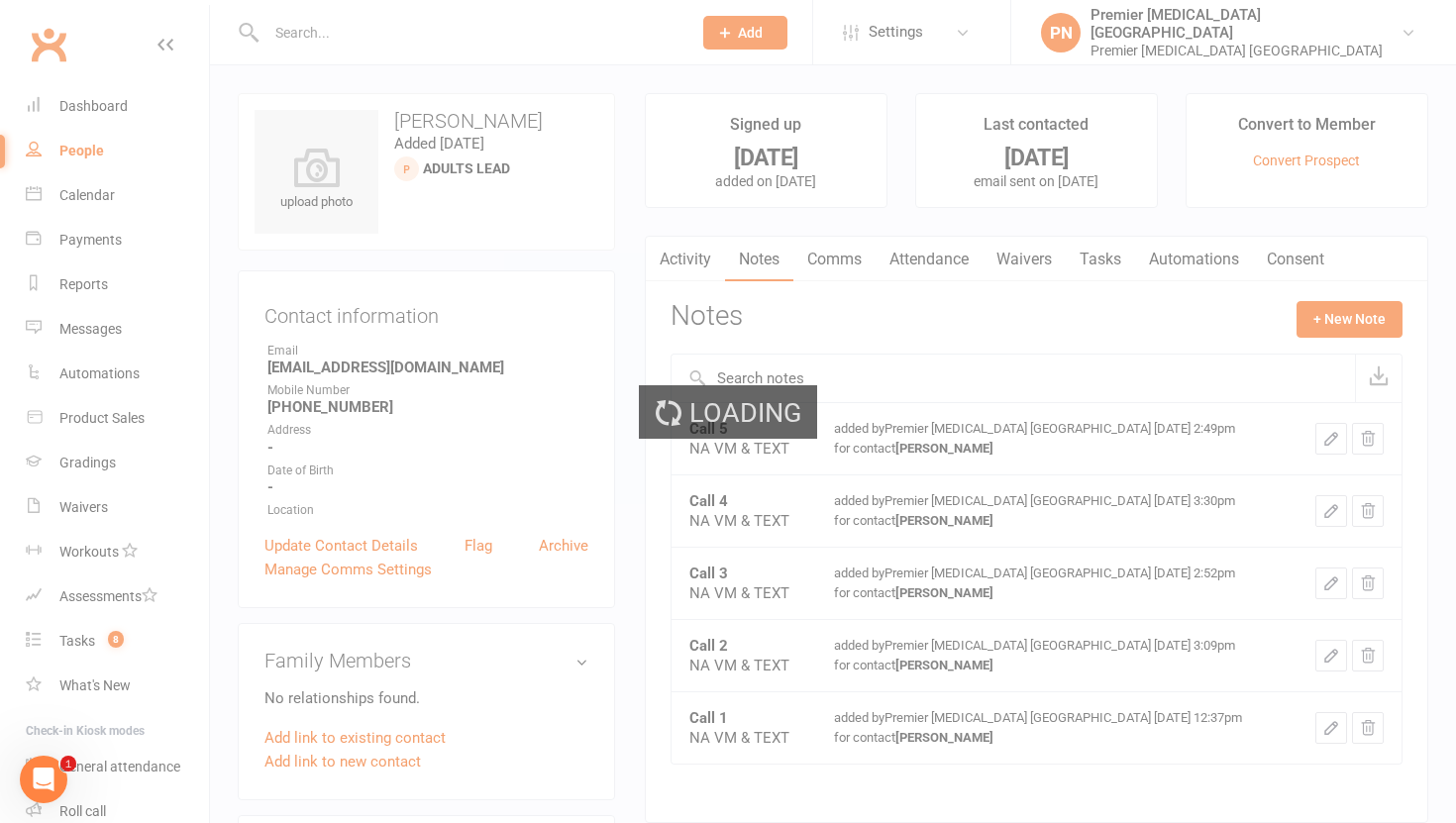 select on "25" 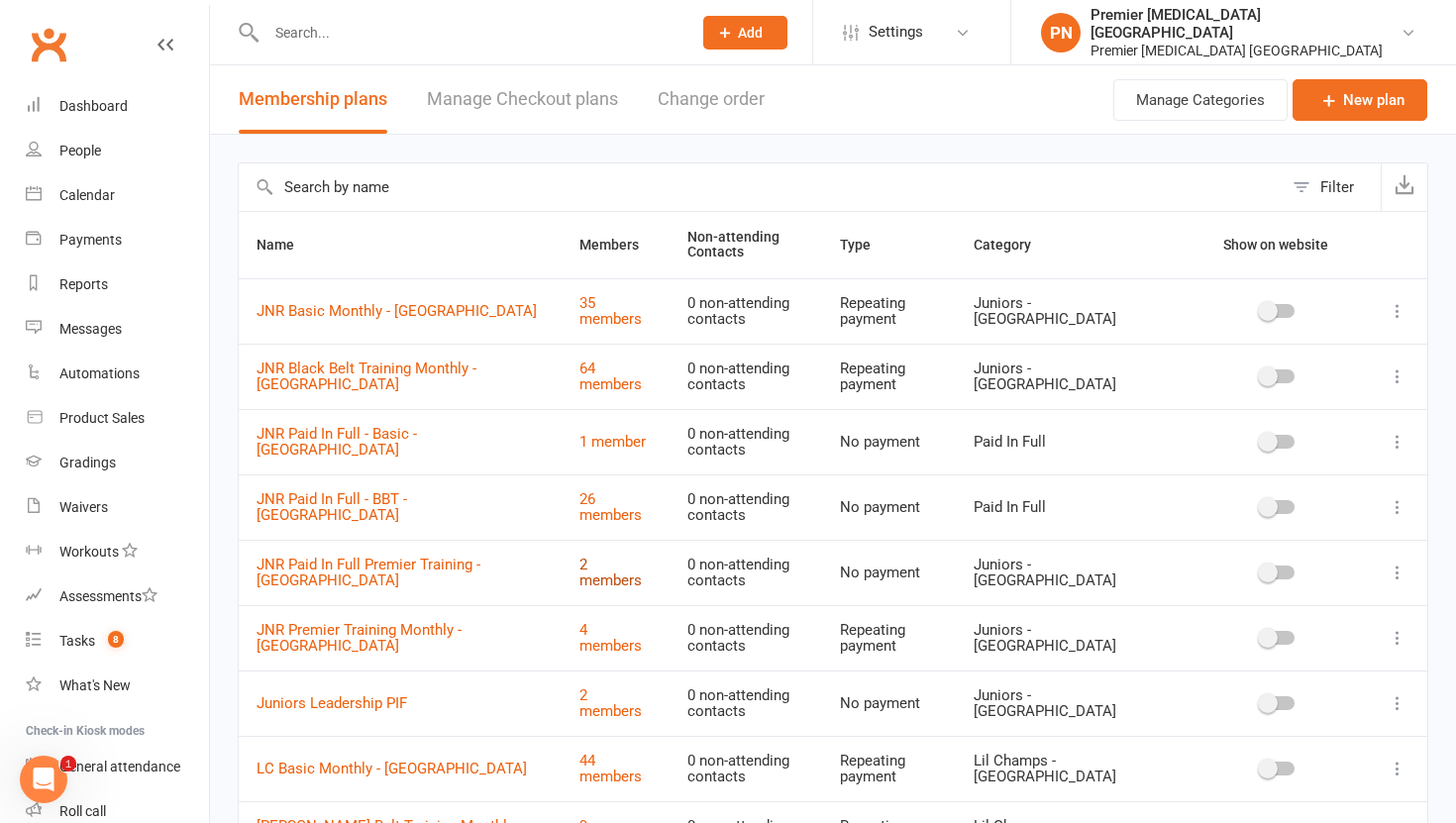 scroll, scrollTop: 654, scrollLeft: 0, axis: vertical 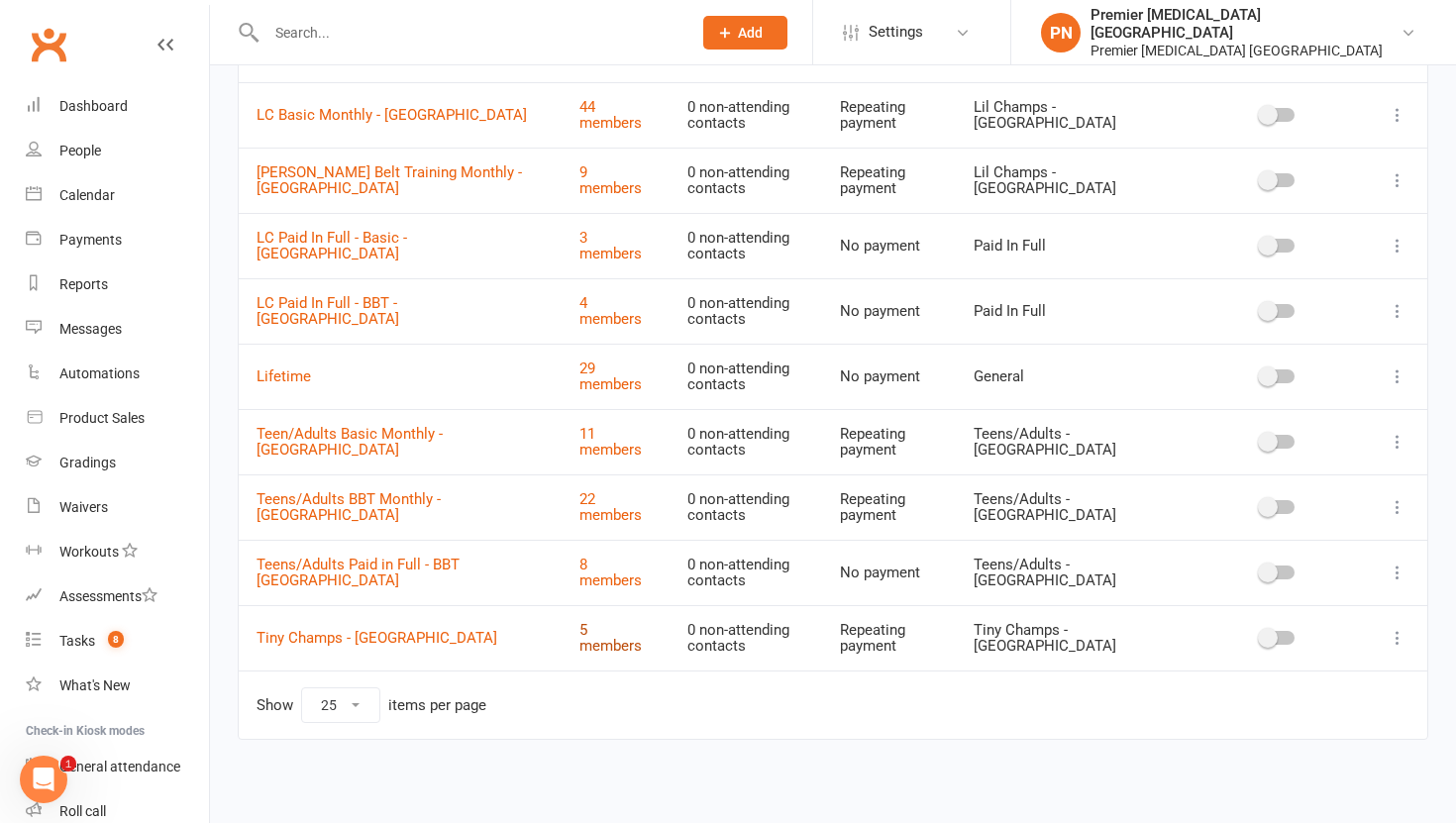 click on "5 members" at bounding box center [610, 638] 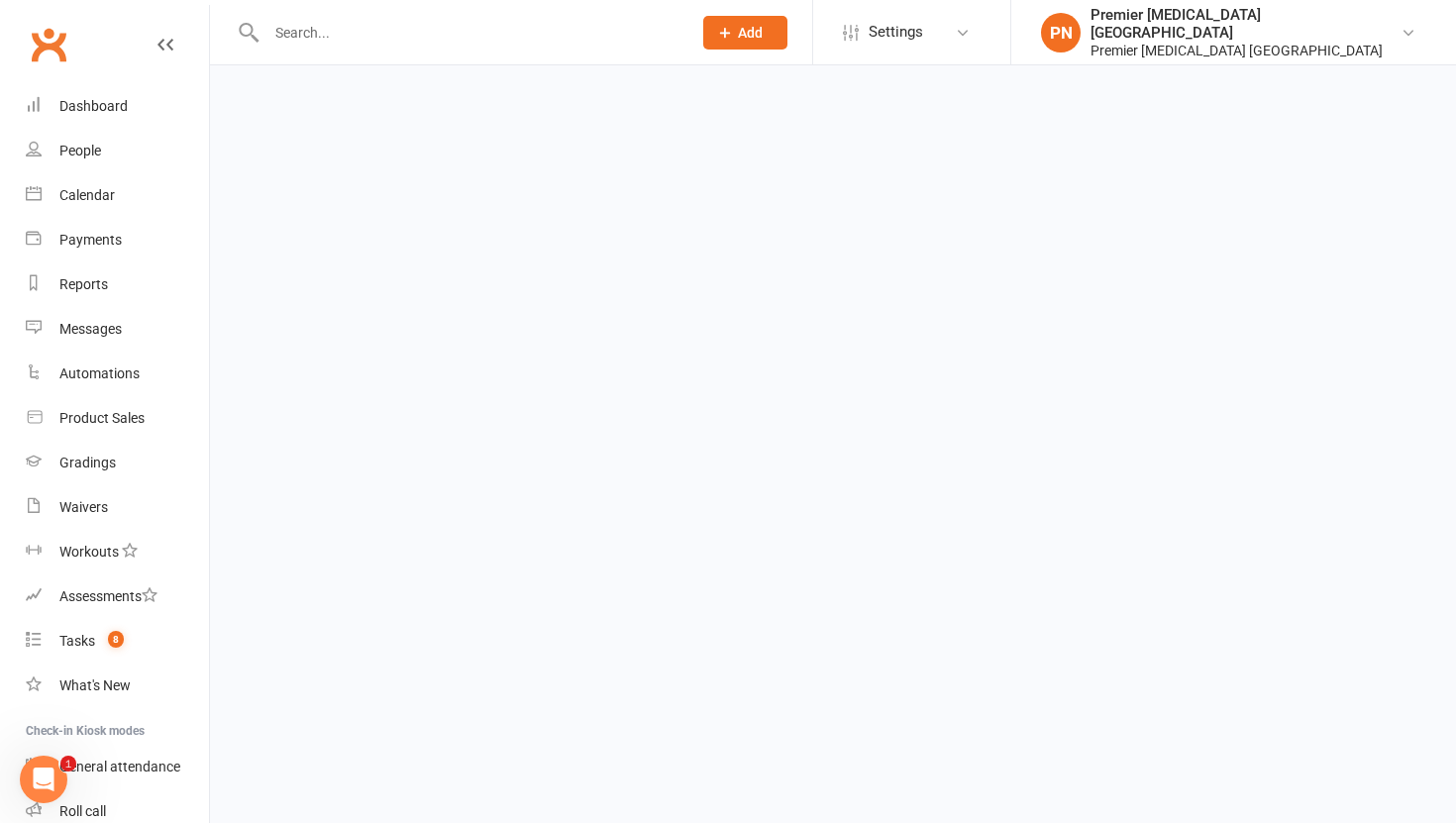 scroll, scrollTop: 0, scrollLeft: 0, axis: both 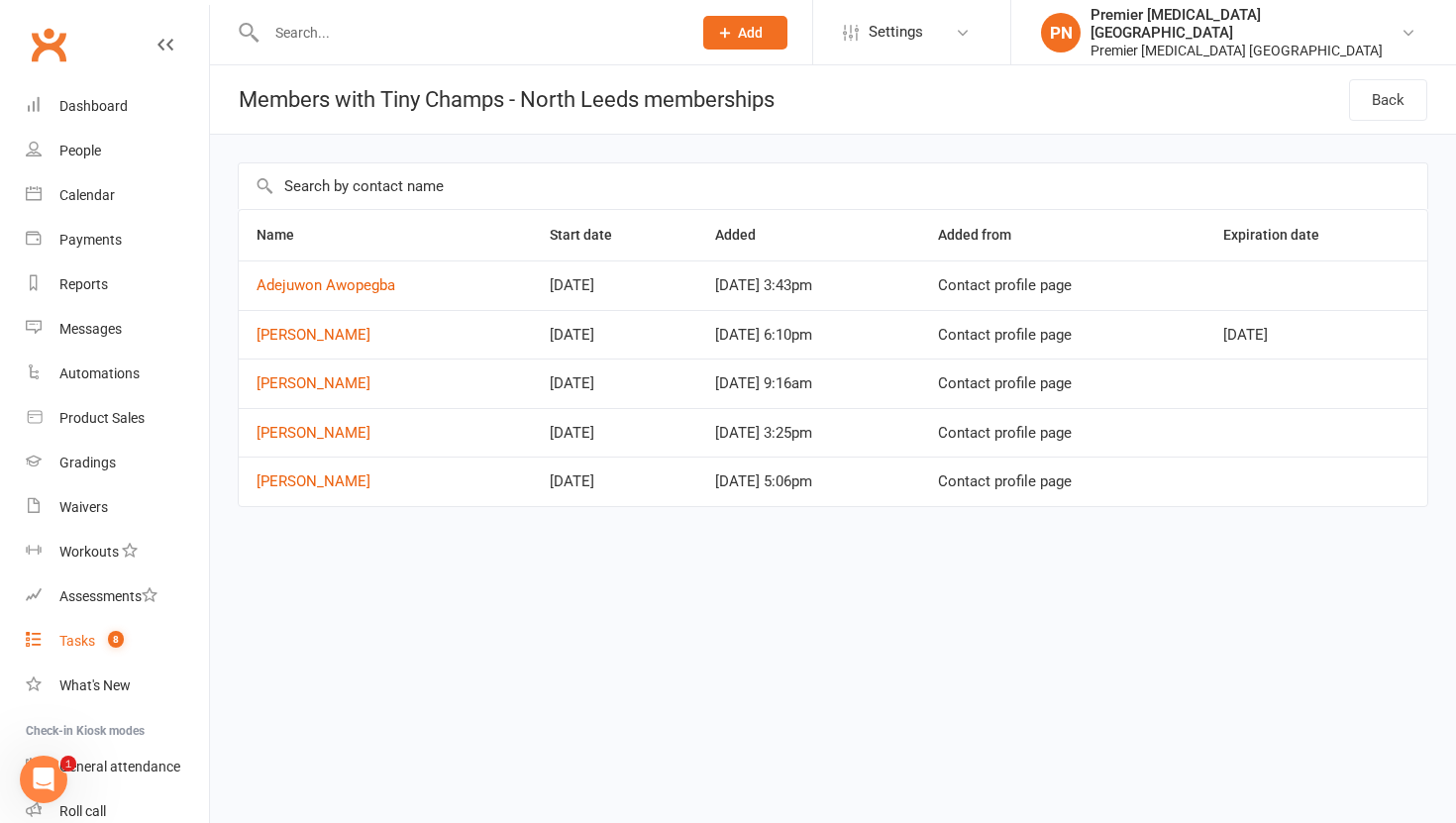 click on "Tasks" at bounding box center (77, 641) 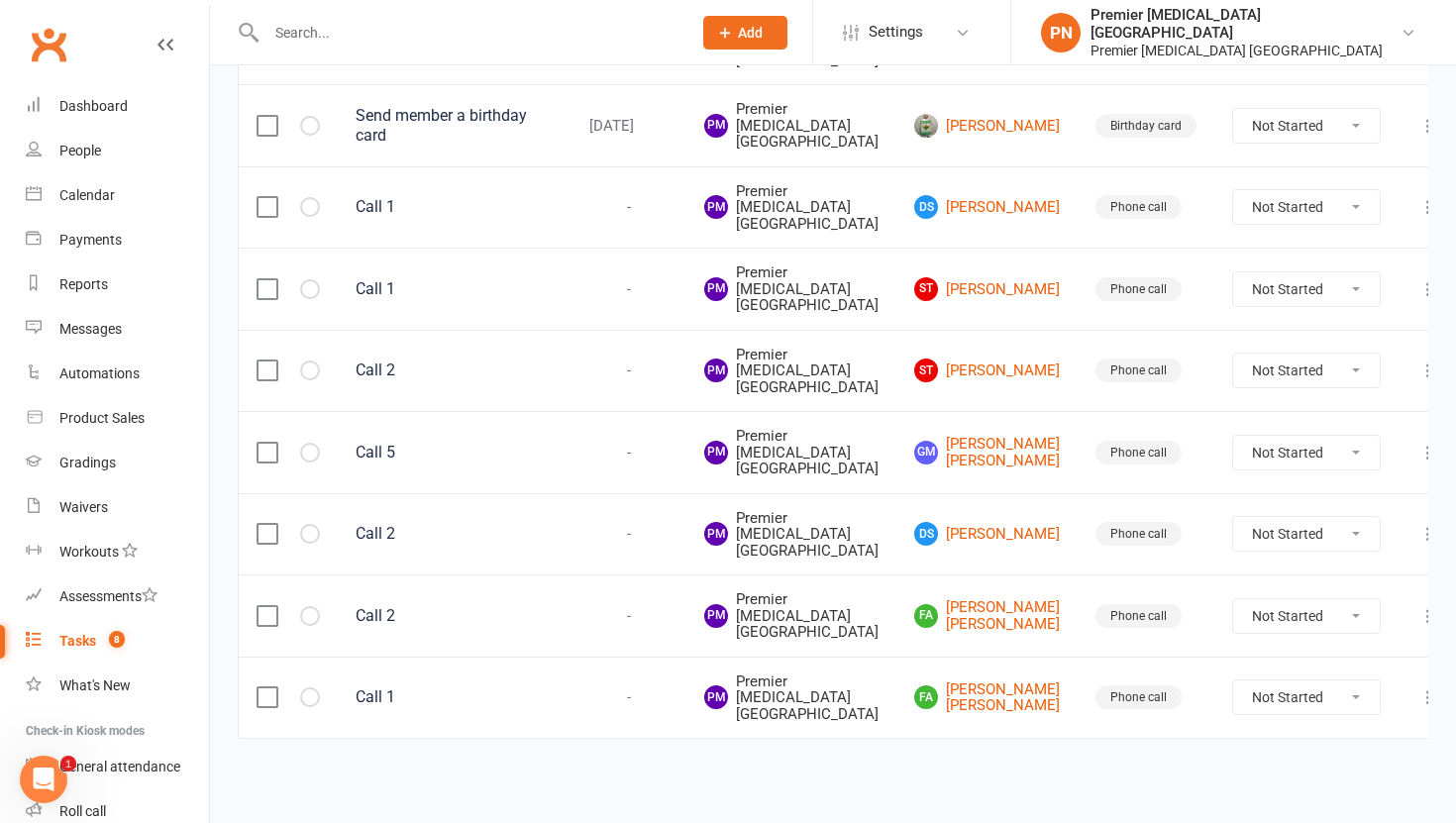 scroll, scrollTop: 760, scrollLeft: 0, axis: vertical 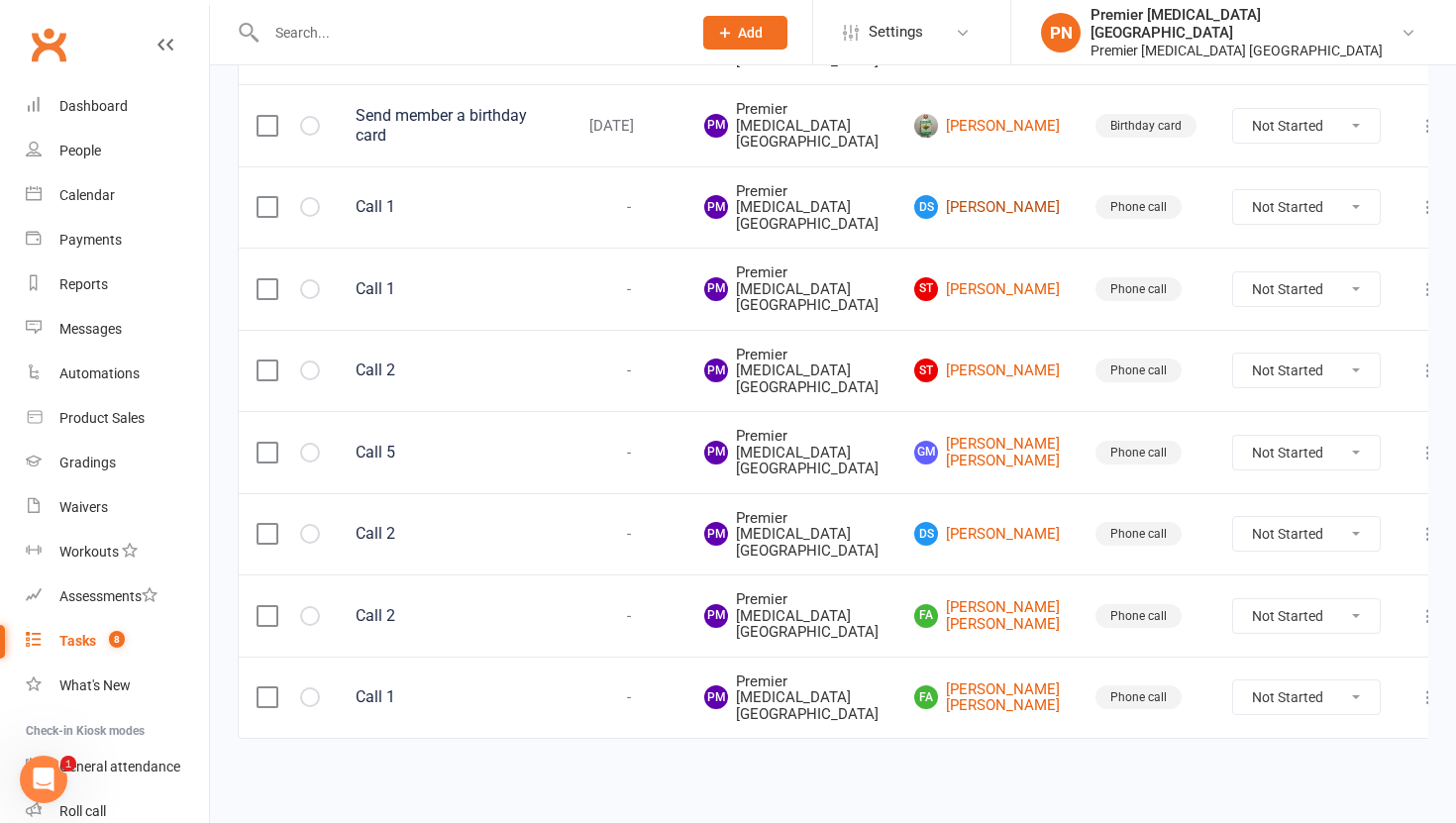 click on "Ds [PERSON_NAME]" at bounding box center [987, 207] 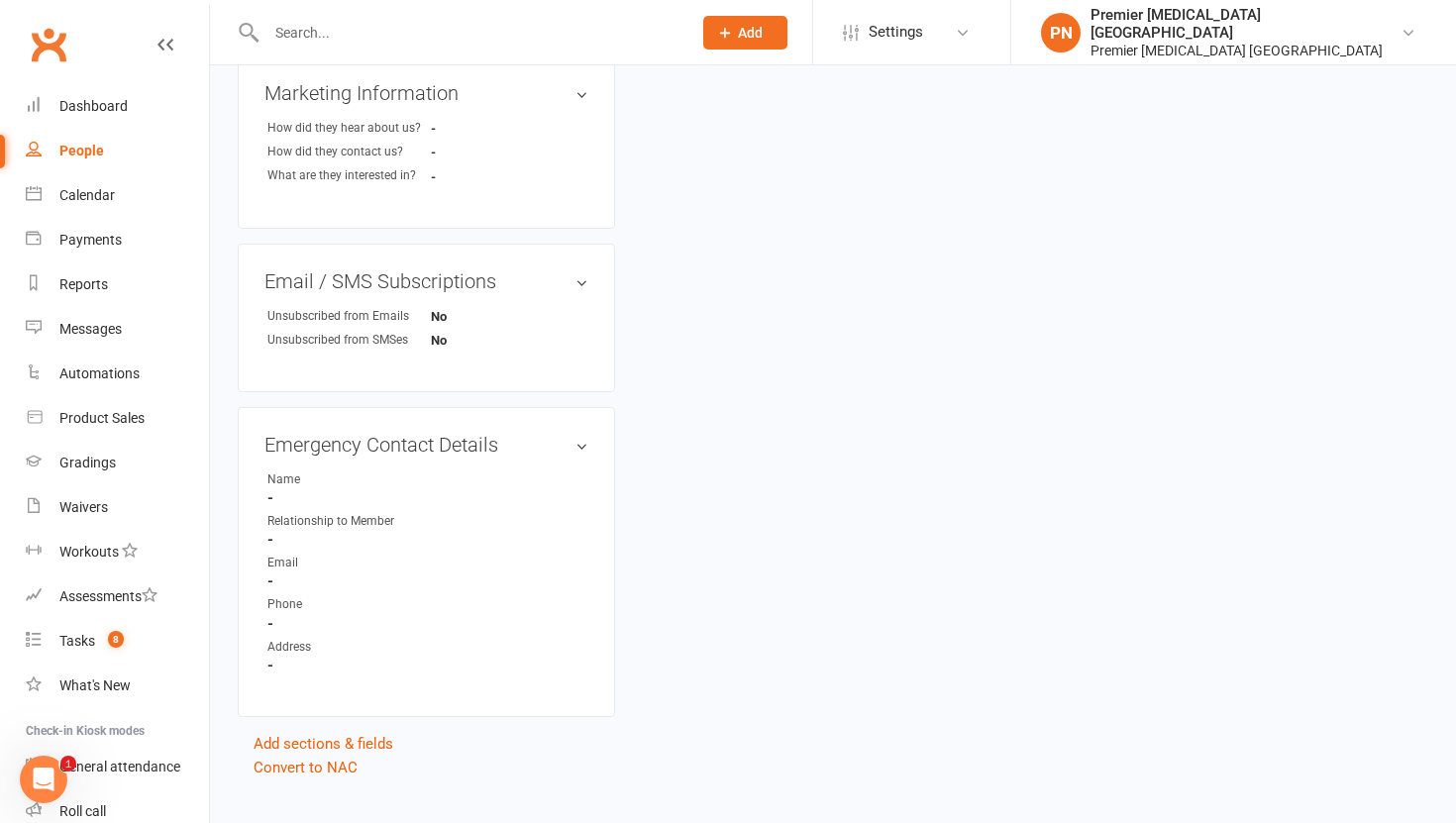 scroll, scrollTop: 0, scrollLeft: 0, axis: both 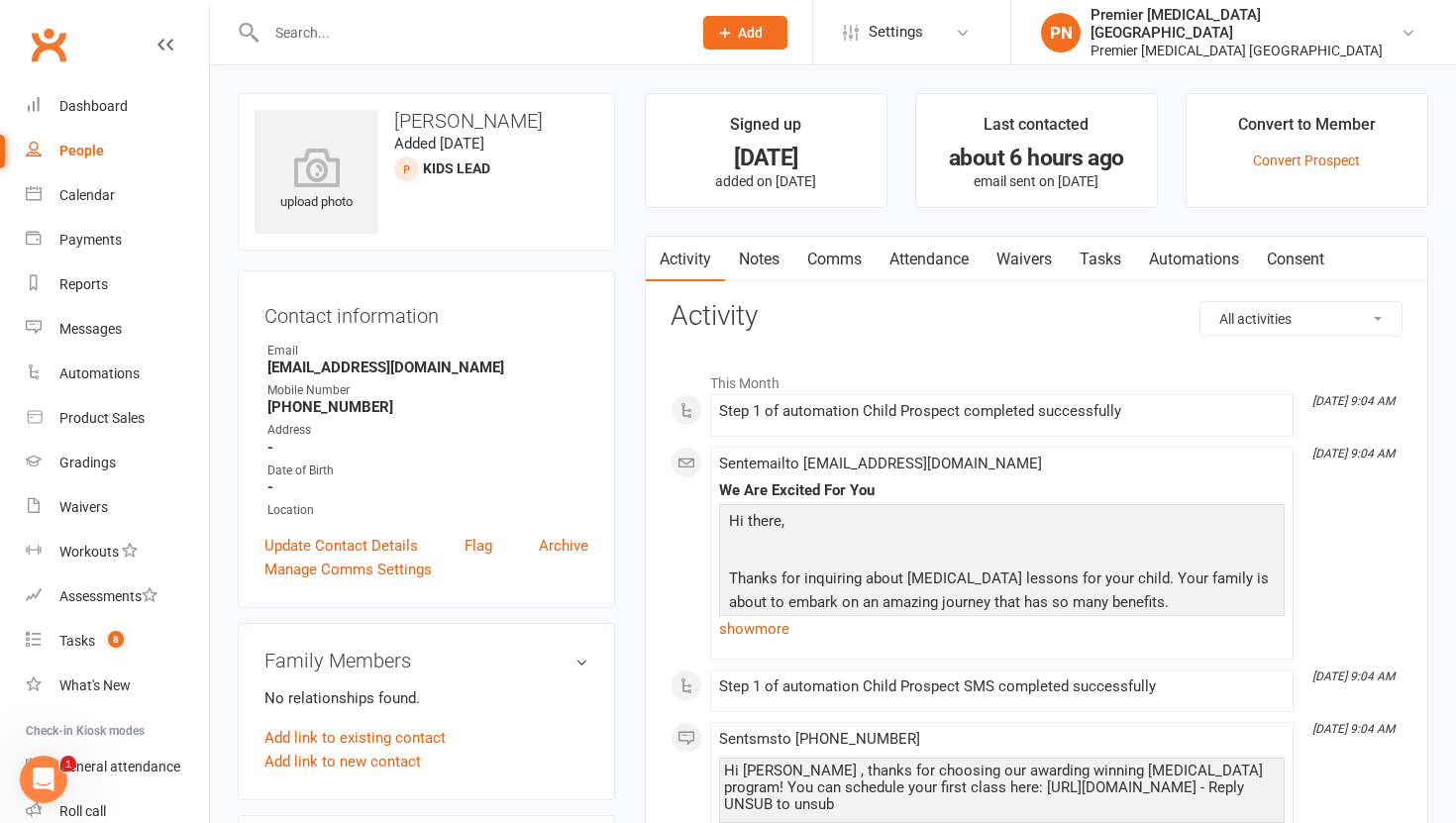 click on "Tasks" at bounding box center [1100, 259] 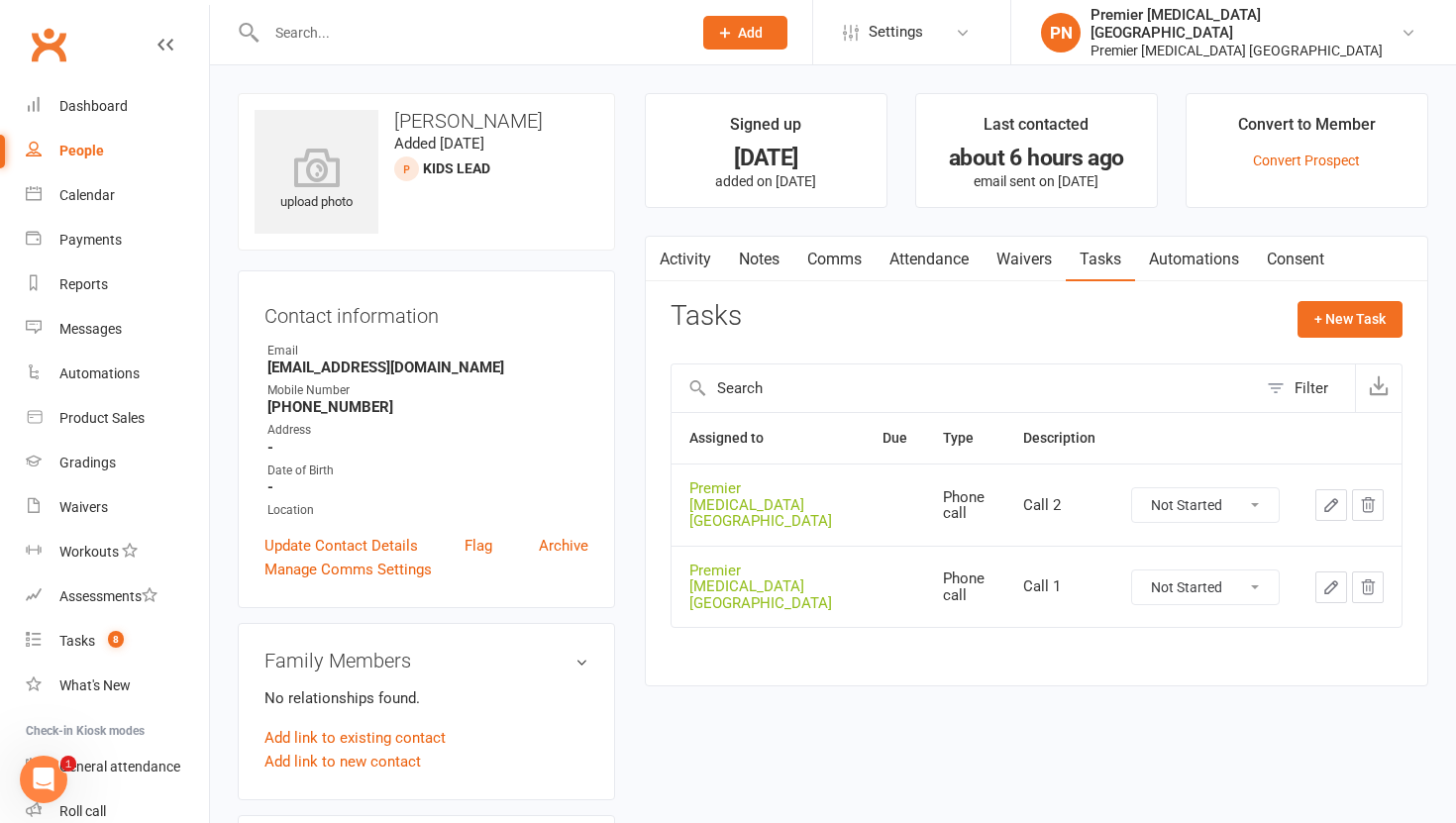 click on "Not Started In Progress Waiting Complete" at bounding box center [1205, 587] 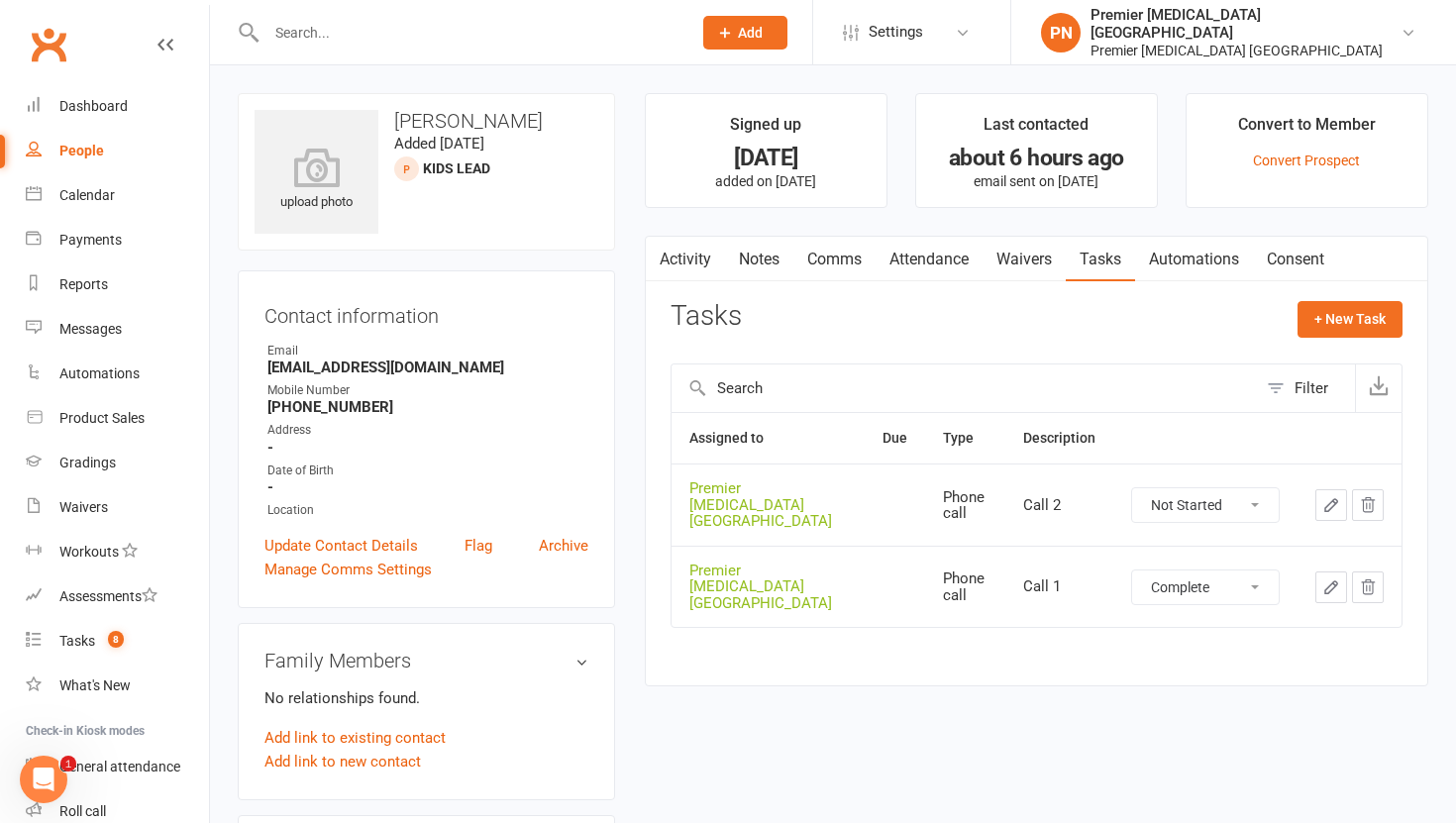 select on "unstarted" 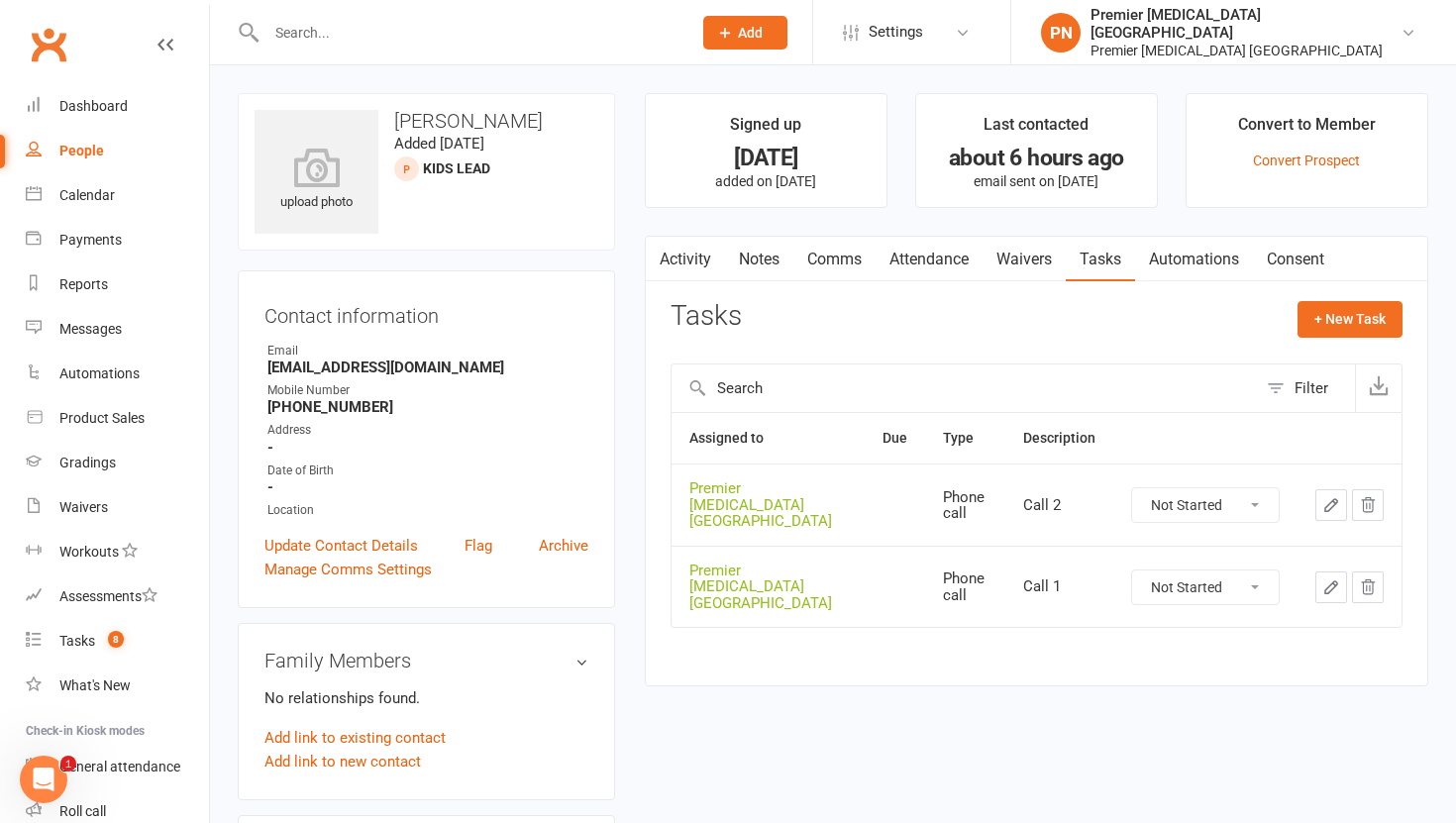 click on "Not Started In Progress Waiting Complete" at bounding box center [1205, 505] 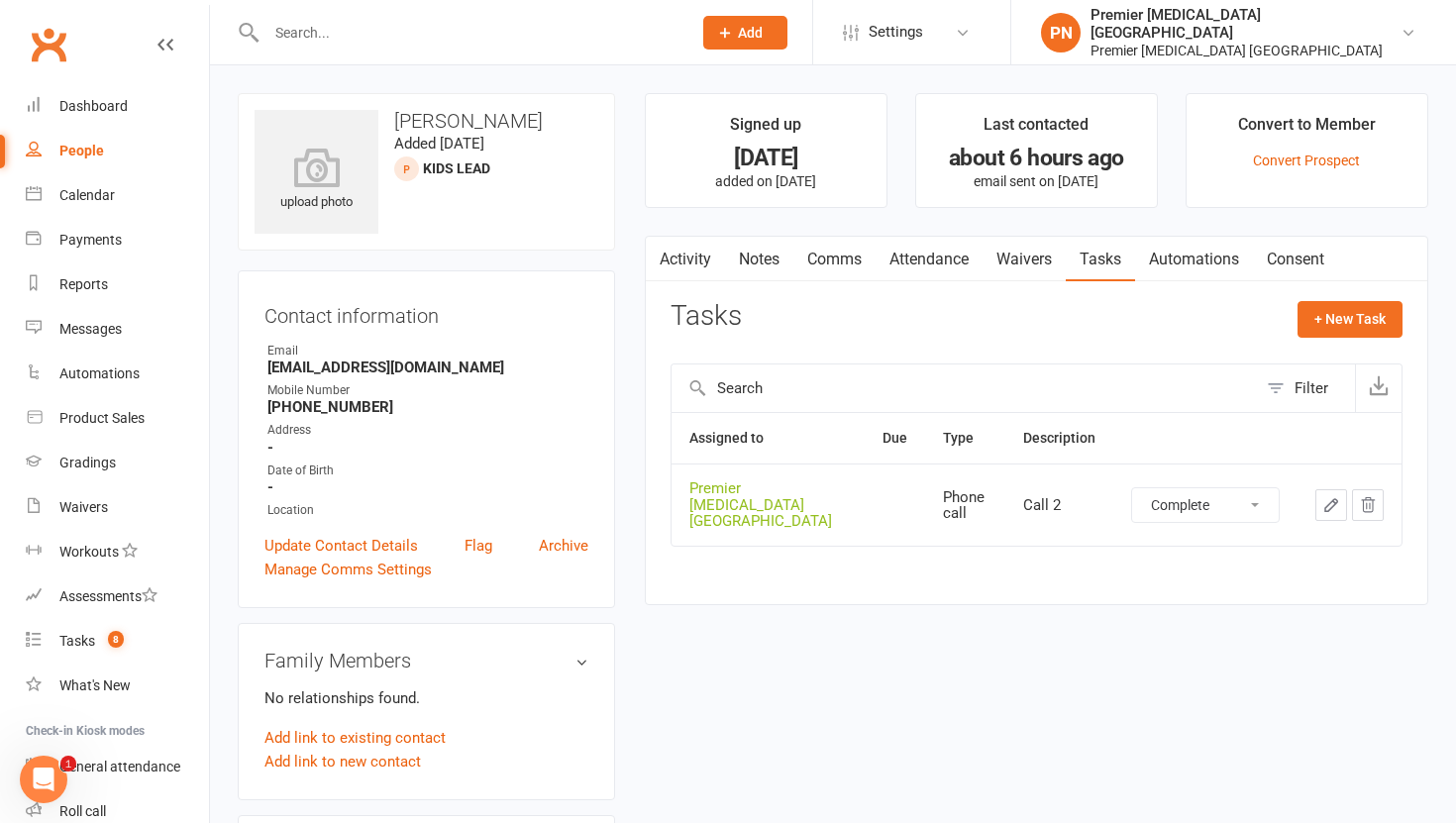 select on "unstarted" 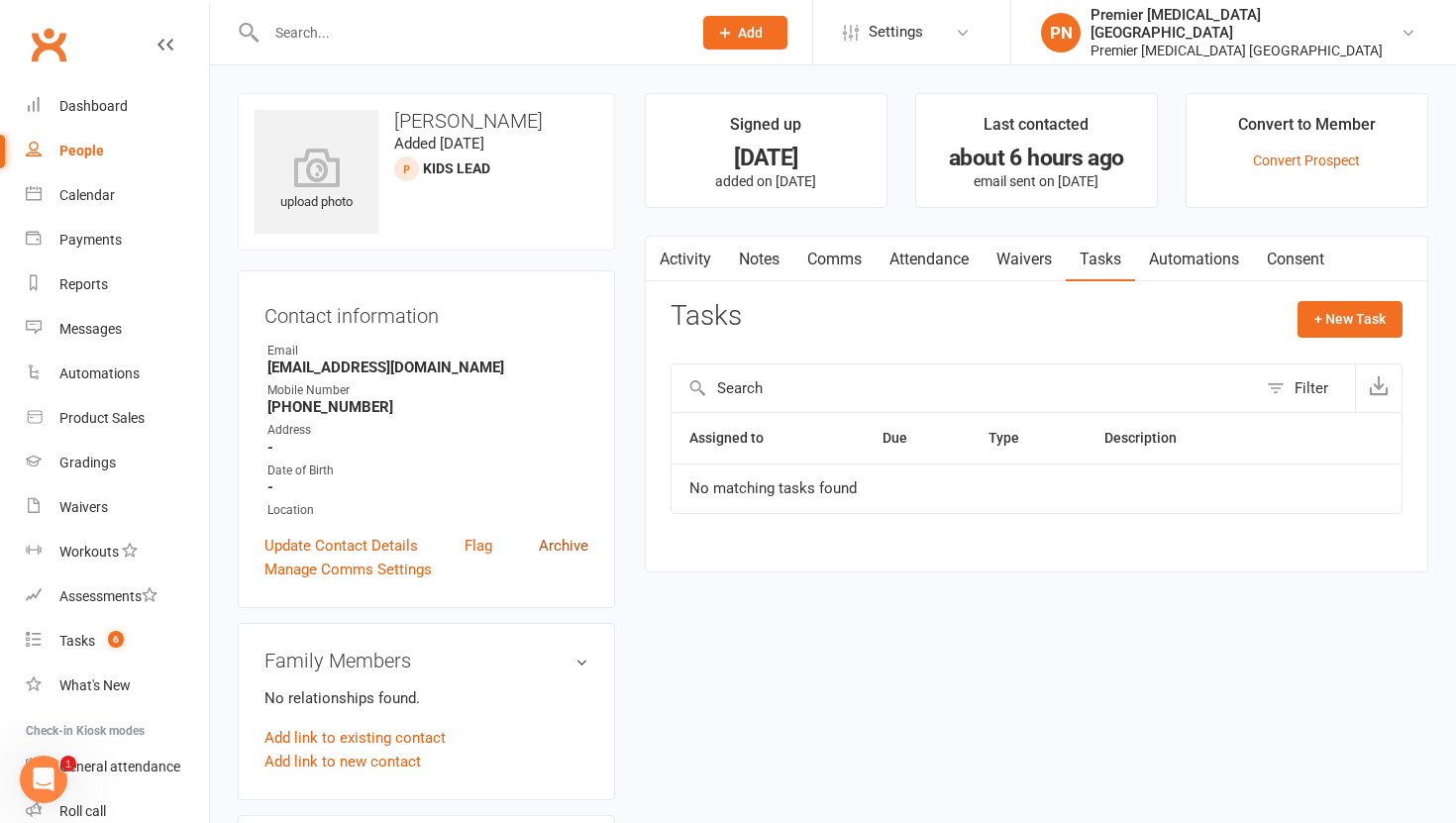 click on "Archive" at bounding box center [564, 546] 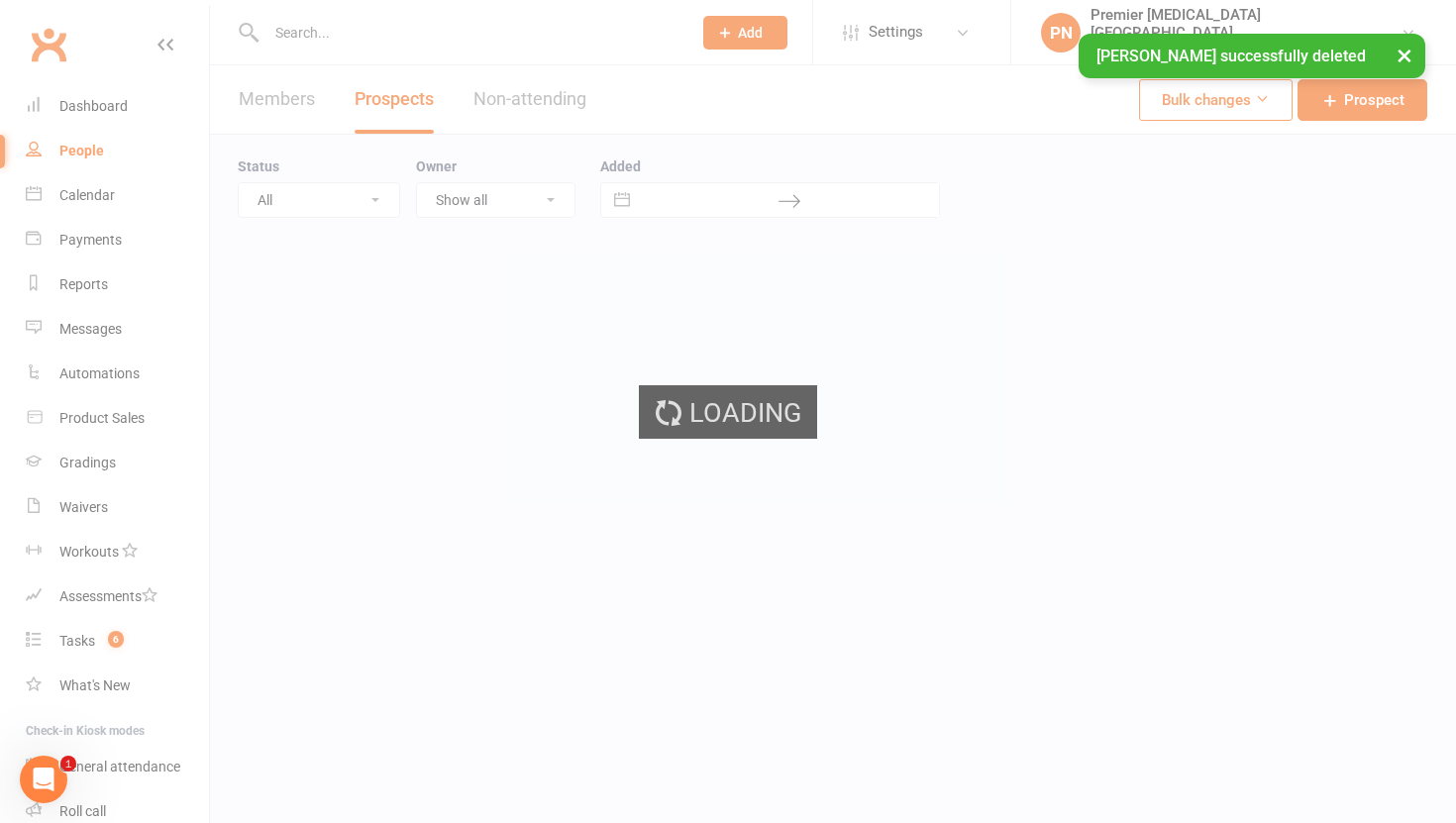 select on "100" 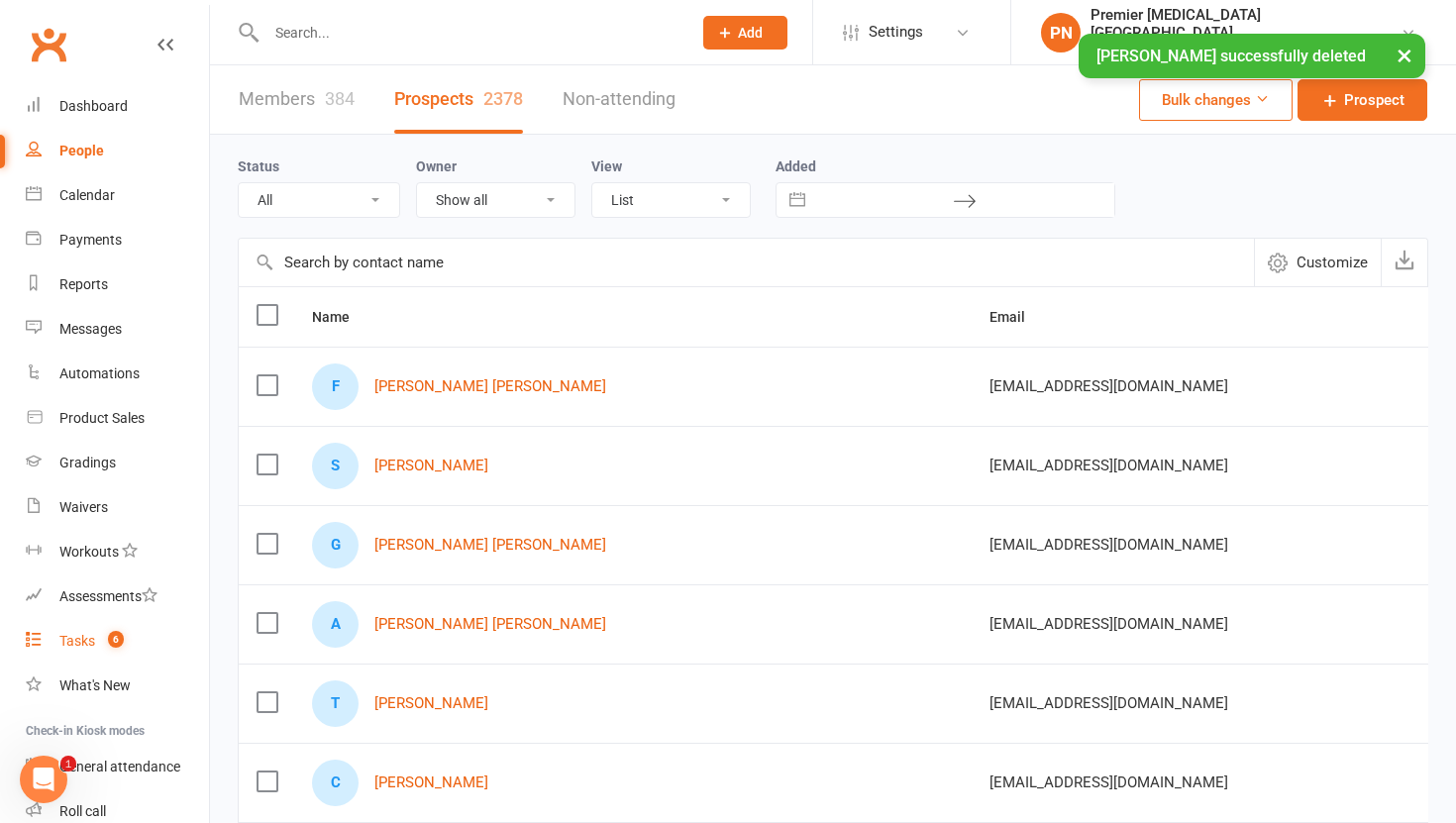 click on "Tasks" at bounding box center [77, 641] 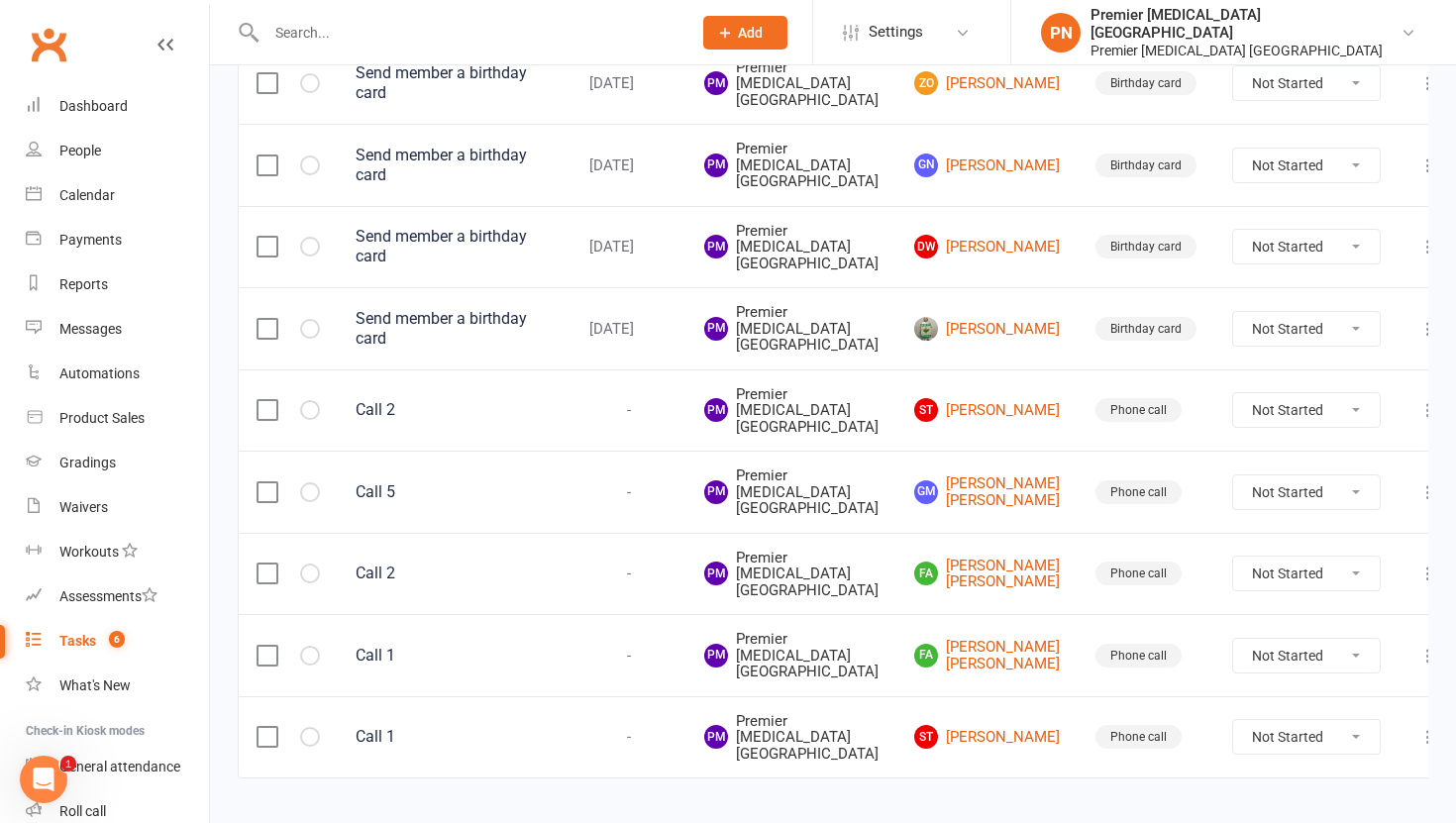 scroll, scrollTop: 778, scrollLeft: 0, axis: vertical 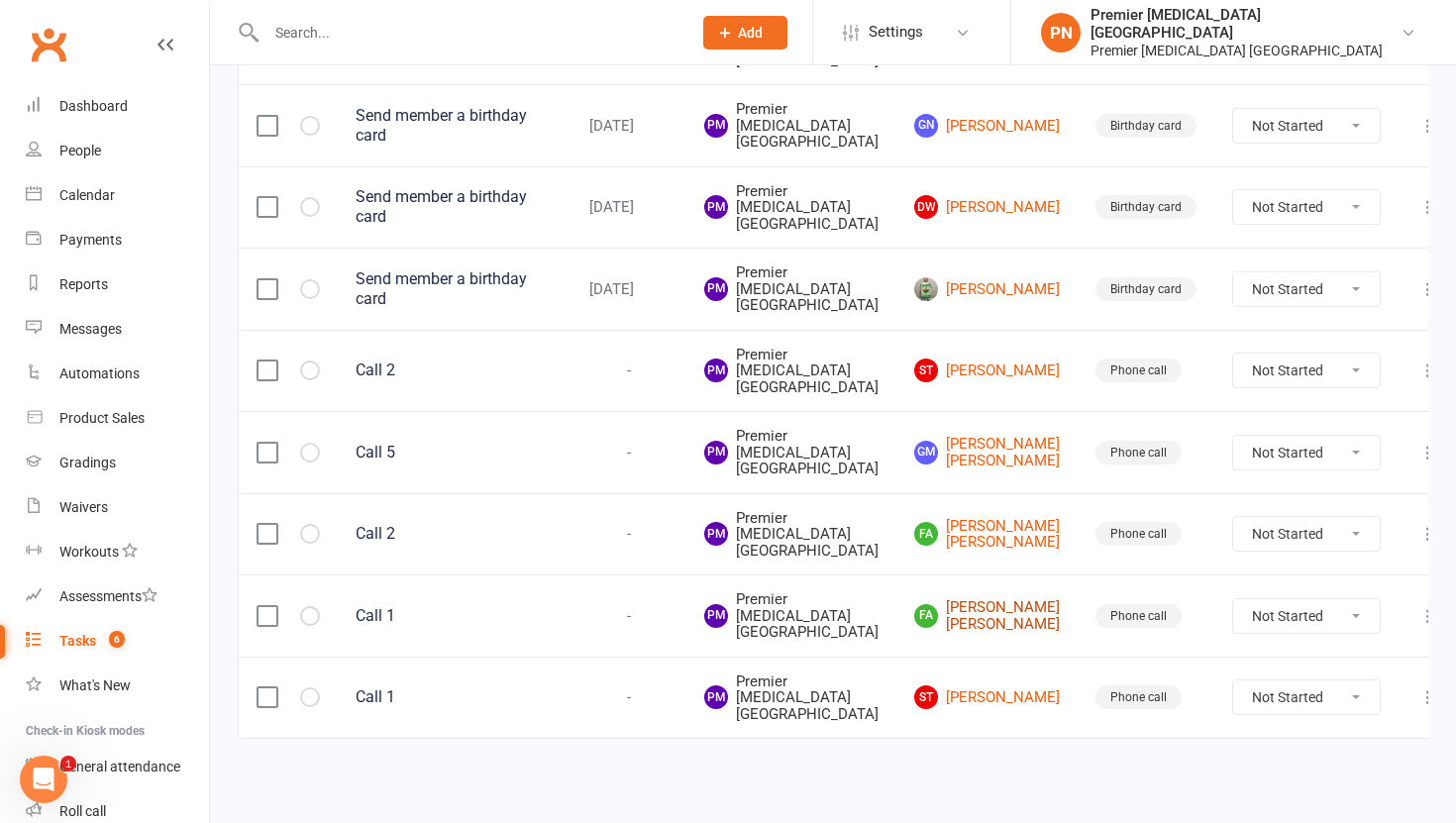 click on "FA [PERSON_NAME] [PERSON_NAME]" at bounding box center [987, 615] 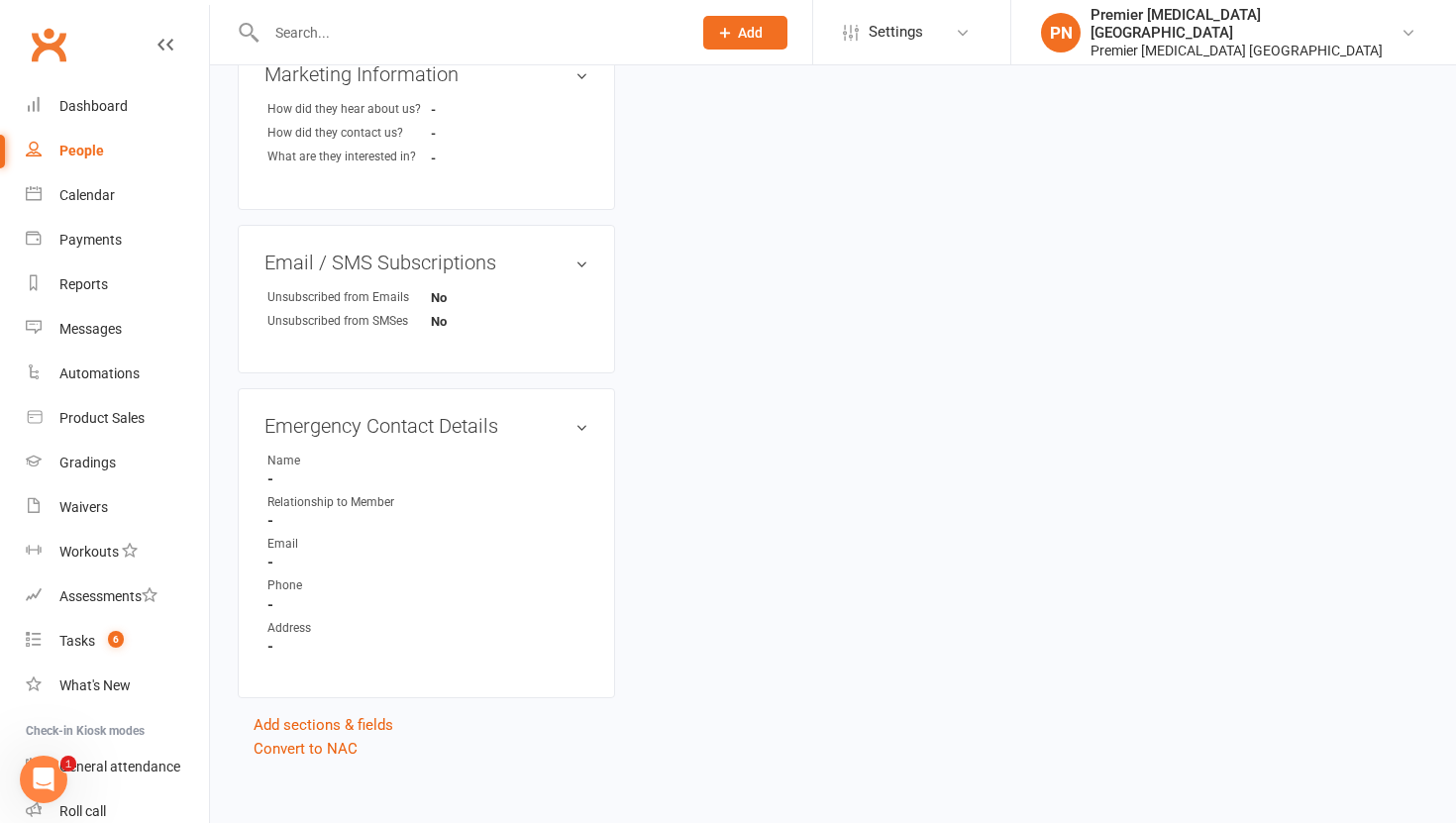 scroll, scrollTop: 0, scrollLeft: 0, axis: both 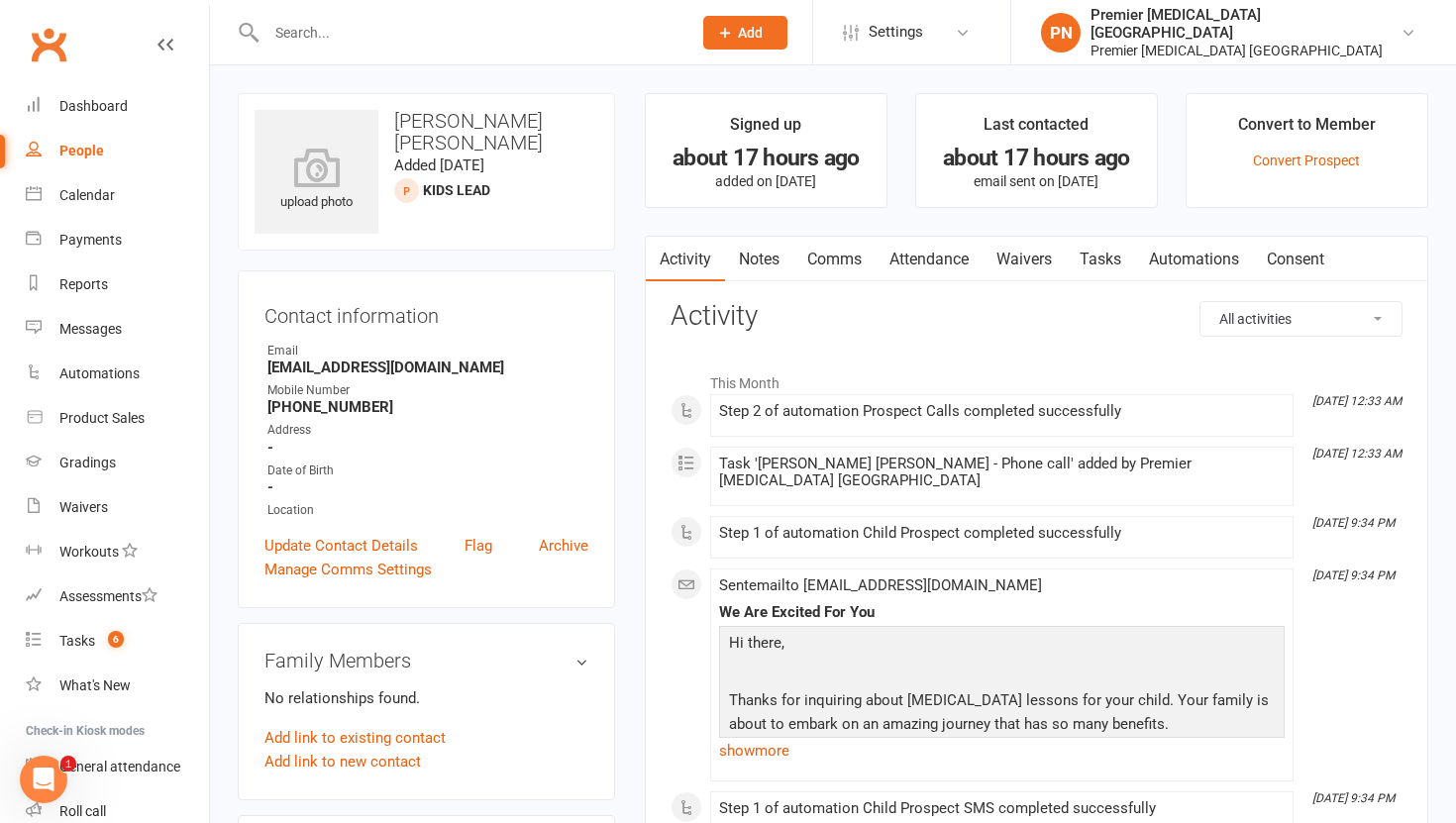 click on "Tasks" at bounding box center (1100, 259) 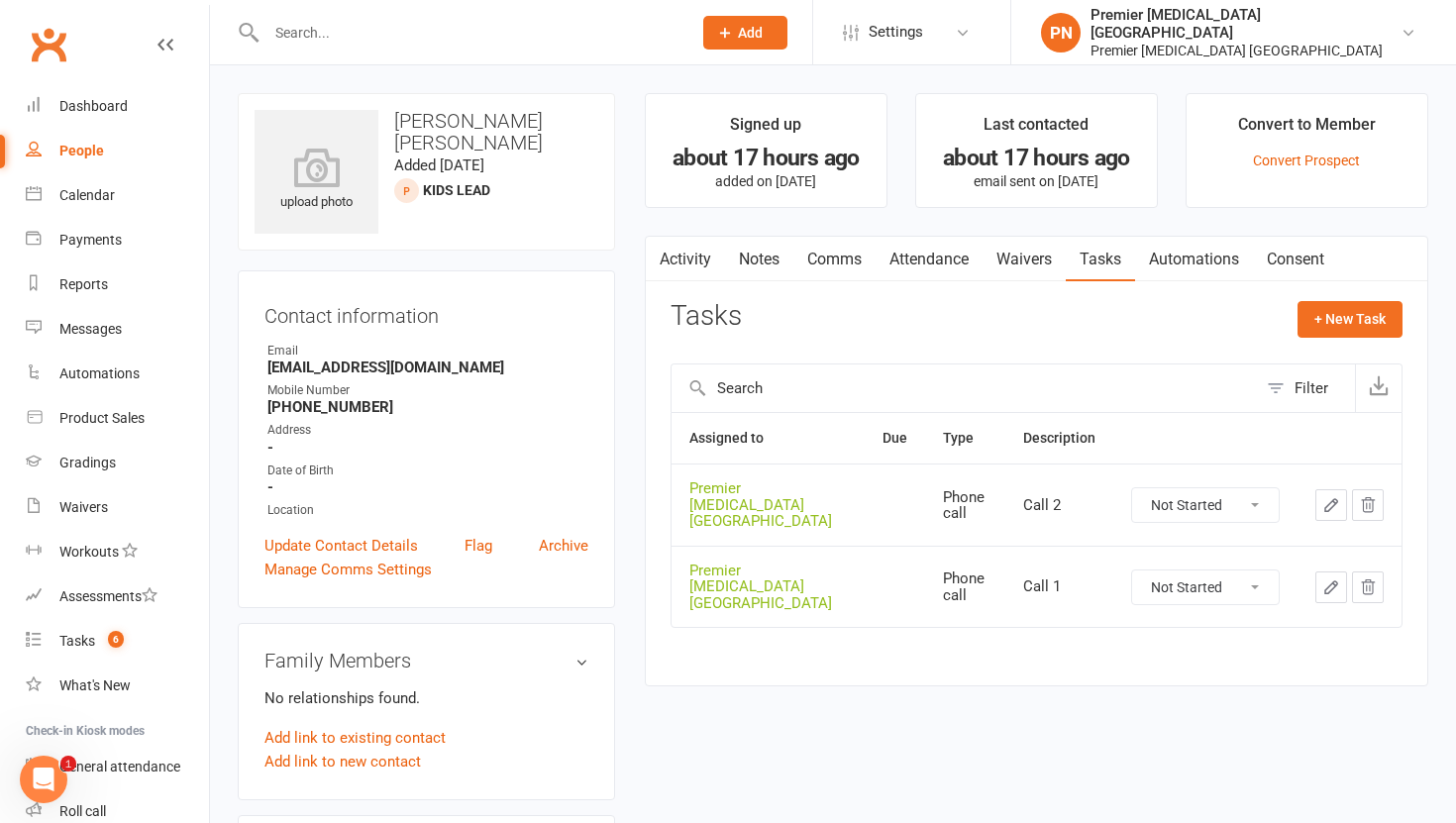 click on "Not Started In Progress Waiting Complete" at bounding box center (1205, 587) 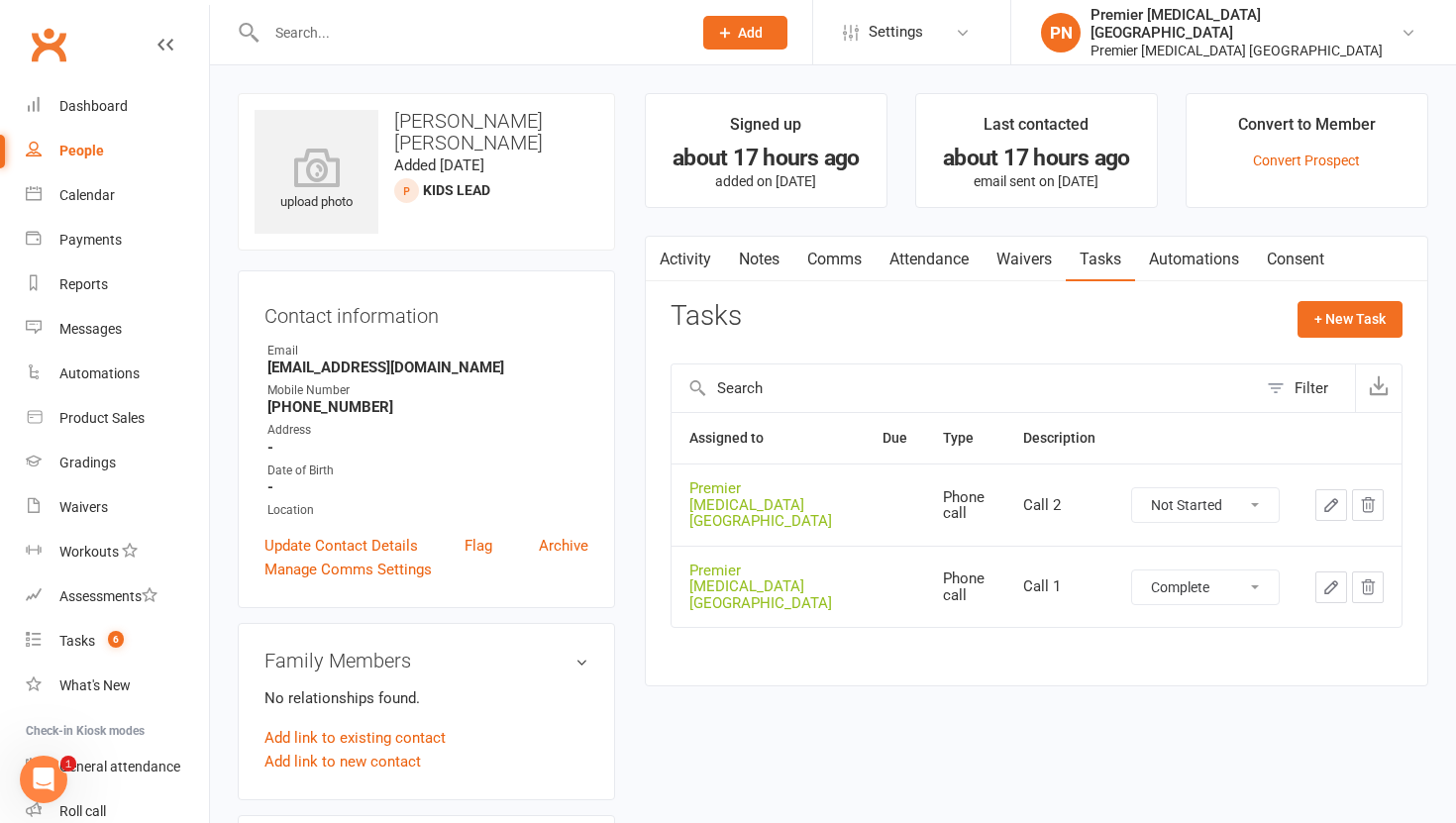 select on "unstarted" 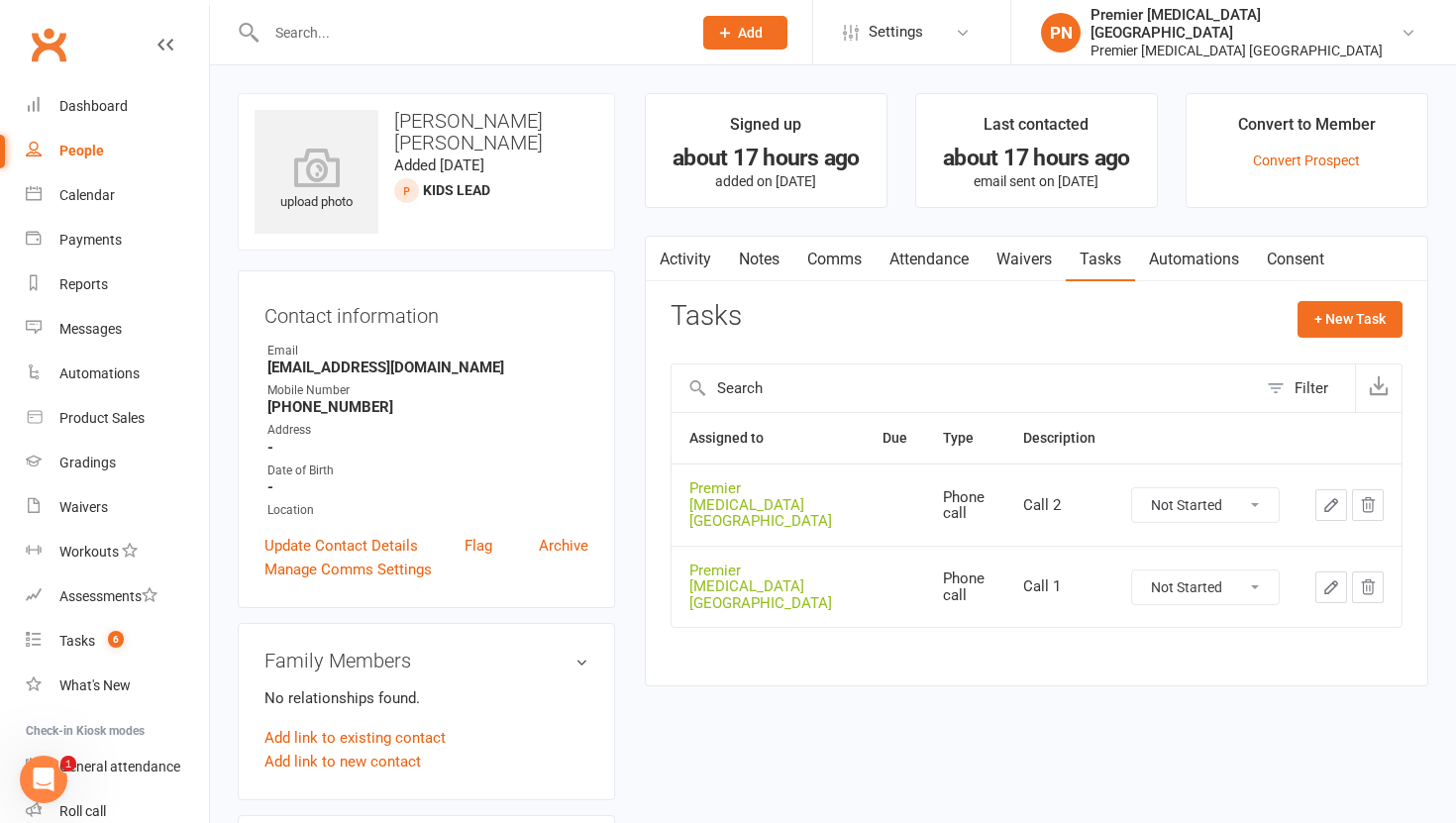 click on "Not Started In Progress Waiting Complete" at bounding box center (1205, 505) 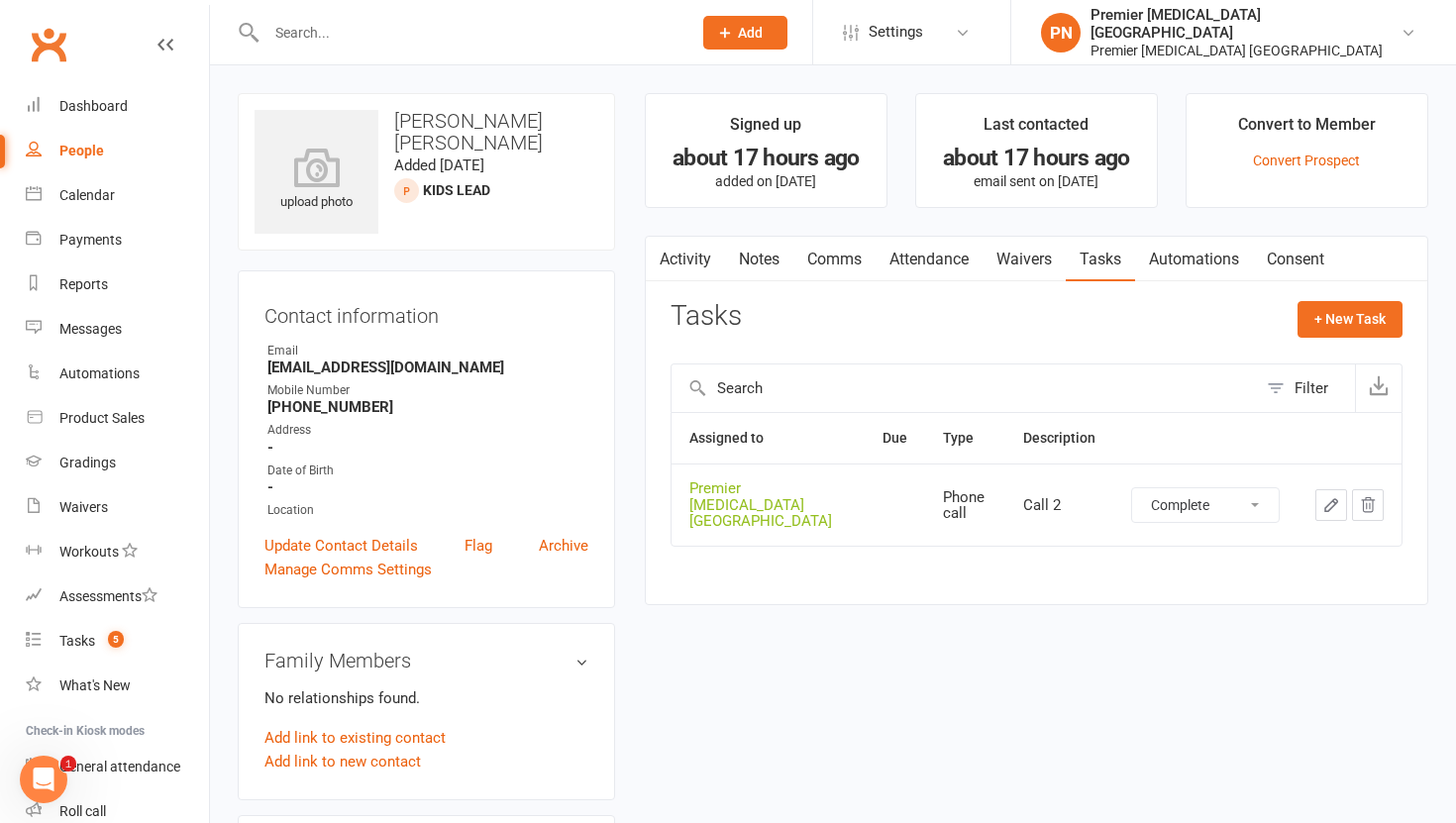 select on "unstarted" 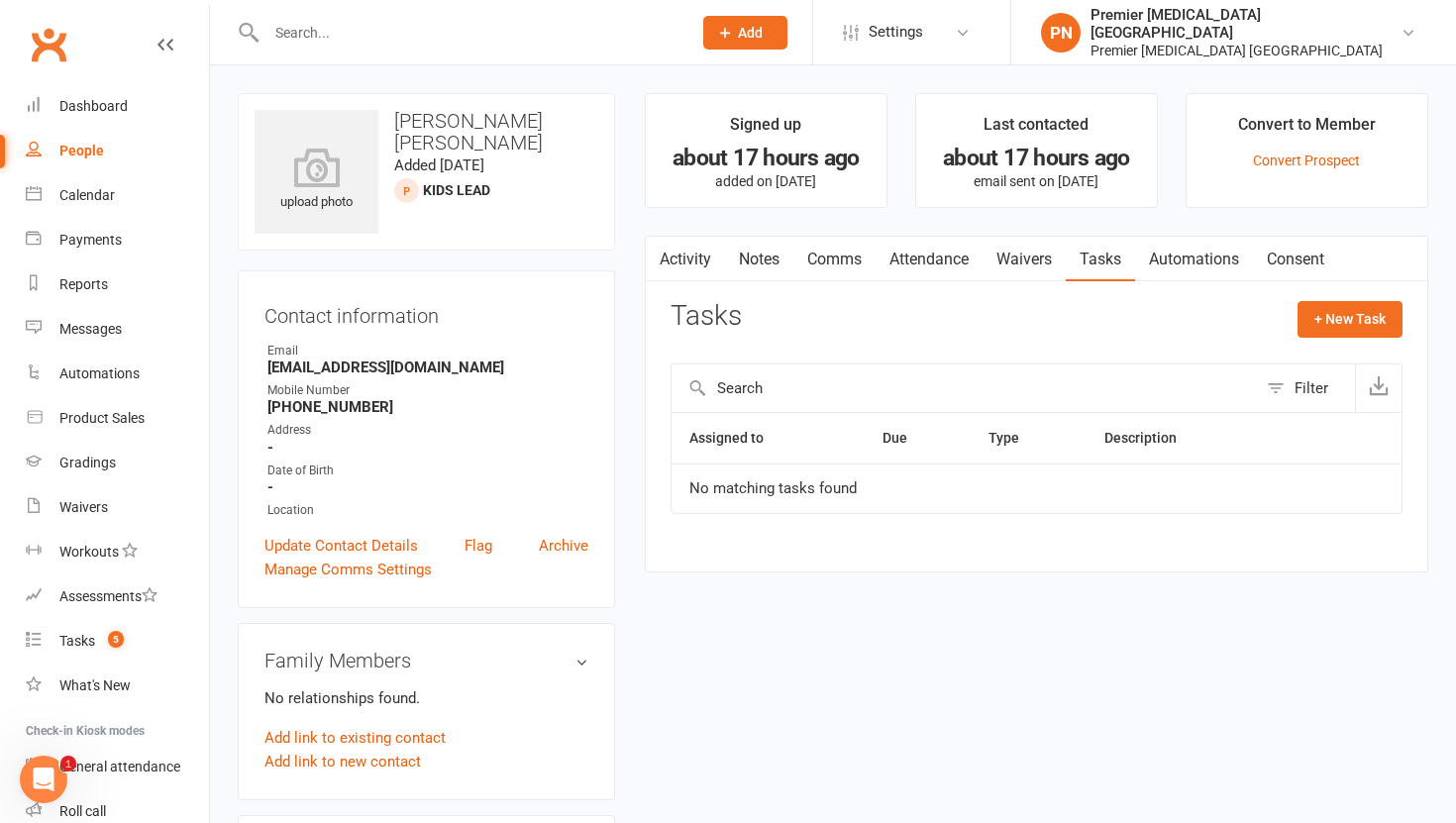 click on "Notes" at bounding box center [759, 259] 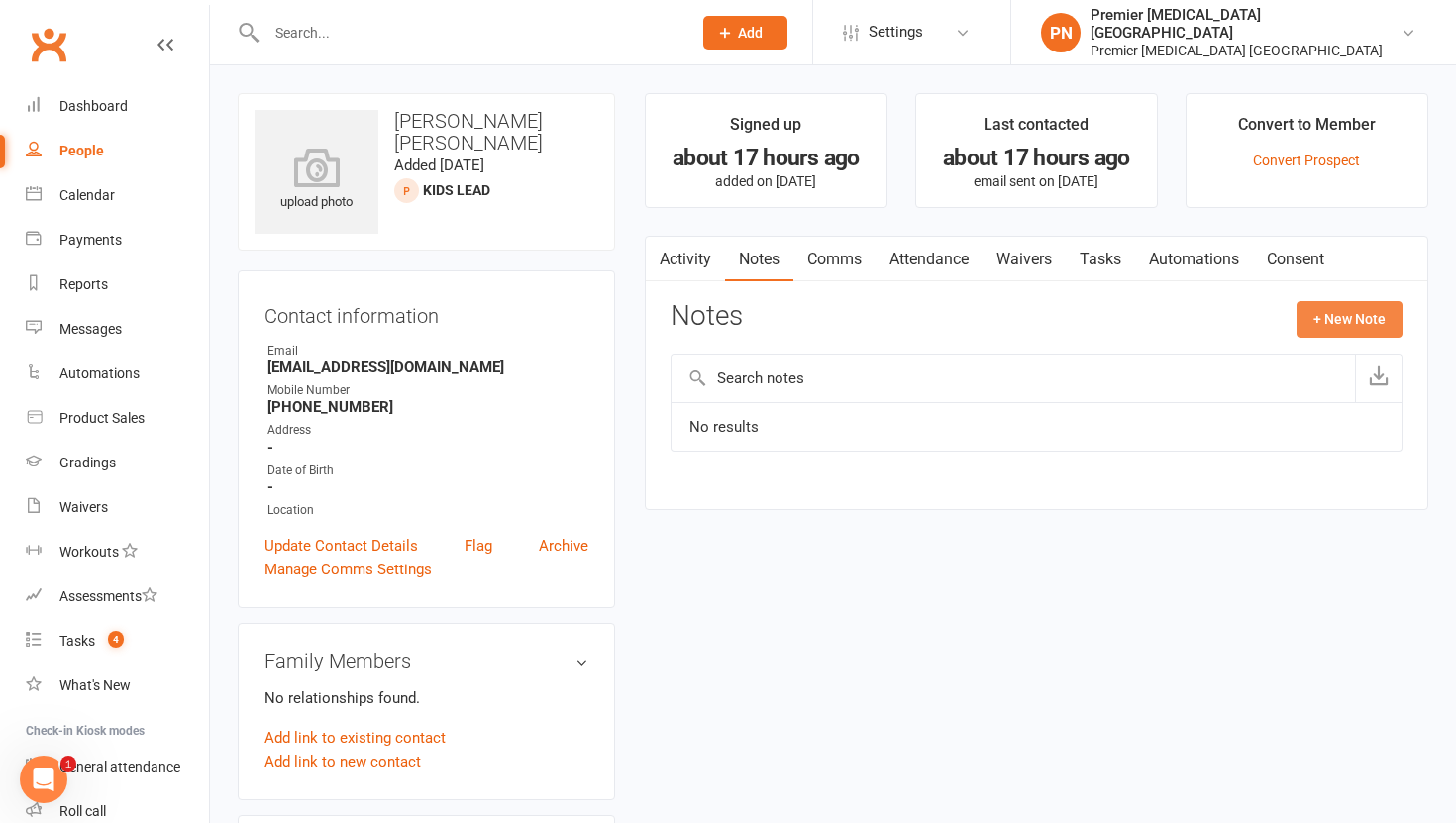 click on "+ New Note" at bounding box center [1349, 319] 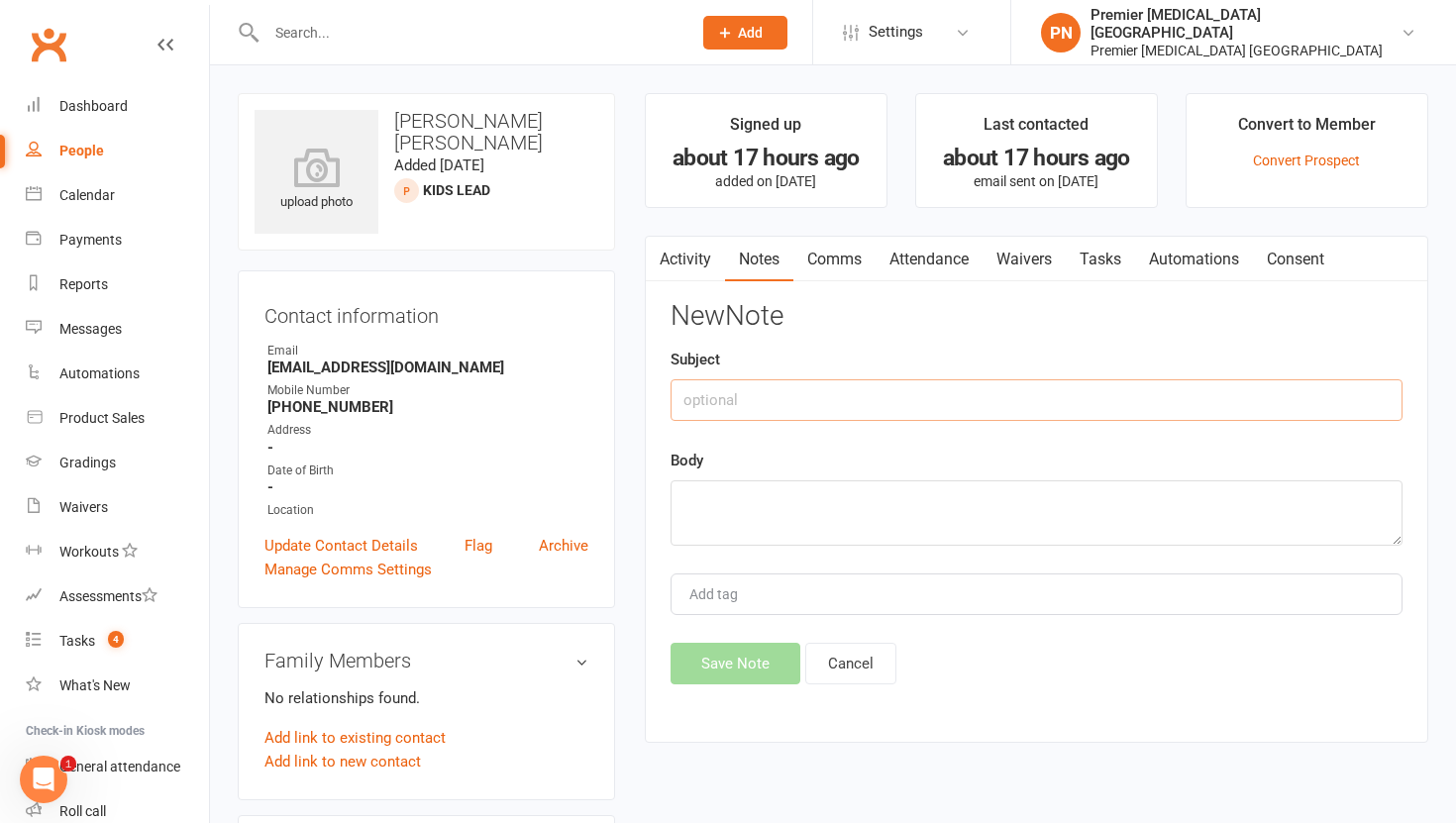 click at bounding box center (1036, 400) 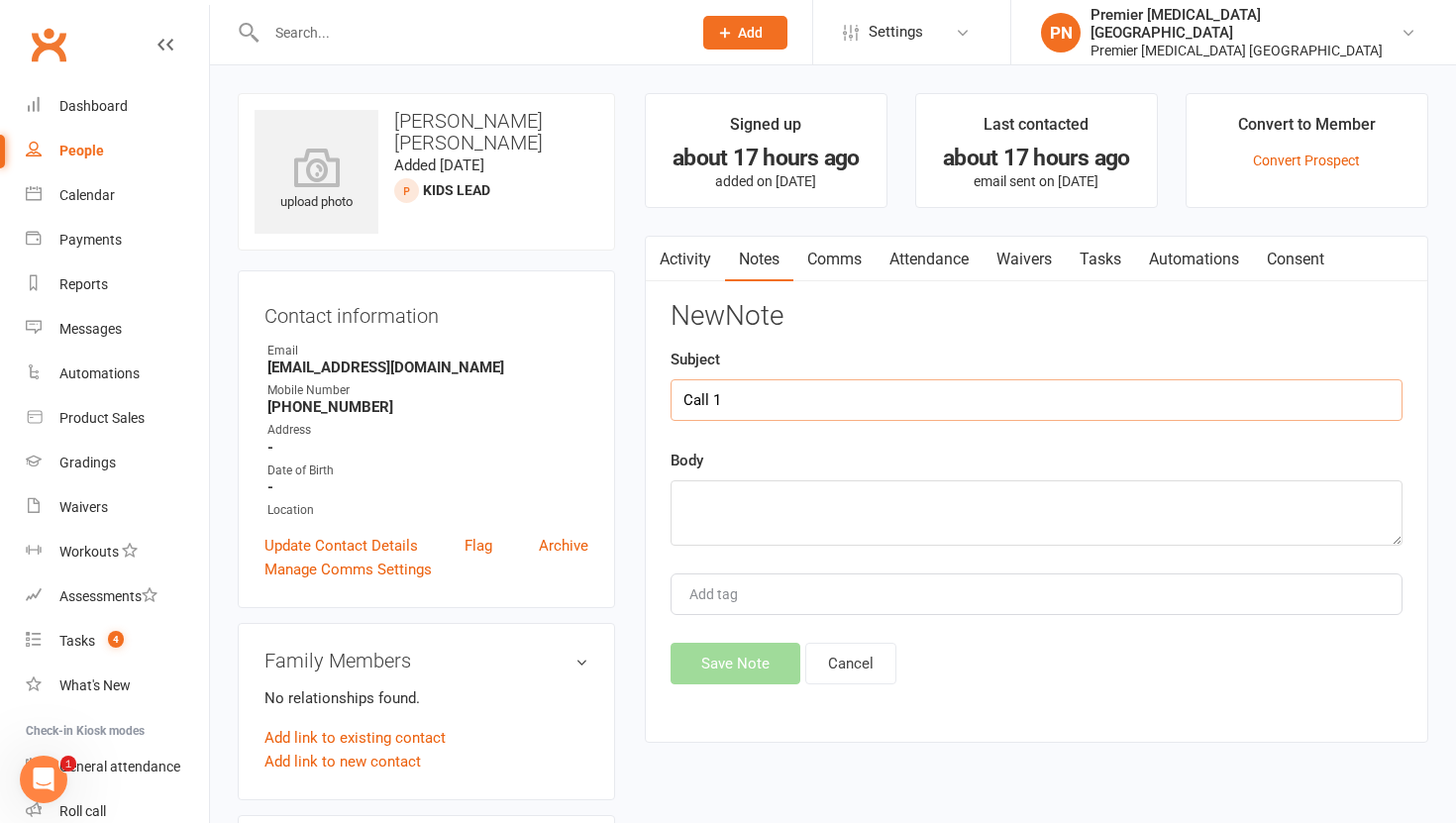 type on "Call 1" 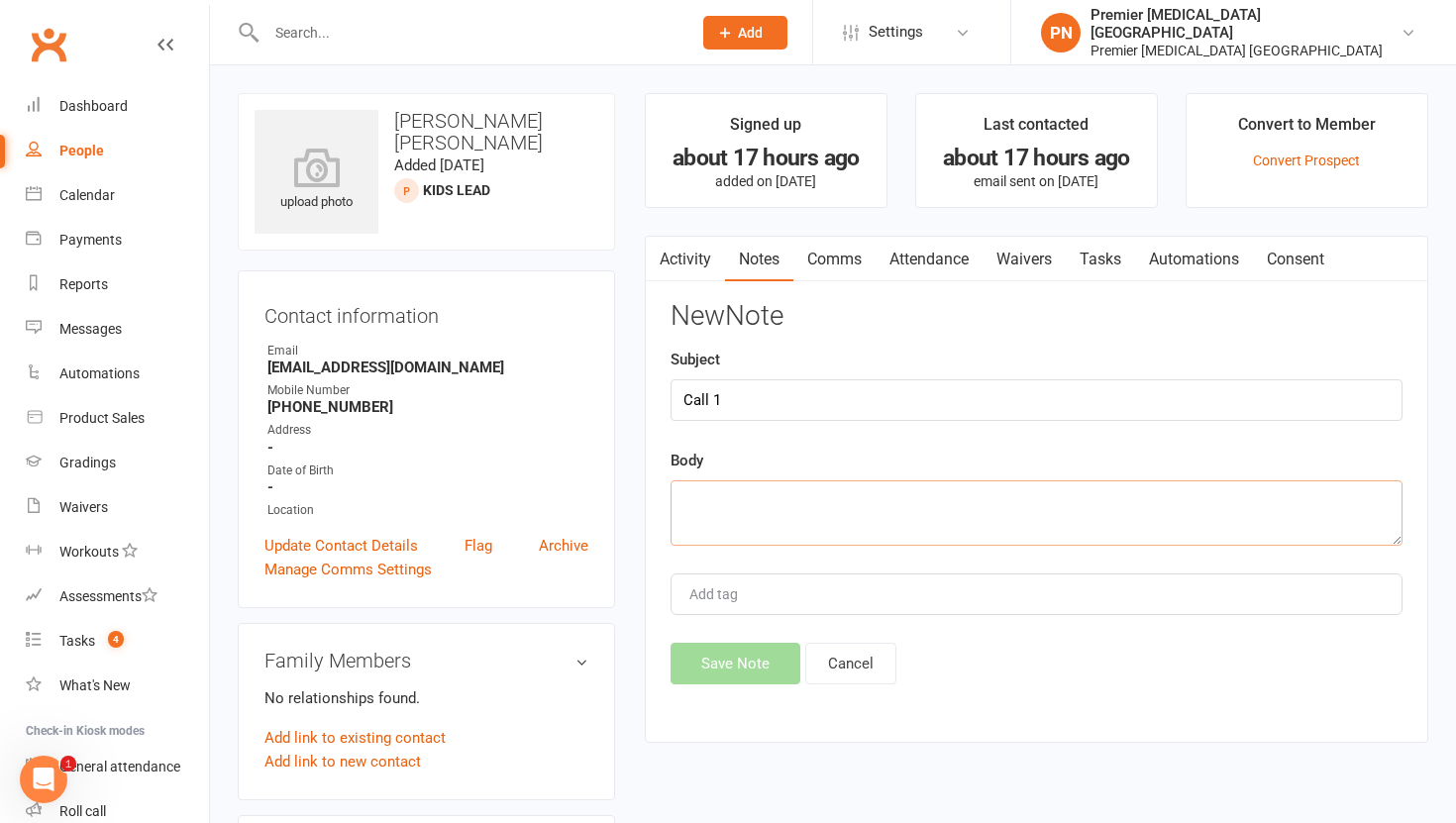 click at bounding box center (1036, 513) 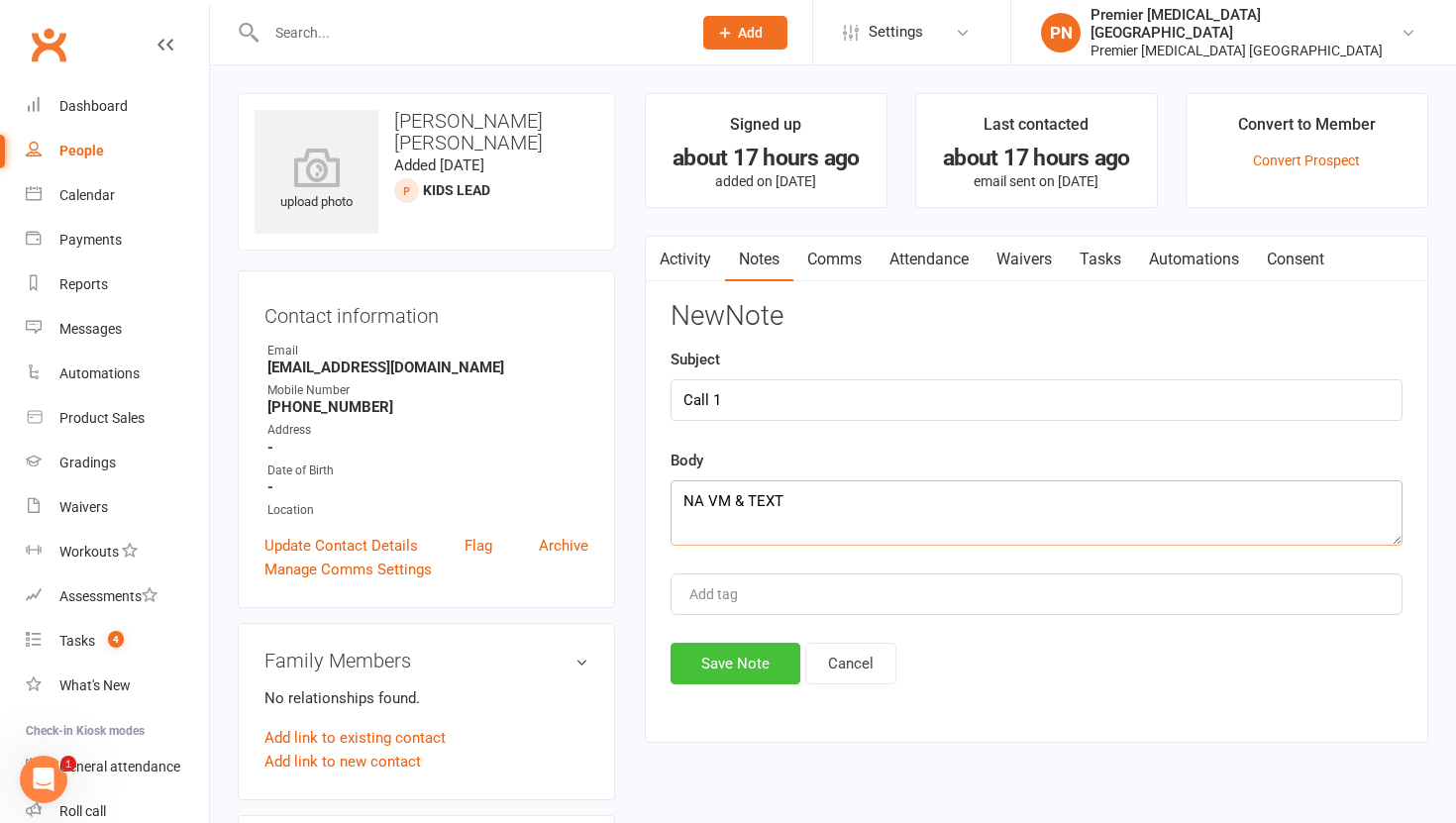 type on "NA VM & TEXT" 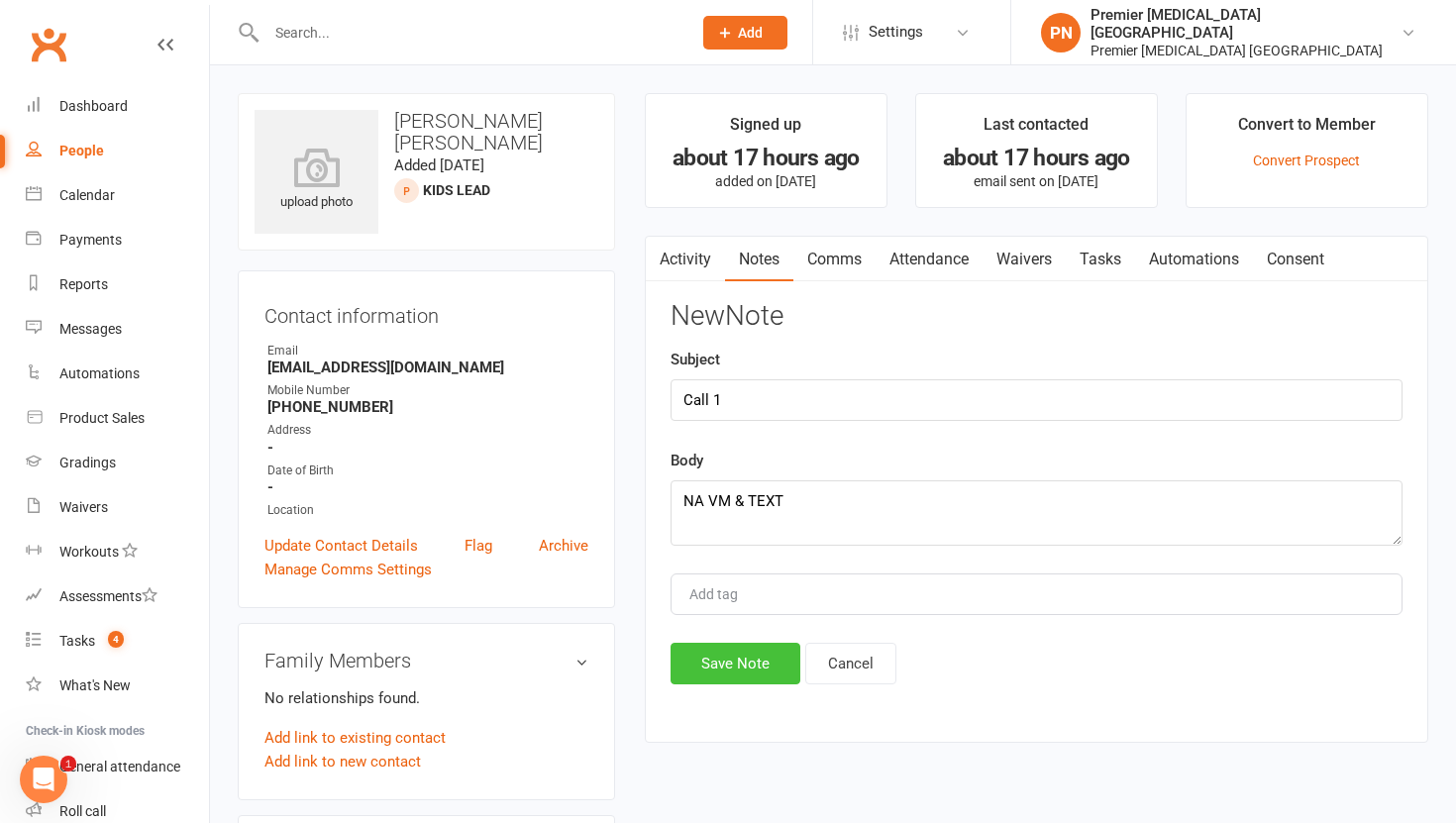 click on "Save Note" at bounding box center (735, 664) 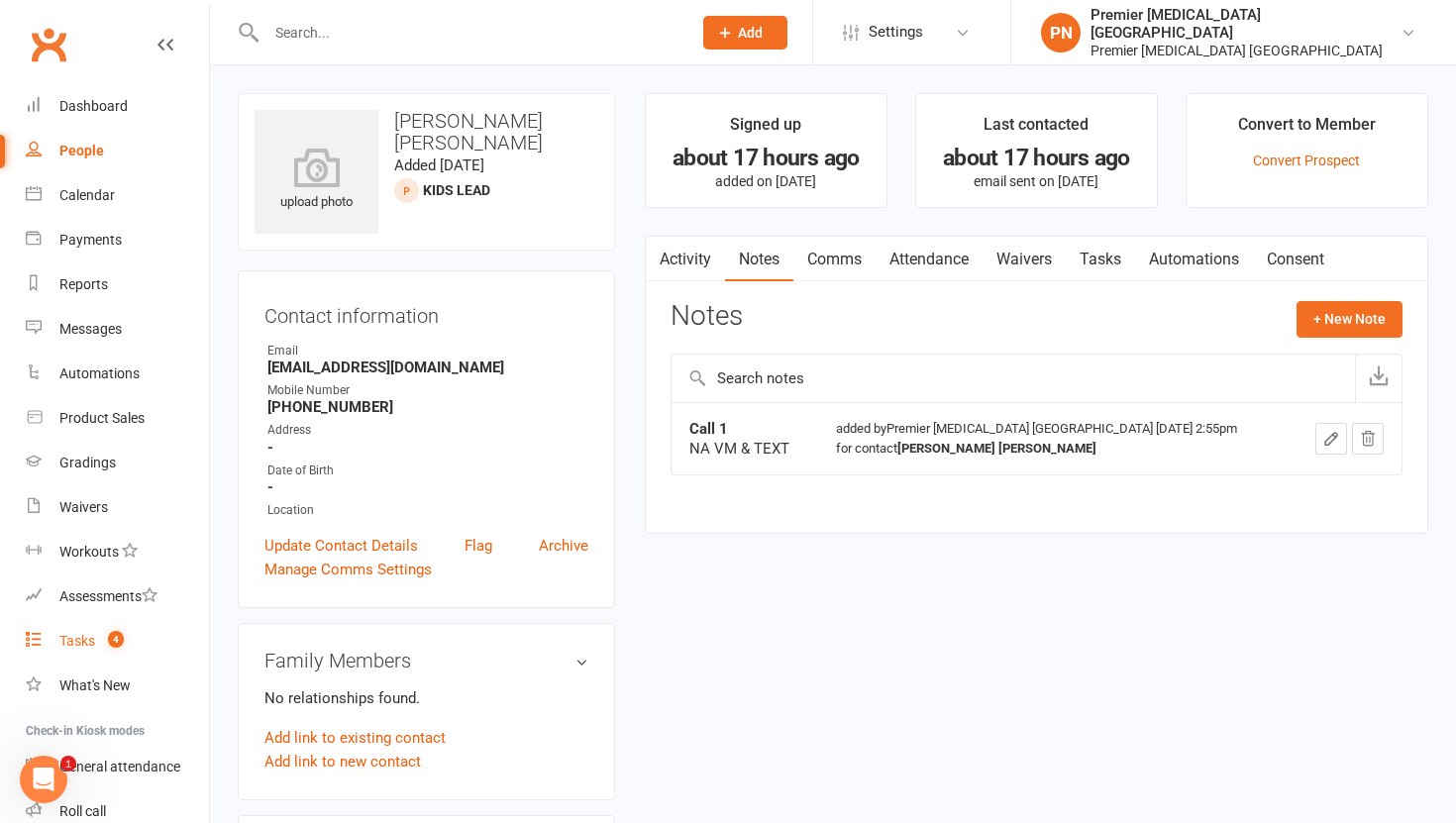 click on "Tasks" at bounding box center [77, 641] 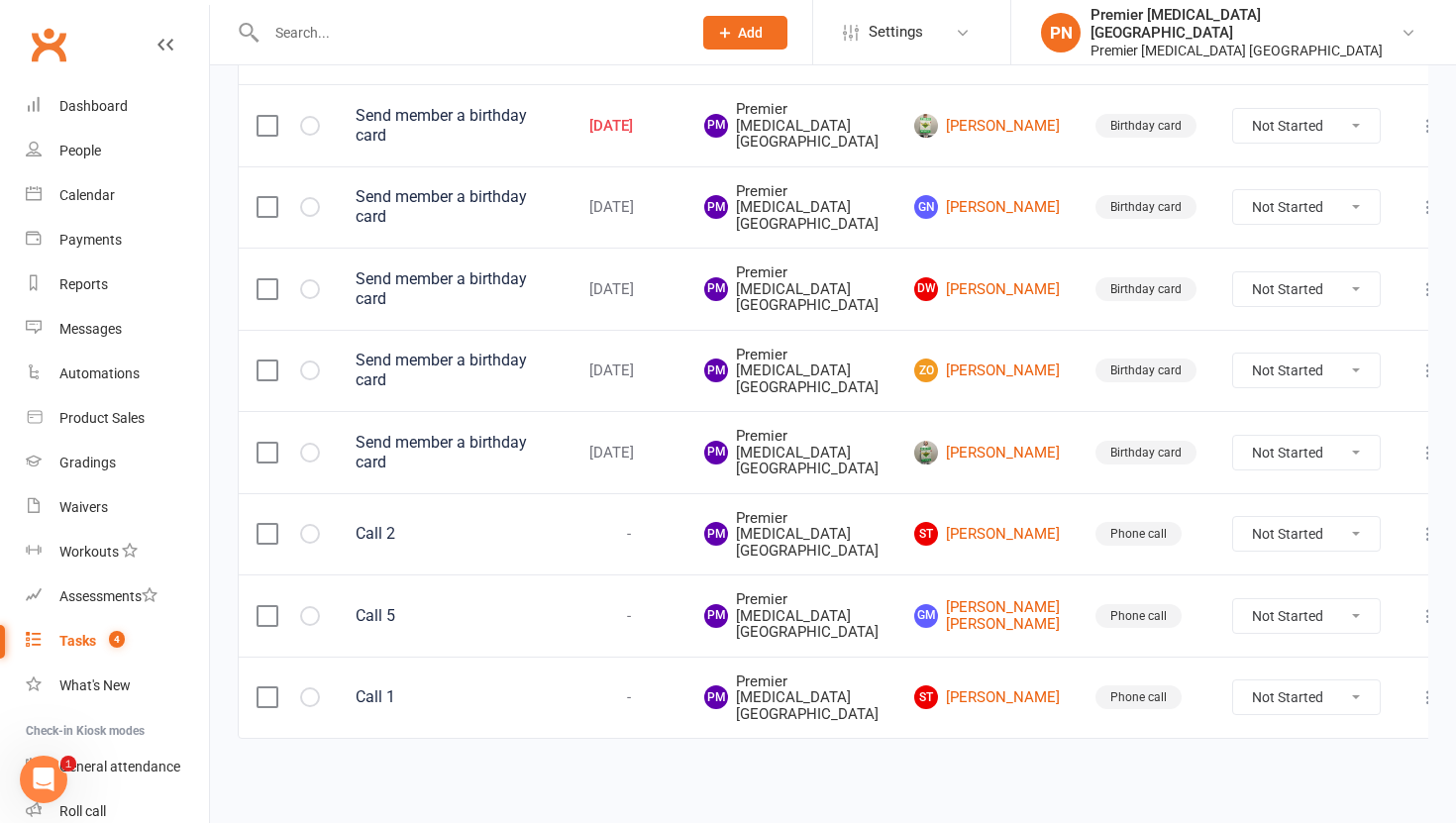 scroll, scrollTop: 550, scrollLeft: 0, axis: vertical 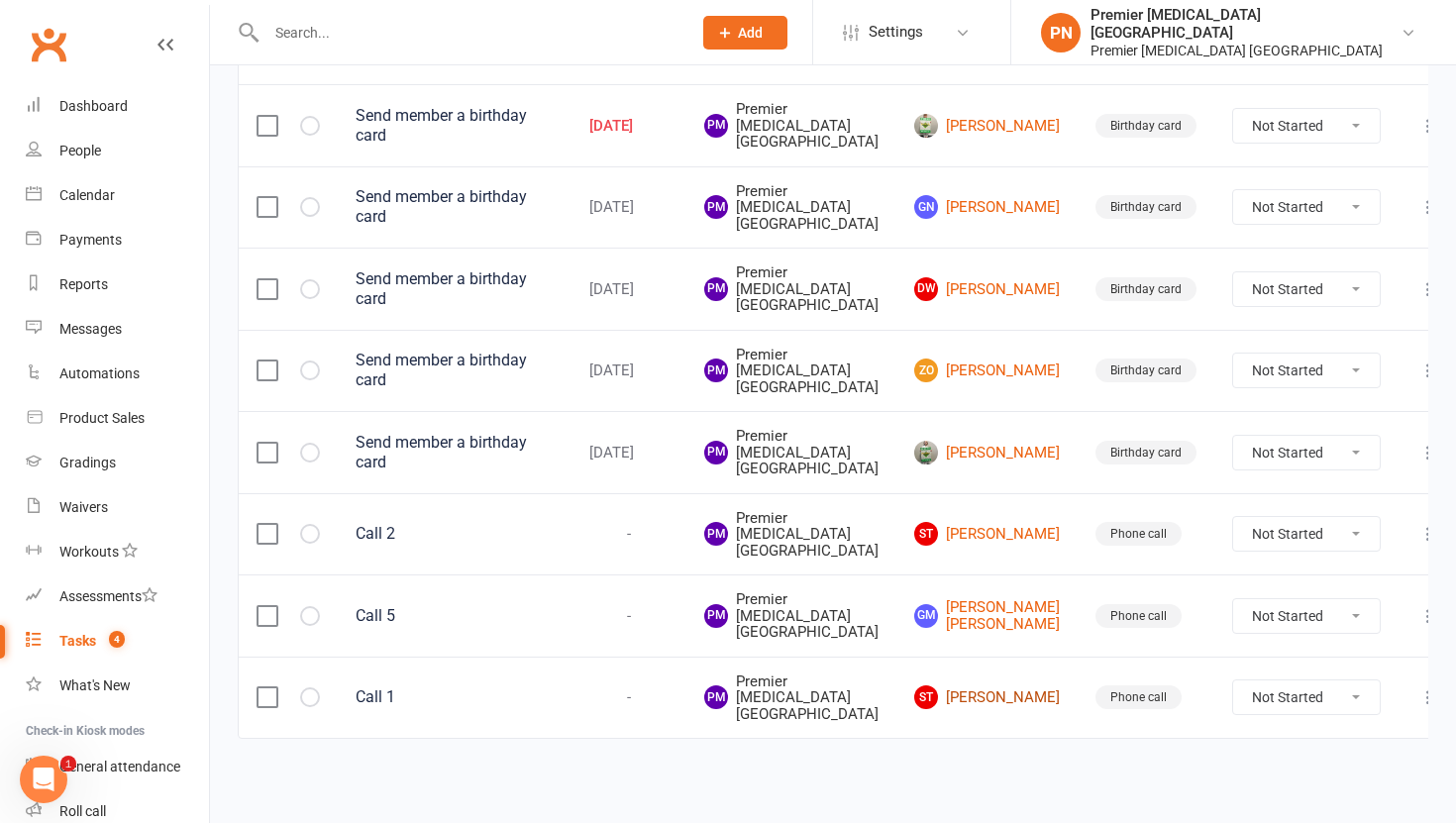 click on "ST [PERSON_NAME]" at bounding box center [987, 697] 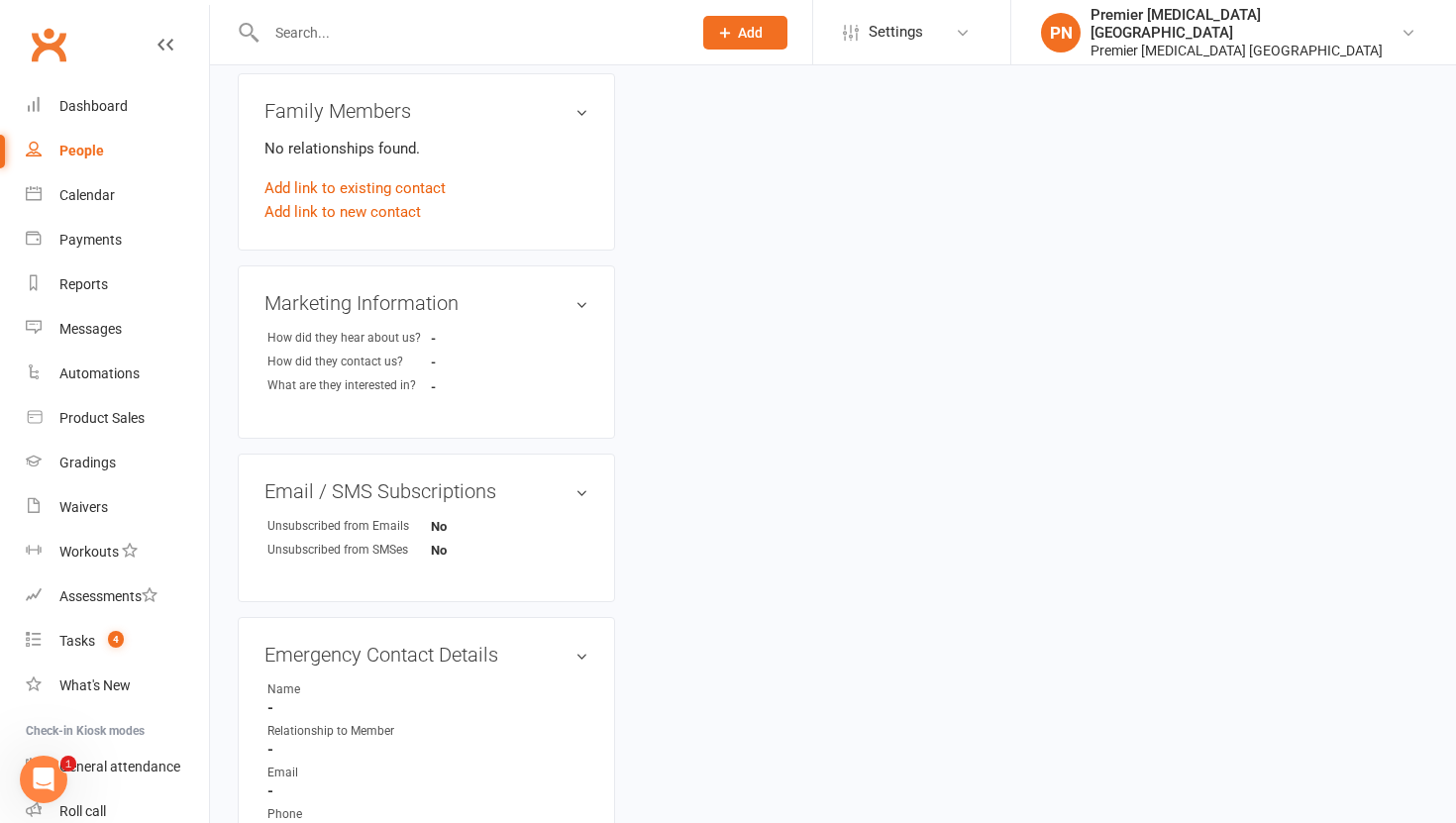 scroll, scrollTop: 0, scrollLeft: 0, axis: both 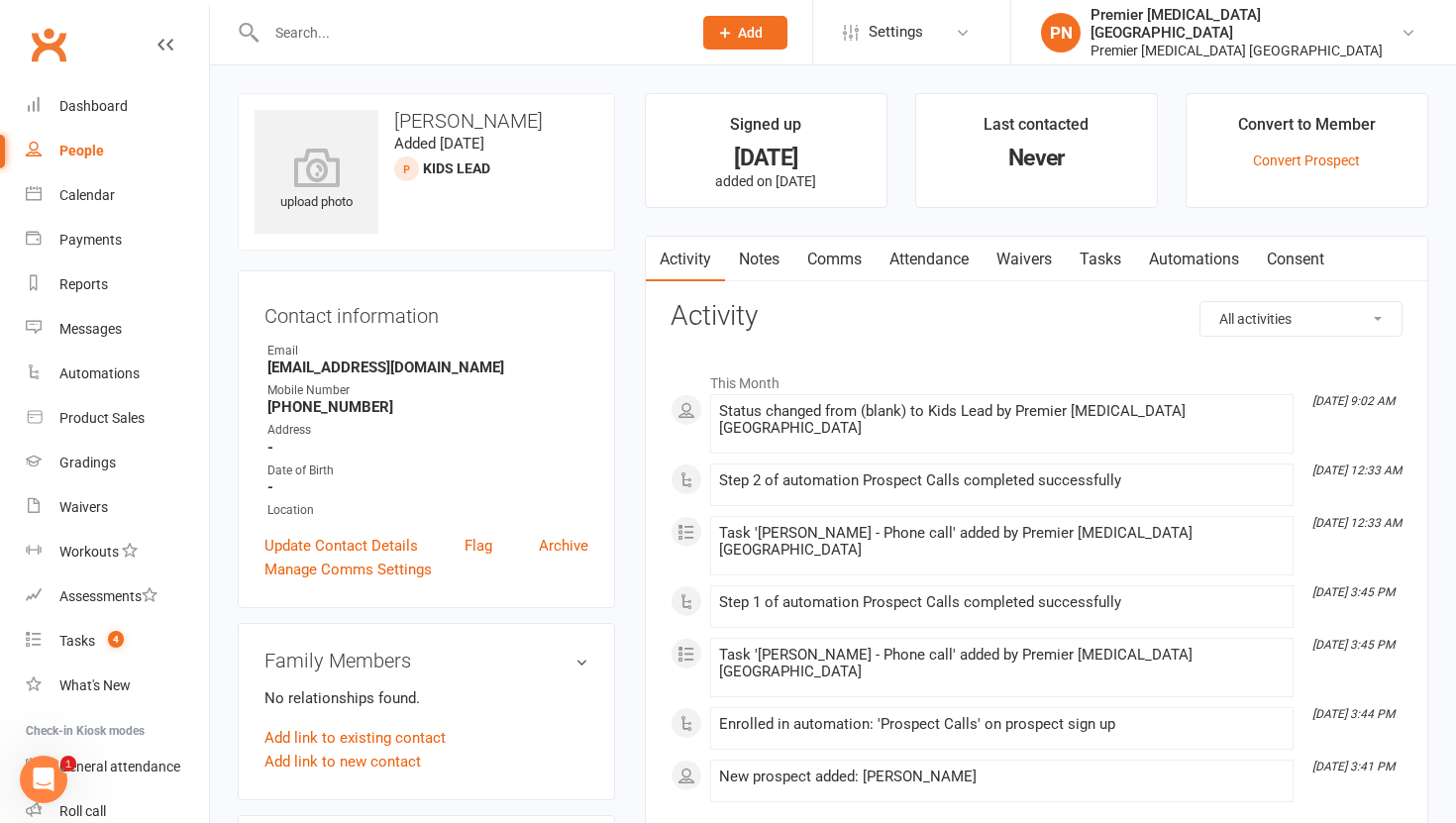 click on "Tasks" at bounding box center [1100, 259] 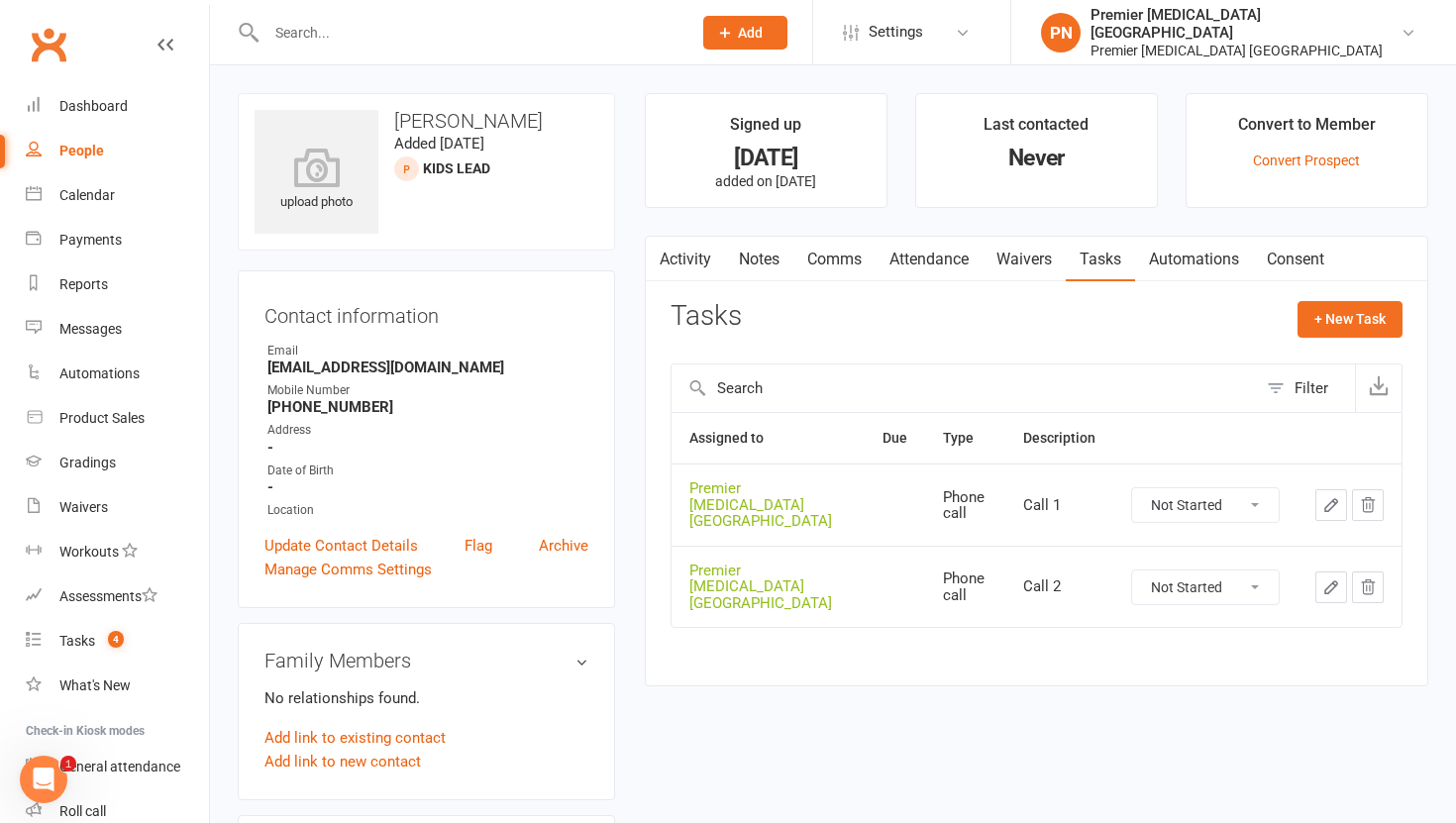 click on "Not Started In Progress Waiting Complete" at bounding box center (1205, 505) 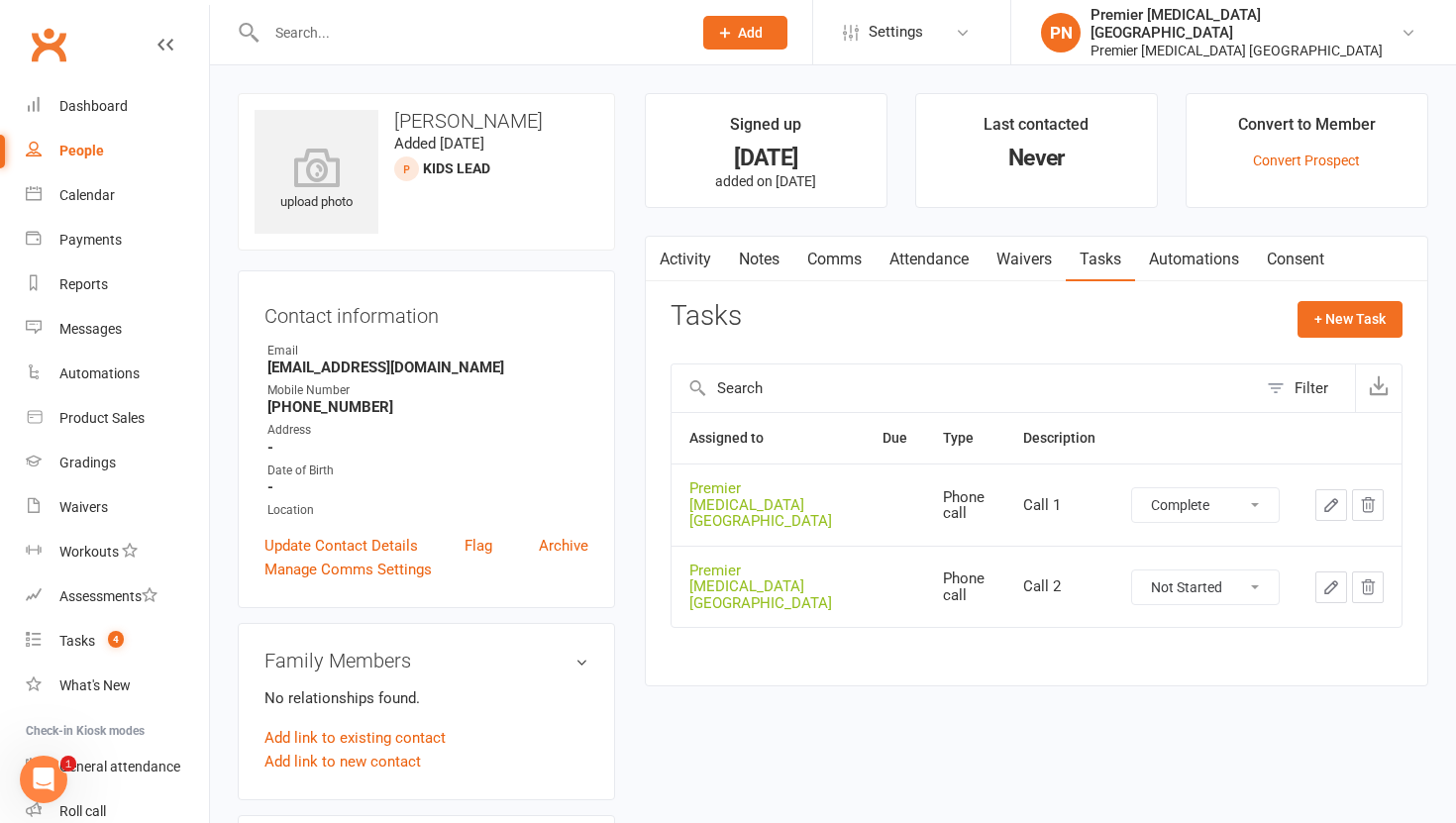 select on "unstarted" 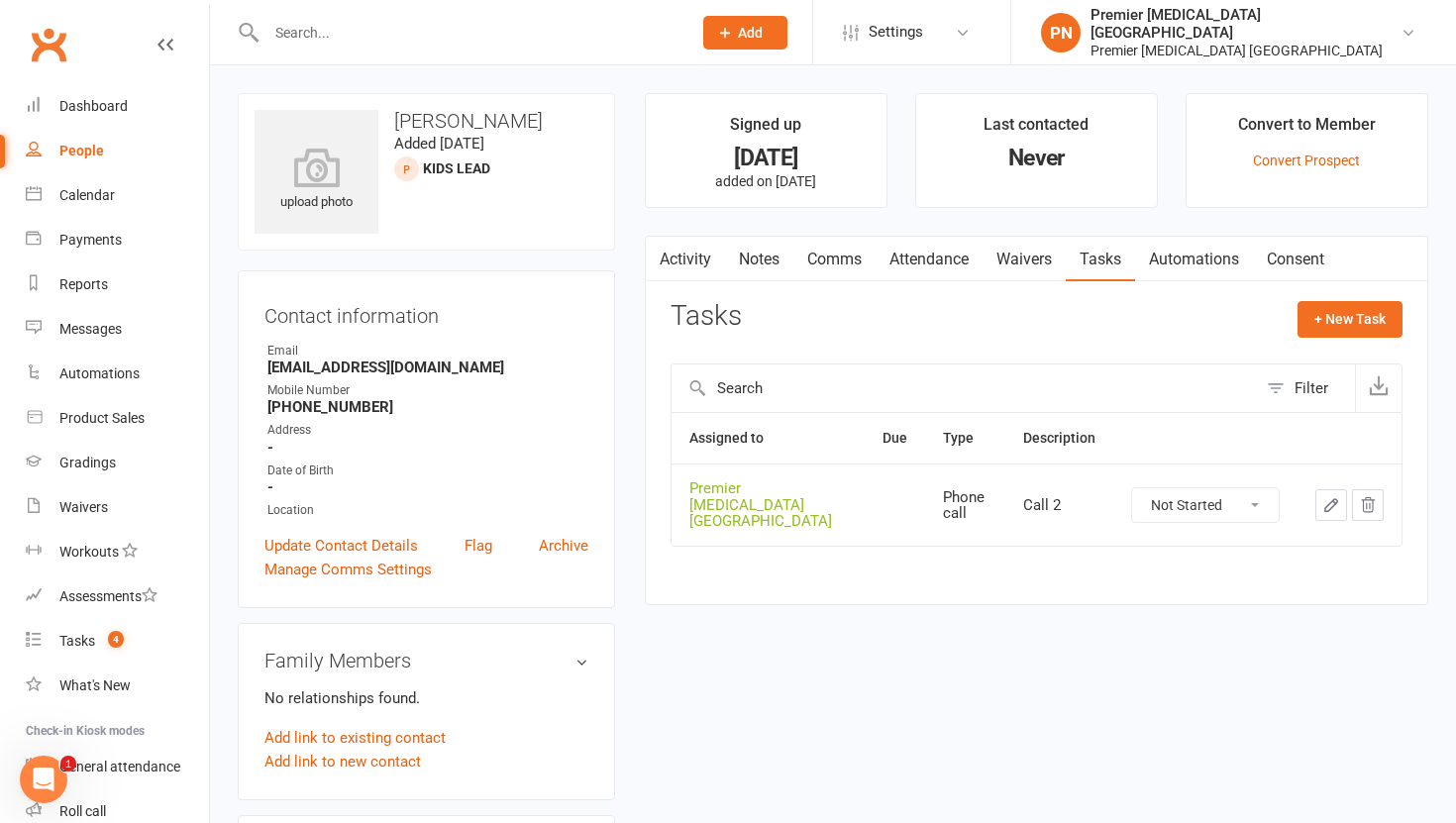 click on "Not Started In Progress Waiting Complete" at bounding box center [1205, 505] 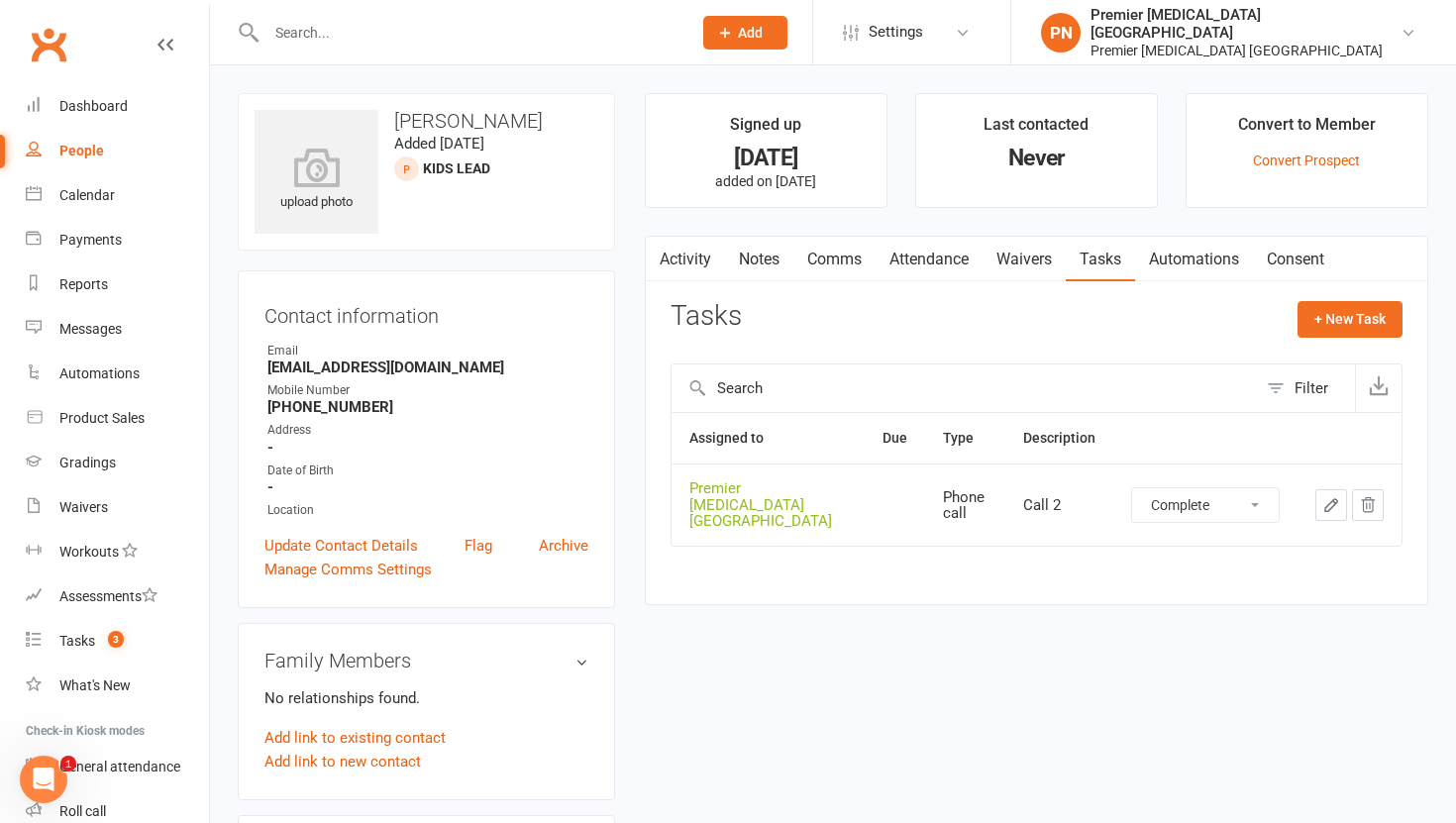 select on "unstarted" 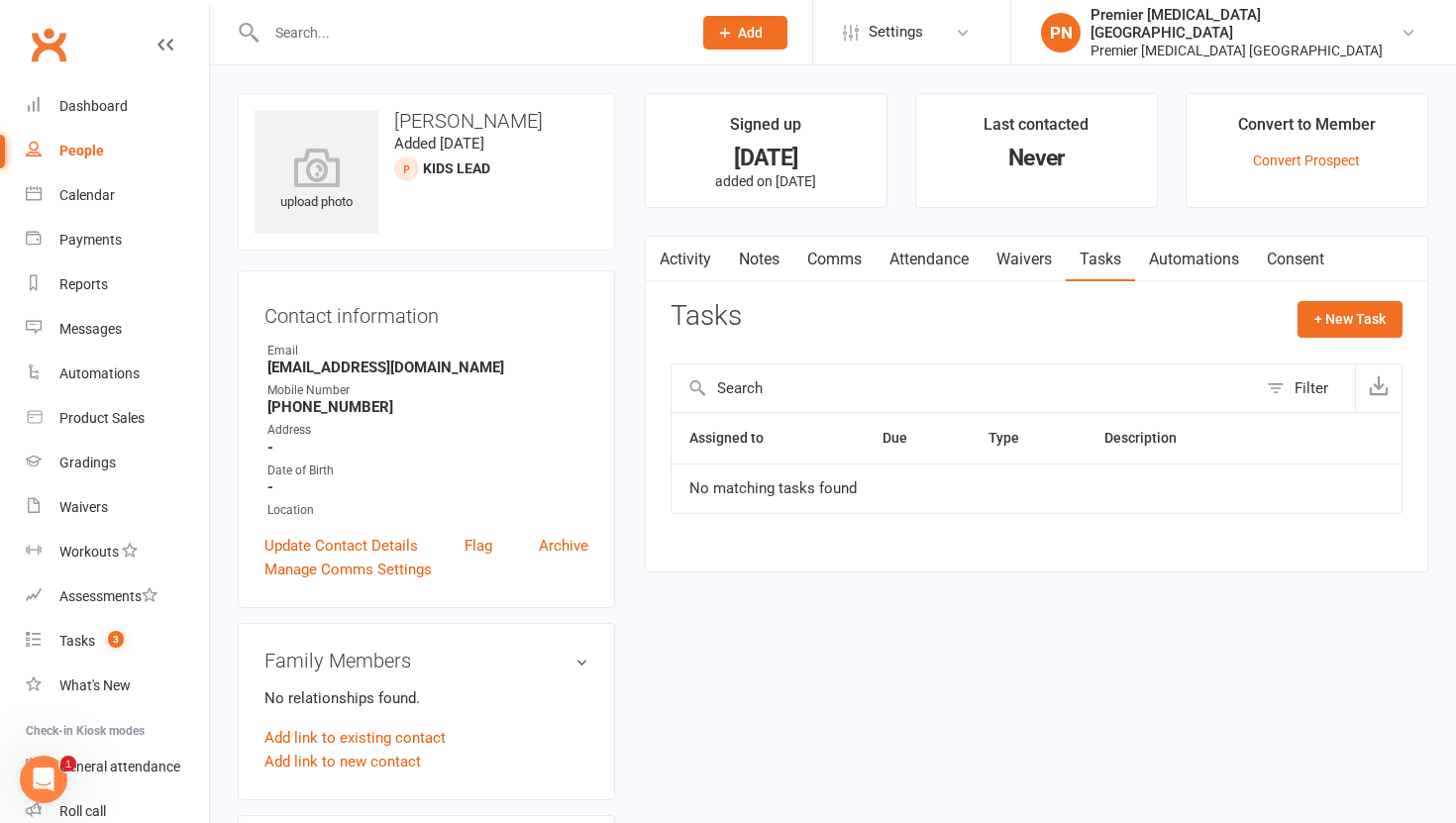 click on "Notes" at bounding box center [759, 259] 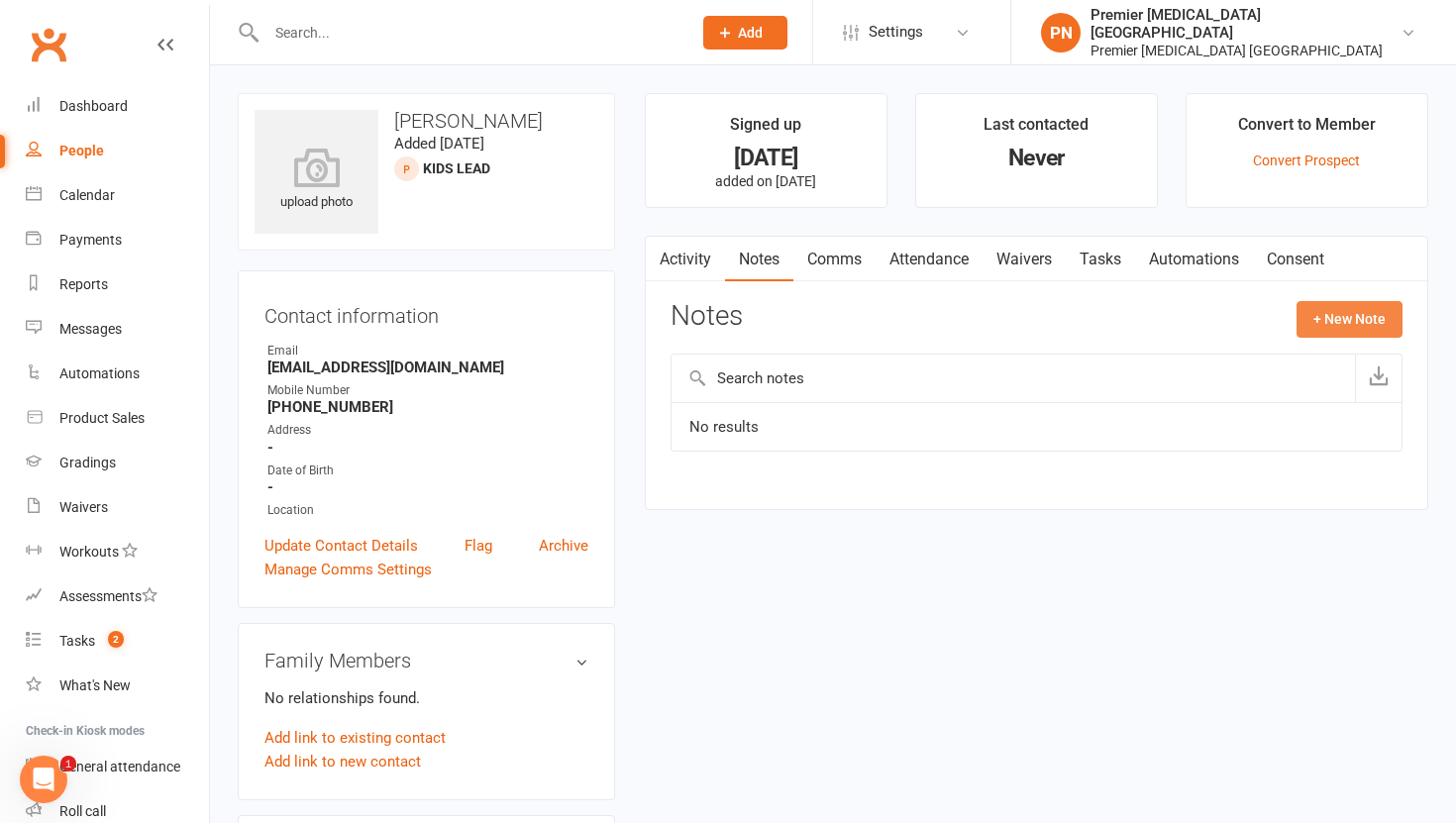 click on "+ New Note" at bounding box center [1349, 319] 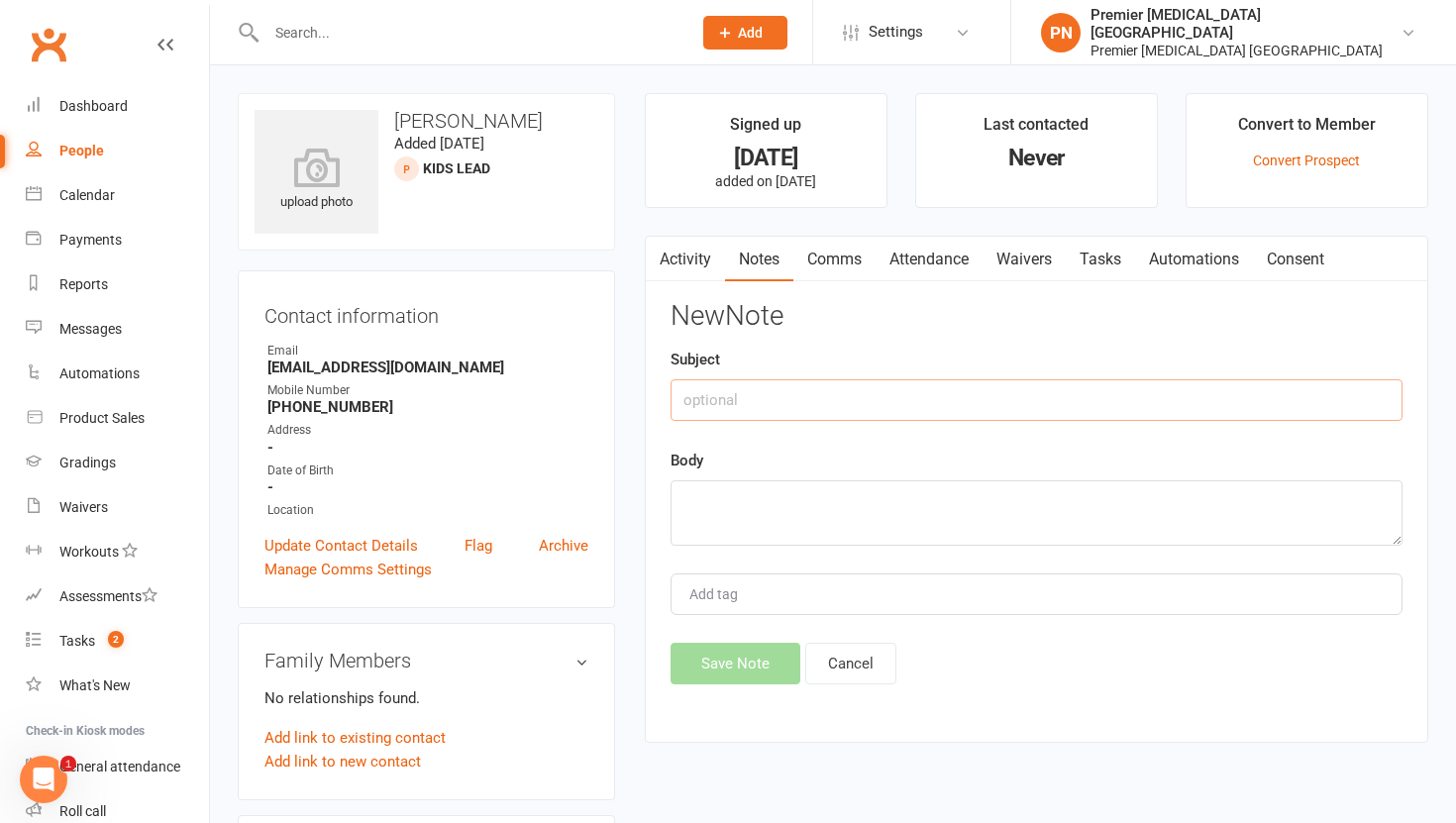 click at bounding box center [1036, 400] 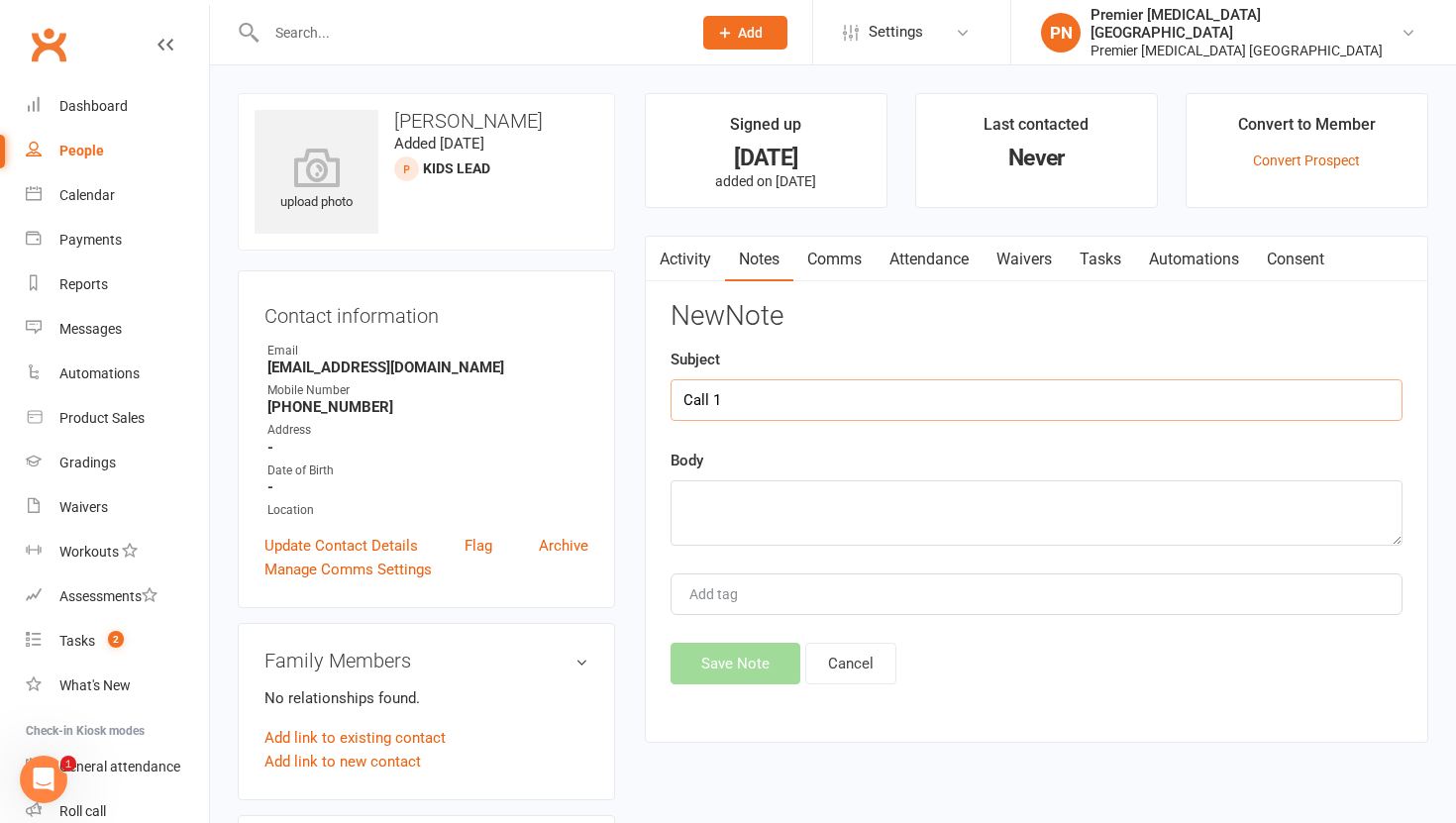 type on "Call 1" 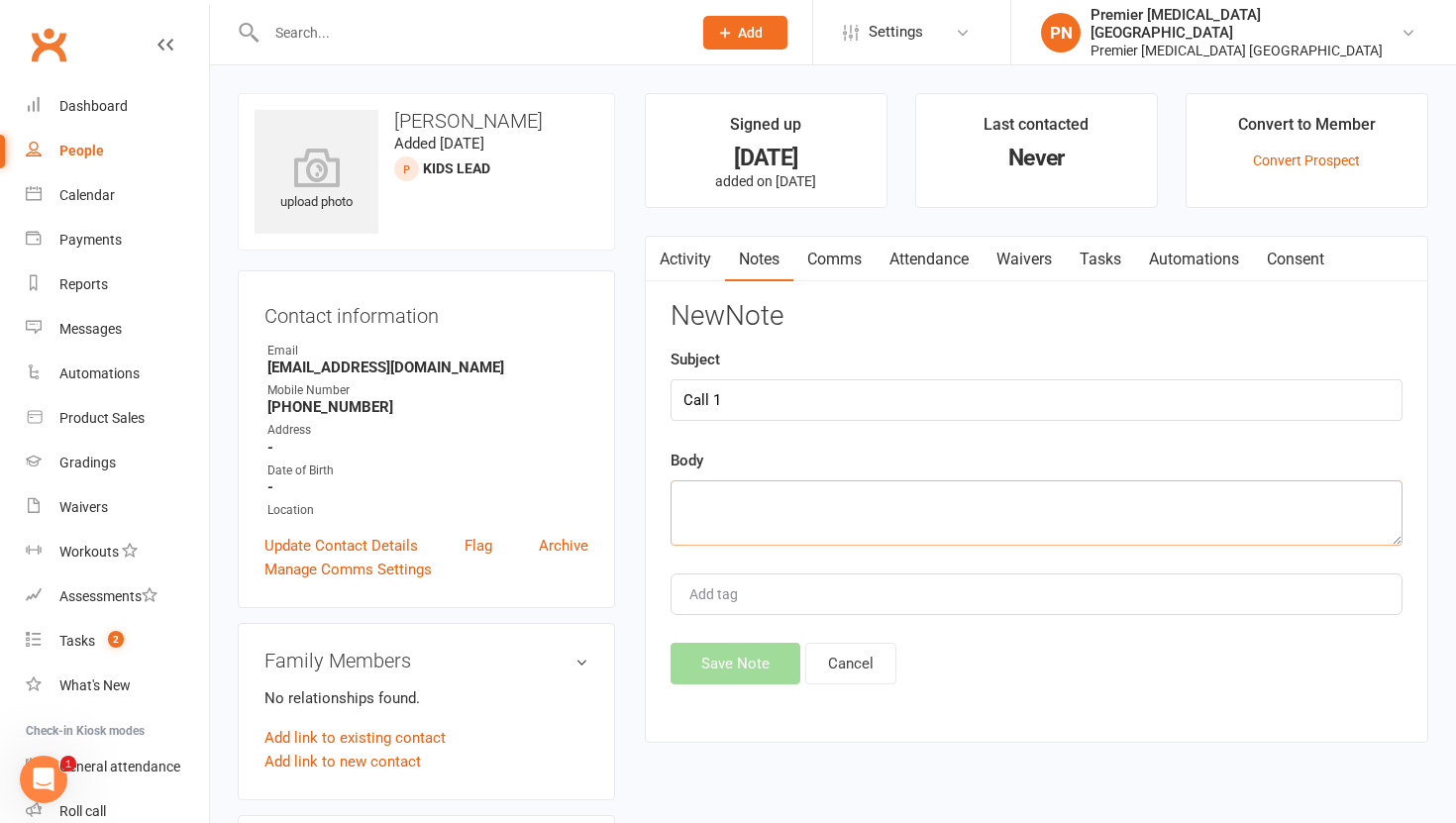 click at bounding box center (1036, 513) 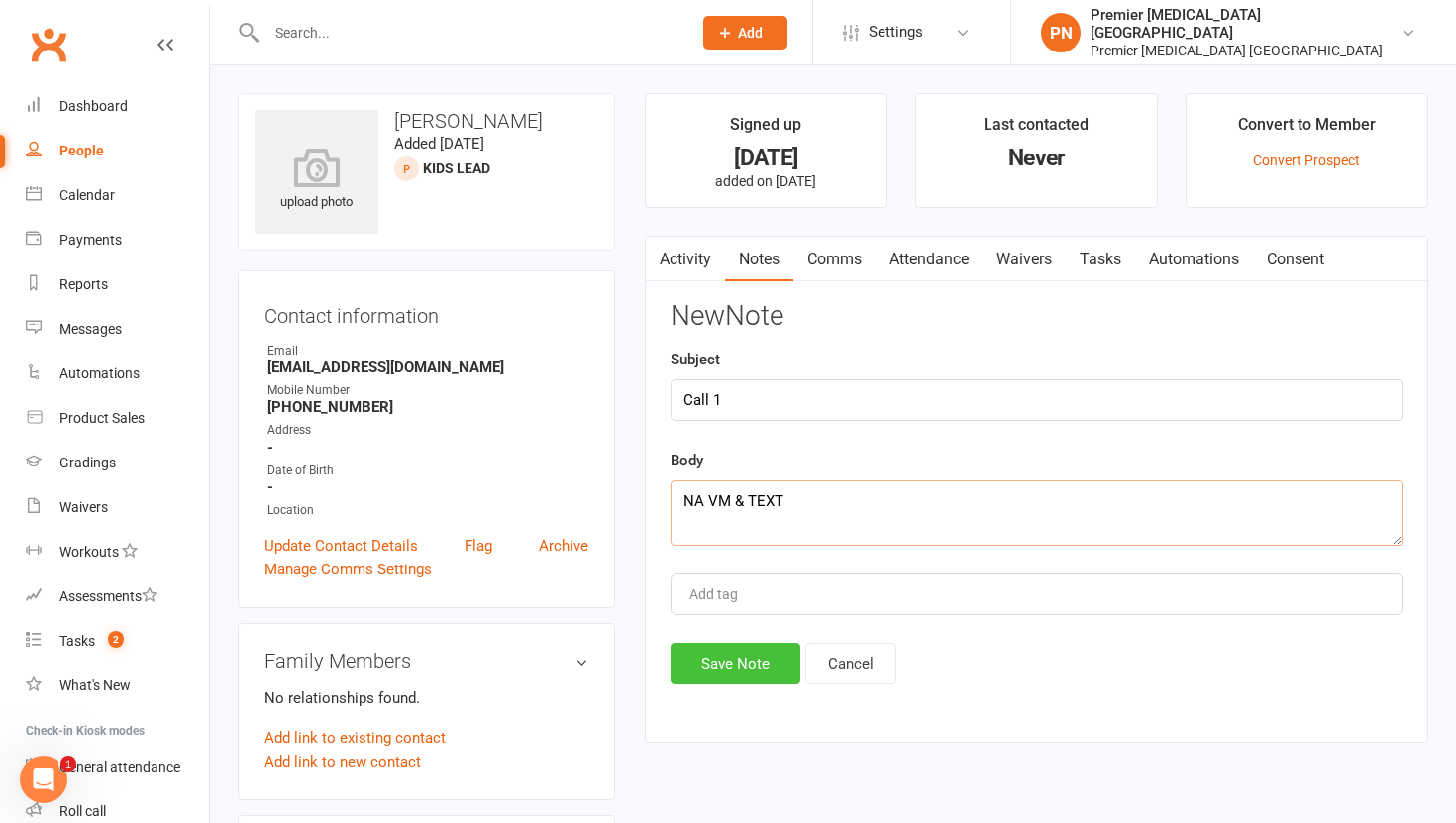 type on "NA VM & TEXT" 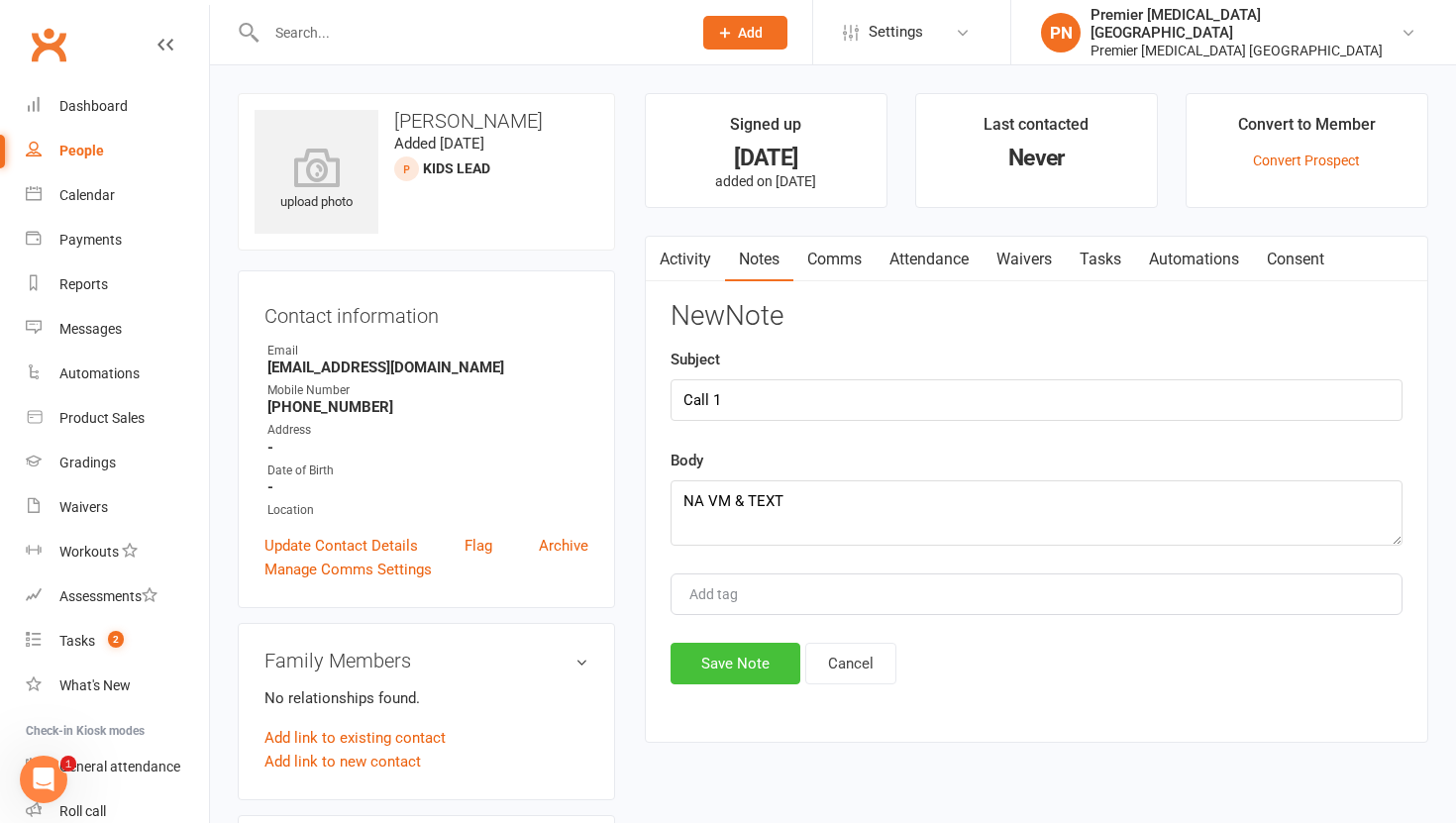 click on "Save Note" at bounding box center [735, 664] 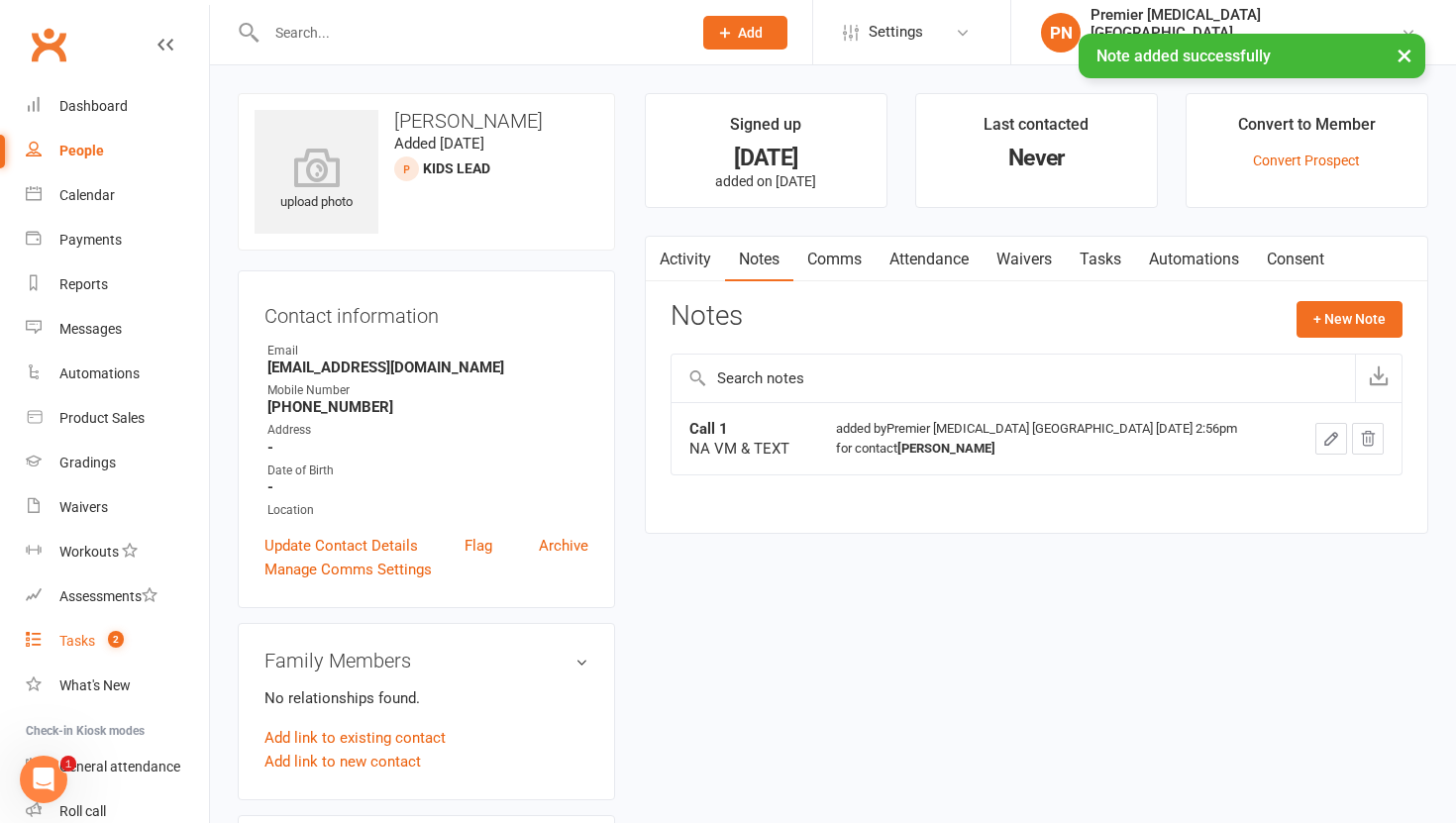 click on "Tasks" at bounding box center [77, 641] 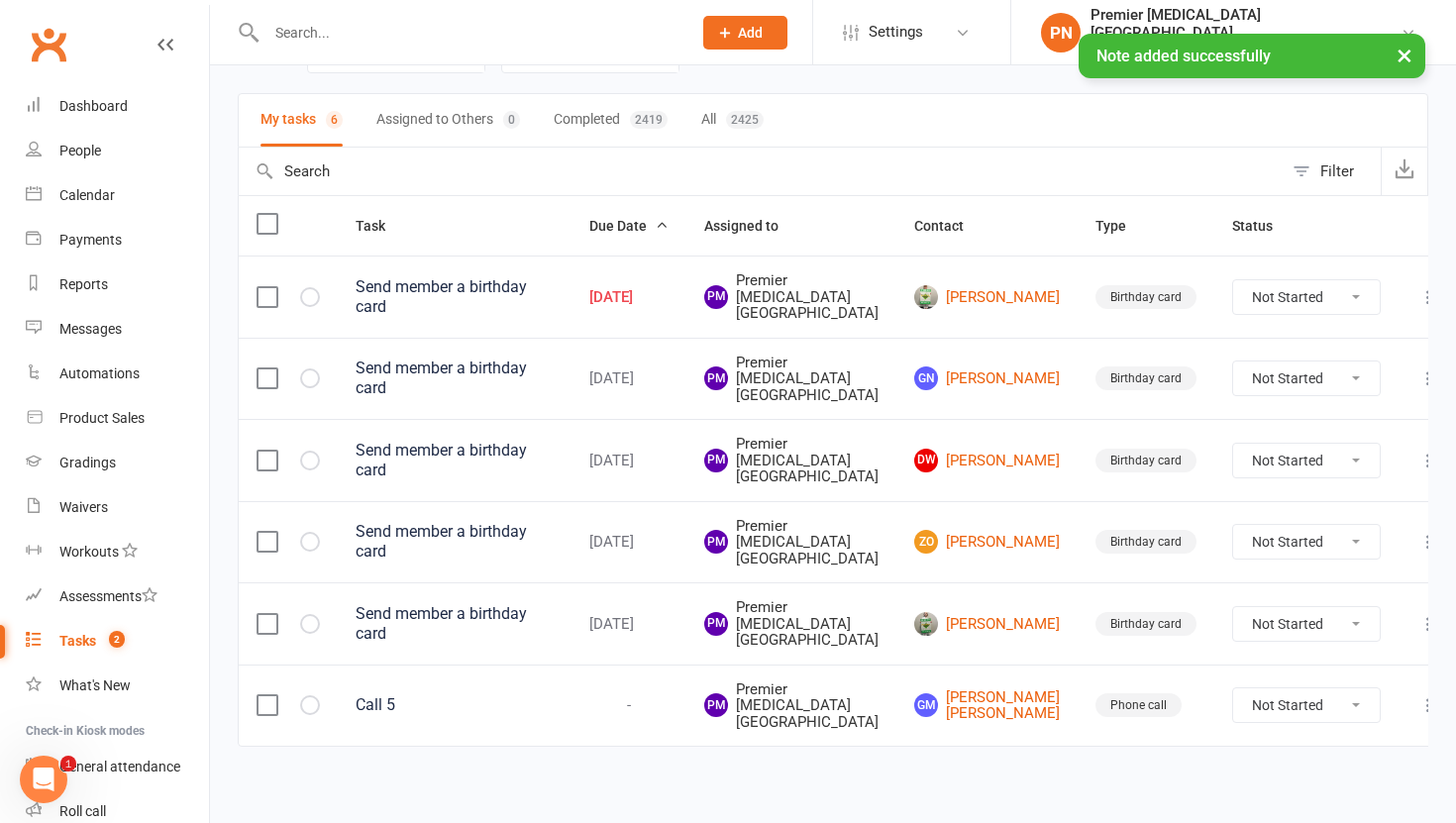 scroll, scrollTop: 179, scrollLeft: 0, axis: vertical 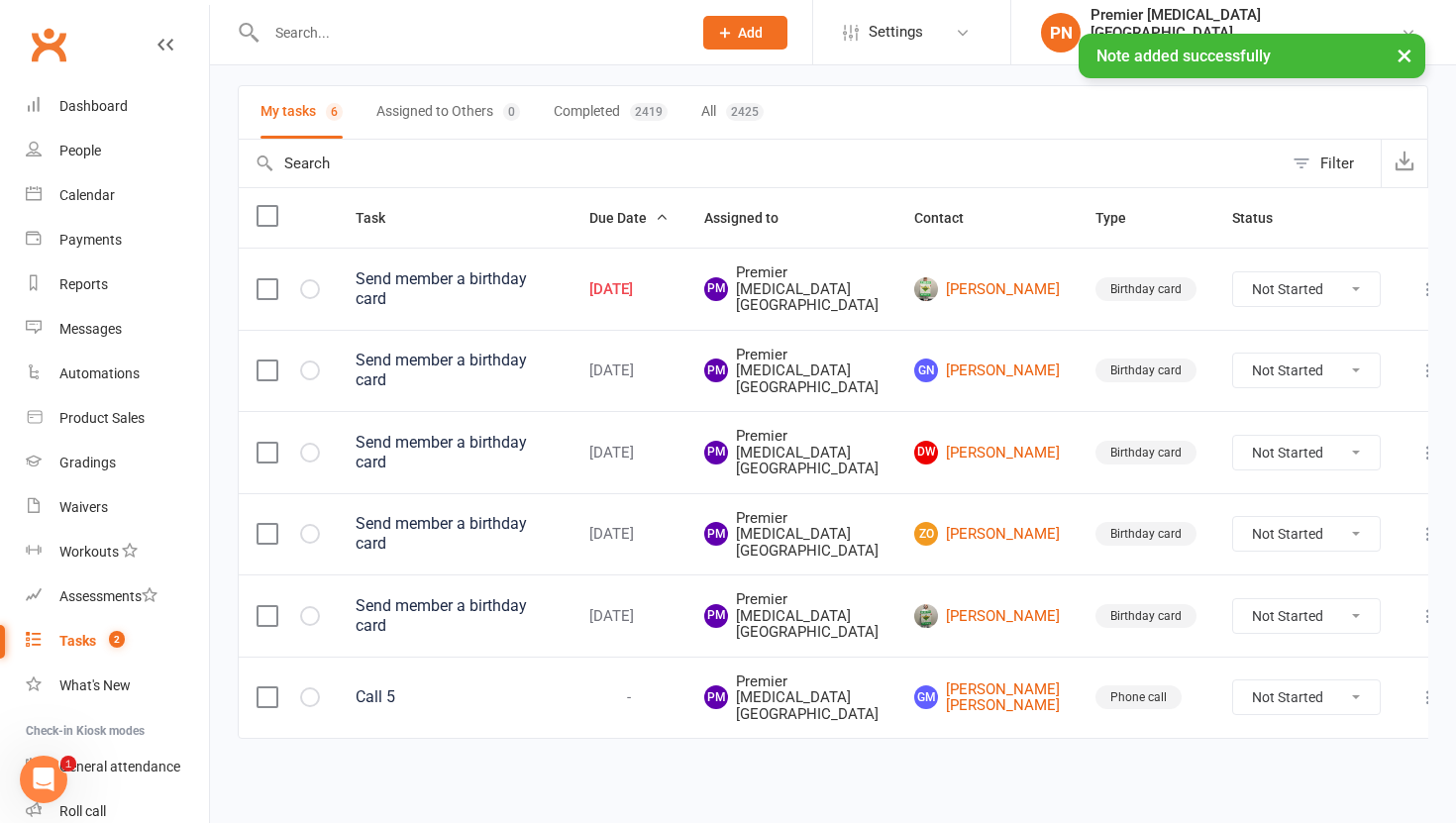 click on "Not Started In Progress Waiting Complete" at bounding box center (1306, 289) 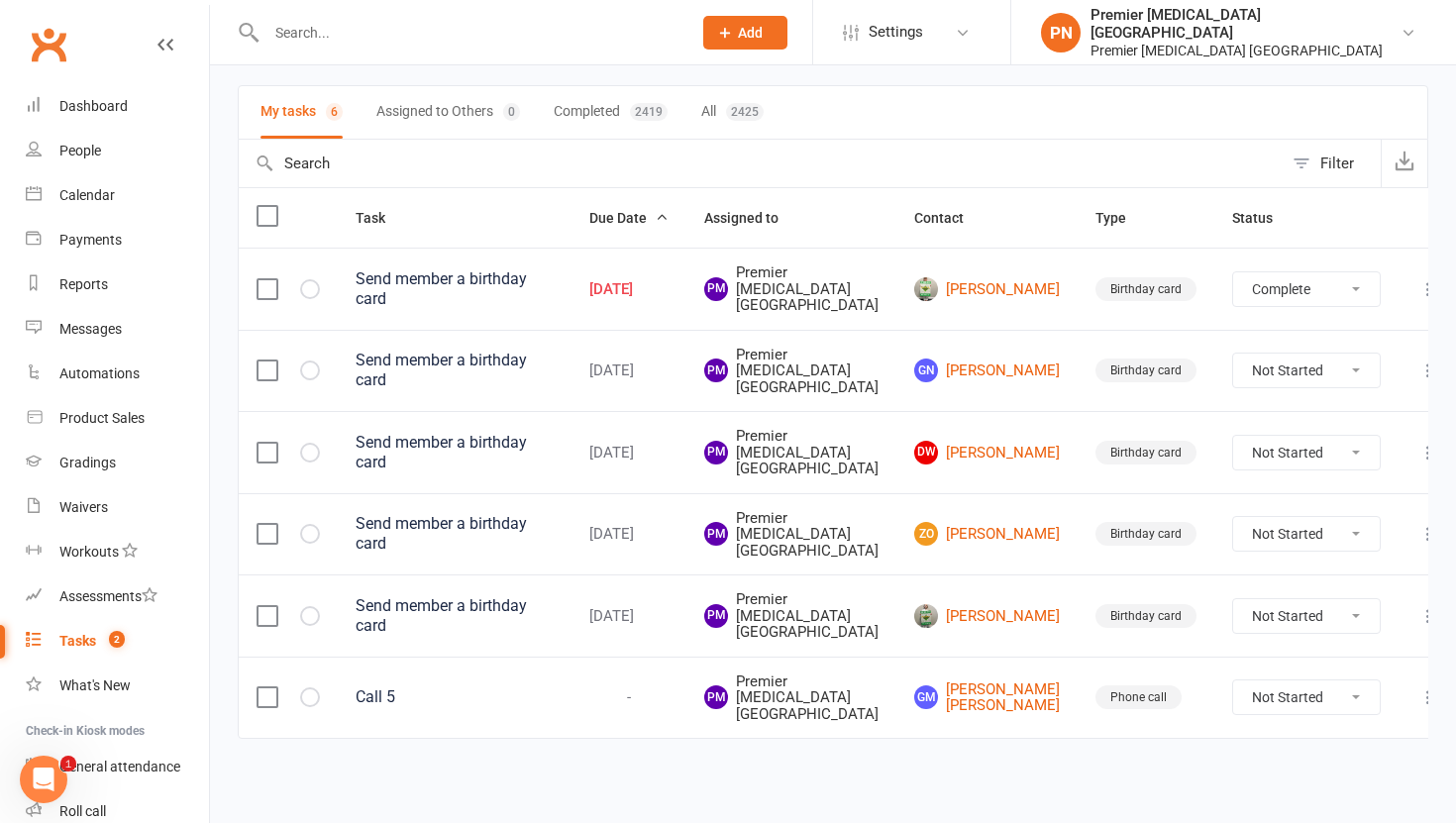 select on "unstarted" 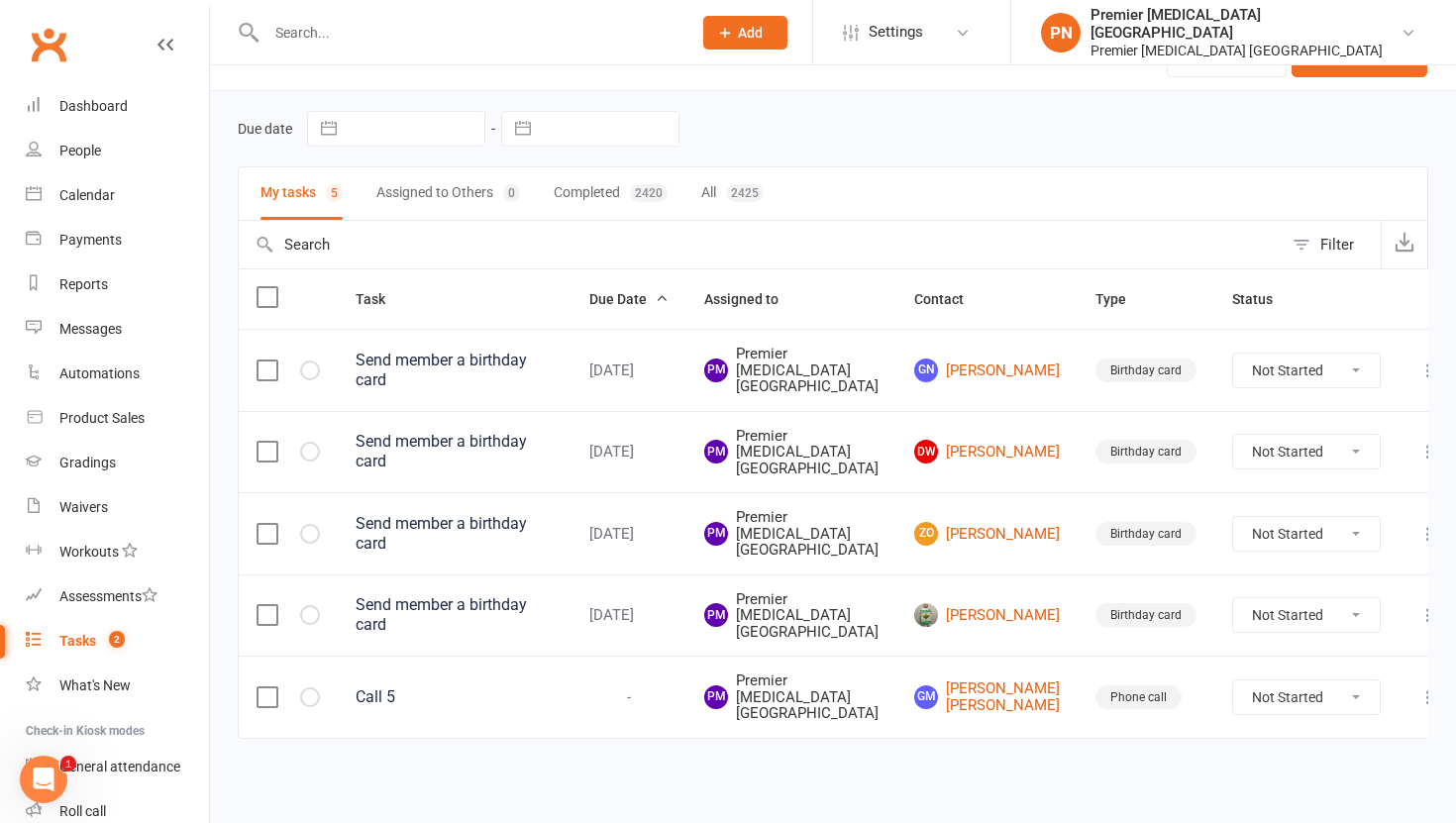click on "Not Started In Progress Waiting Complete" at bounding box center [1306, 370] 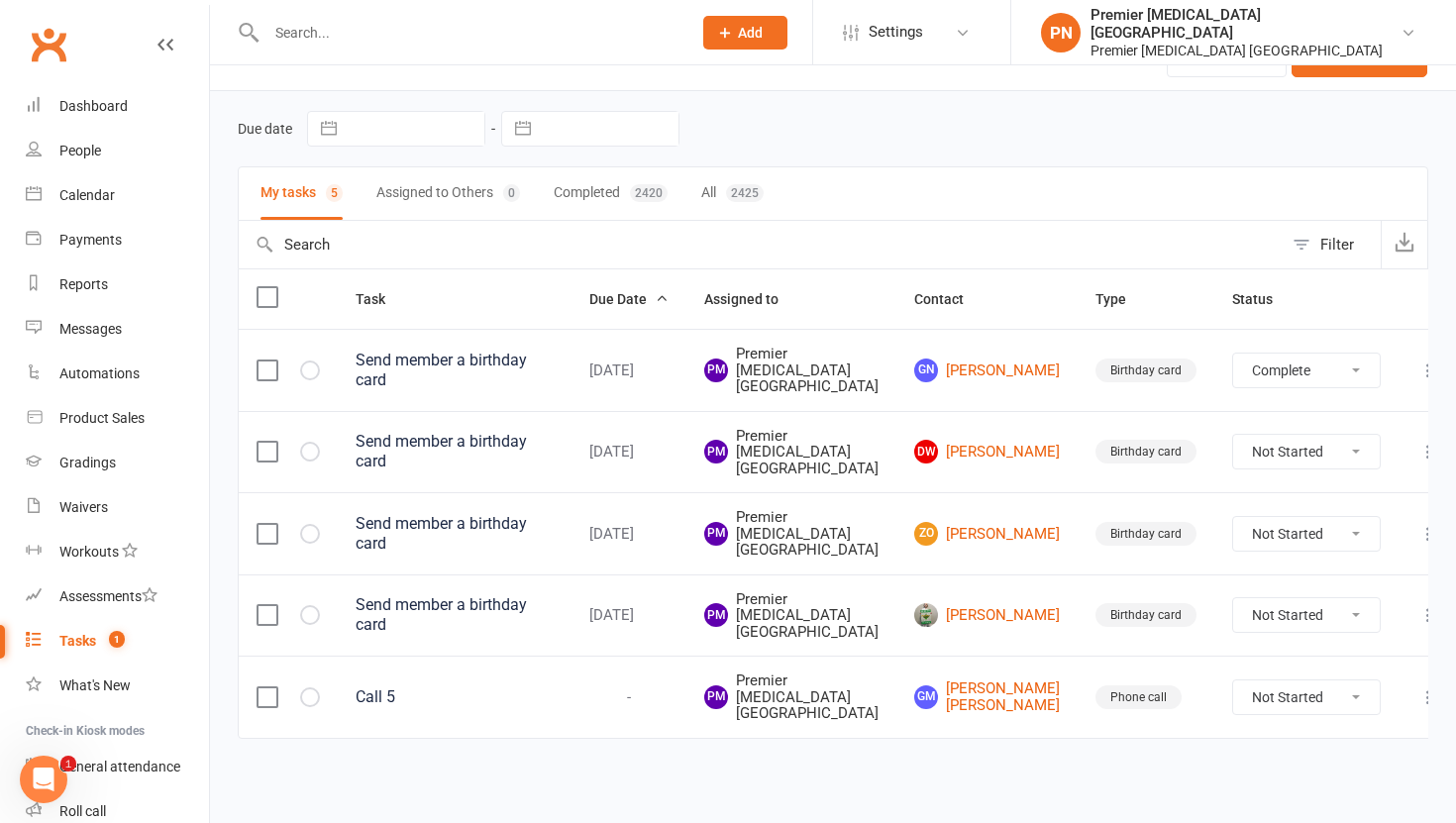 select on "unstarted" 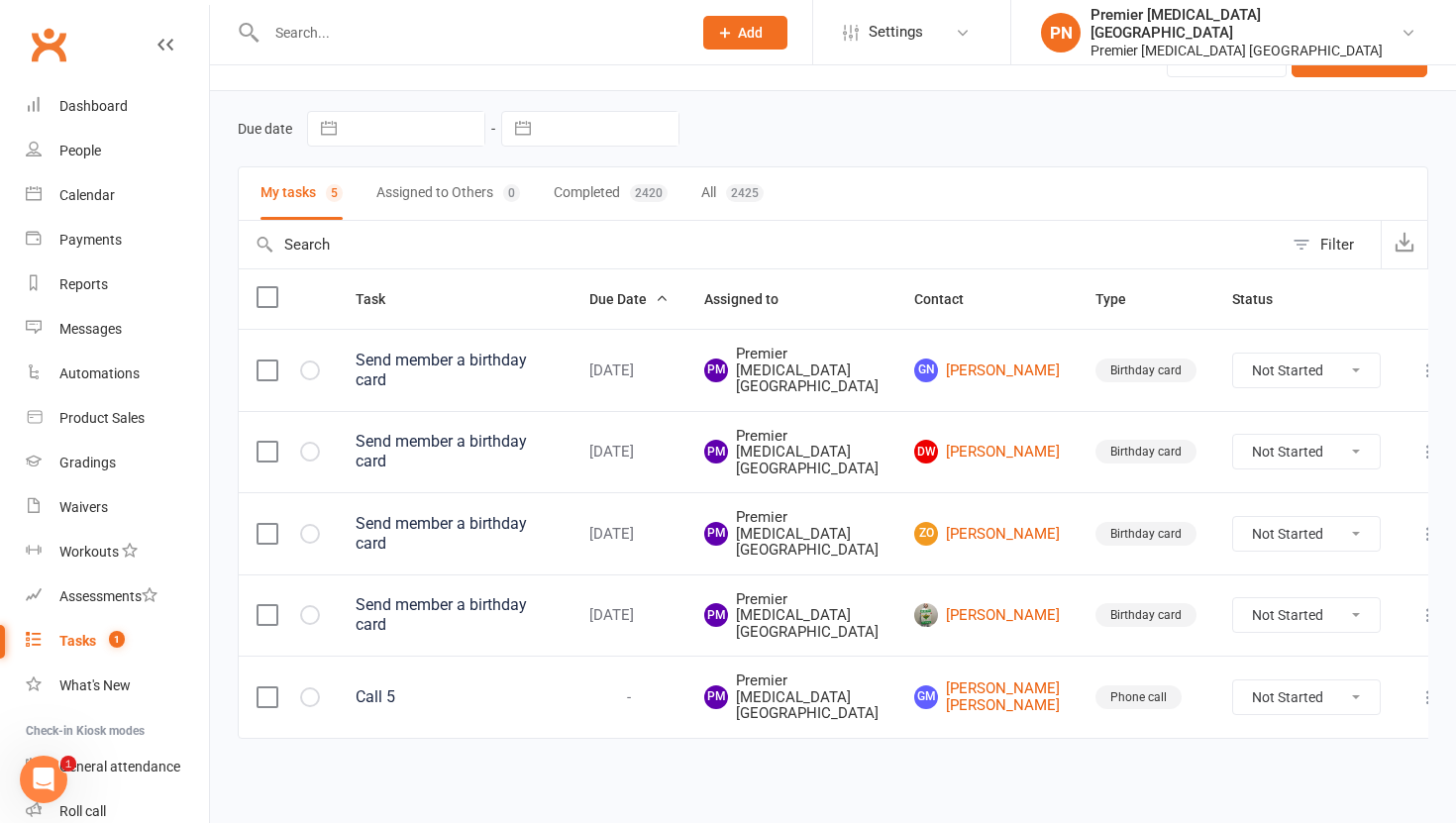 click on "Not Started In Progress Waiting Complete" at bounding box center (1306, 370) 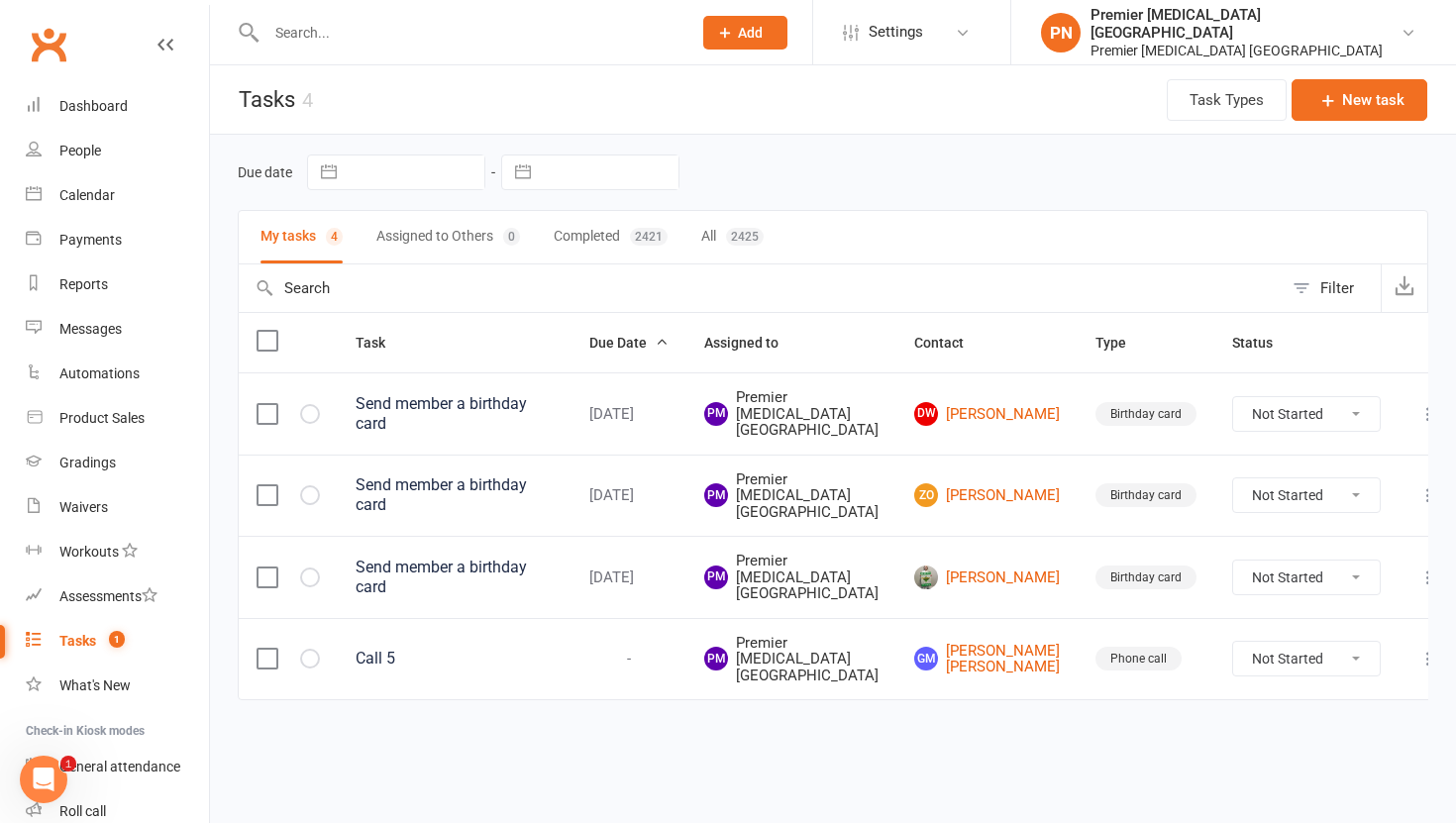 click on "Not Started In Progress Waiting Complete" at bounding box center (1306, 414) 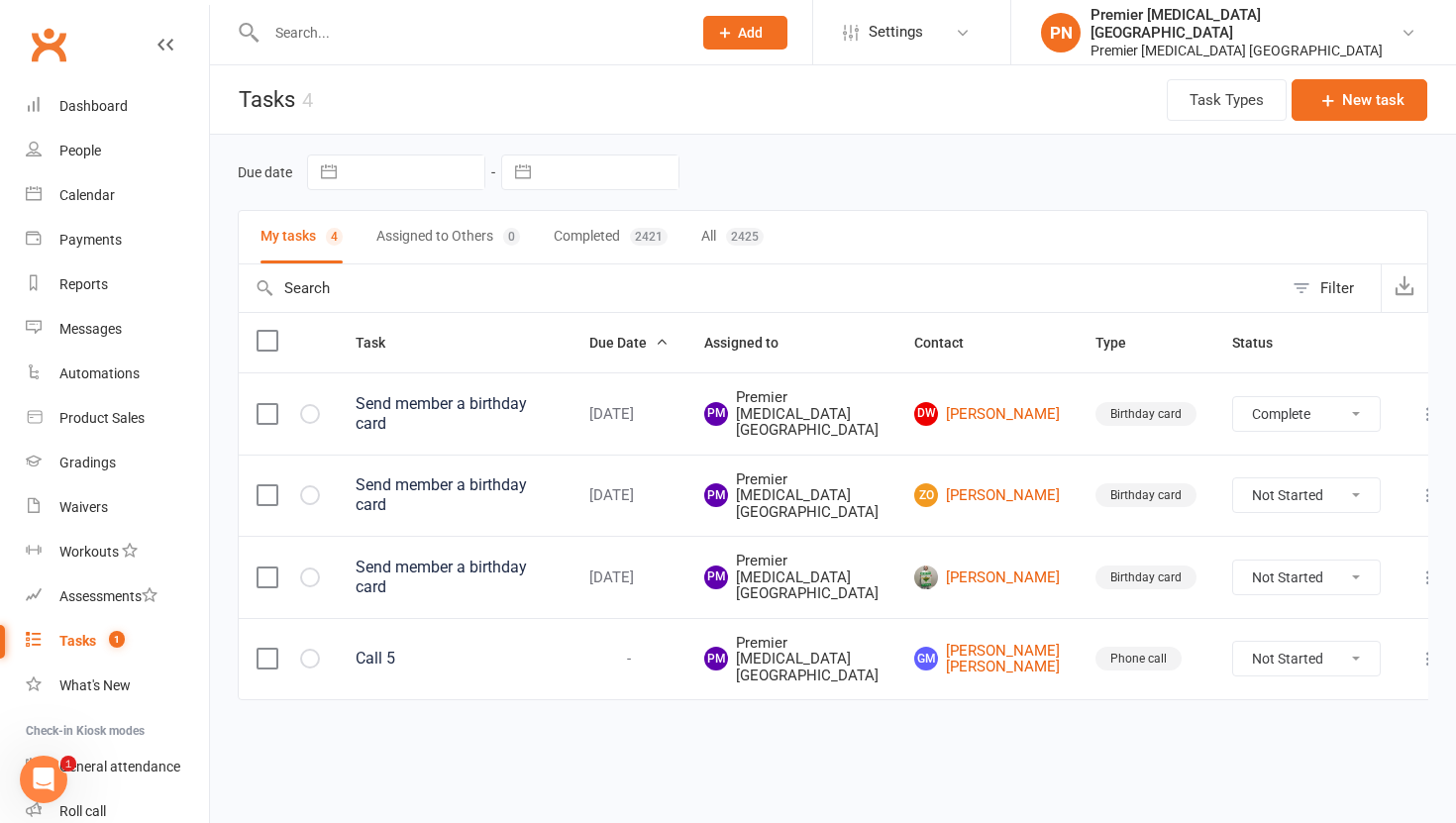 select on "unstarted" 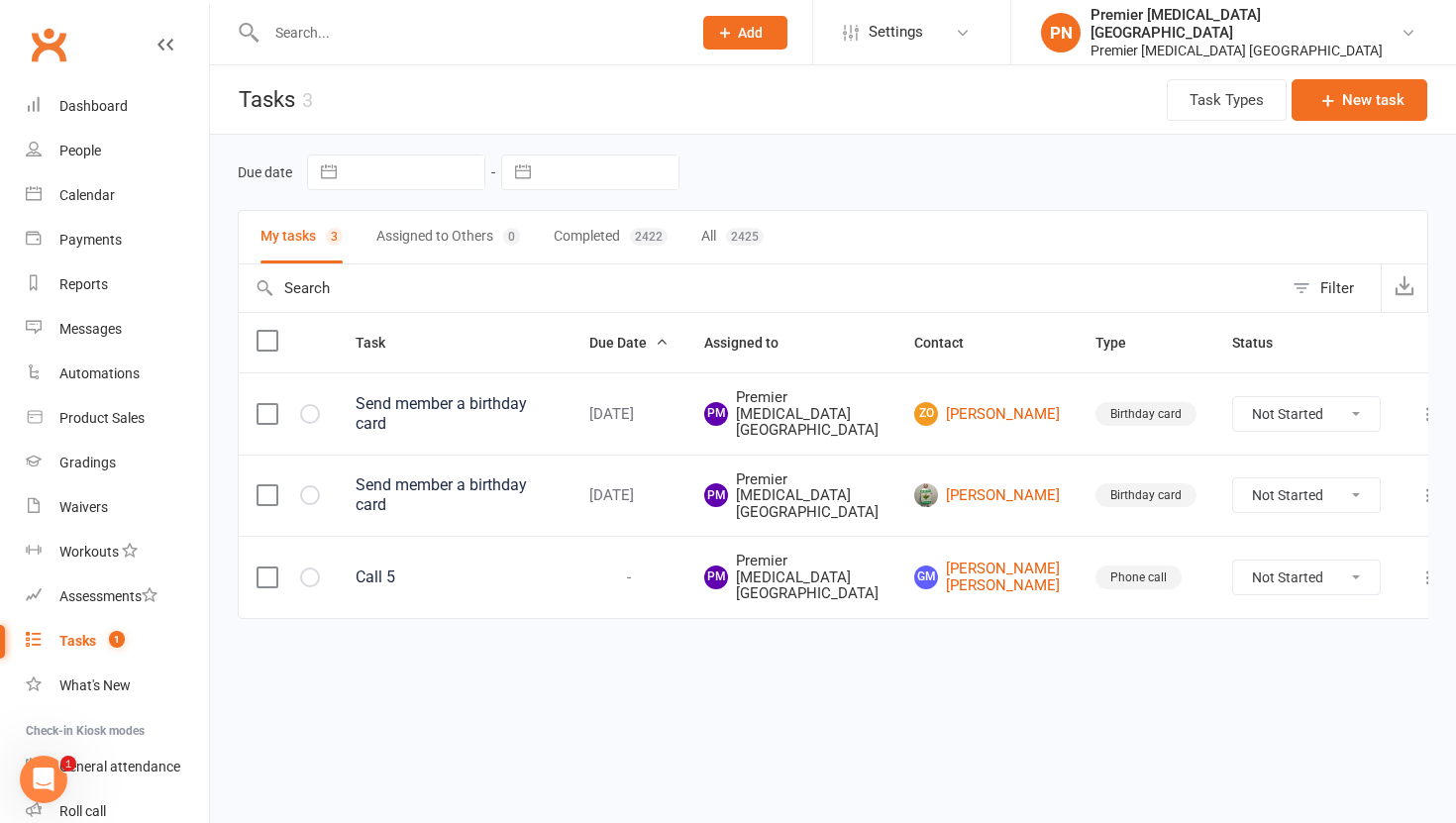 scroll, scrollTop: 0, scrollLeft: 0, axis: both 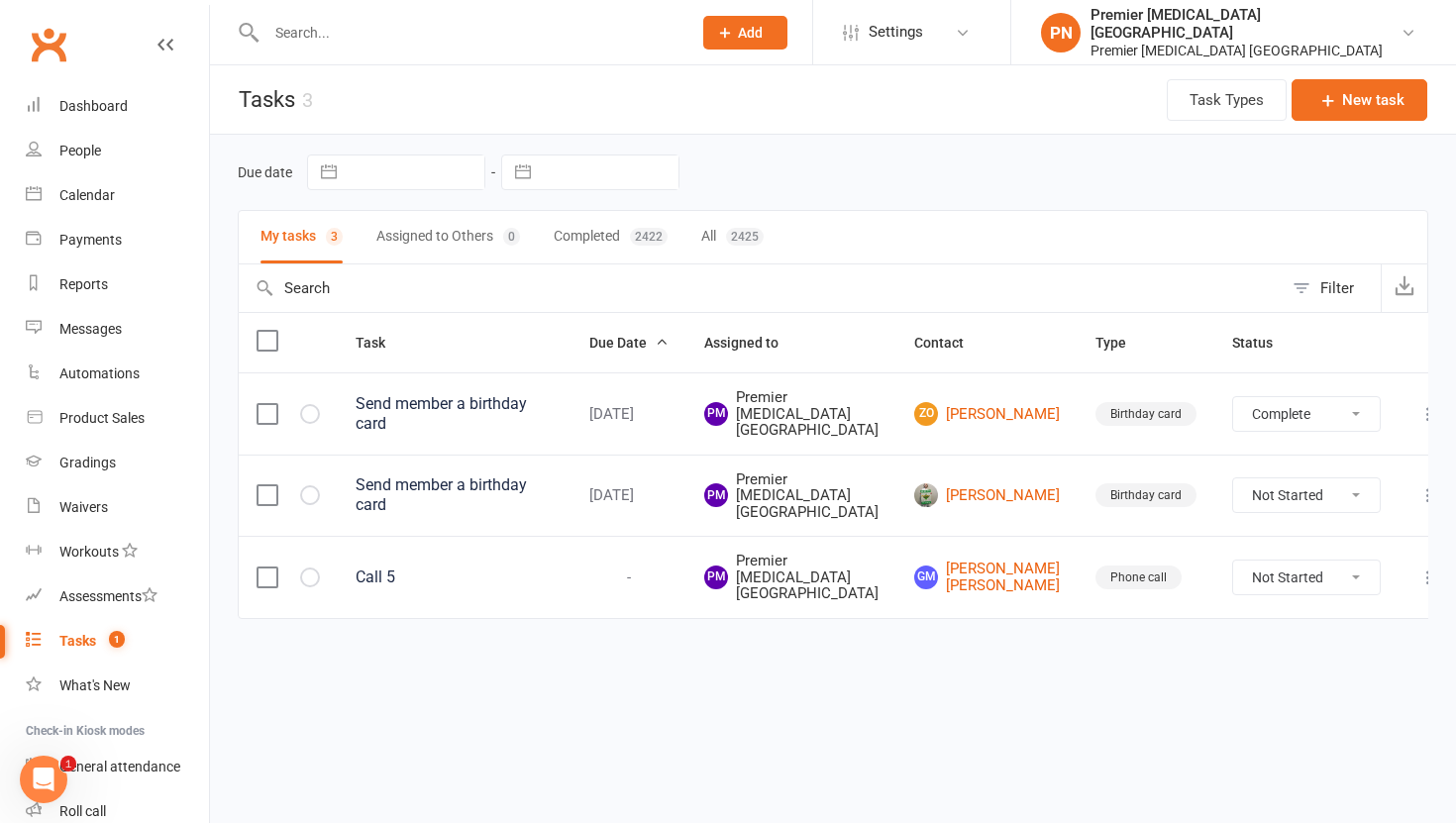 select on "unstarted" 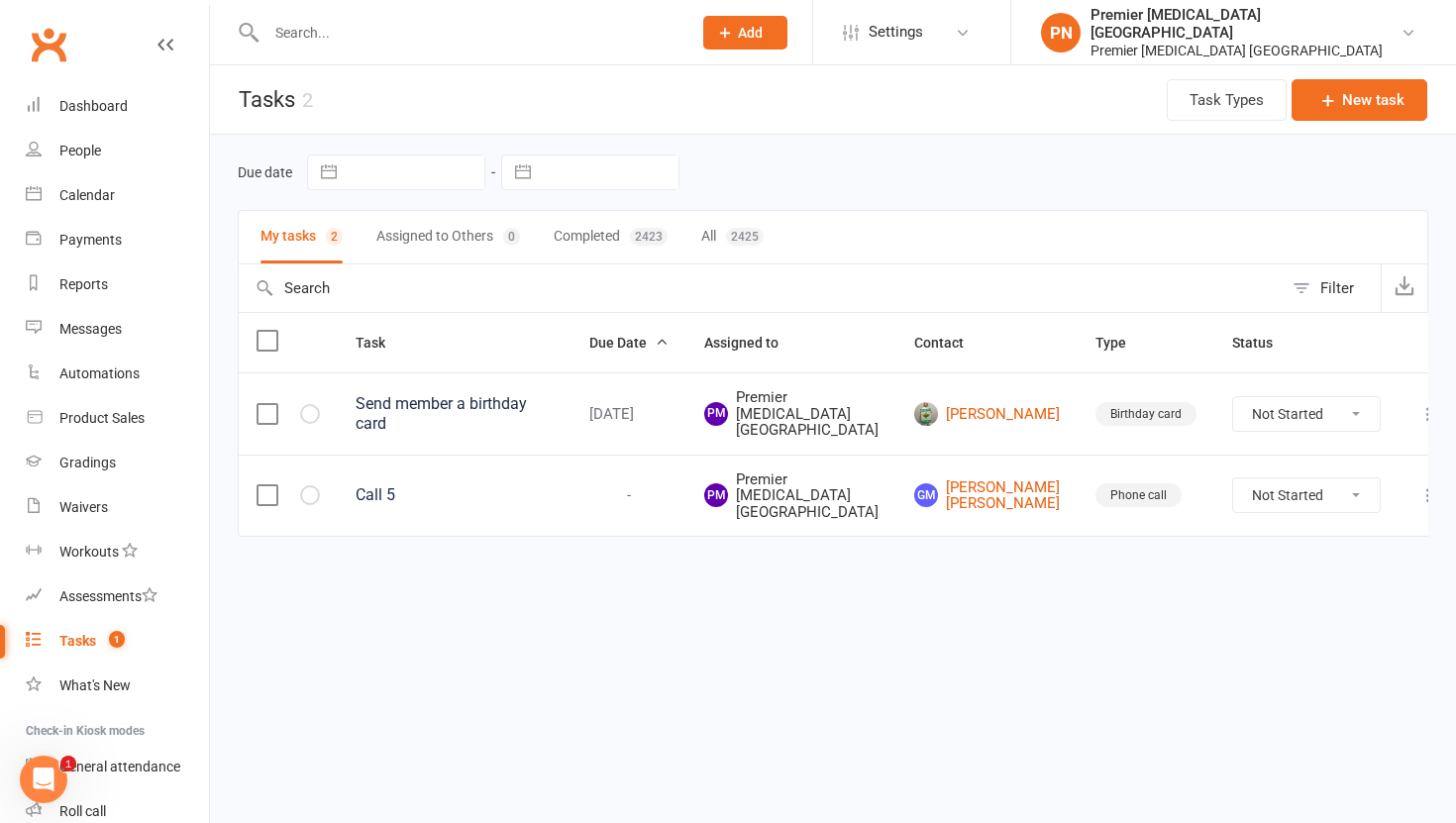 click on "Not Started In Progress Waiting Complete" at bounding box center [1306, 414] 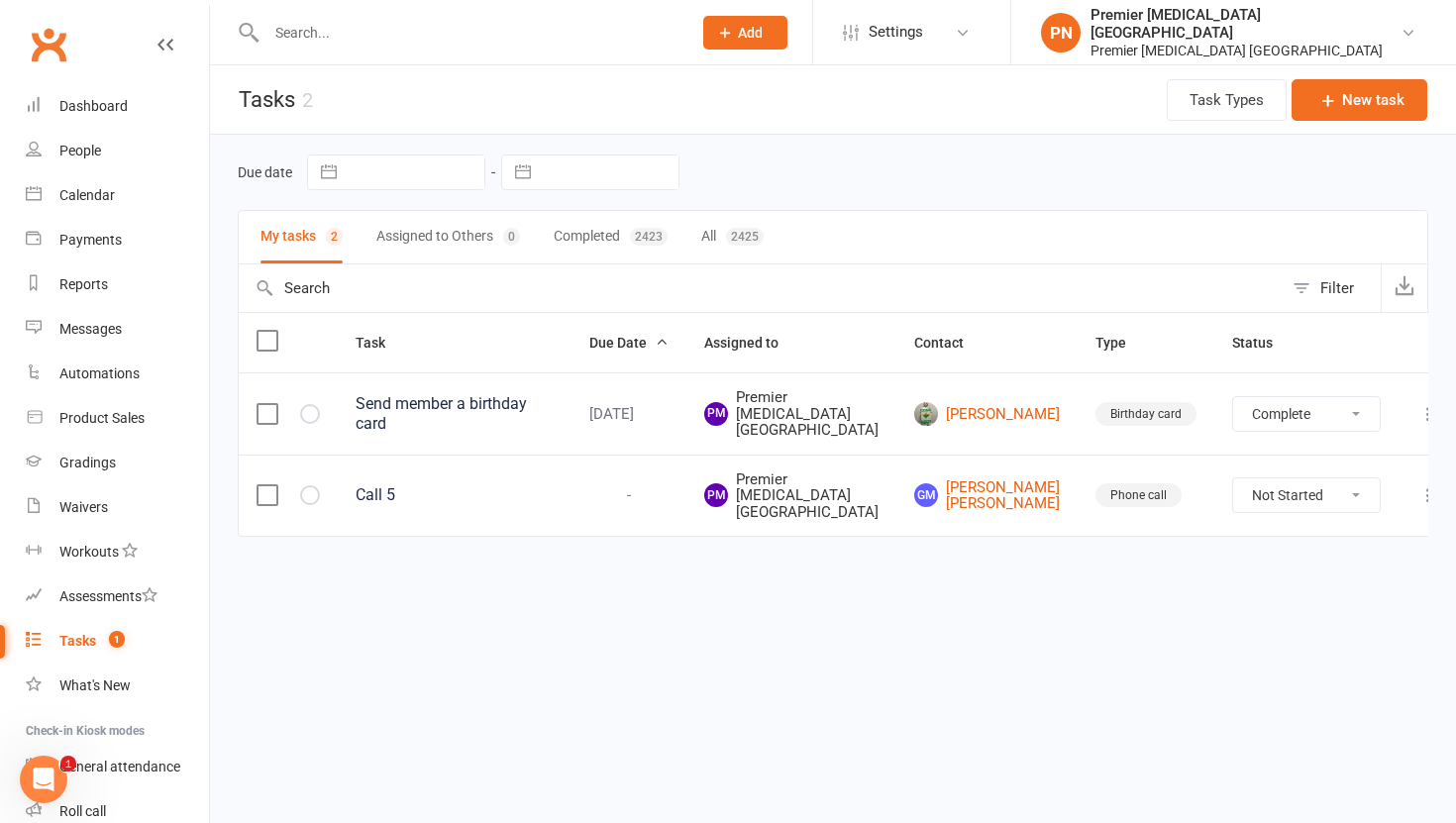 select on "unstarted" 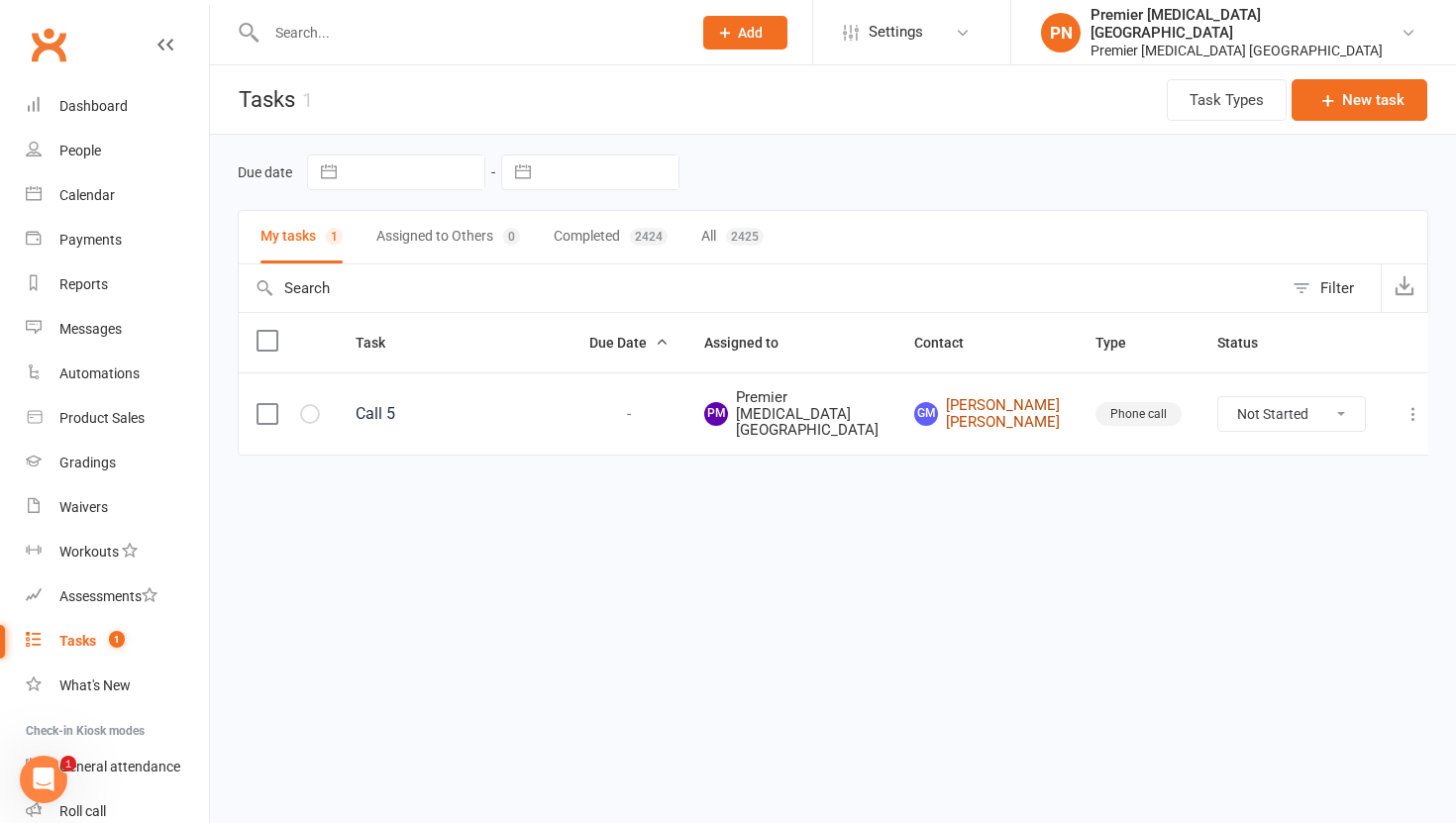 click on "GM [PERSON_NAME] [PERSON_NAME]" at bounding box center [987, 413] 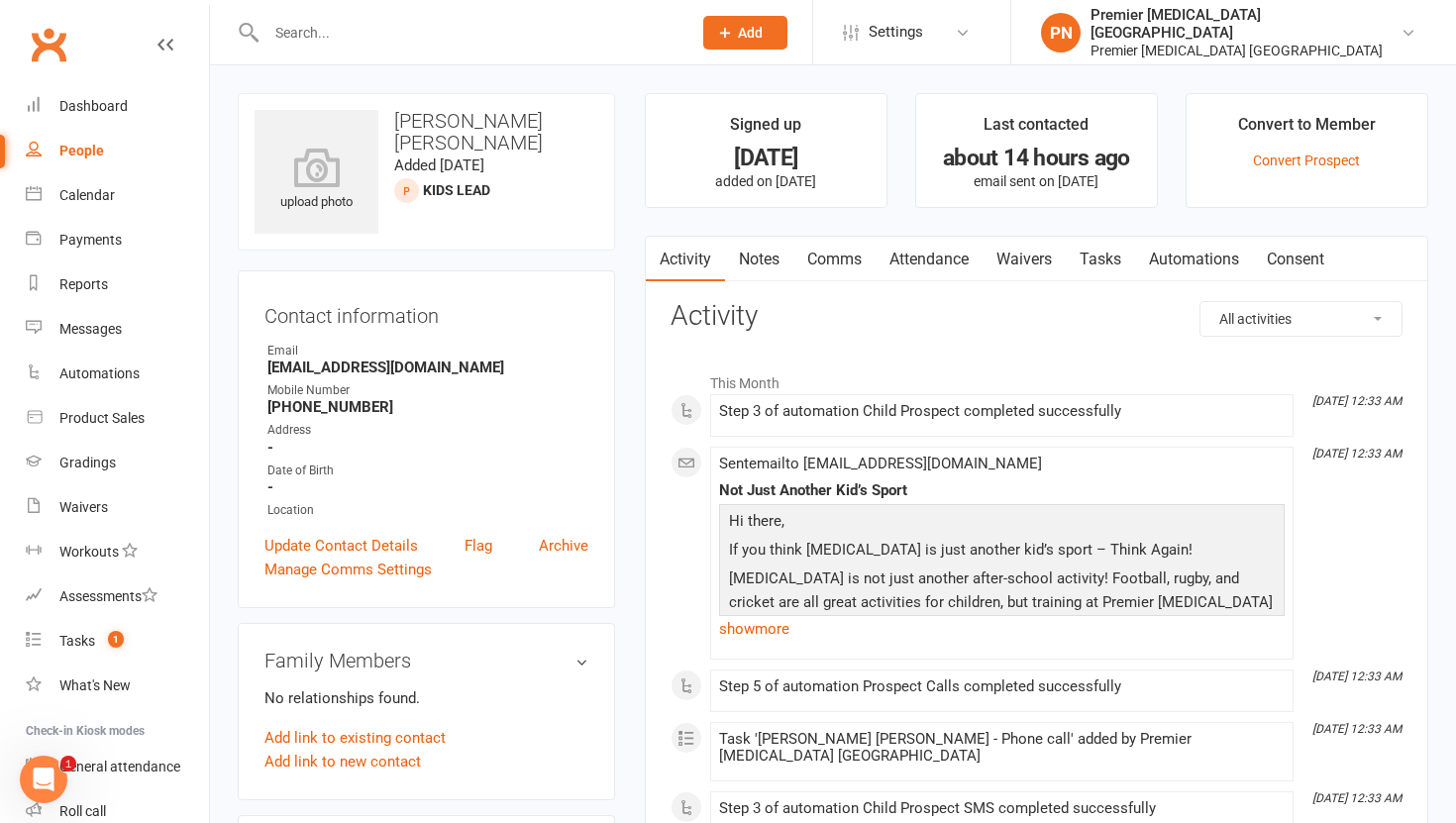click on "Tasks" at bounding box center [1100, 259] 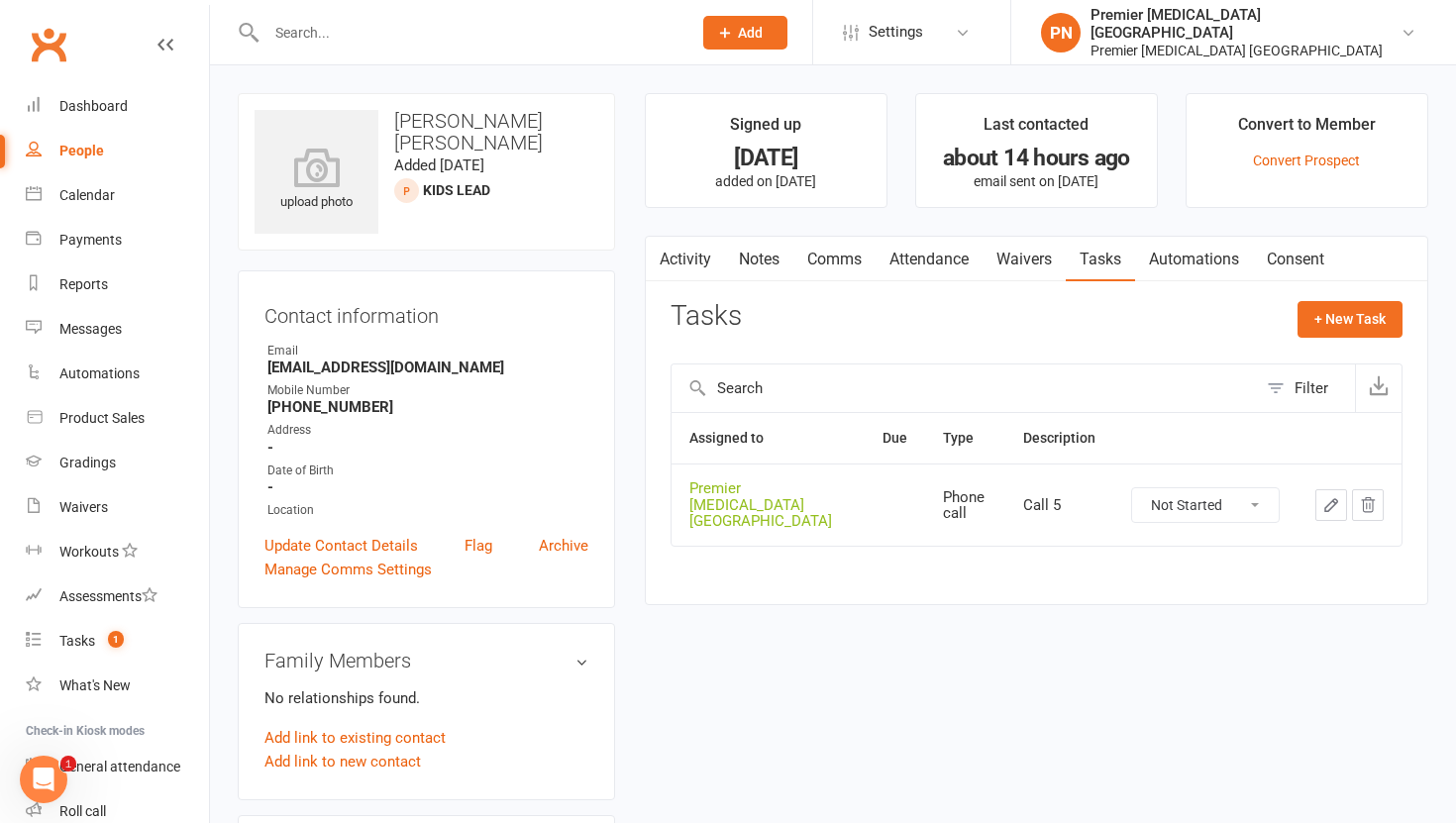 click on "Not Started In Progress Waiting Complete" at bounding box center [1205, 505] 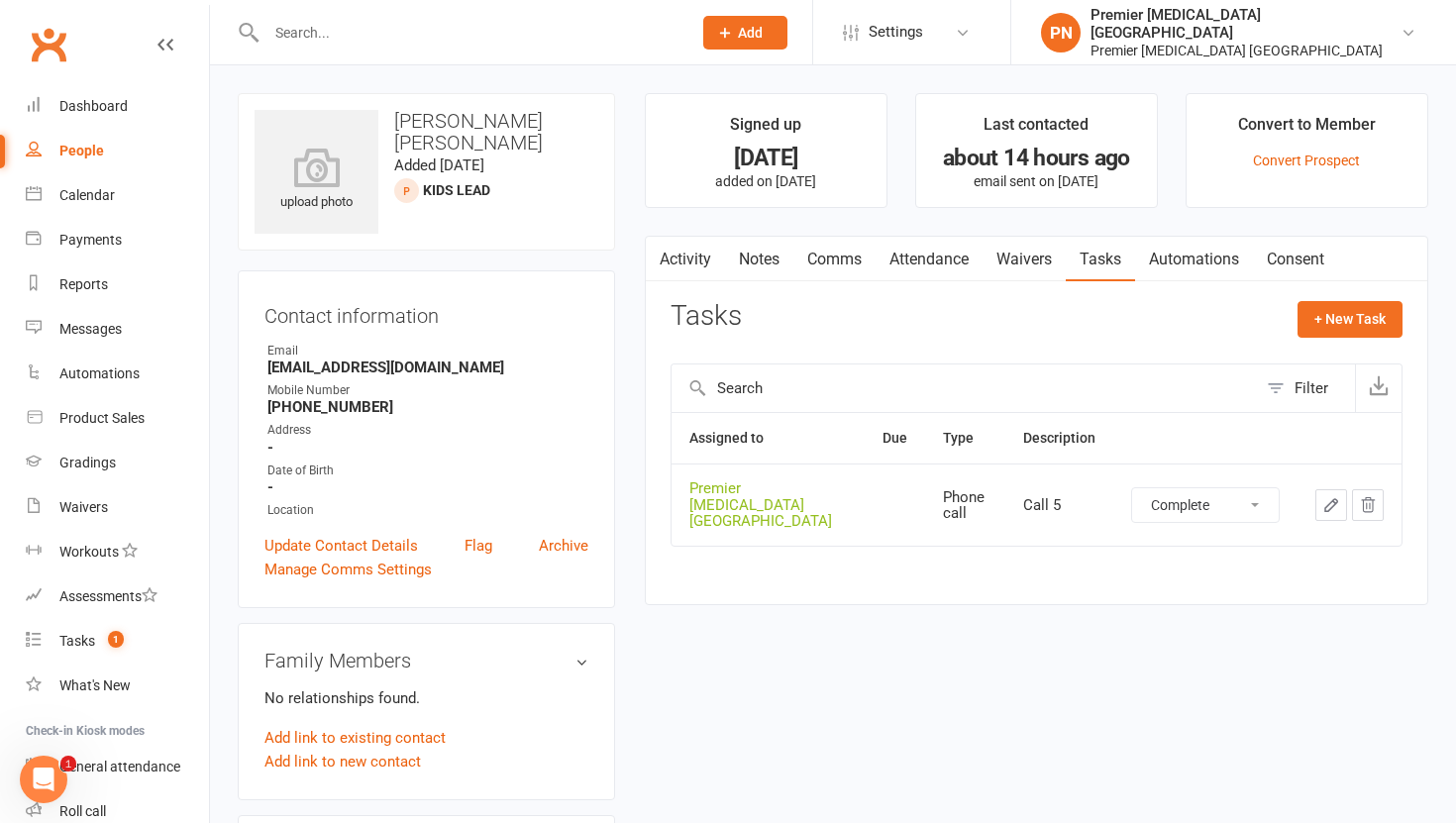 select on "unstarted" 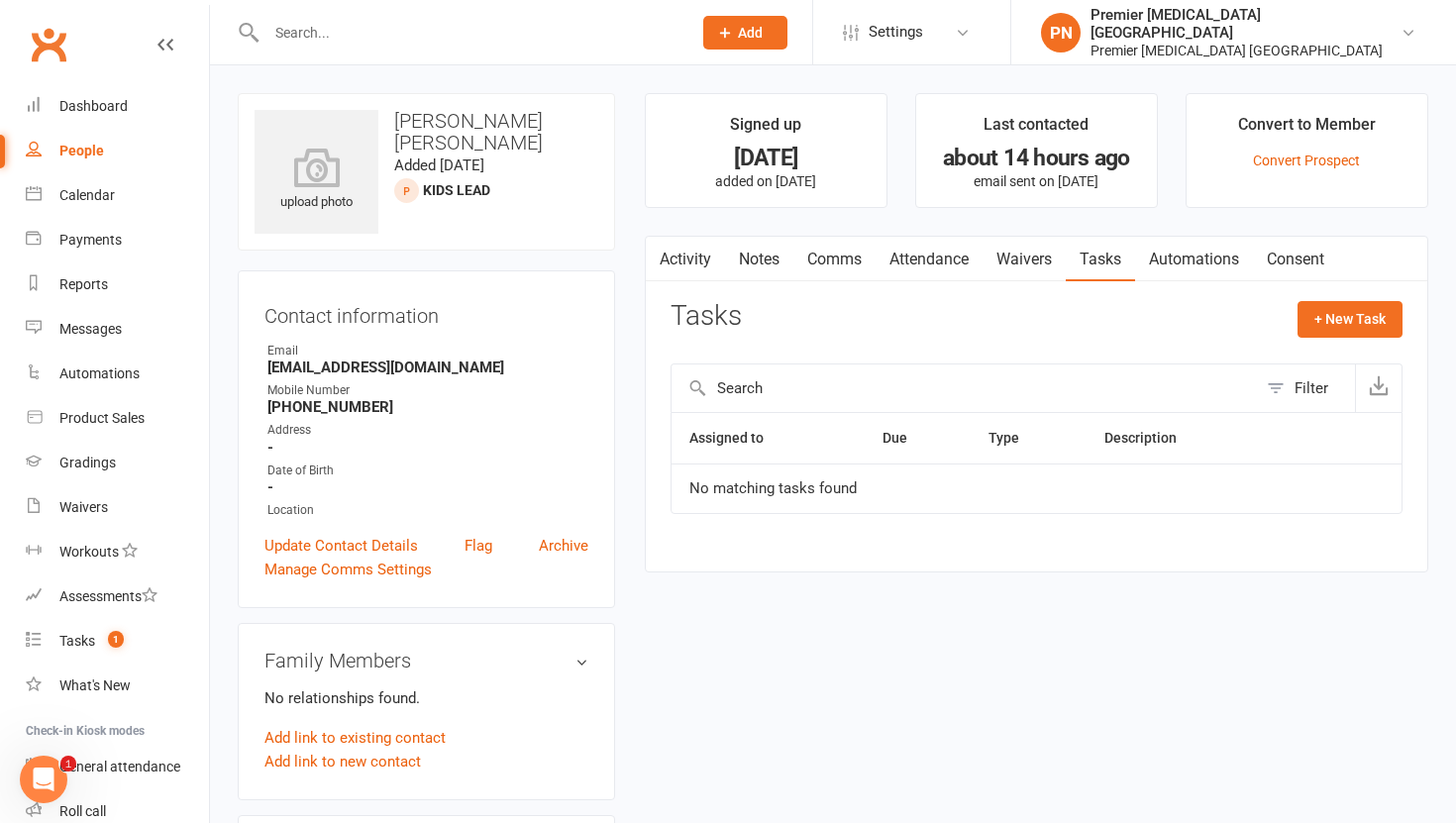 click on "Notes" at bounding box center (759, 259) 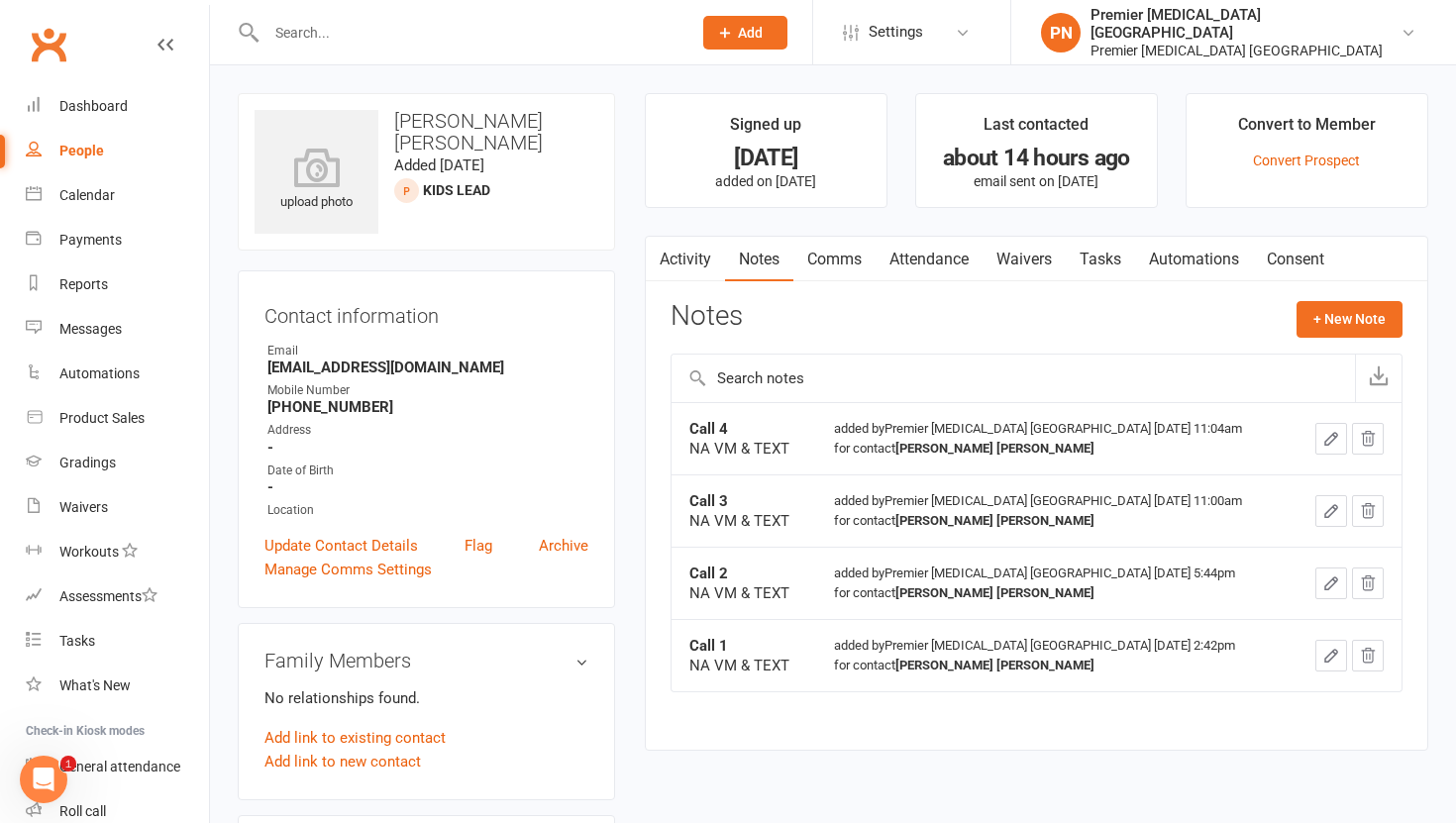 click on "Activity Notes Comms Attendance Waivers Tasks Automations Consent
Notes + New Note Call 4 NA VM & TEXT added by  Premier [MEDICAL_DATA] North Leeds   [DATE] 11:04am for contact  [PERSON_NAME] [PERSON_NAME] Call 3 NA VM & TEXT added by  Premier [MEDICAL_DATA] North Leeds   [DATE] 11:00am for contact  [PERSON_NAME] [PERSON_NAME] Call 2 NA VM & TEXT added by  Premier [MEDICAL_DATA] [GEOGRAPHIC_DATA]   [DATE] 5:44pm for contact  [PERSON_NAME] [PERSON_NAME] Call 1 NA VM & TEXT added by  Premier [MEDICAL_DATA] North Leeds   [DATE] 2:42pm for contact  [PERSON_NAME] [PERSON_NAME]" at bounding box center (1036, 493) 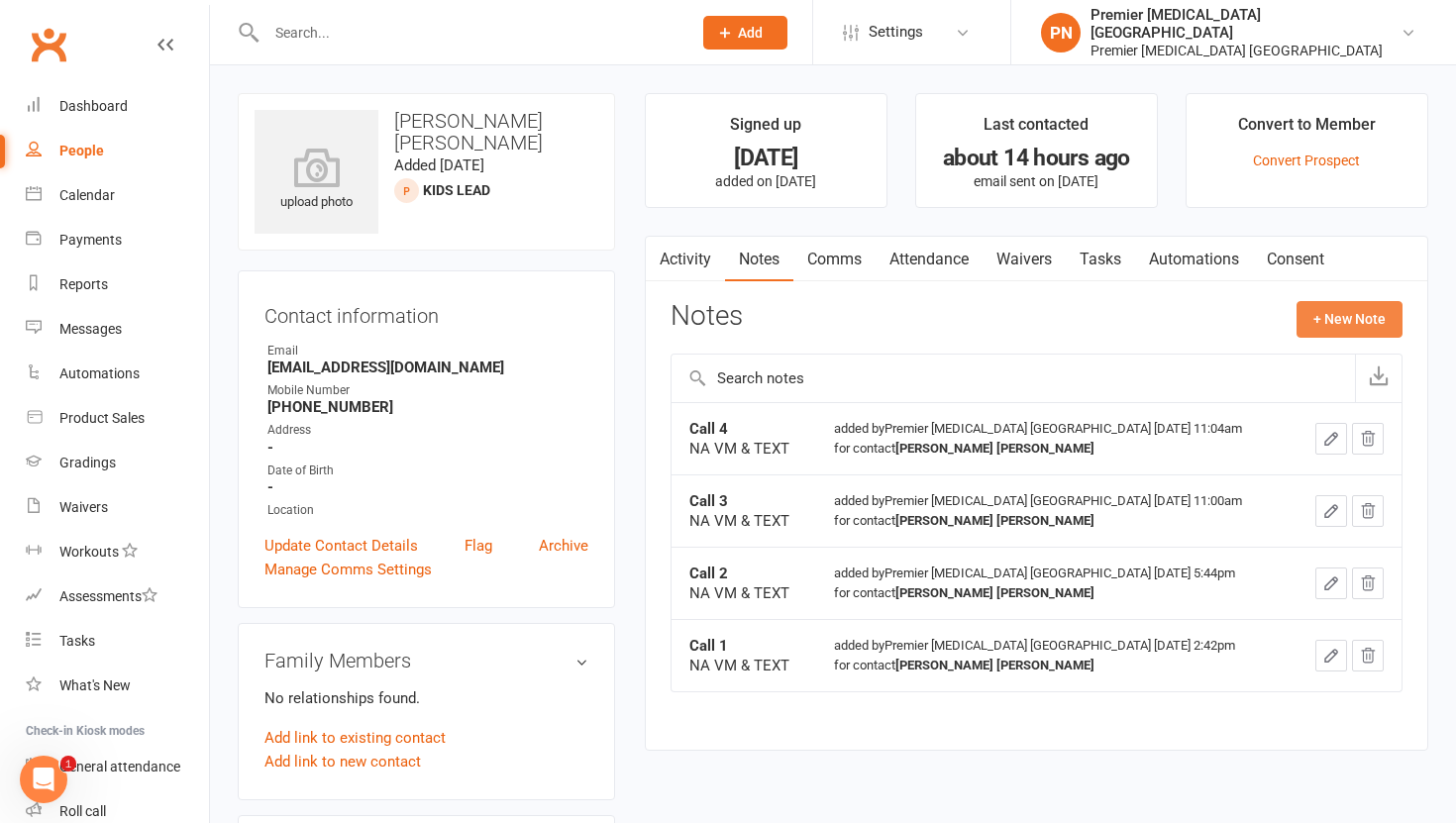 click on "+ New Note" at bounding box center [1349, 319] 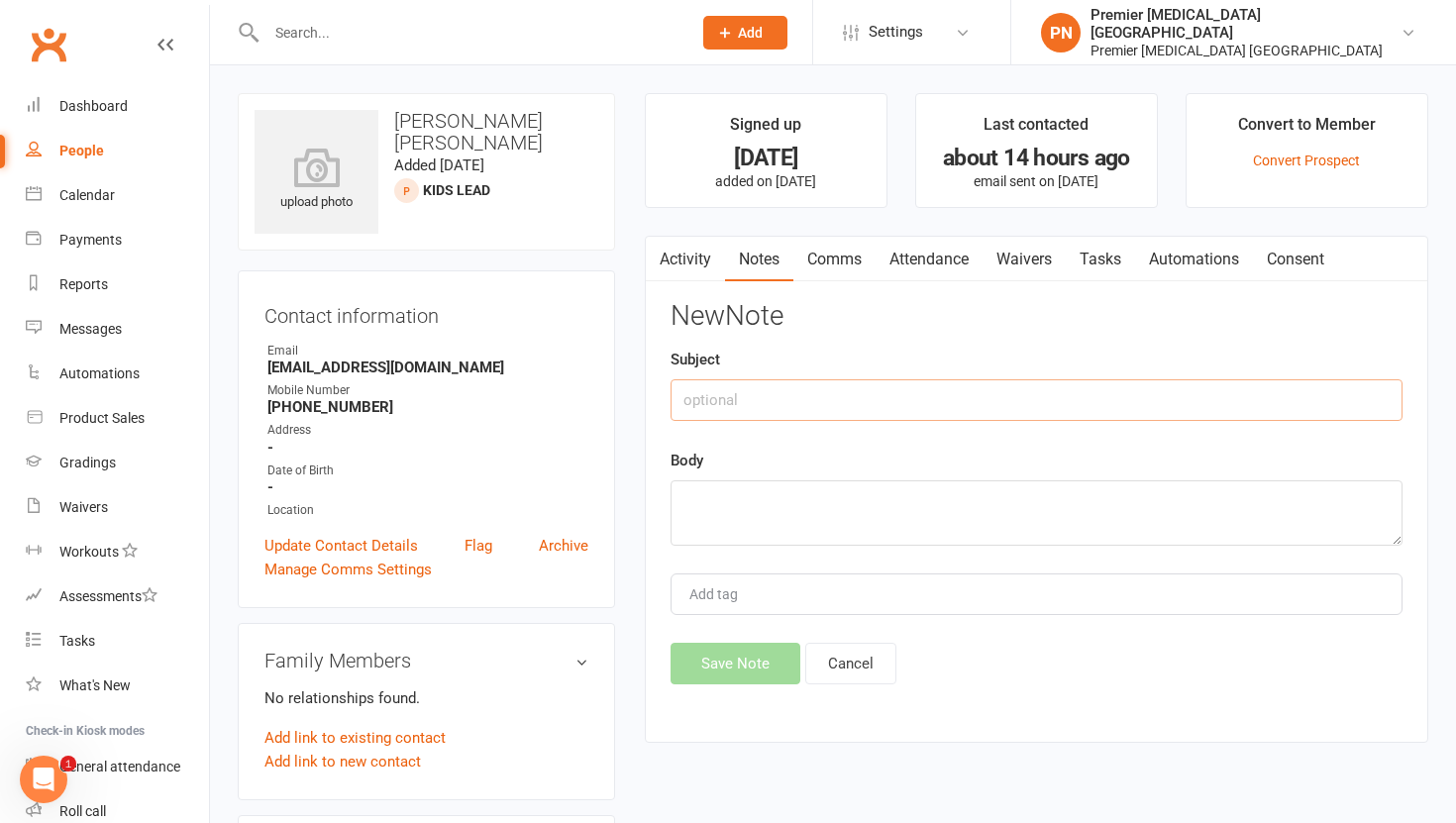 click at bounding box center [1036, 400] 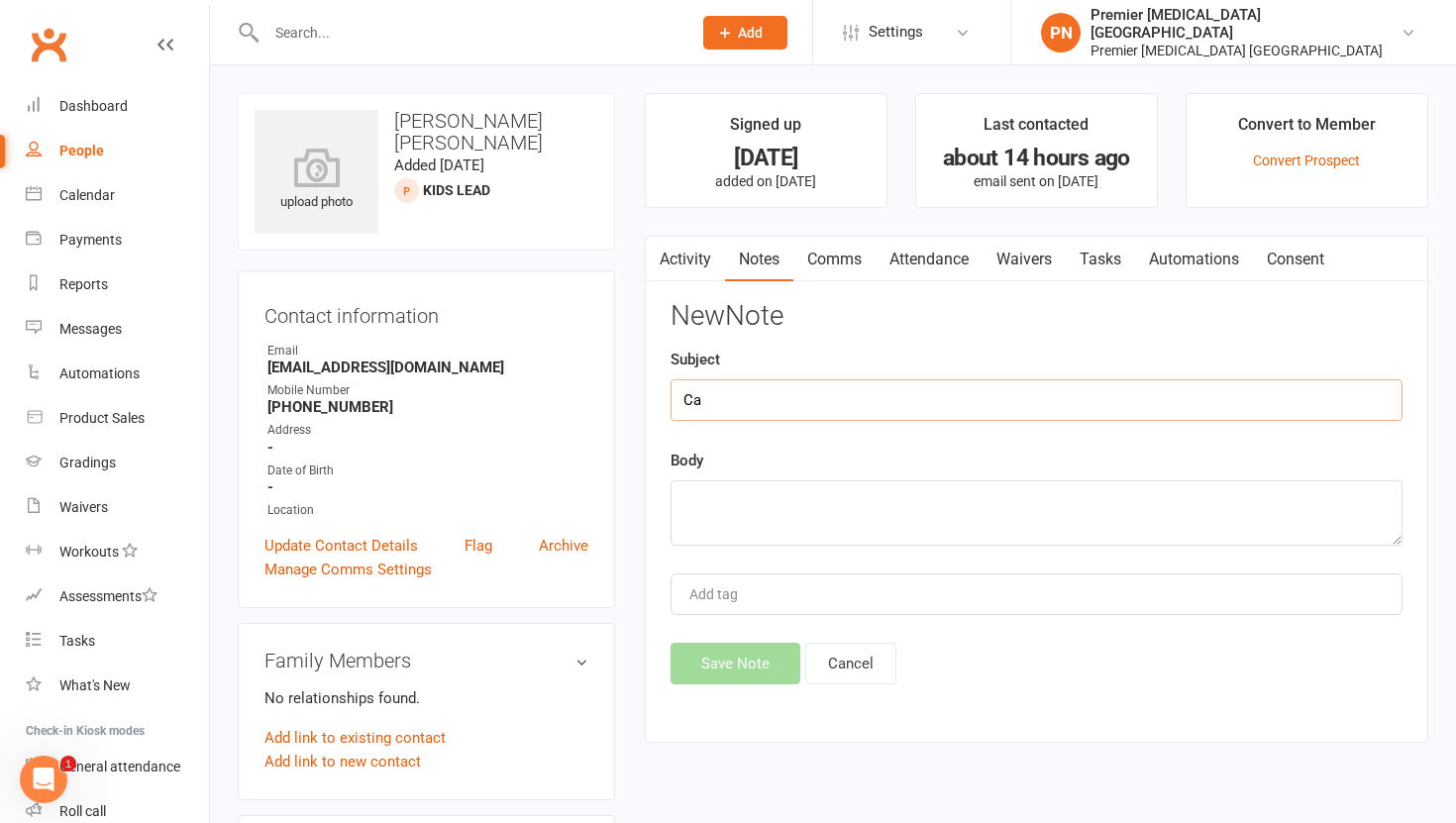 type on "C" 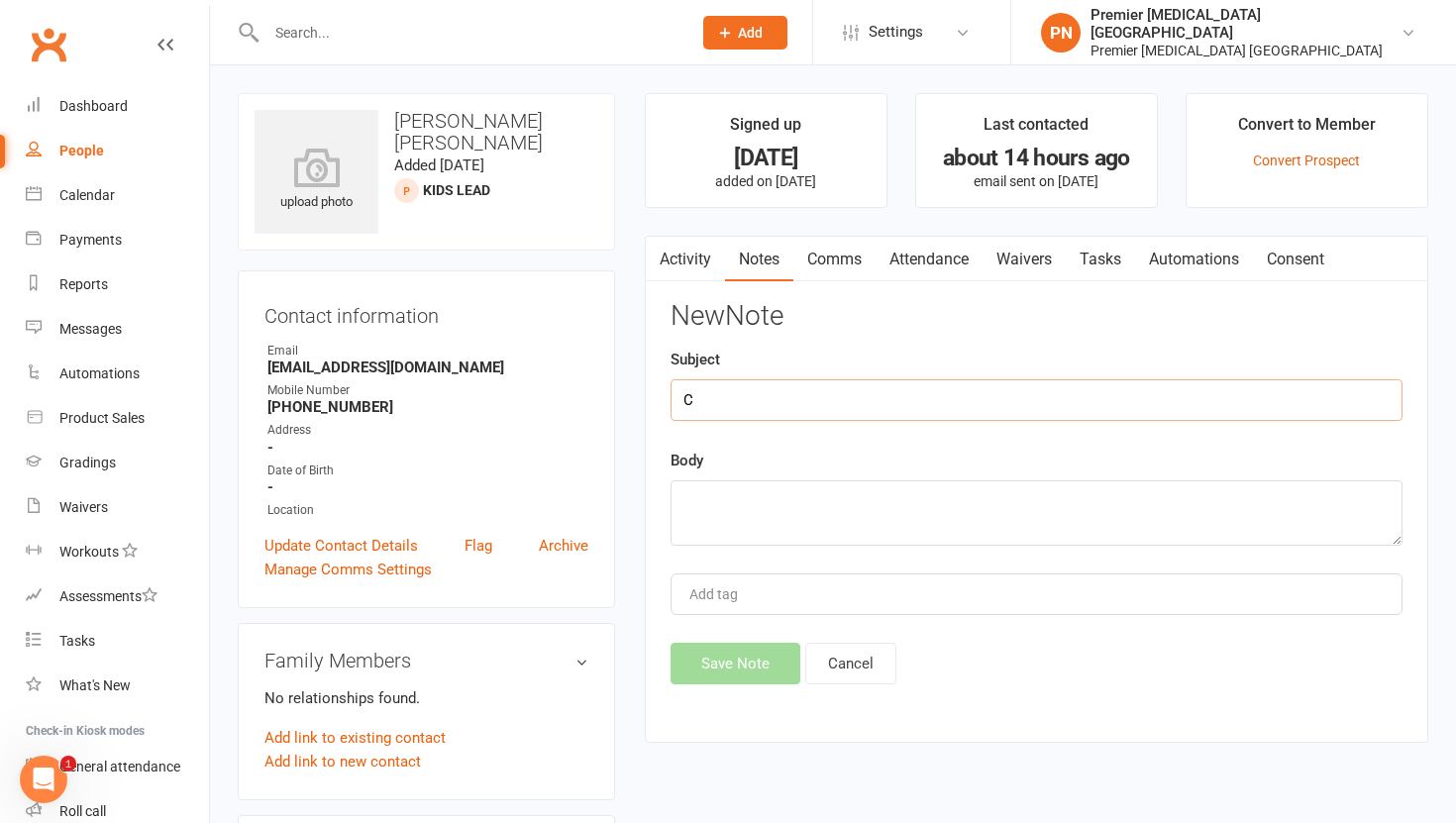 type 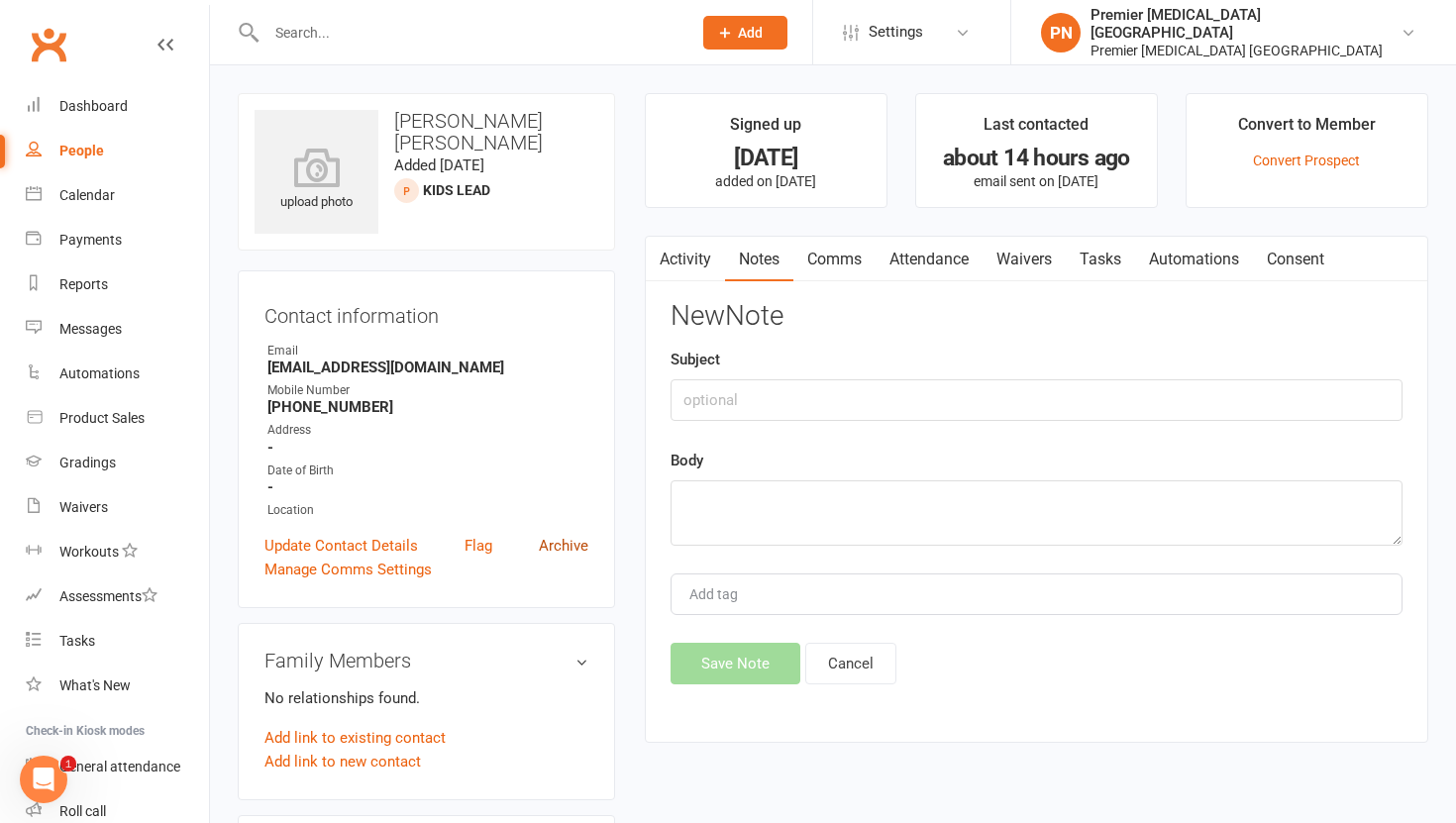 click on "Archive" at bounding box center (564, 546) 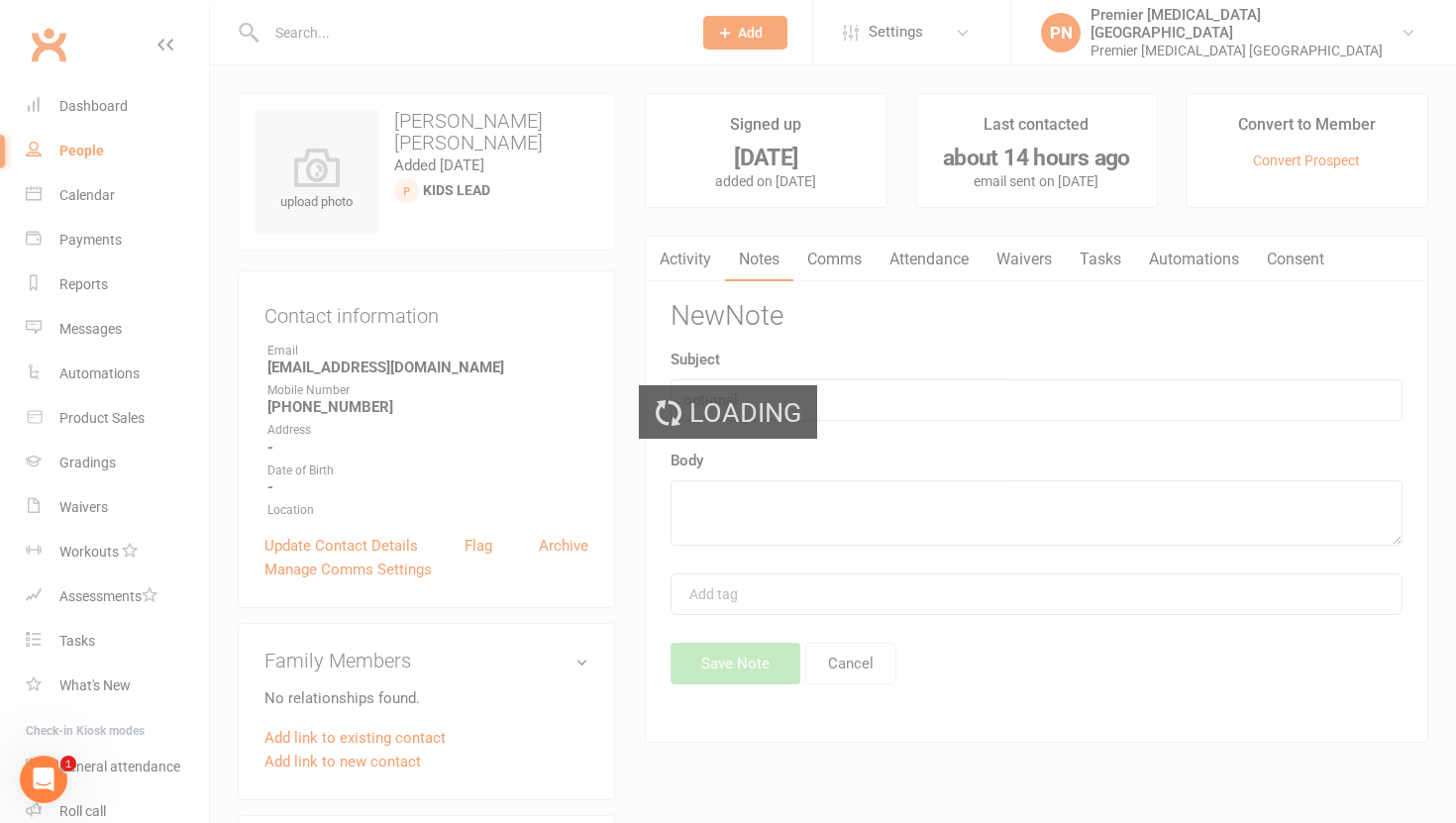 select on "100" 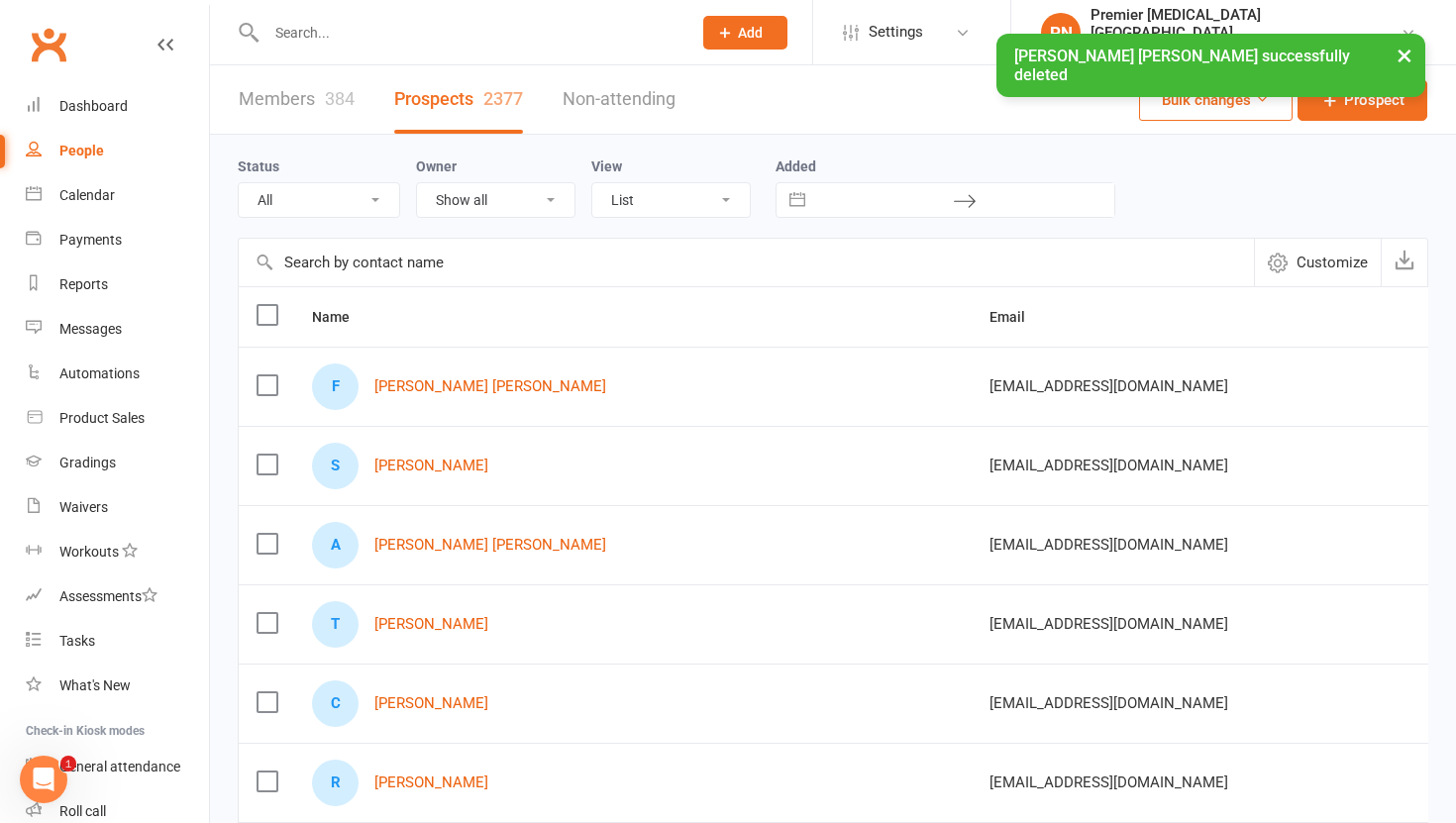 click on "× [PERSON_NAME] [PERSON_NAME] successfully deleted" at bounding box center [715, 34] 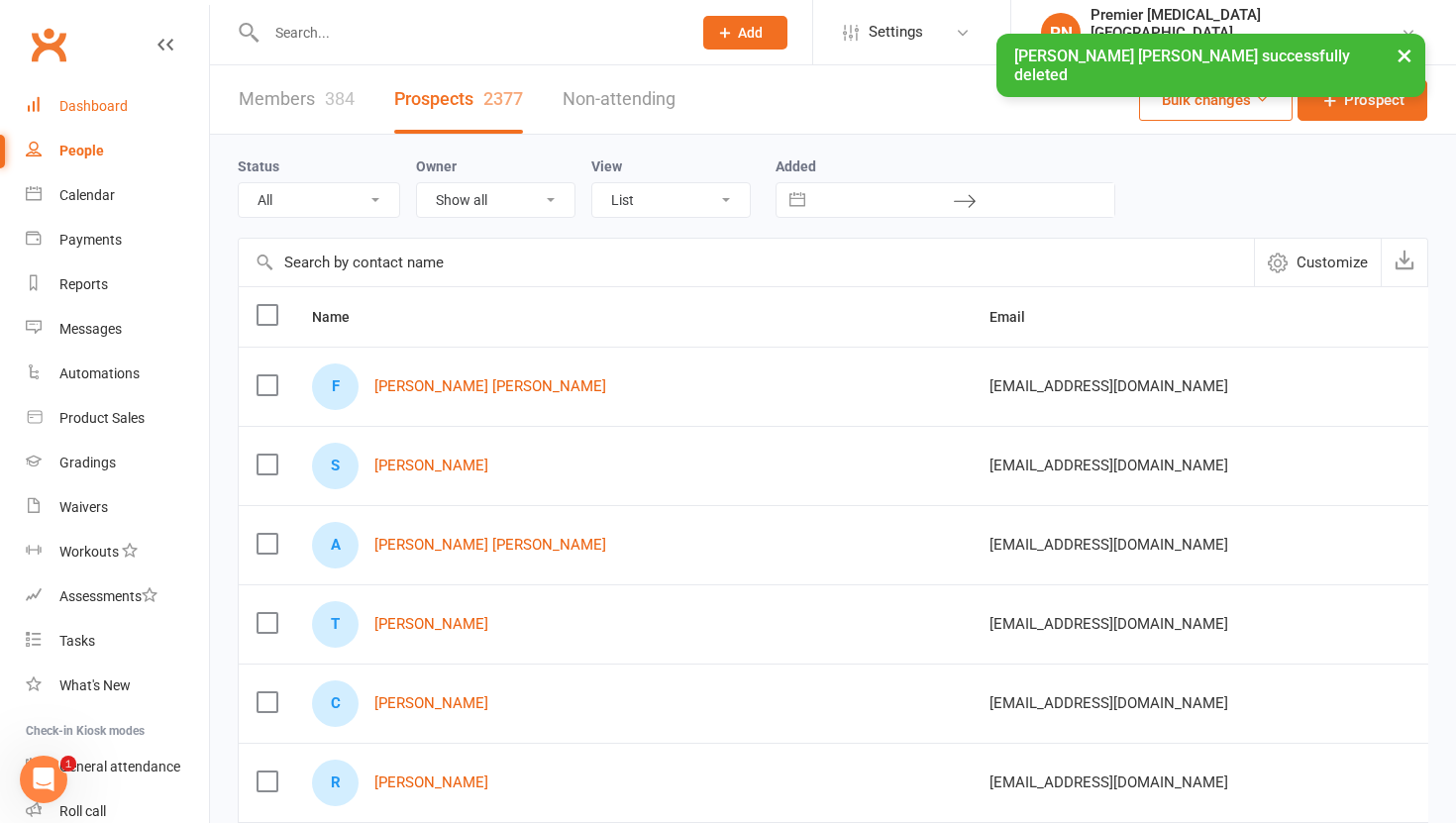 click on "Dashboard" at bounding box center (93, 106) 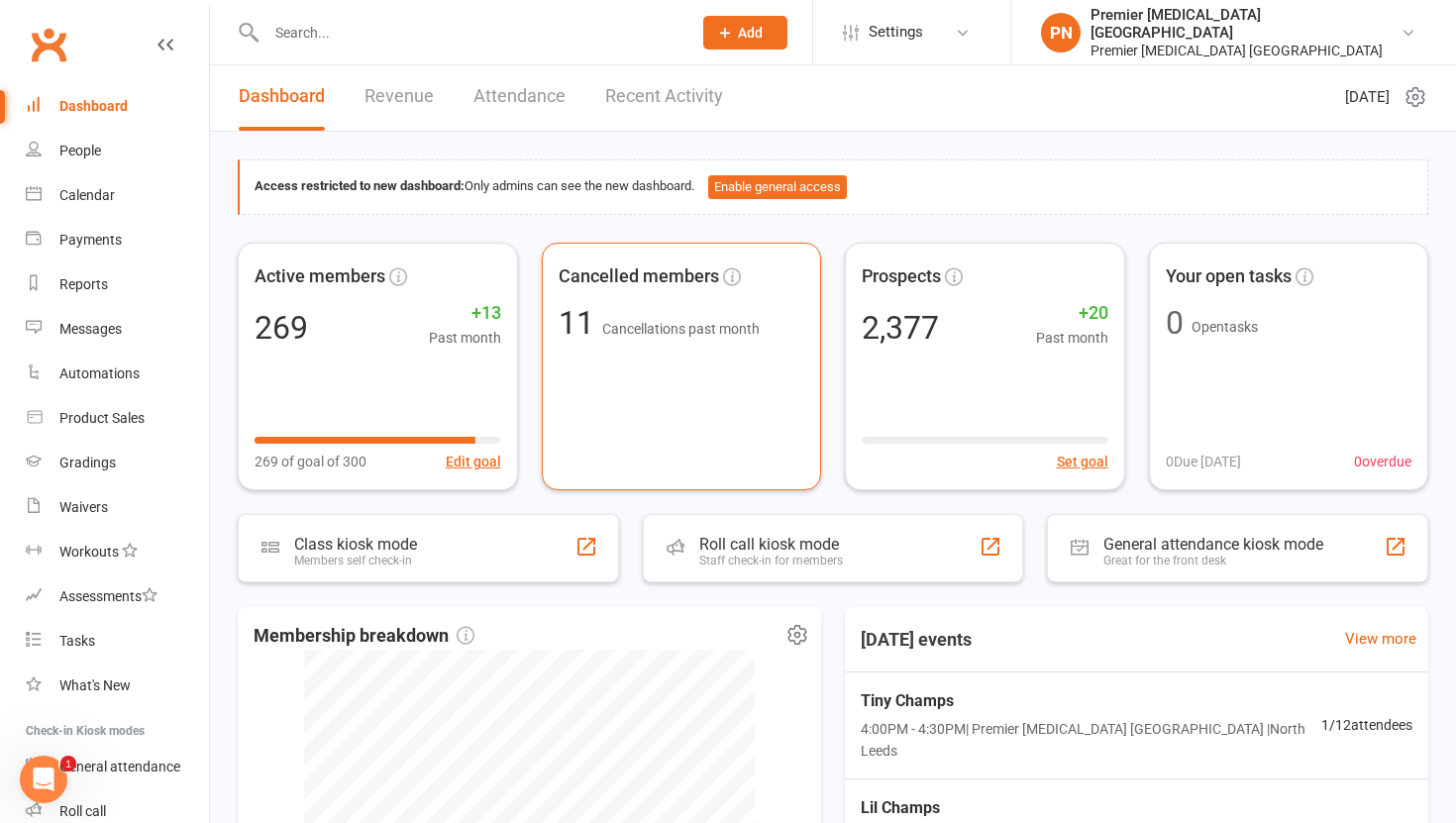 scroll, scrollTop: 0, scrollLeft: 0, axis: both 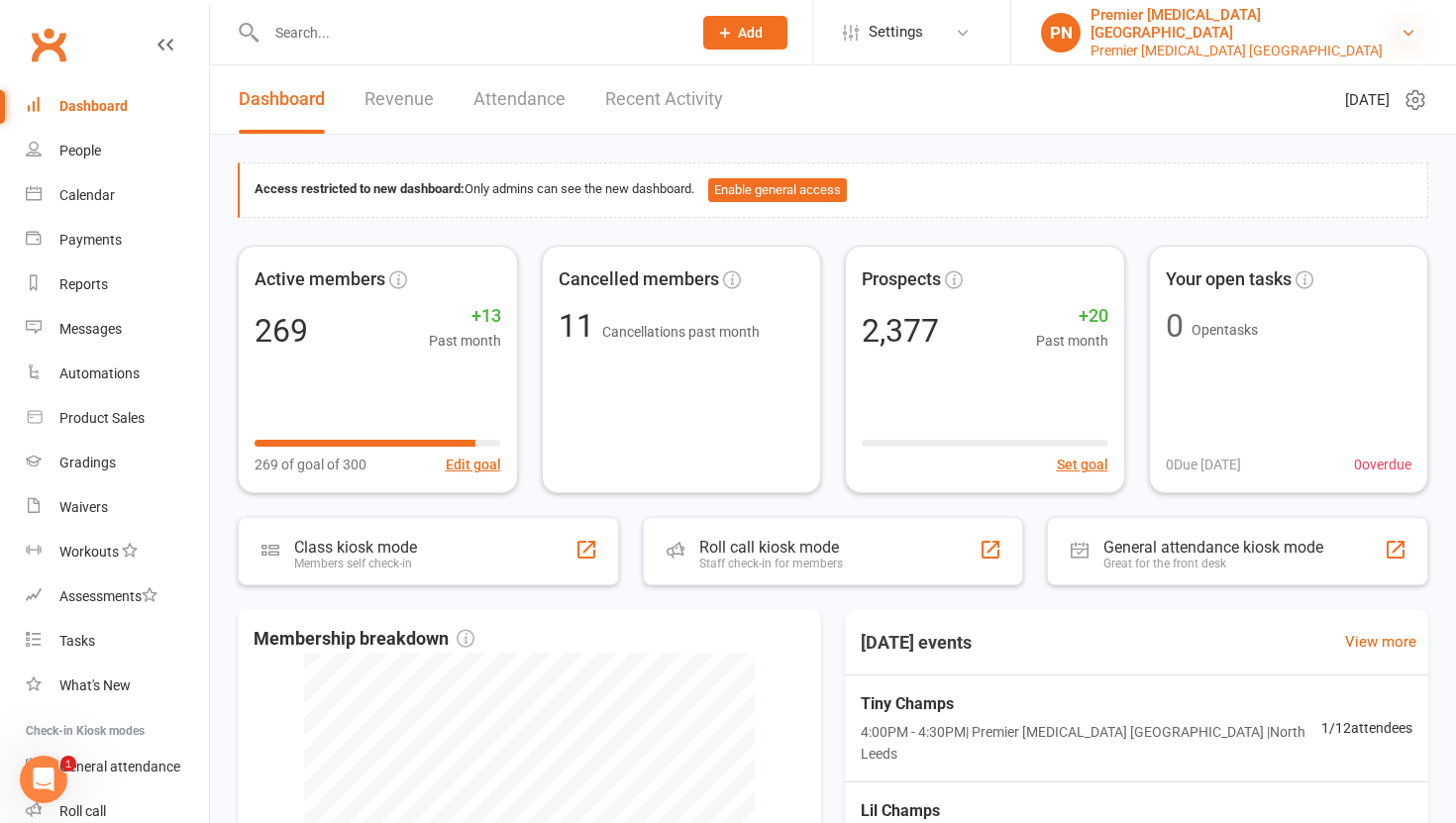 click at bounding box center (1408, 33) 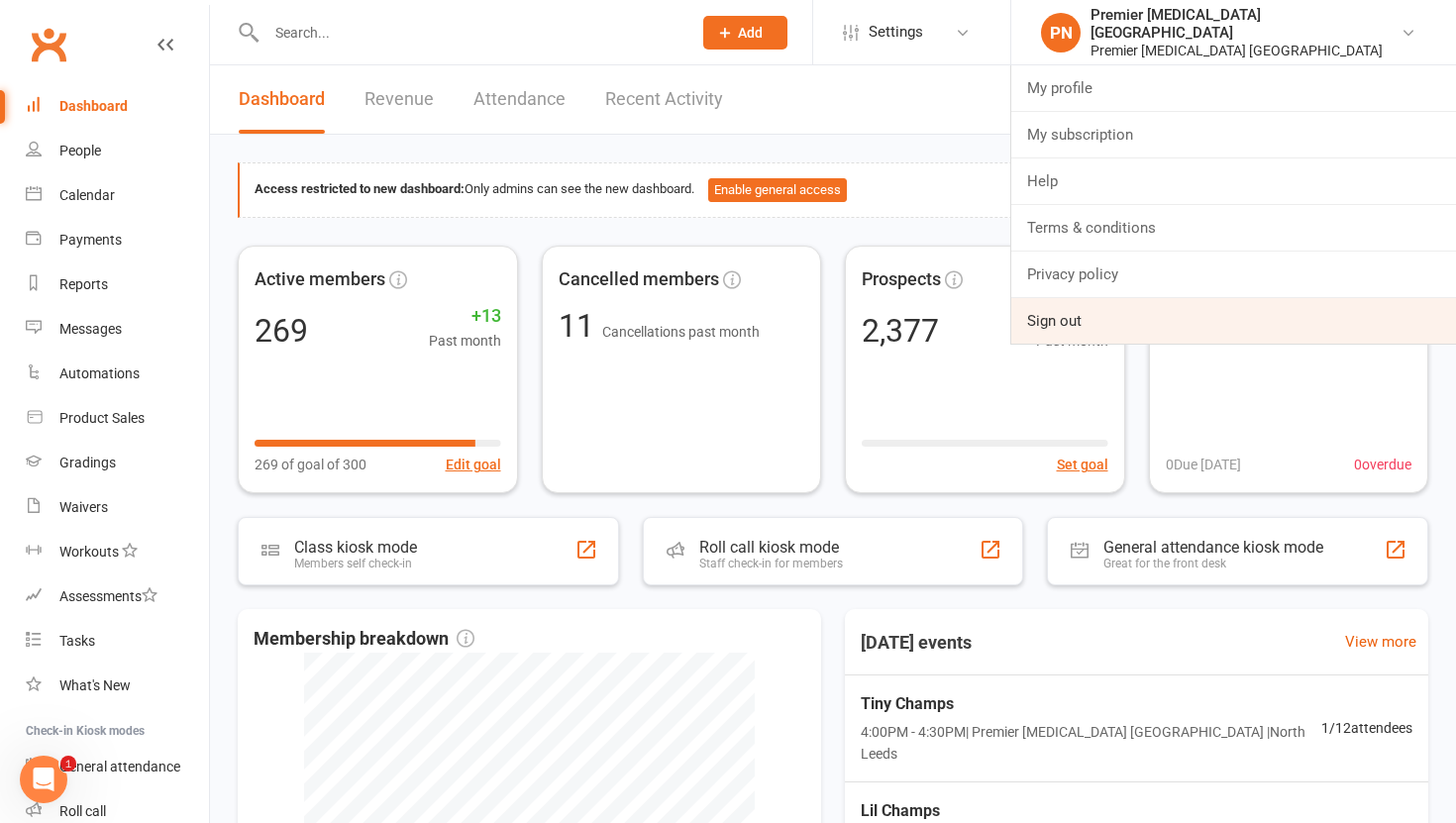 click on "Sign out" at bounding box center [1233, 321] 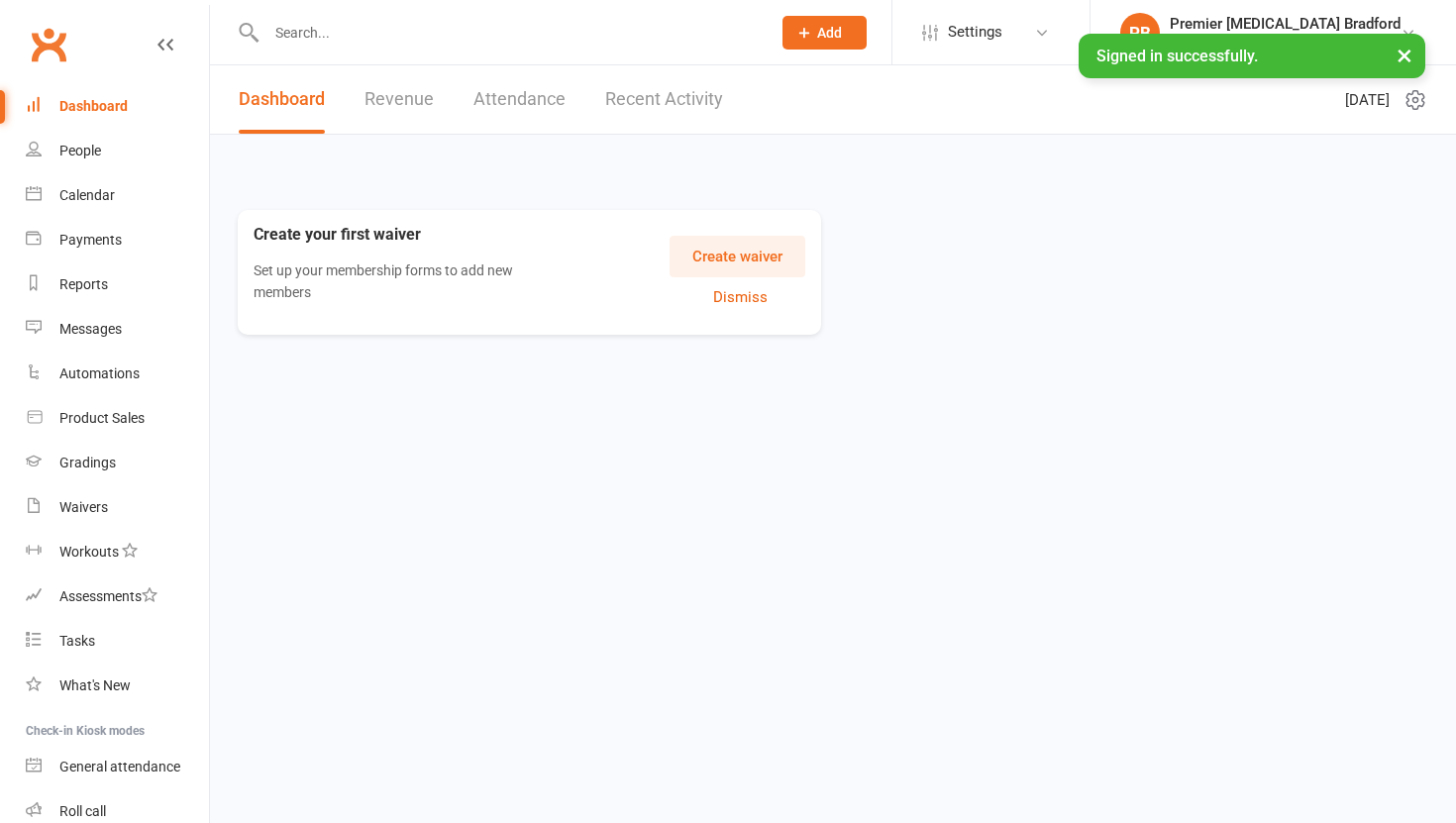 scroll, scrollTop: 0, scrollLeft: 0, axis: both 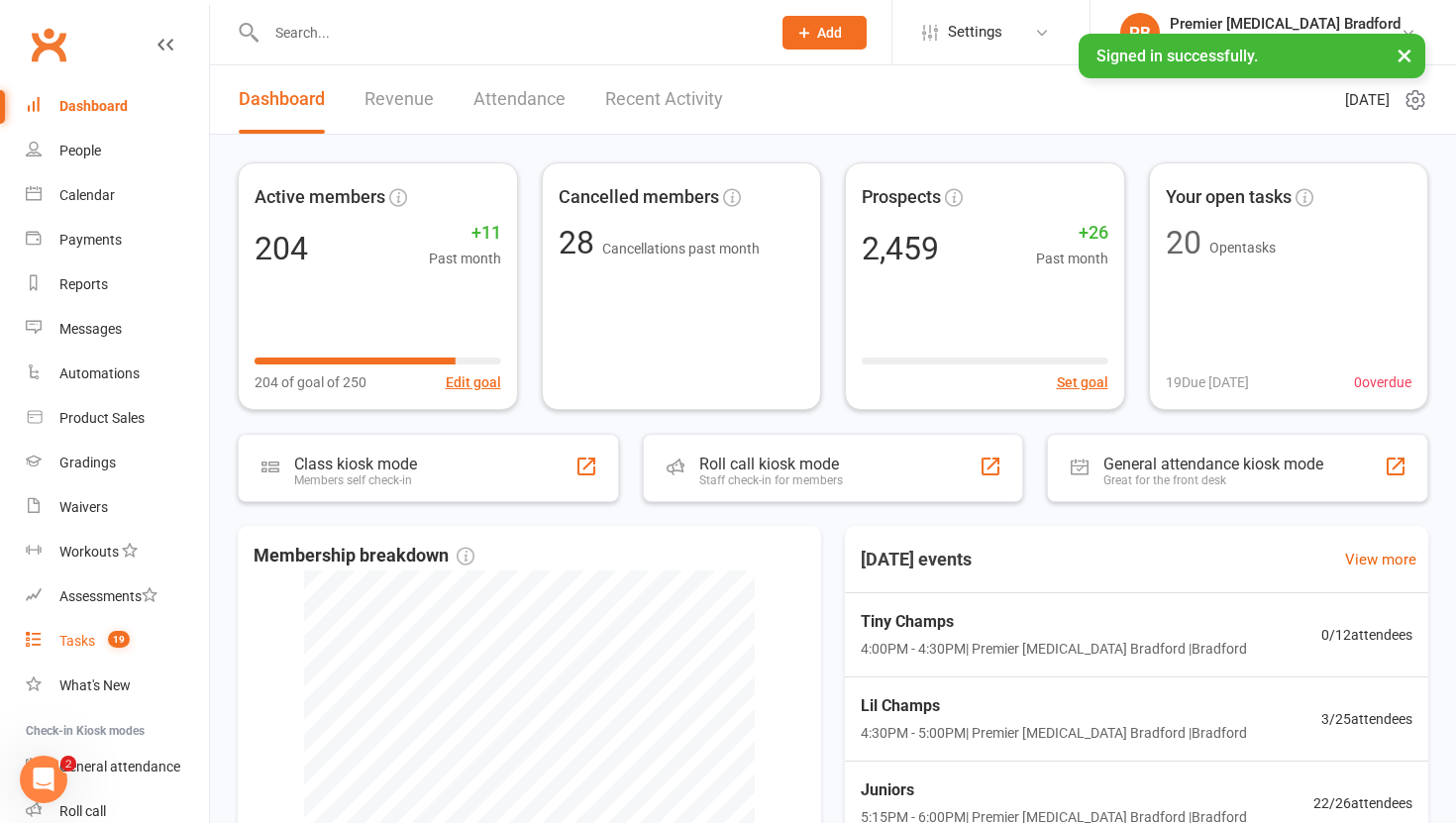 click on "Tasks" at bounding box center [77, 641] 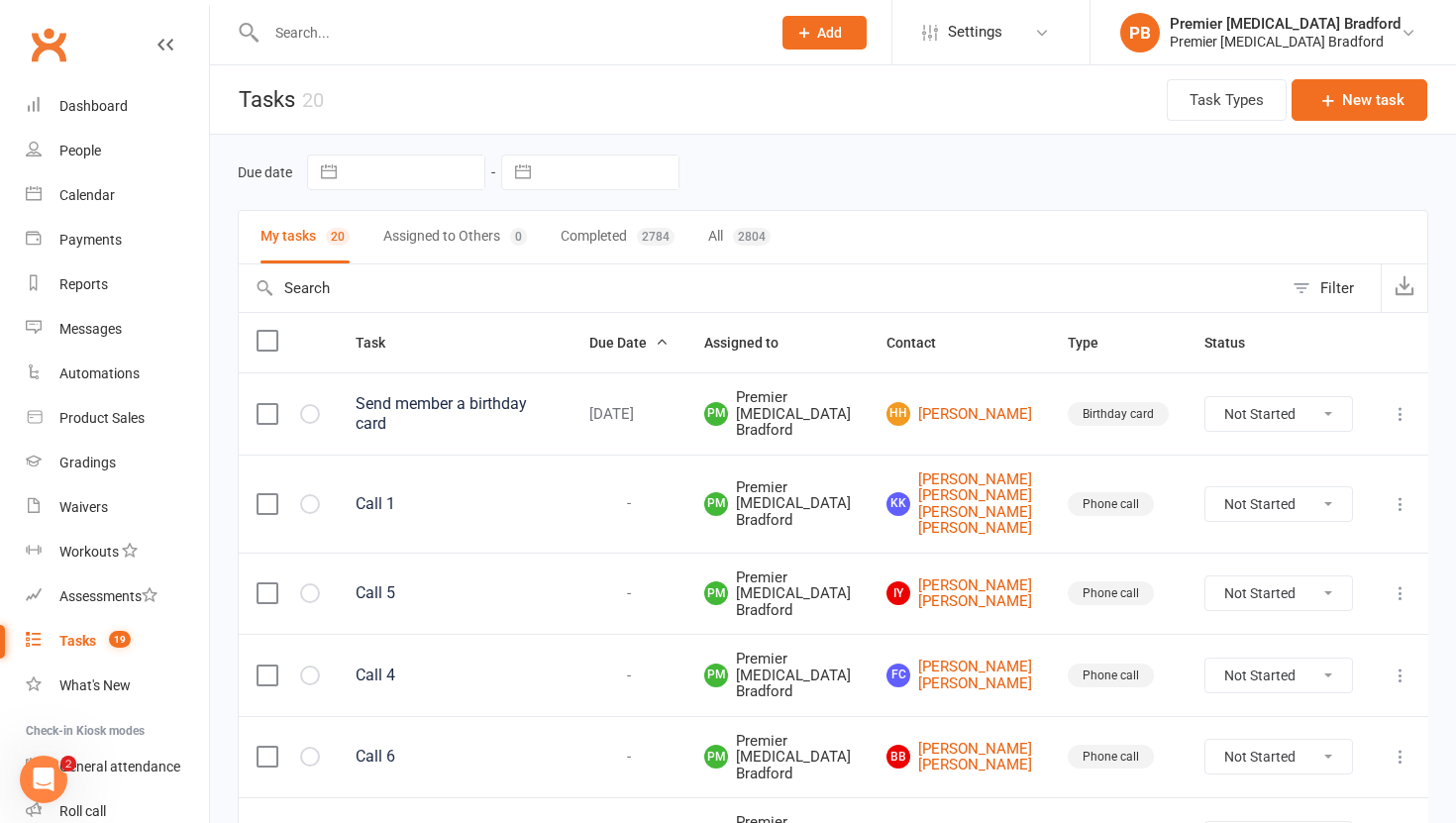 click on "Not Started In Progress Waiting Complete" at bounding box center [1279, 414] 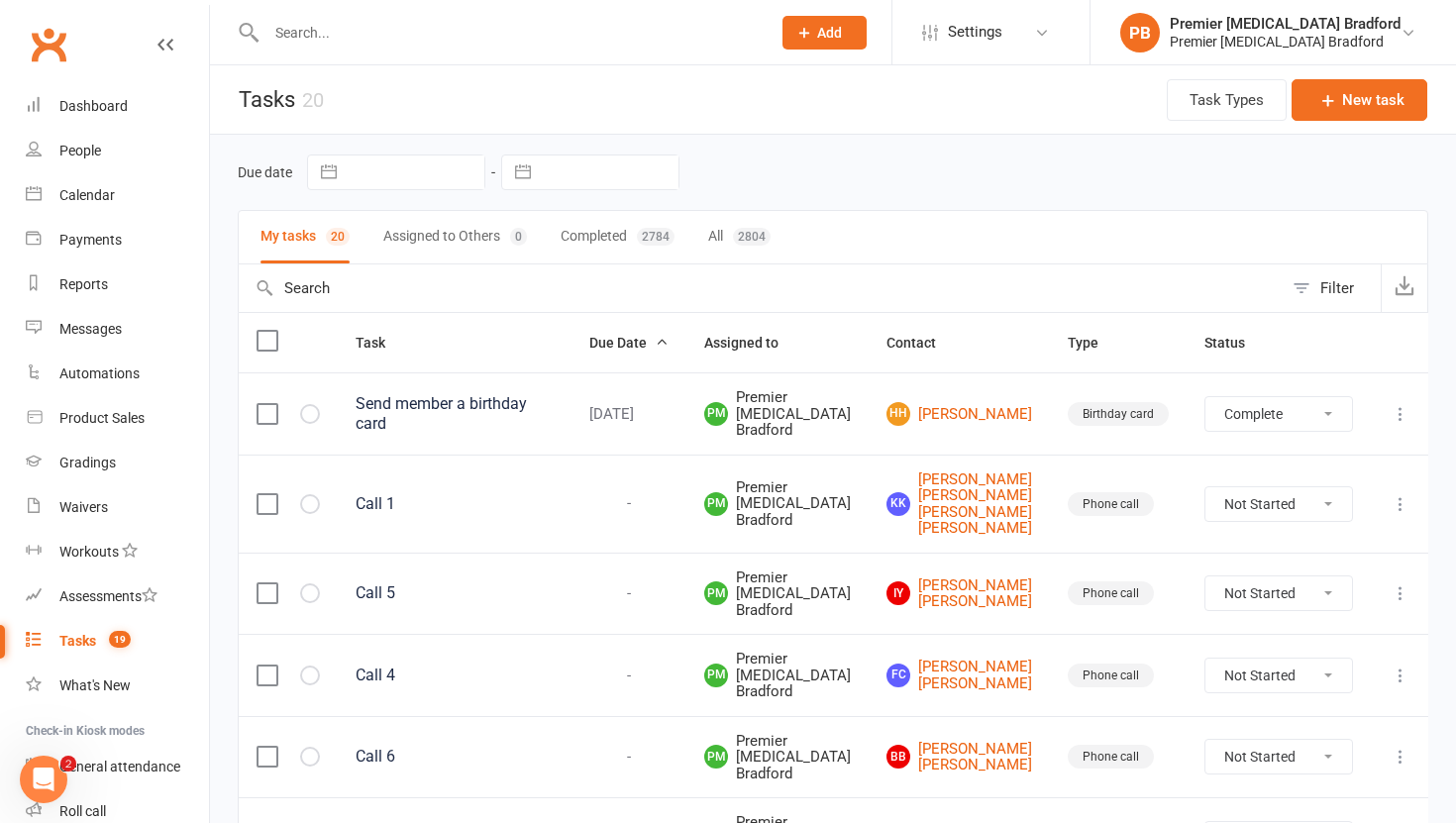 select on "unstarted" 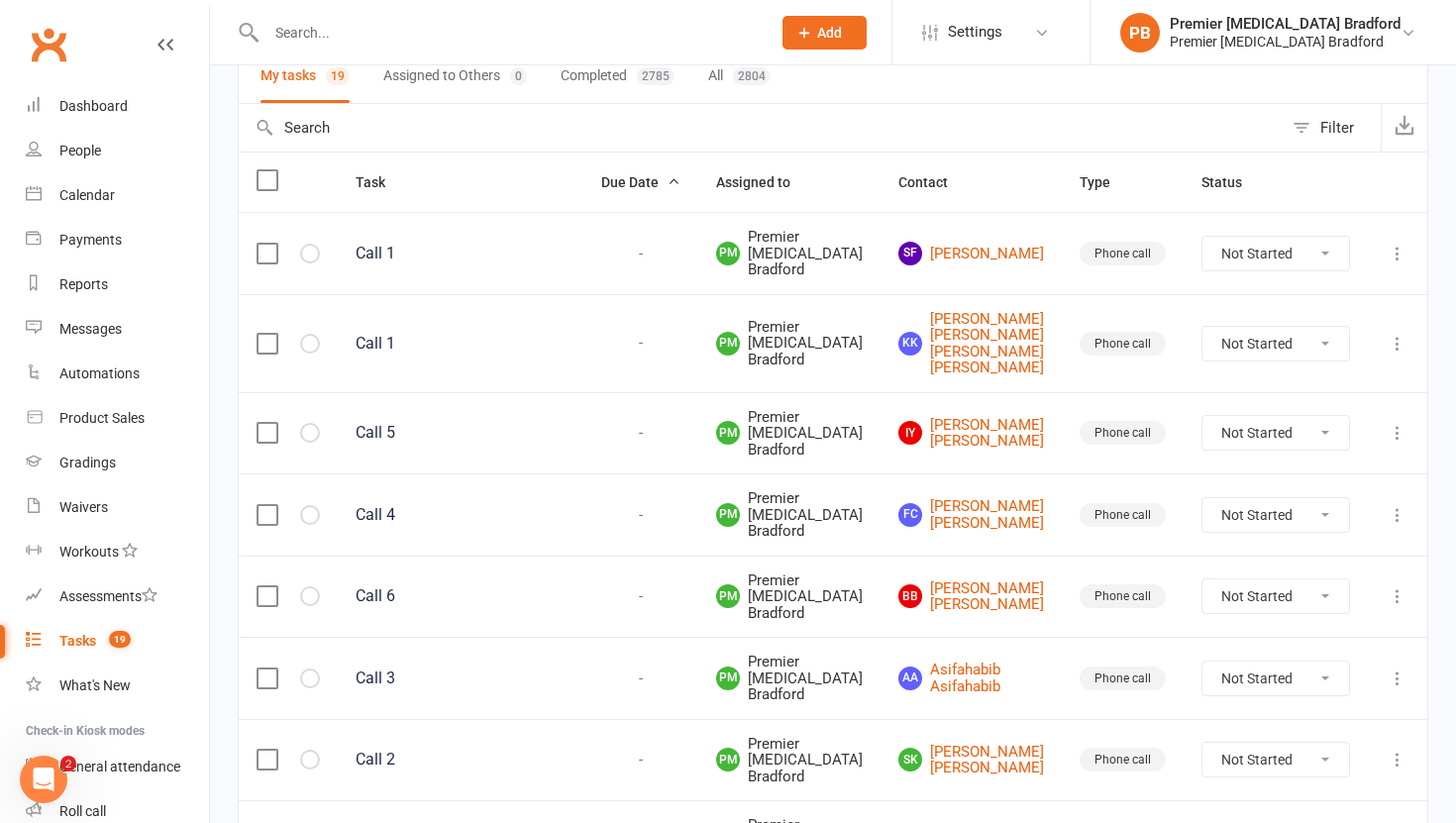scroll, scrollTop: 148, scrollLeft: 0, axis: vertical 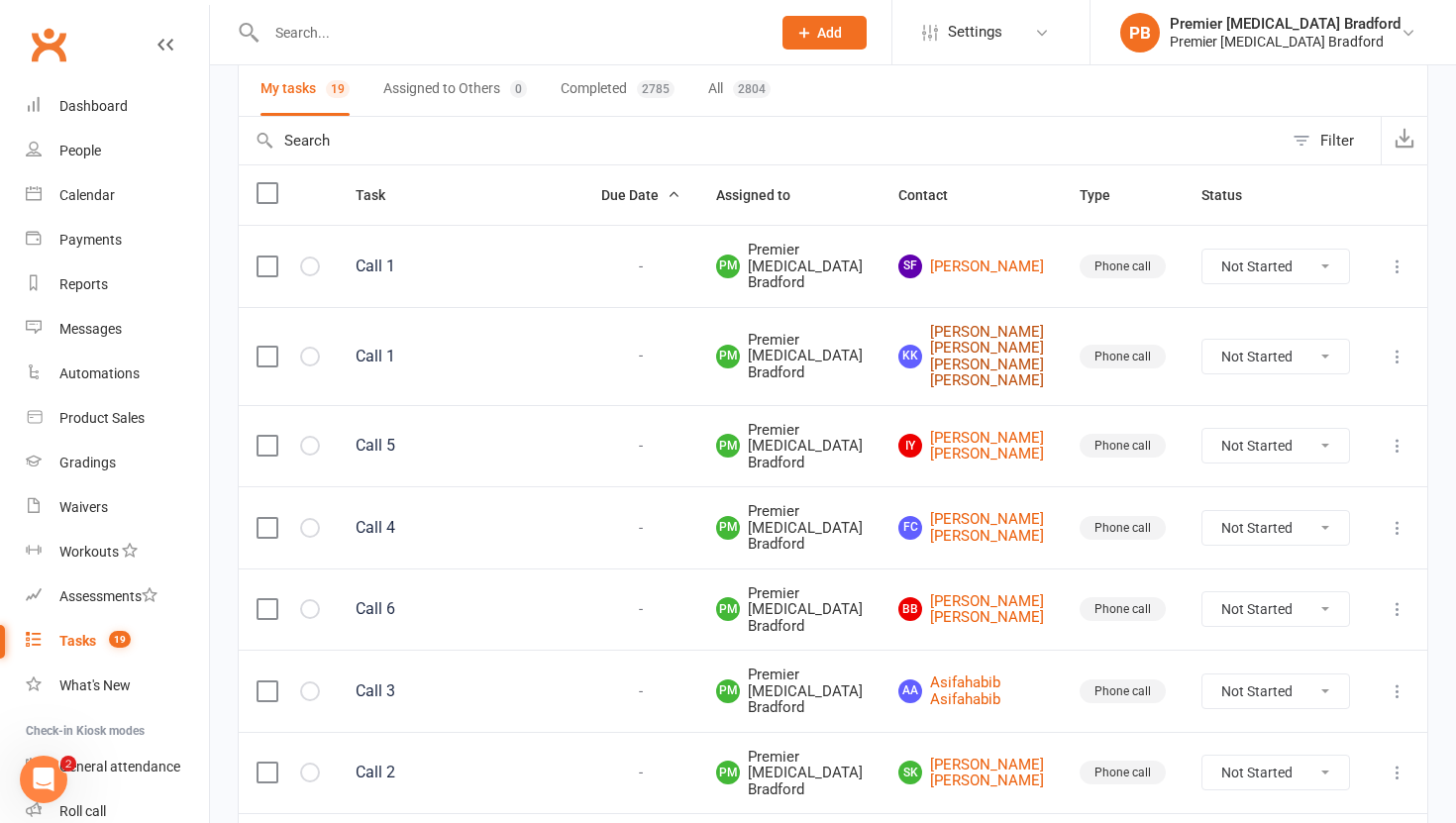 click on "KK Katarzyna Katarzyna Katarzyna Katarzyna" at bounding box center (971, 357) 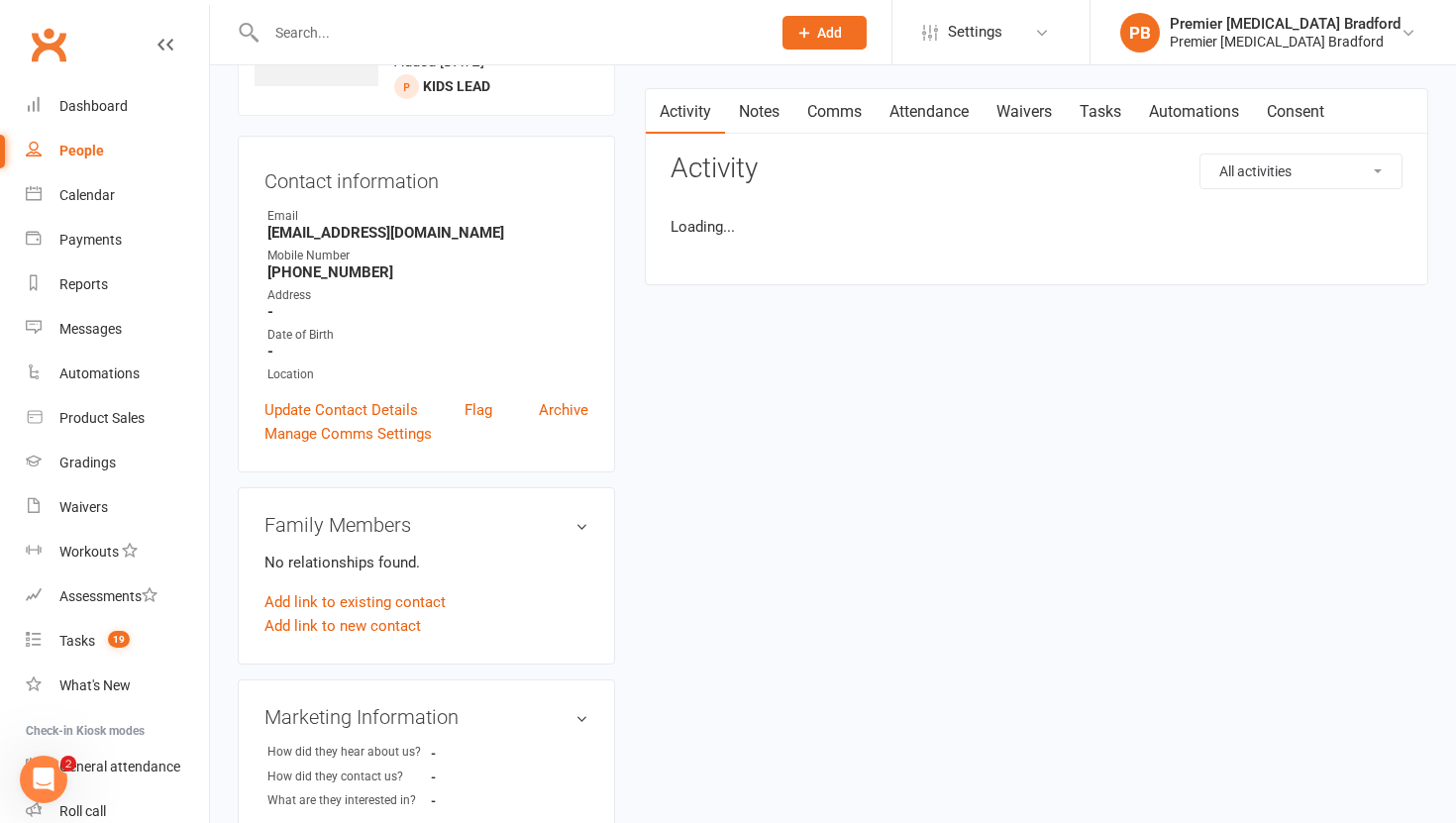 scroll, scrollTop: 0, scrollLeft: 0, axis: both 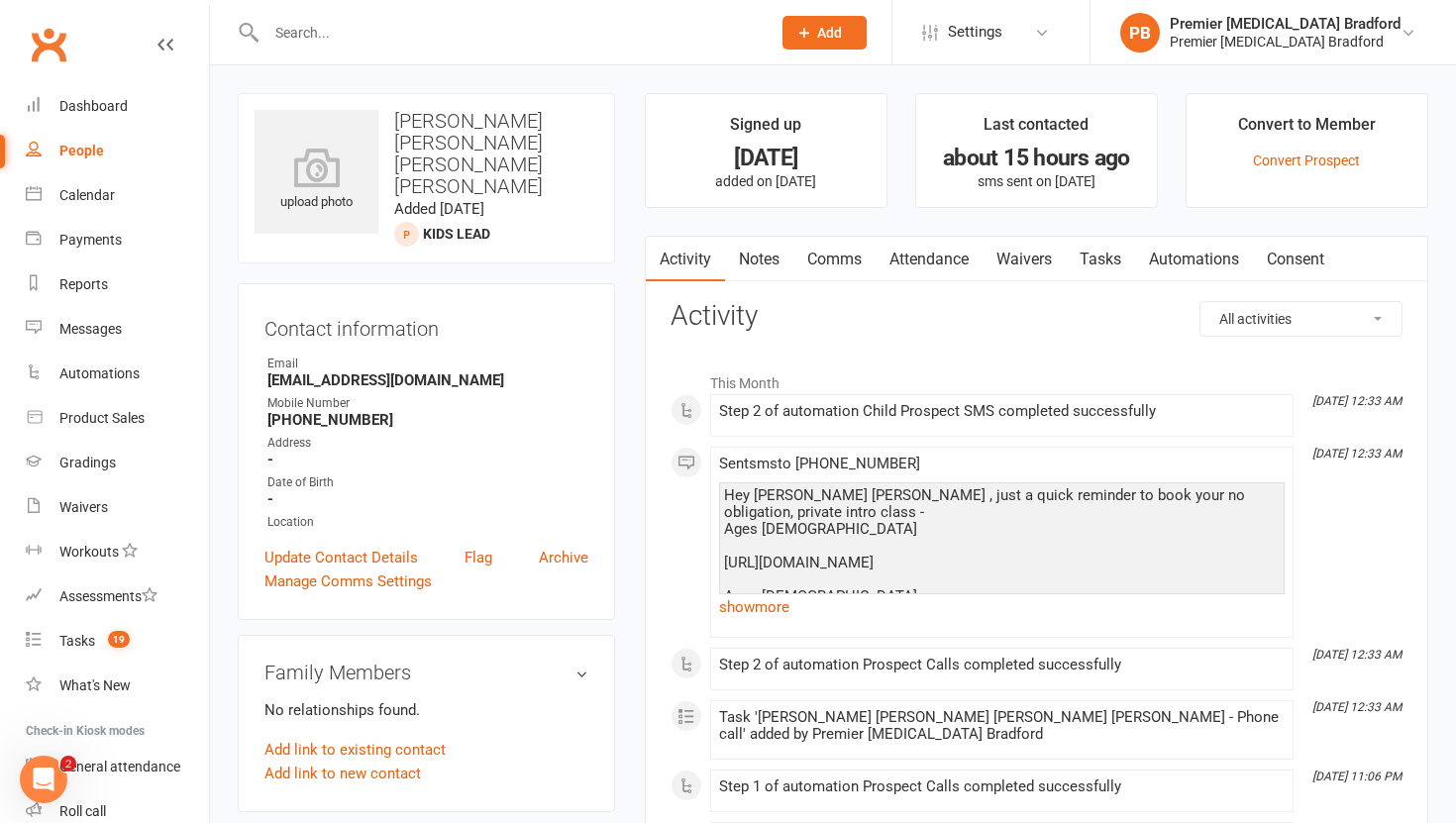 click on "Tasks" at bounding box center (1100, 259) 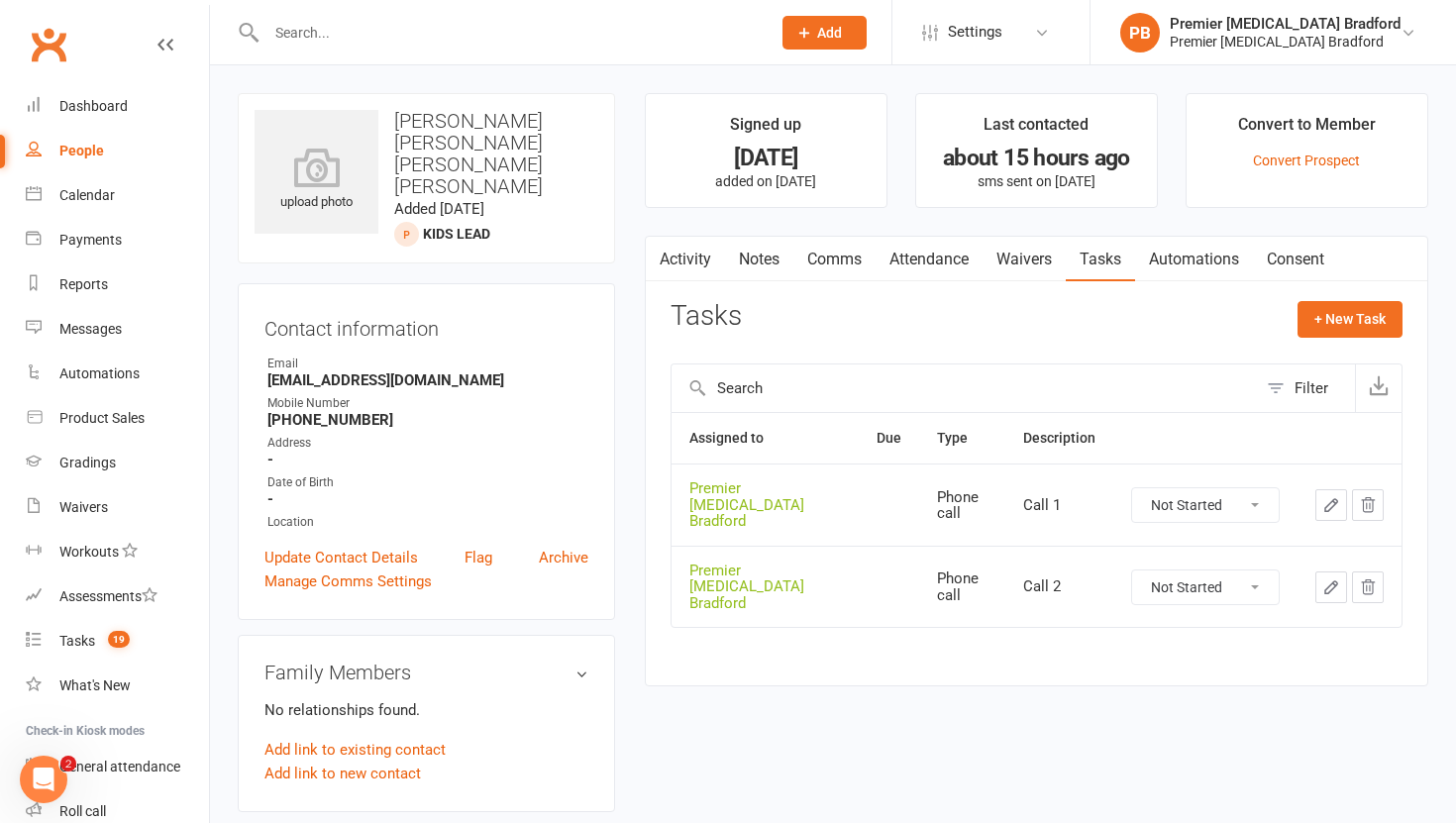 click on "Not Started In Progress Waiting Complete" at bounding box center [1205, 505] 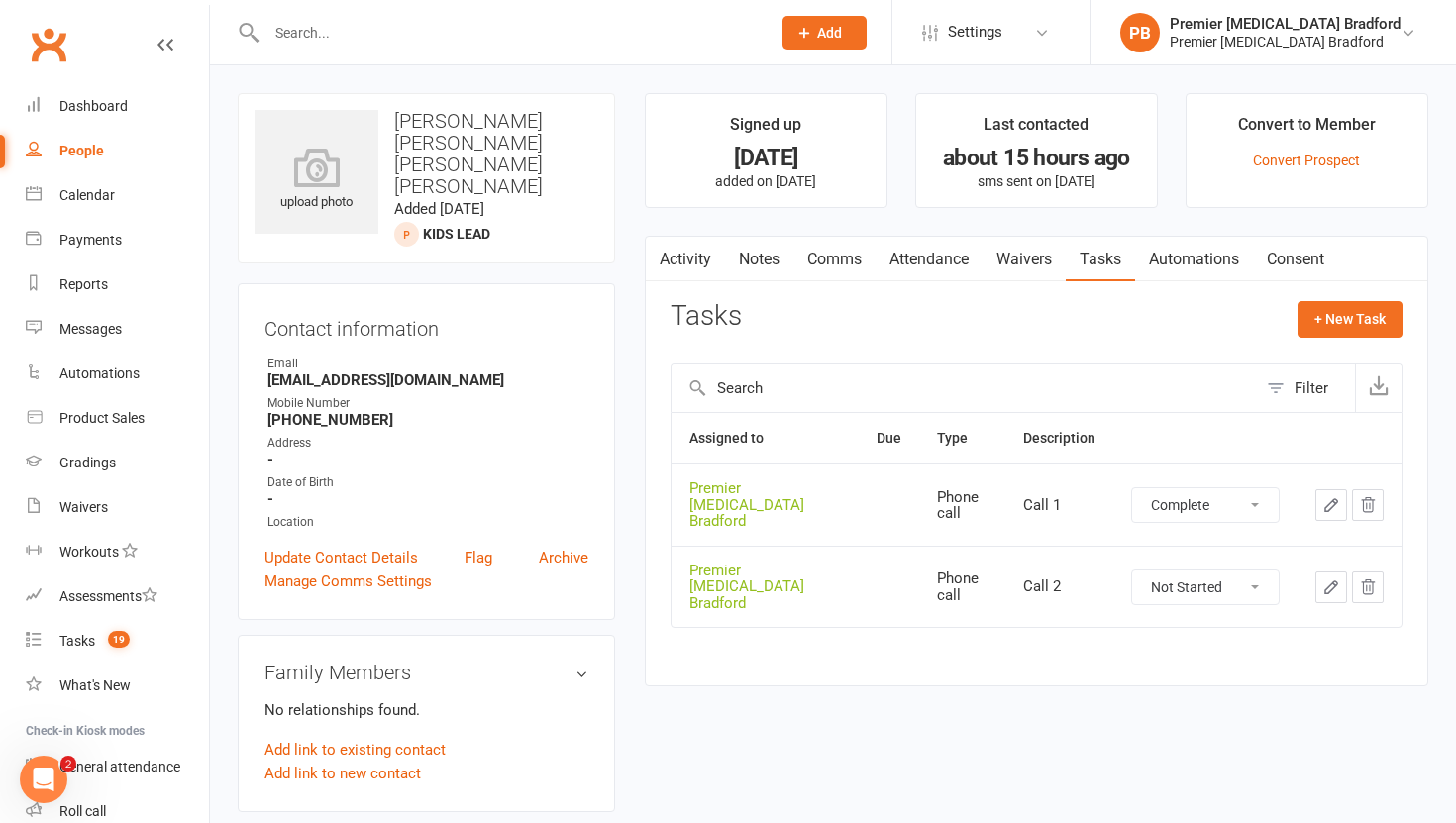 select on "unstarted" 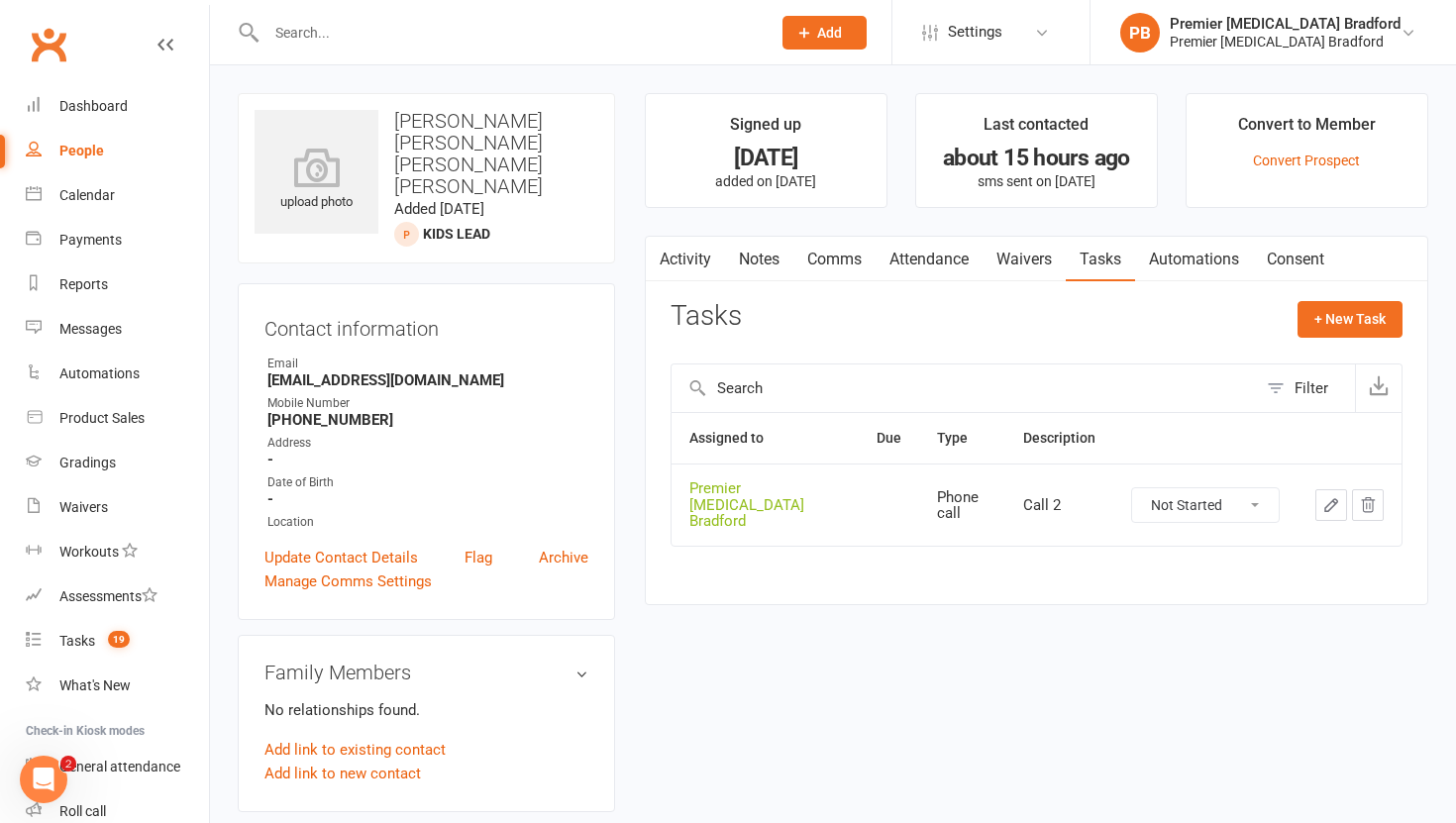 click on "Not Started In Progress Waiting Complete" at bounding box center [1205, 505] 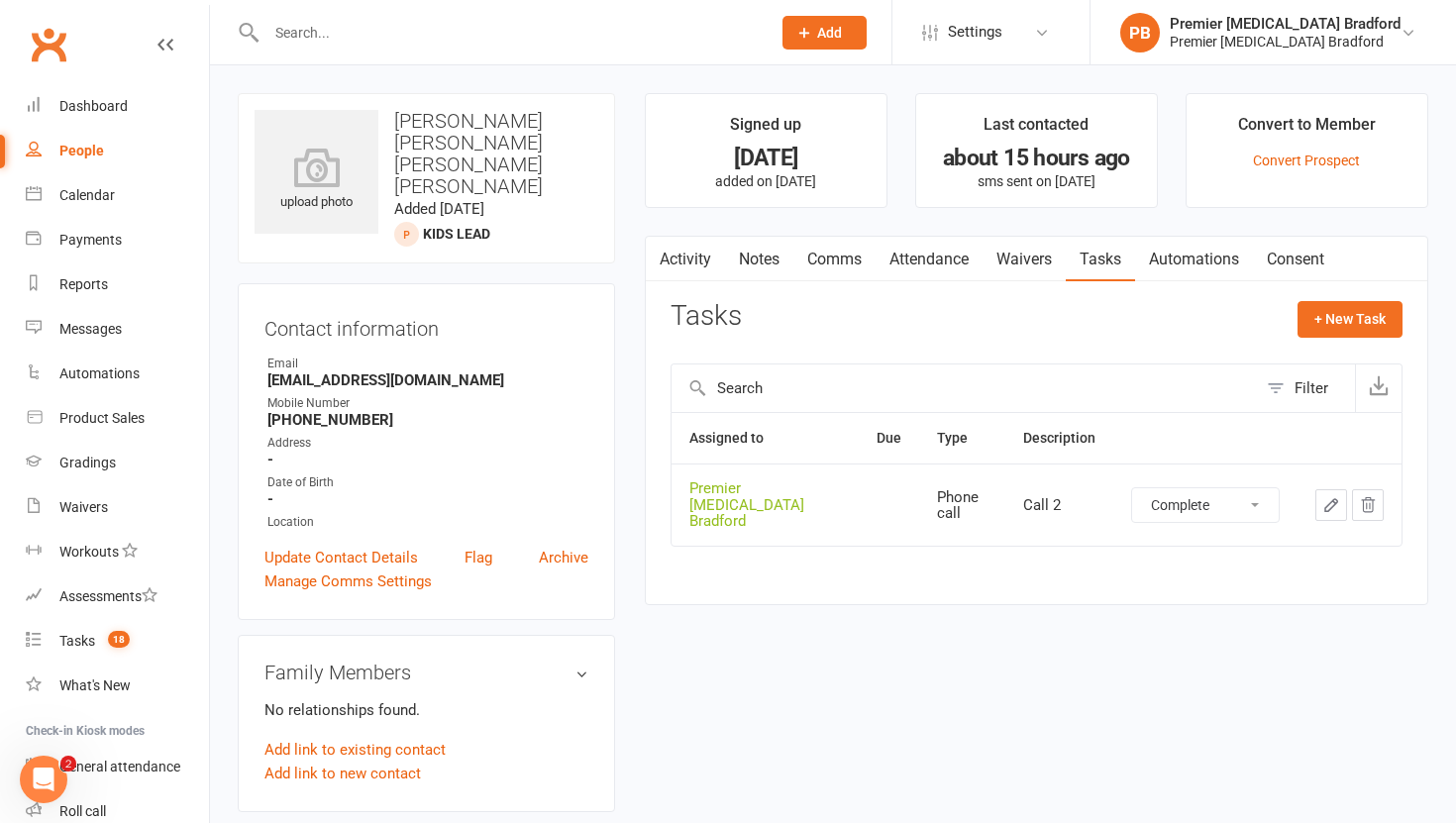select on "unstarted" 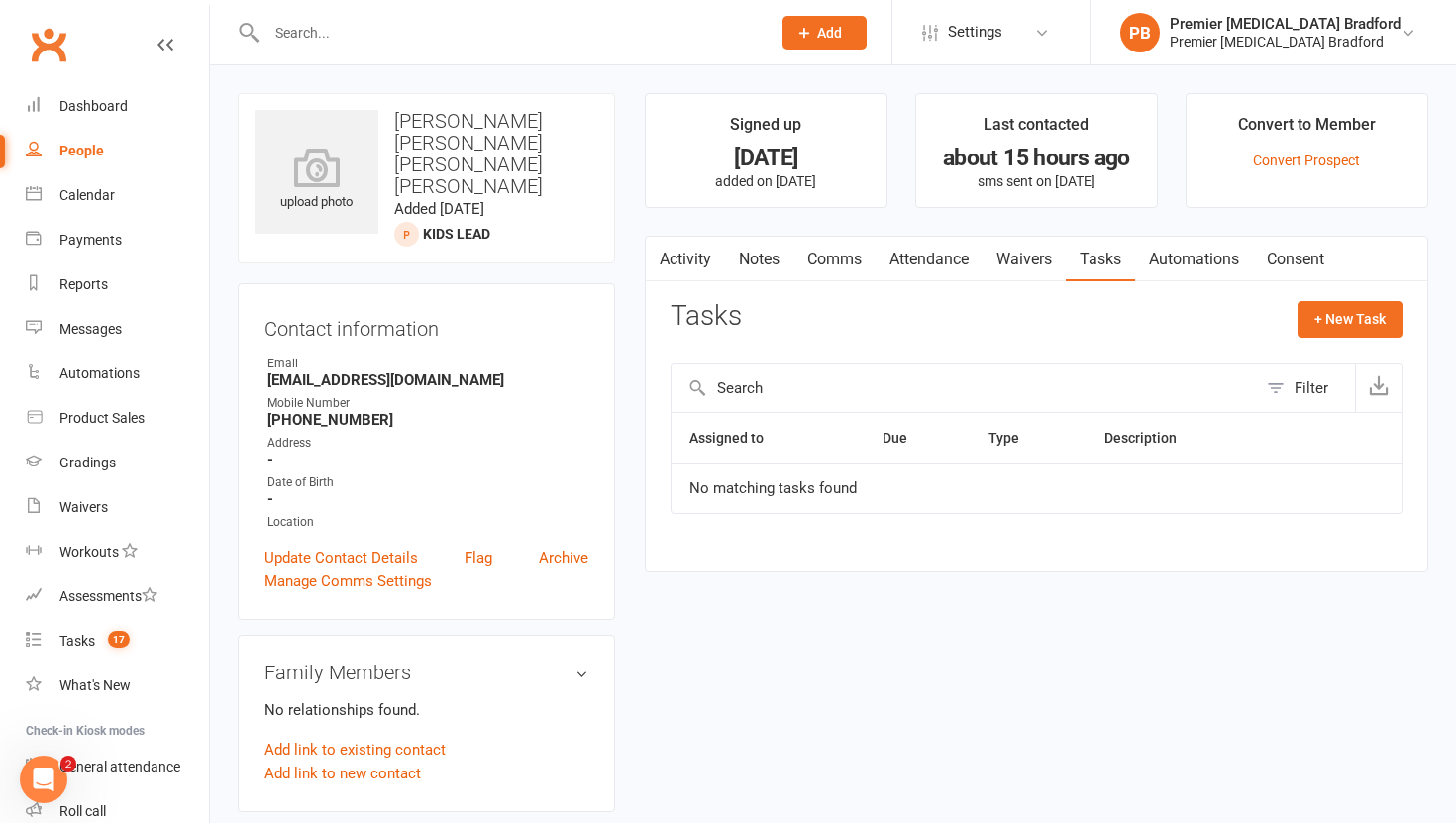 click on "Notes" at bounding box center [759, 259] 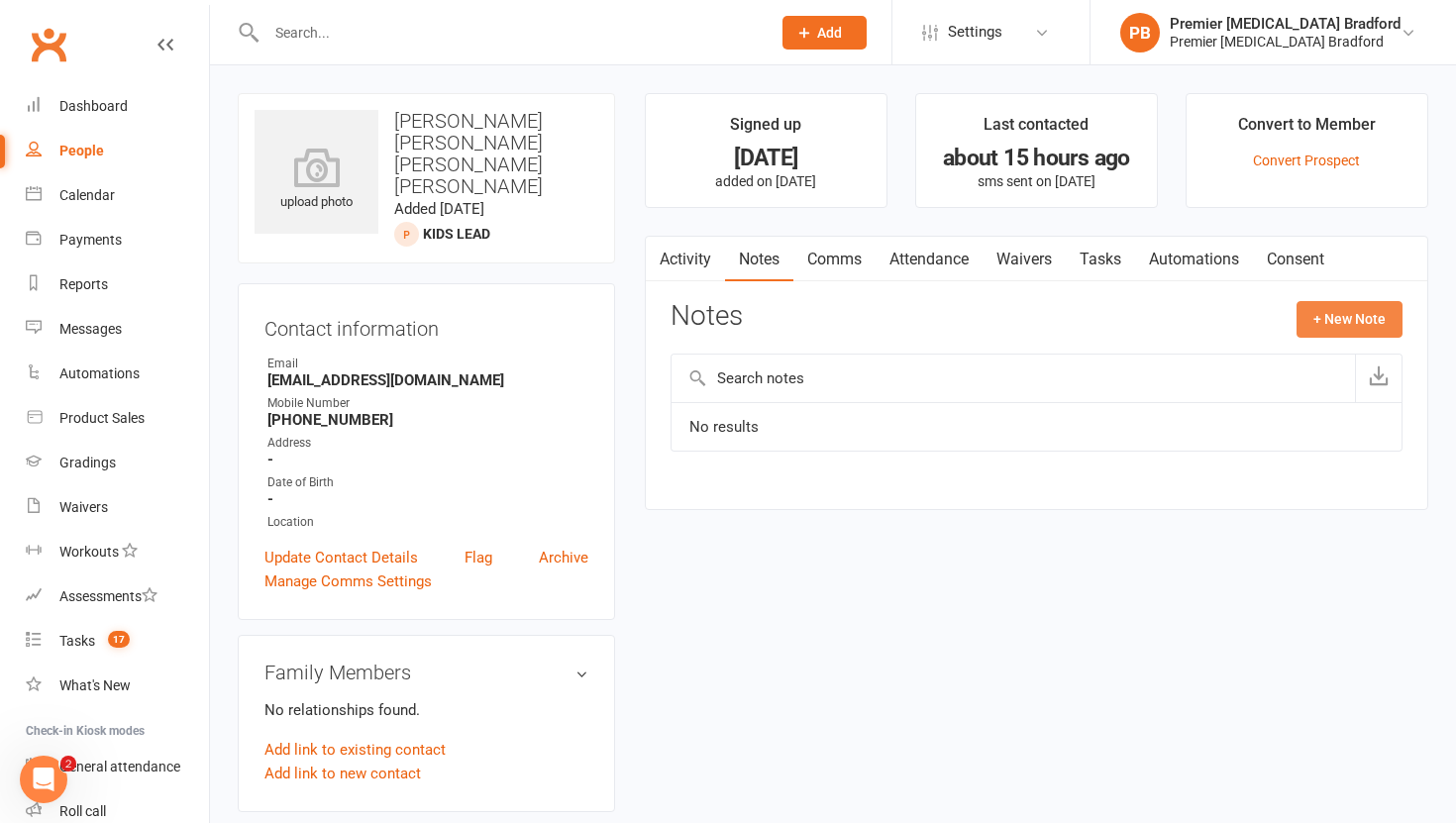 click on "+ New Note" at bounding box center [1349, 319] 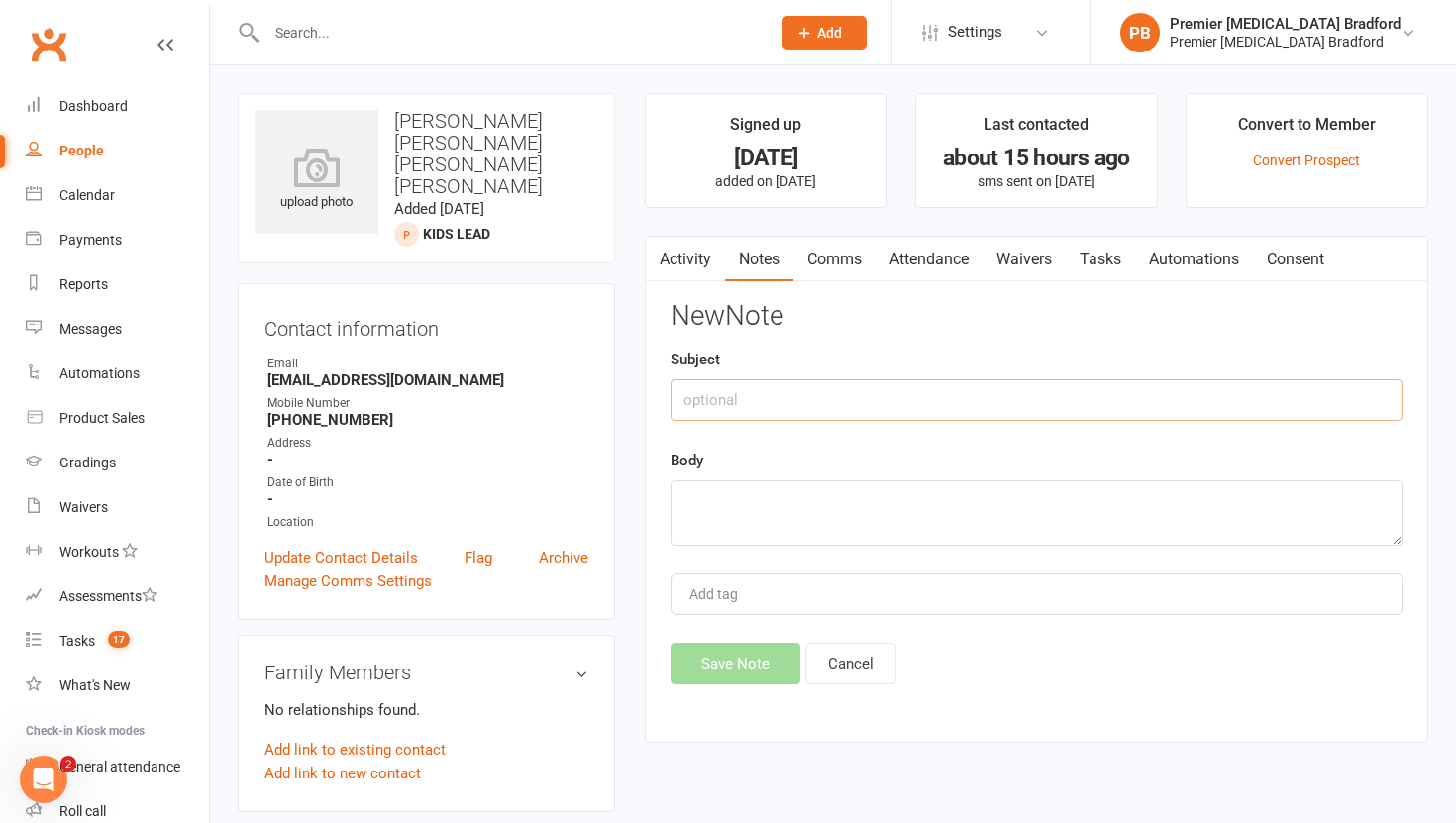 click at bounding box center (1036, 400) 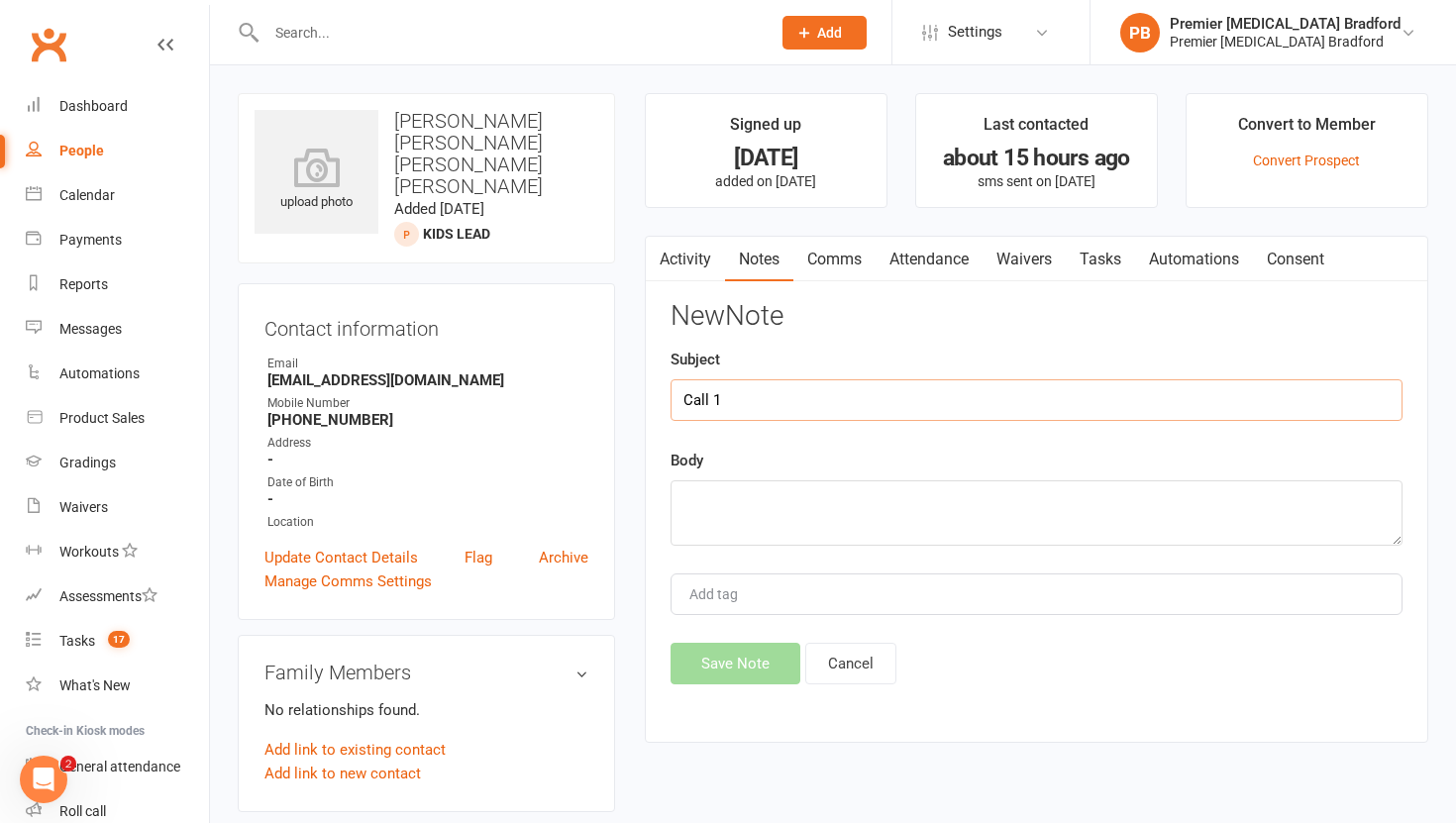 type on "Call 1" 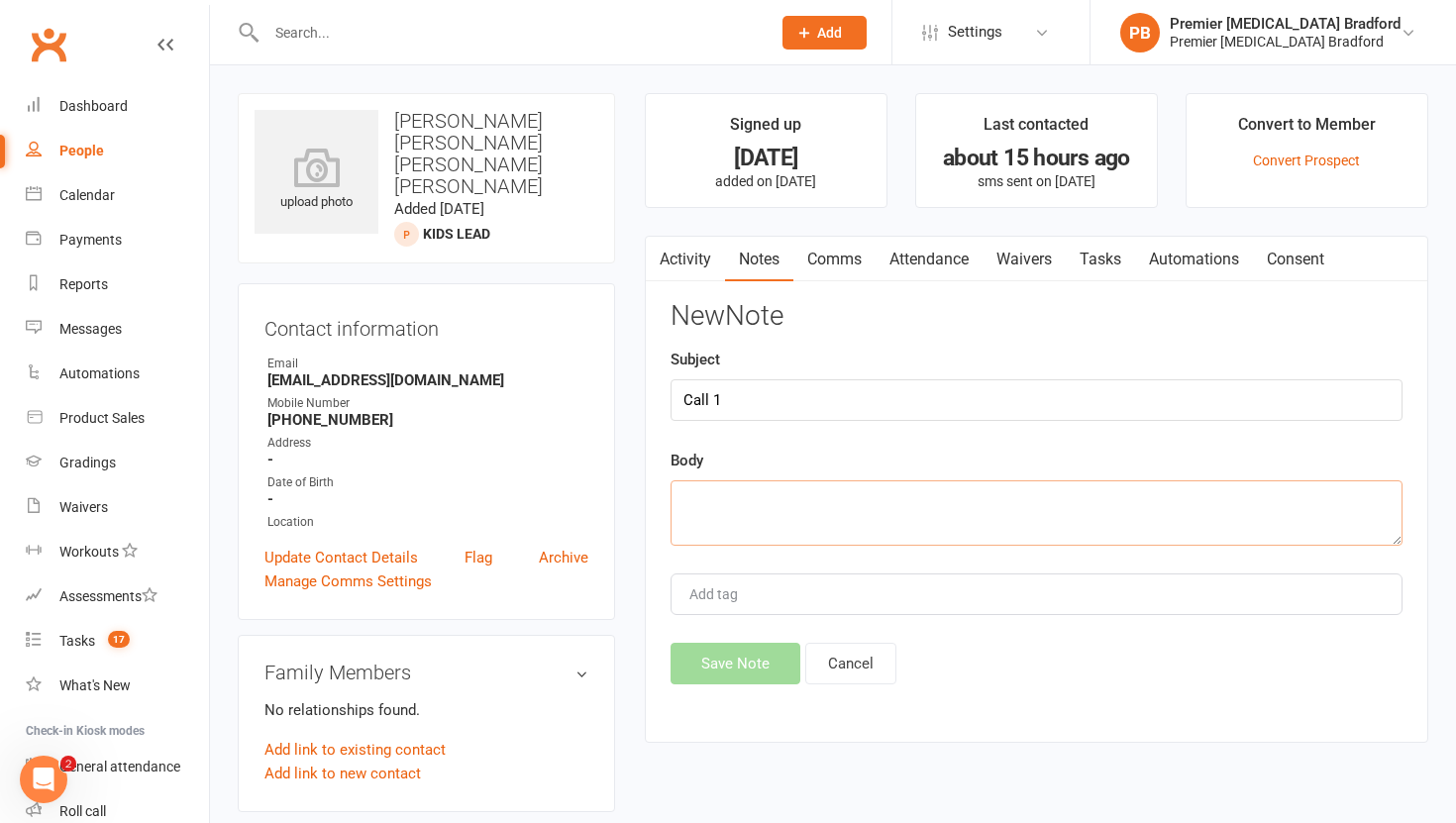 click at bounding box center (1036, 513) 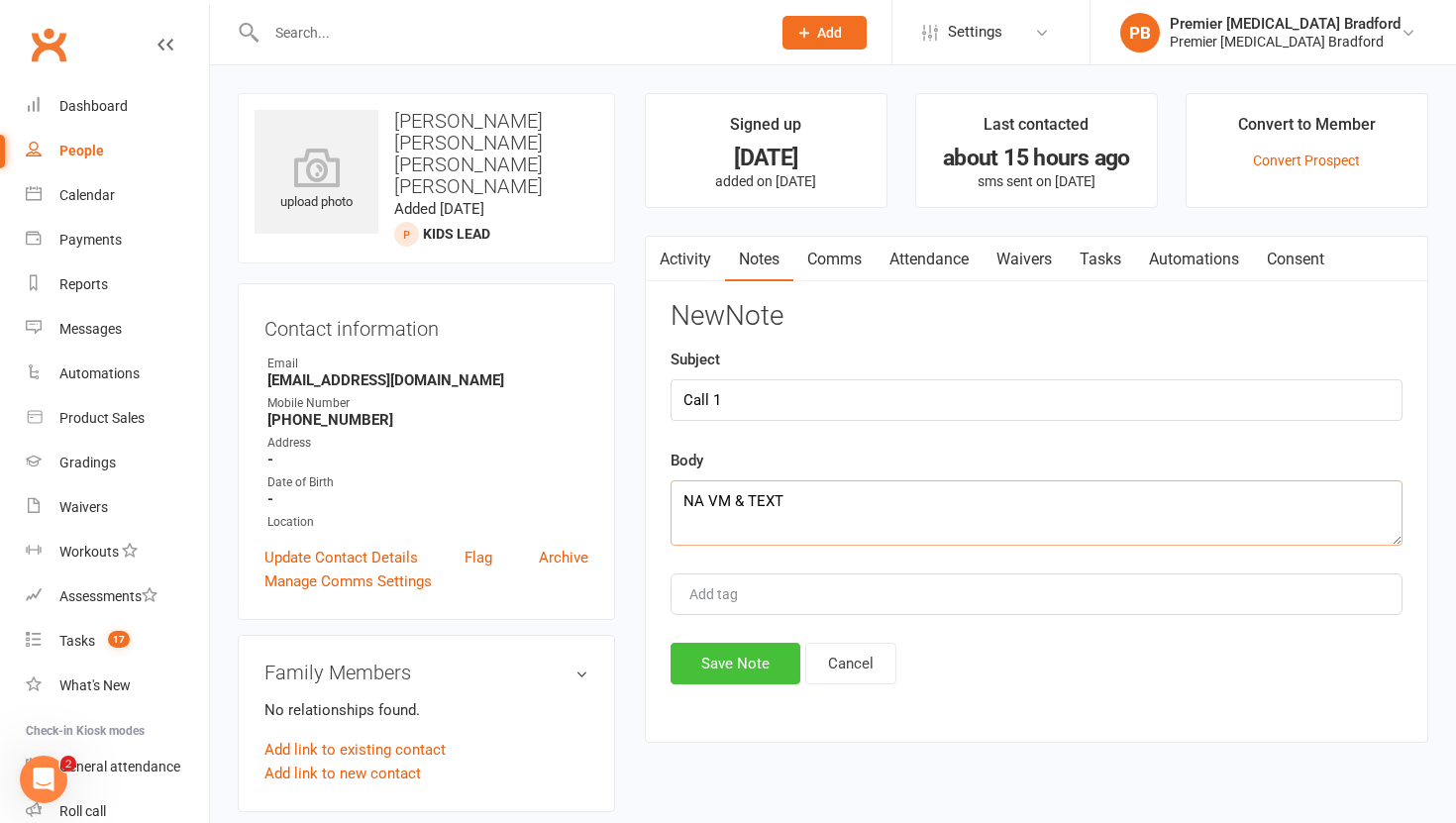 type on "NA VM & TEXT" 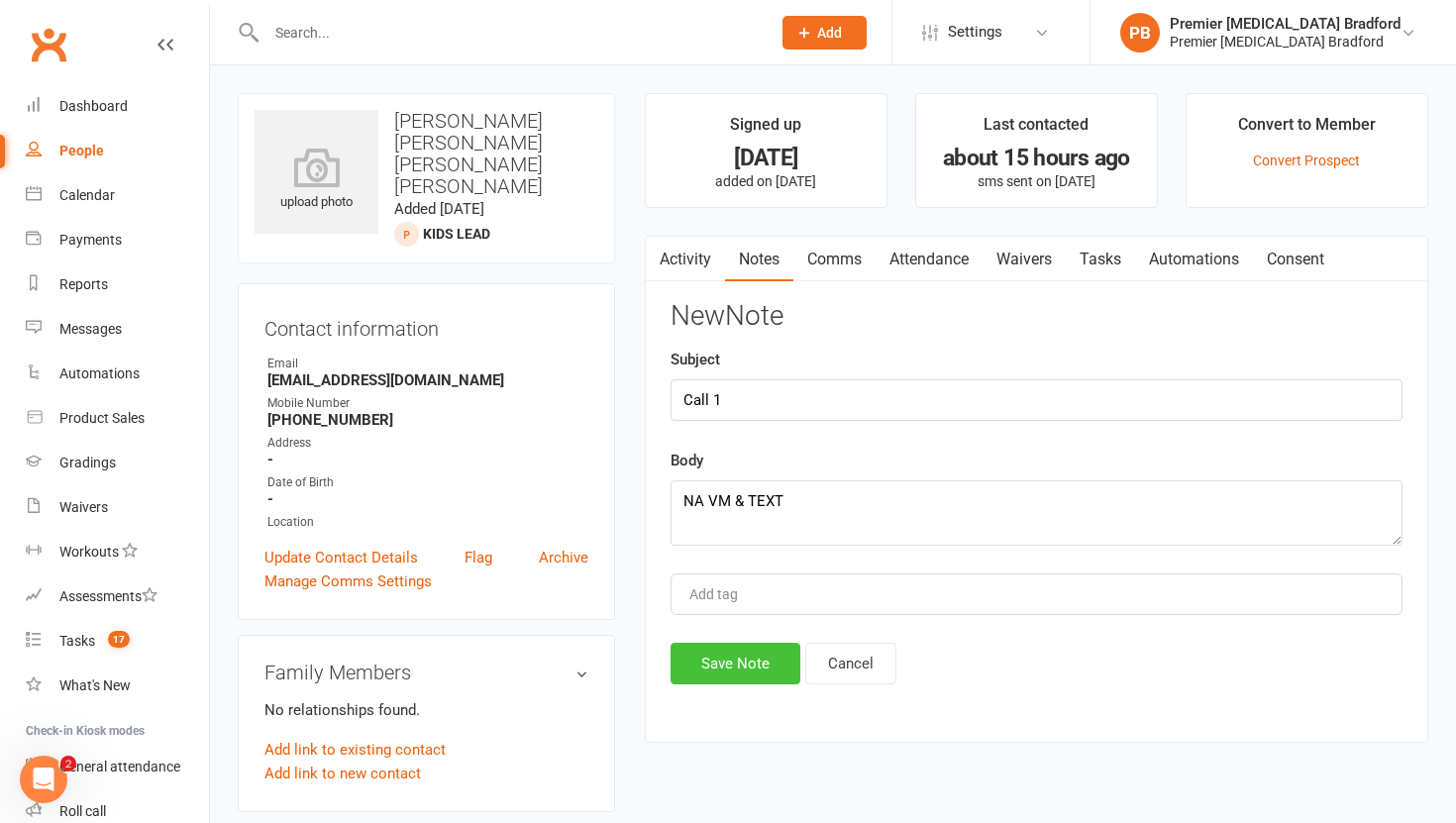 click on "Save Note" at bounding box center [735, 664] 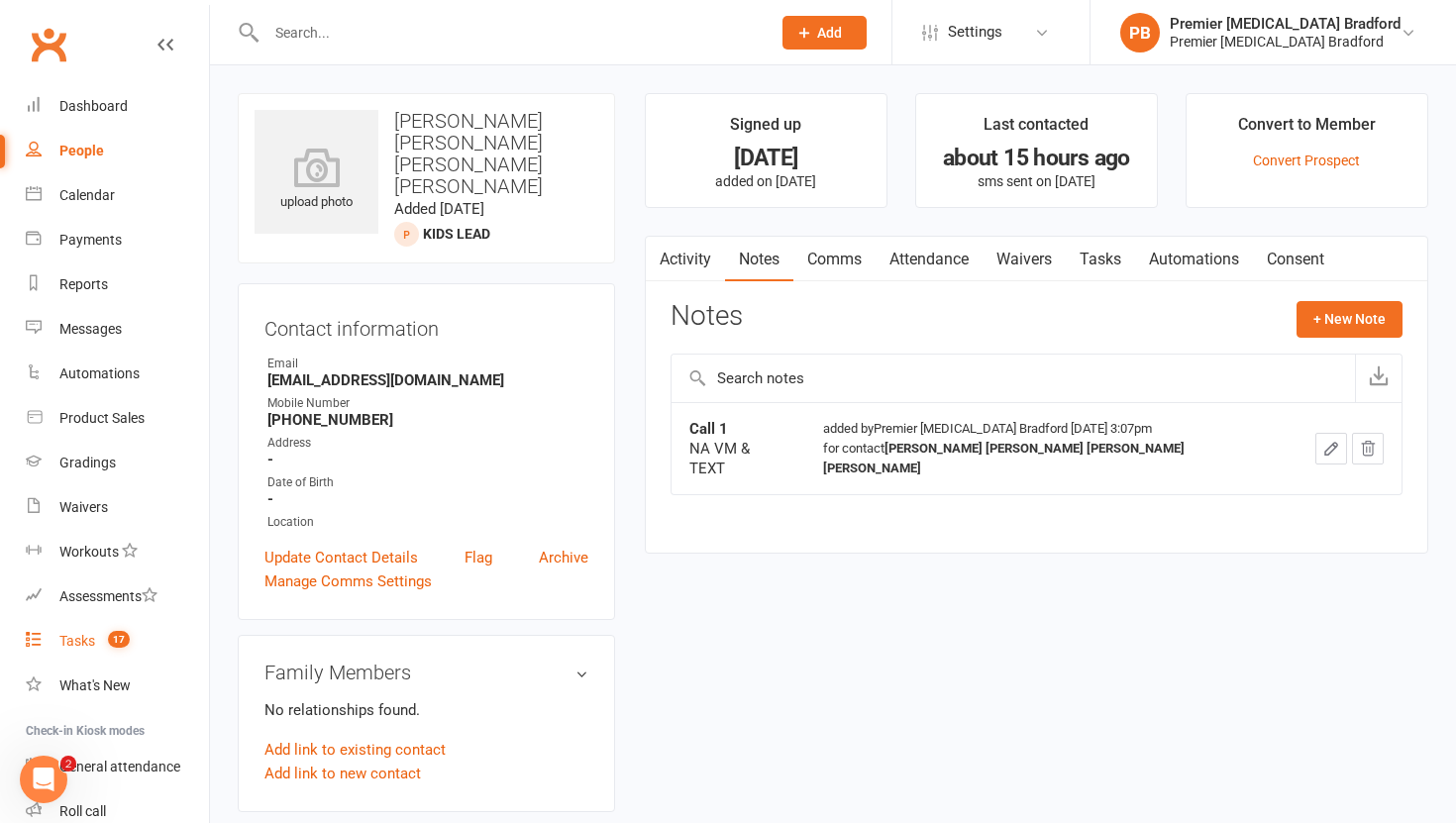 click on "Tasks" at bounding box center (77, 641) 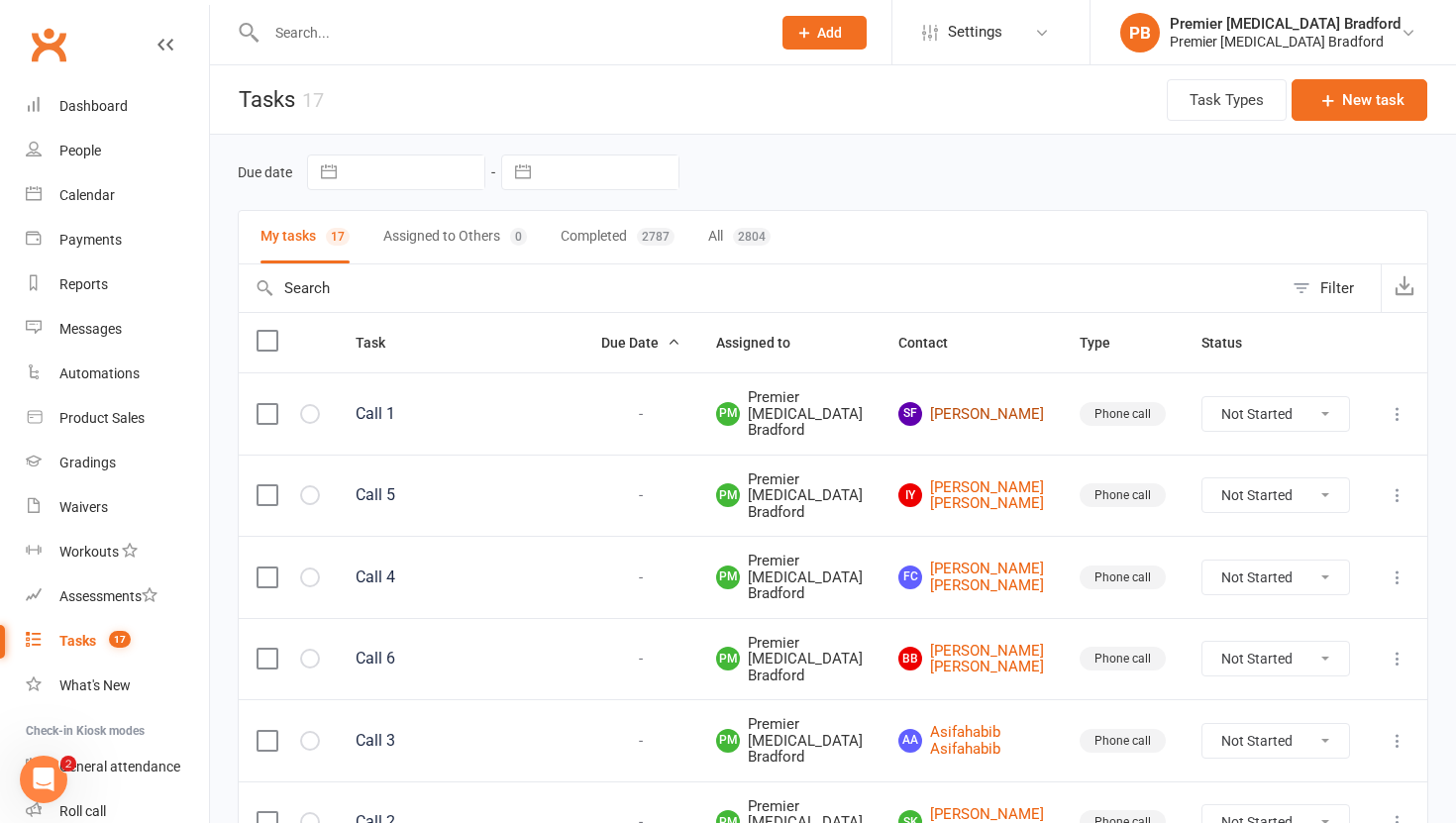 click on "SF Steven Friedel" at bounding box center (971, 414) 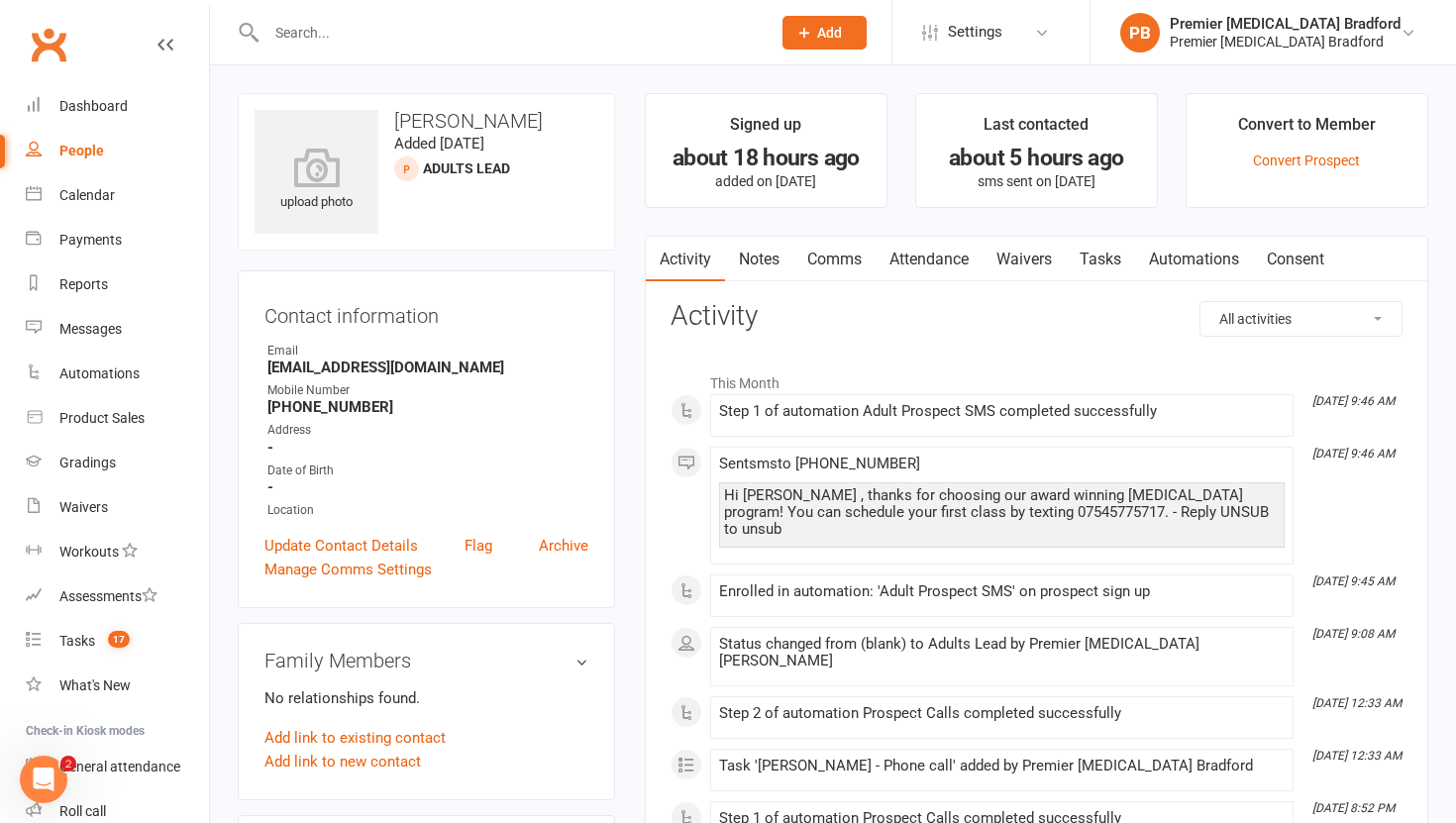 click on "Tasks" at bounding box center [1100, 259] 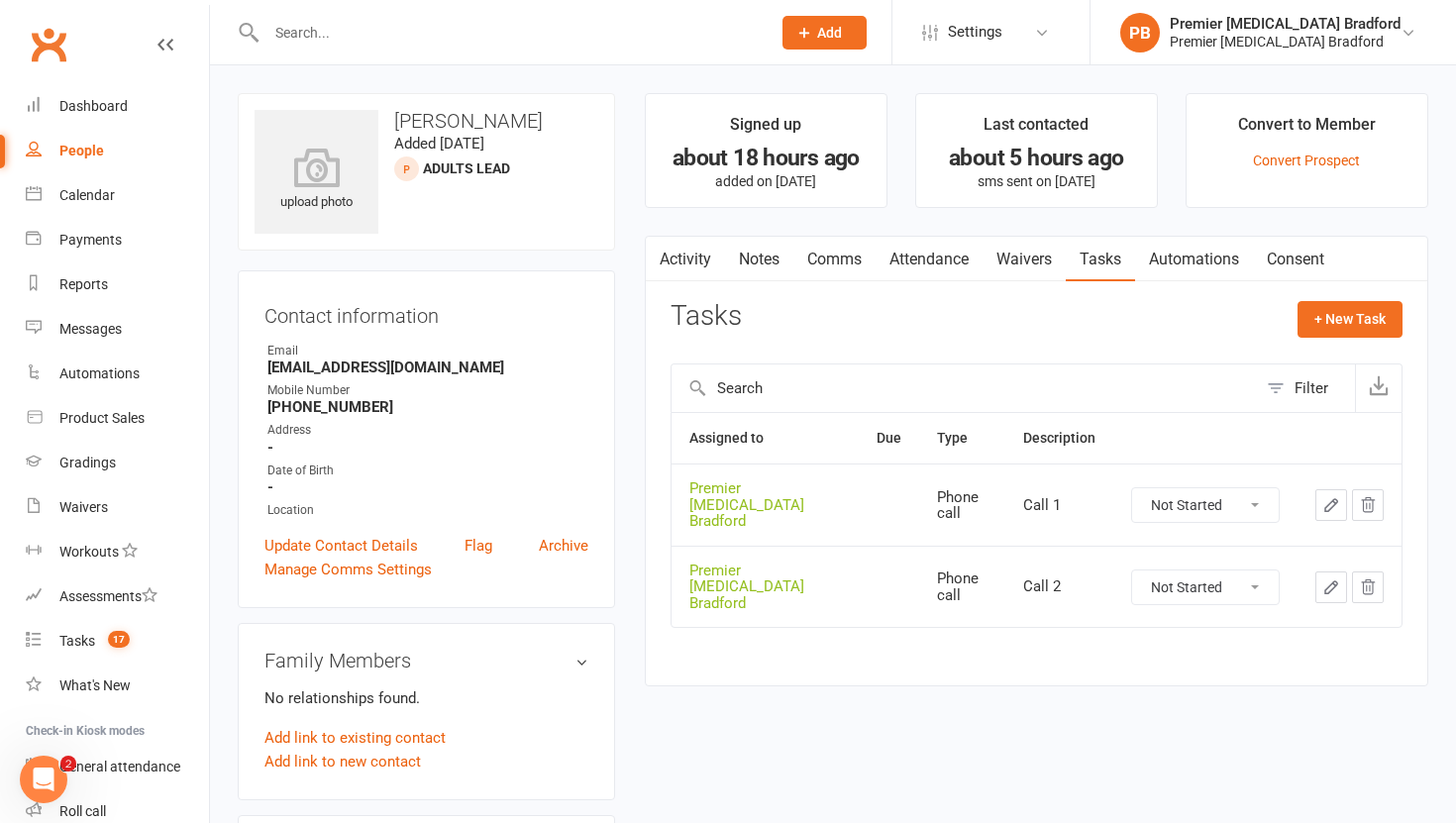click on "Not Started In Progress Waiting Complete" at bounding box center (1205, 505) 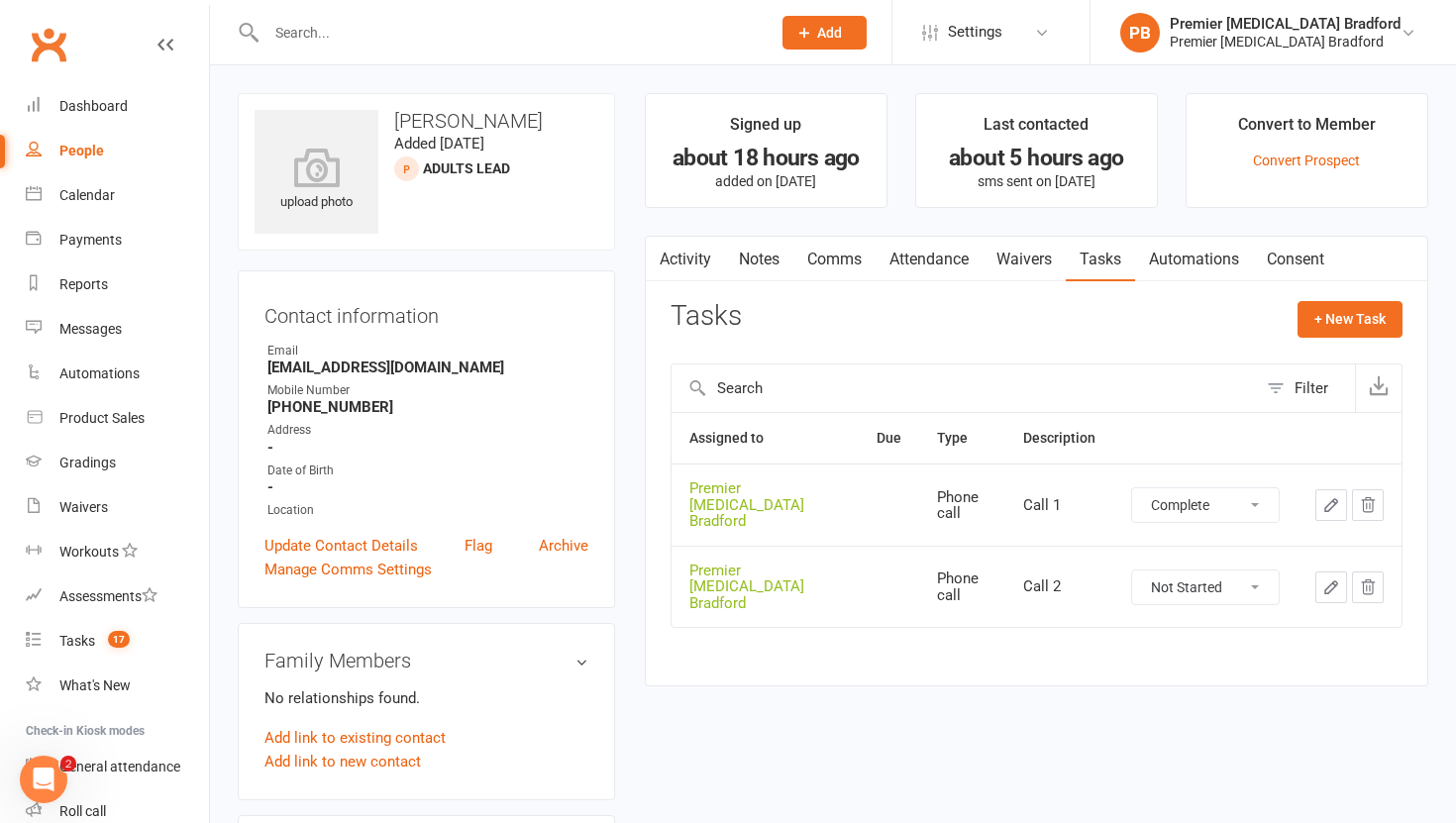 select on "unstarted" 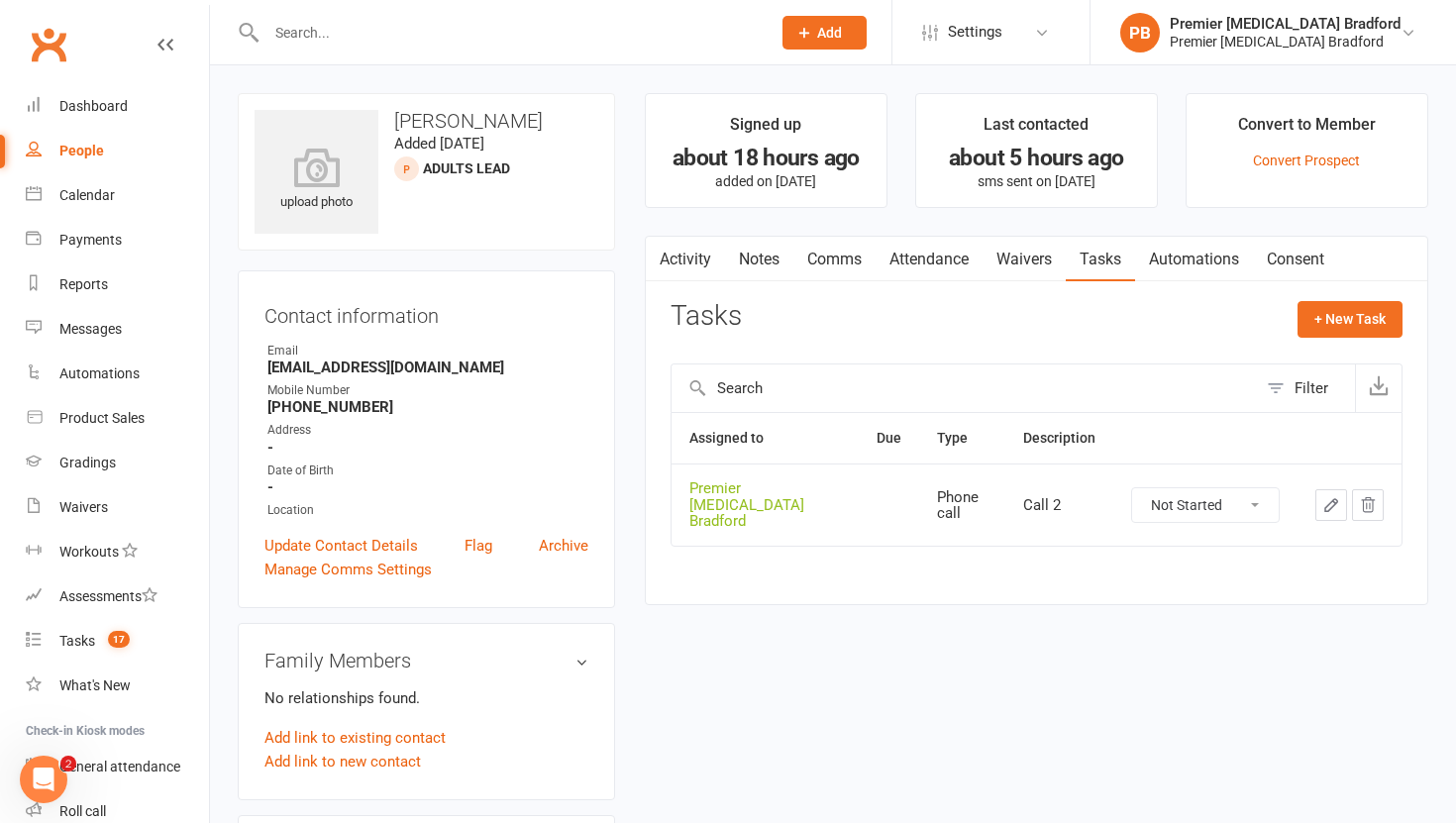 click on "Not Started In Progress Waiting Complete" at bounding box center [1205, 505] 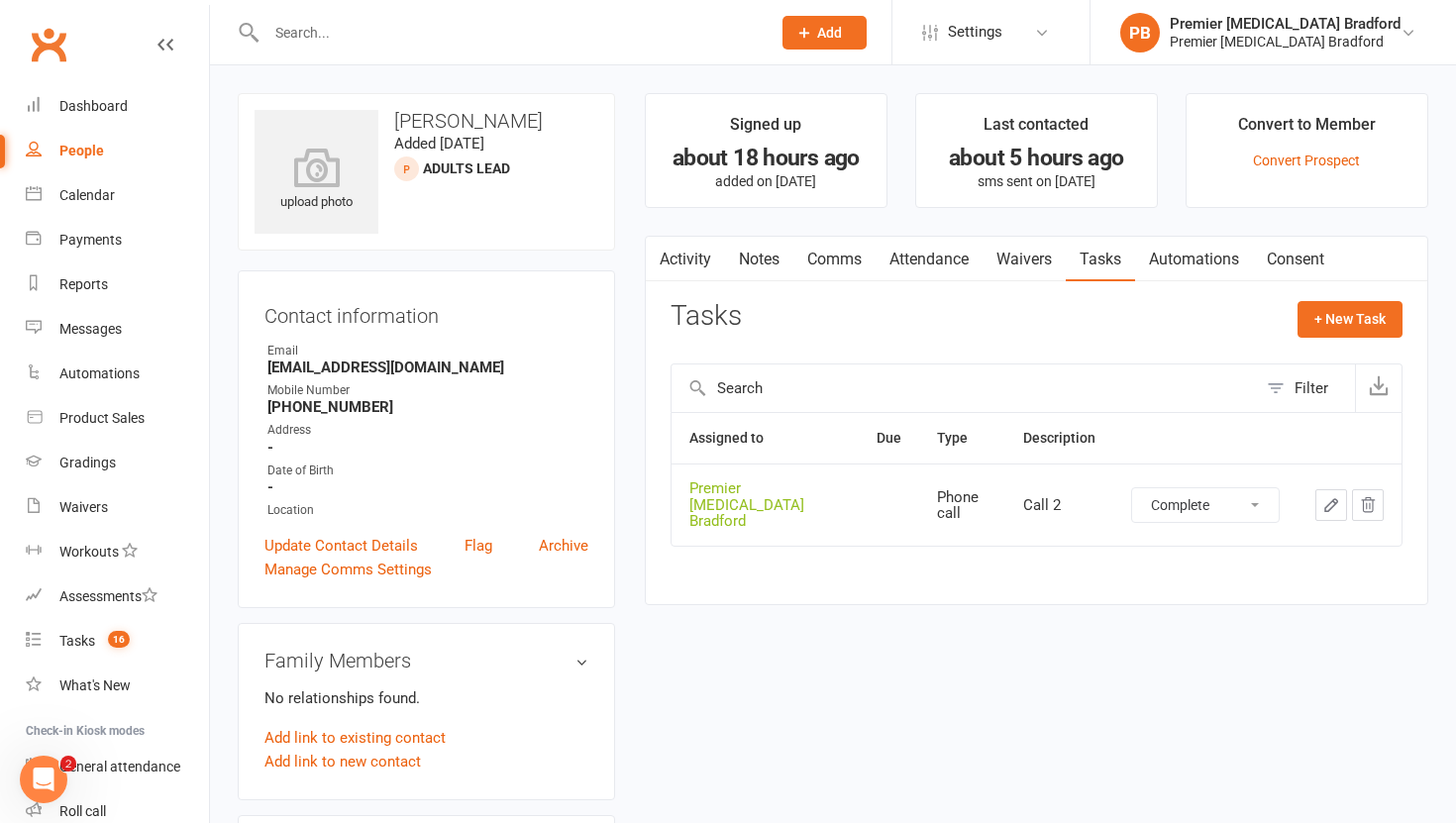 select on "unstarted" 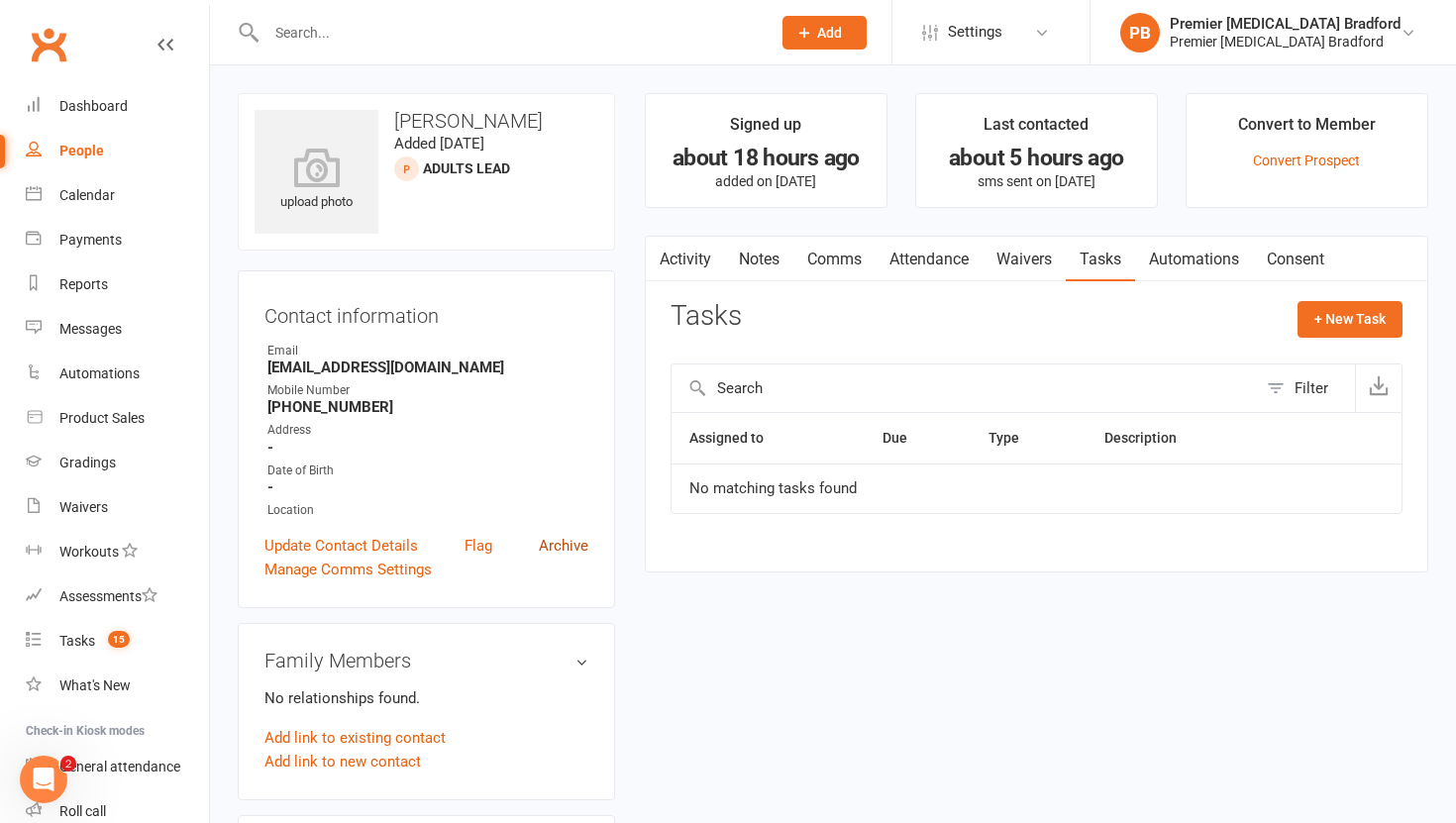 click on "Archive" at bounding box center [564, 546] 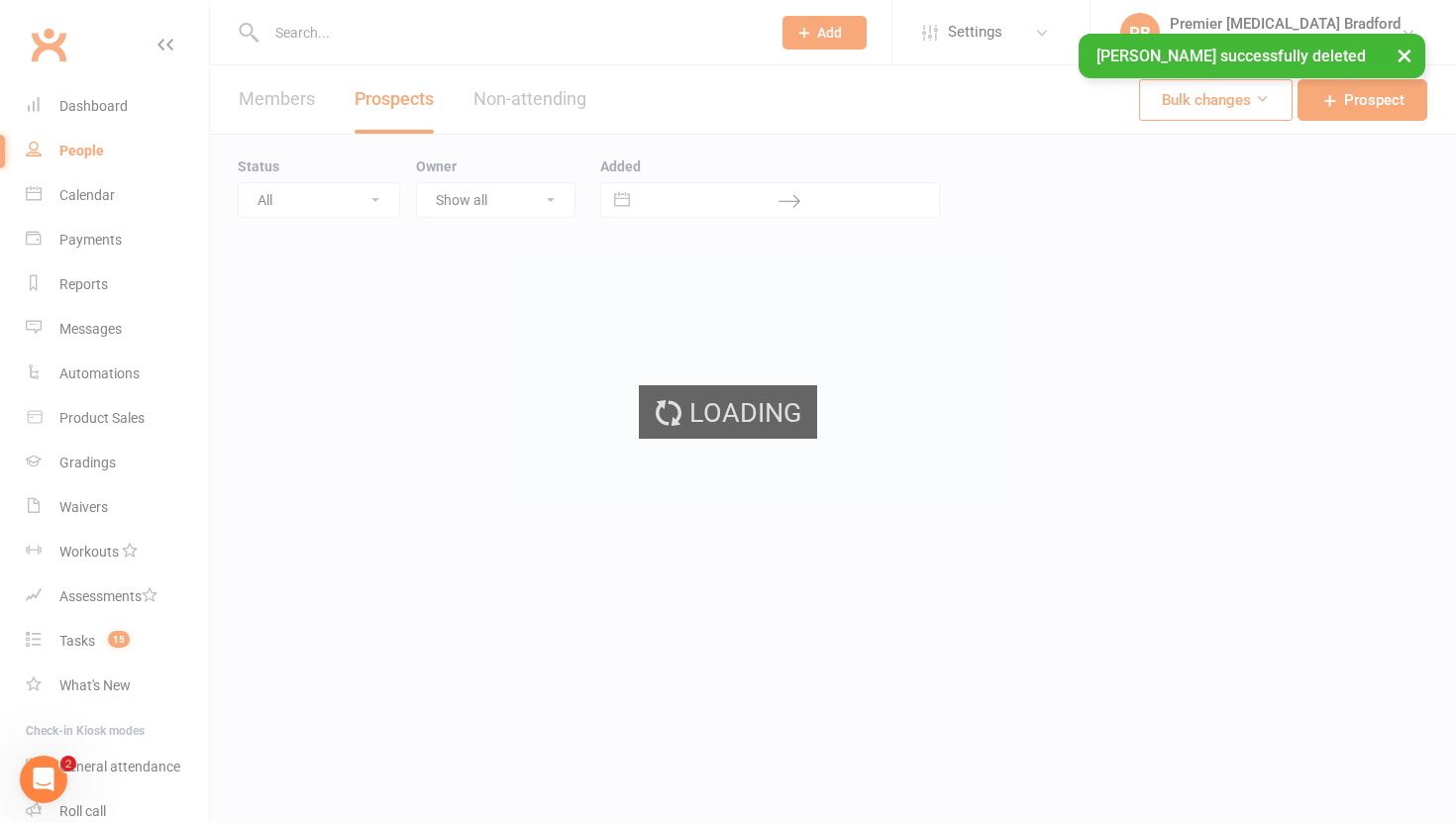 select on "100" 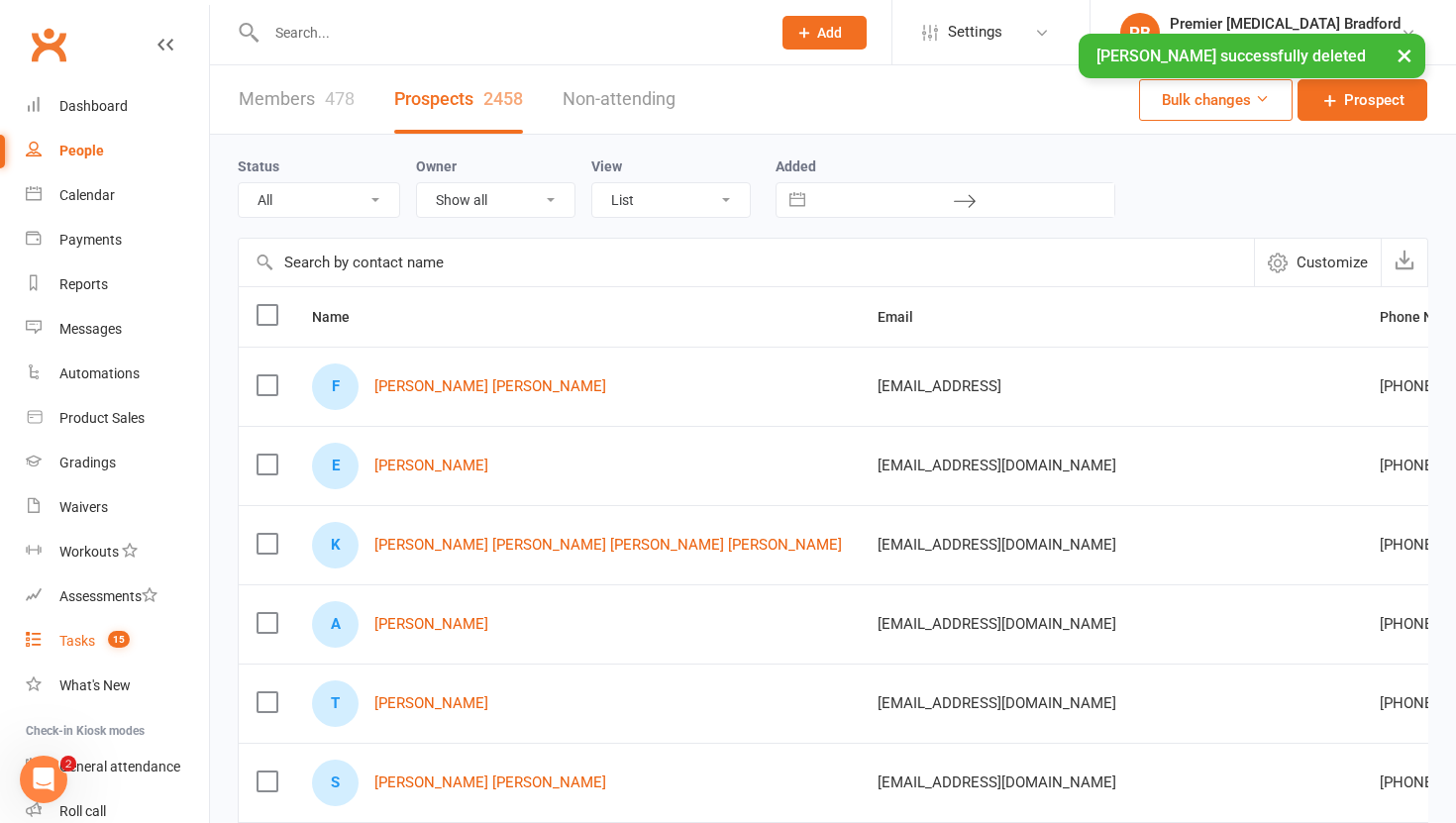 click on "Tasks" at bounding box center [77, 641] 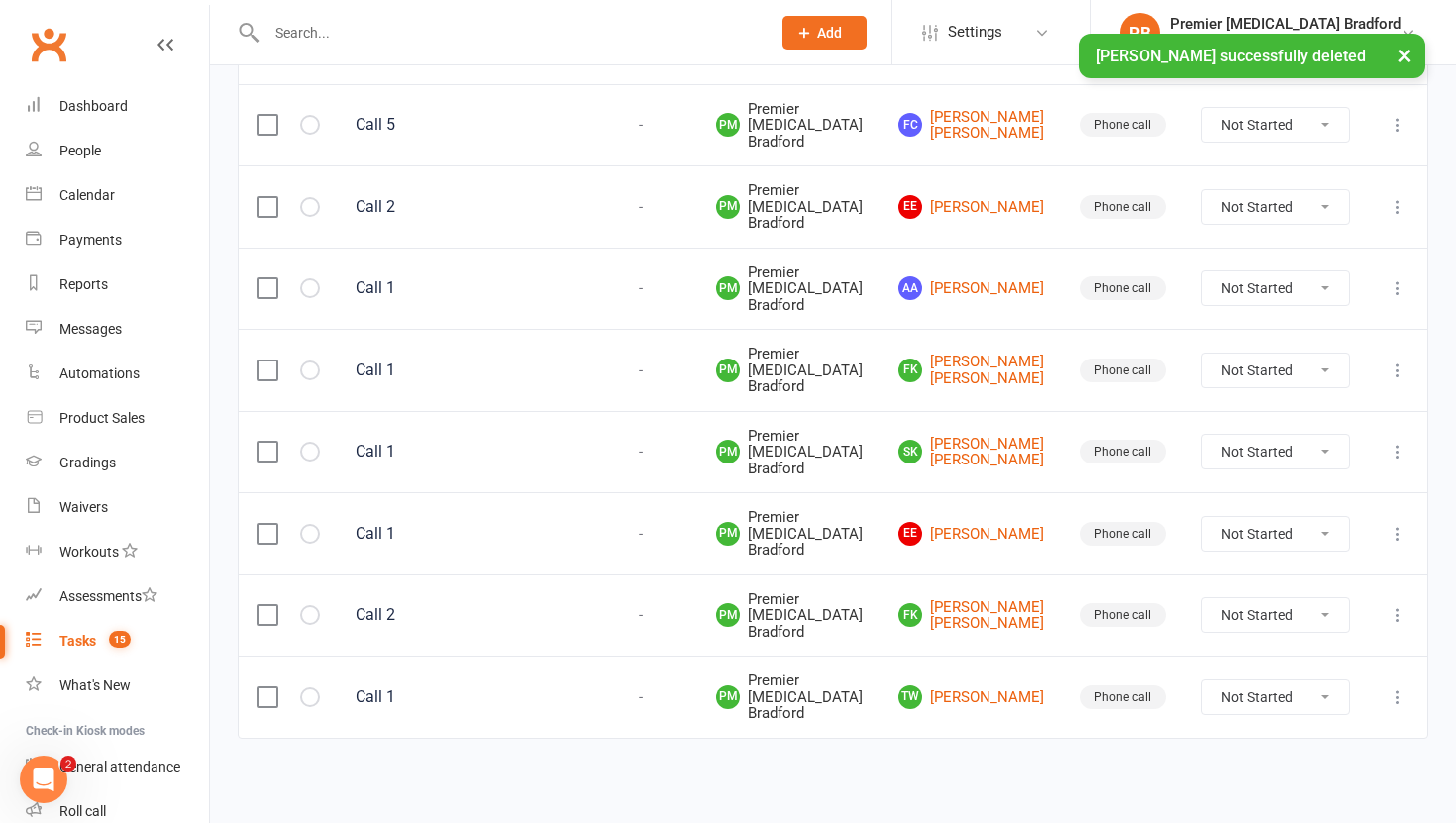 scroll, scrollTop: 1105, scrollLeft: 0, axis: vertical 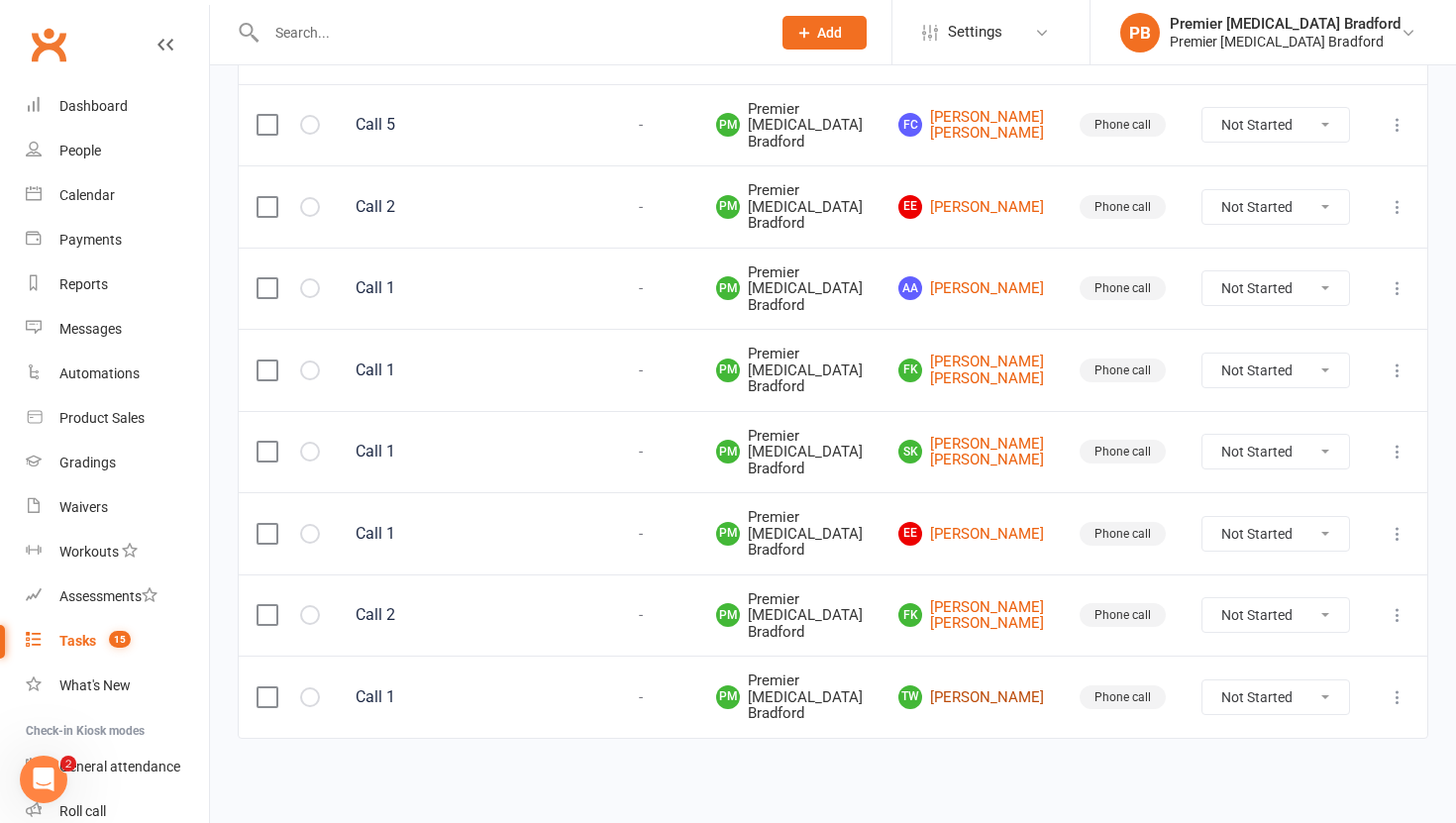 click on "TW Terry White" at bounding box center (971, 697) 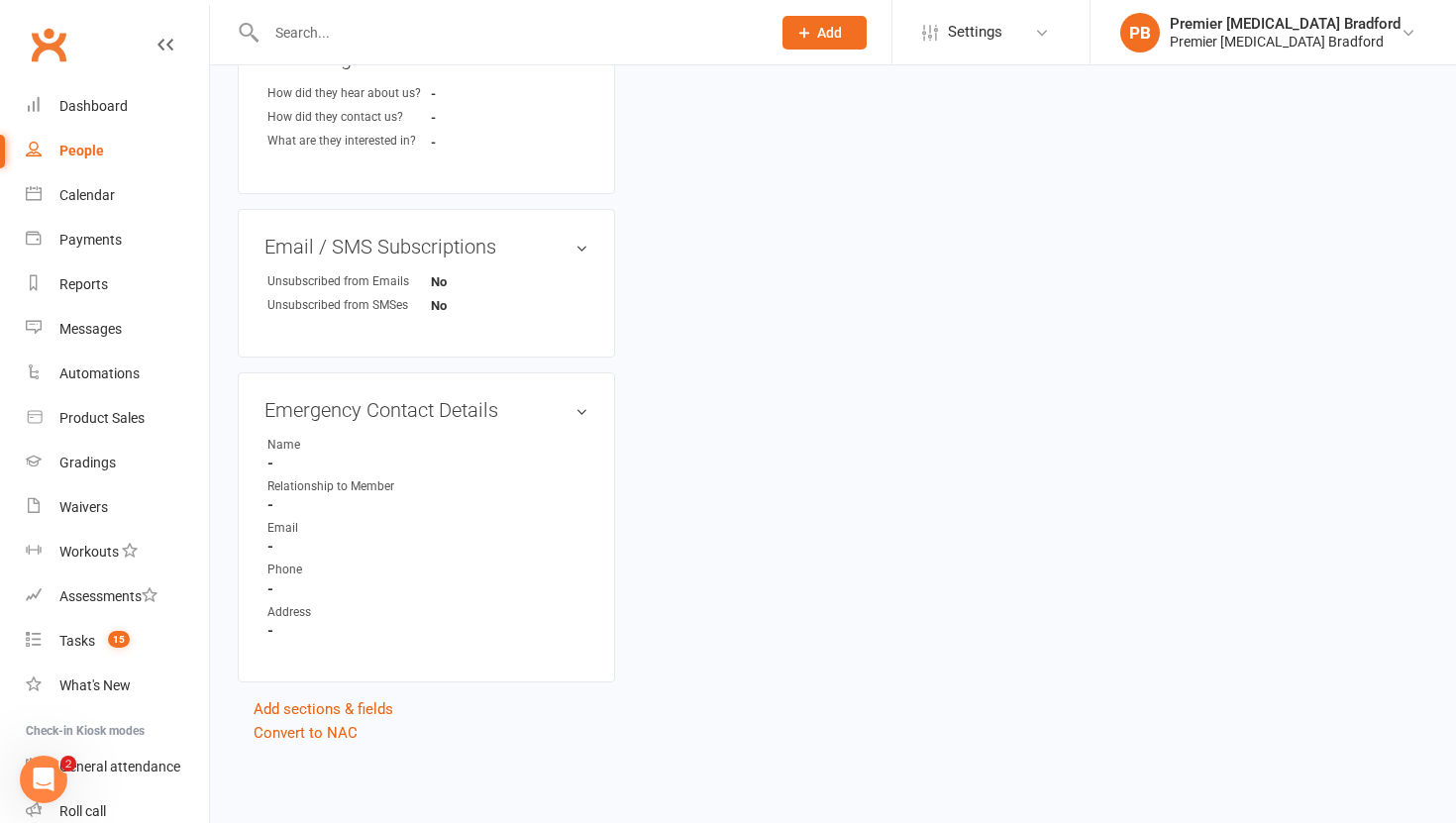 scroll, scrollTop: 0, scrollLeft: 0, axis: both 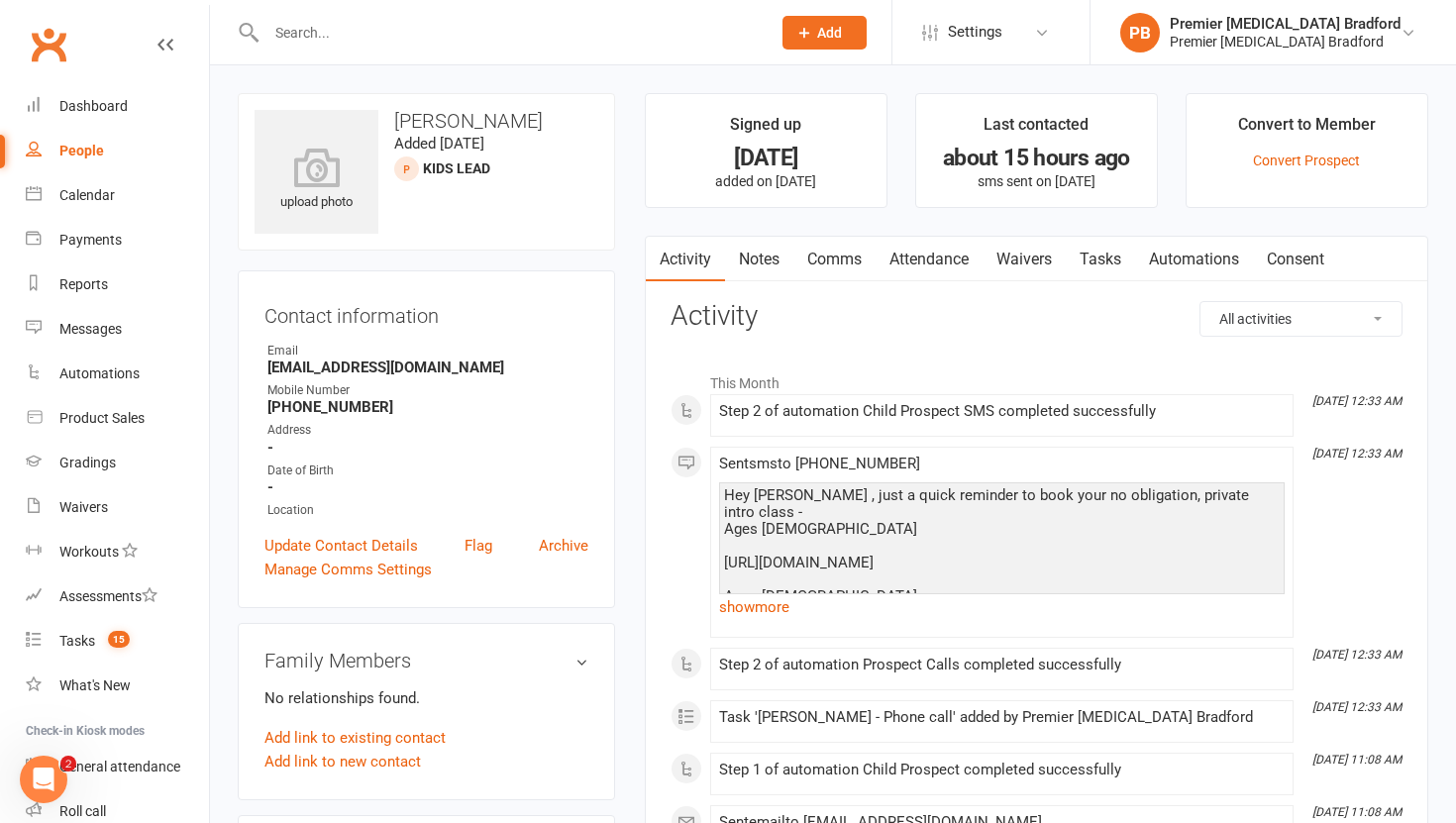 click on "Tasks" at bounding box center (1100, 259) 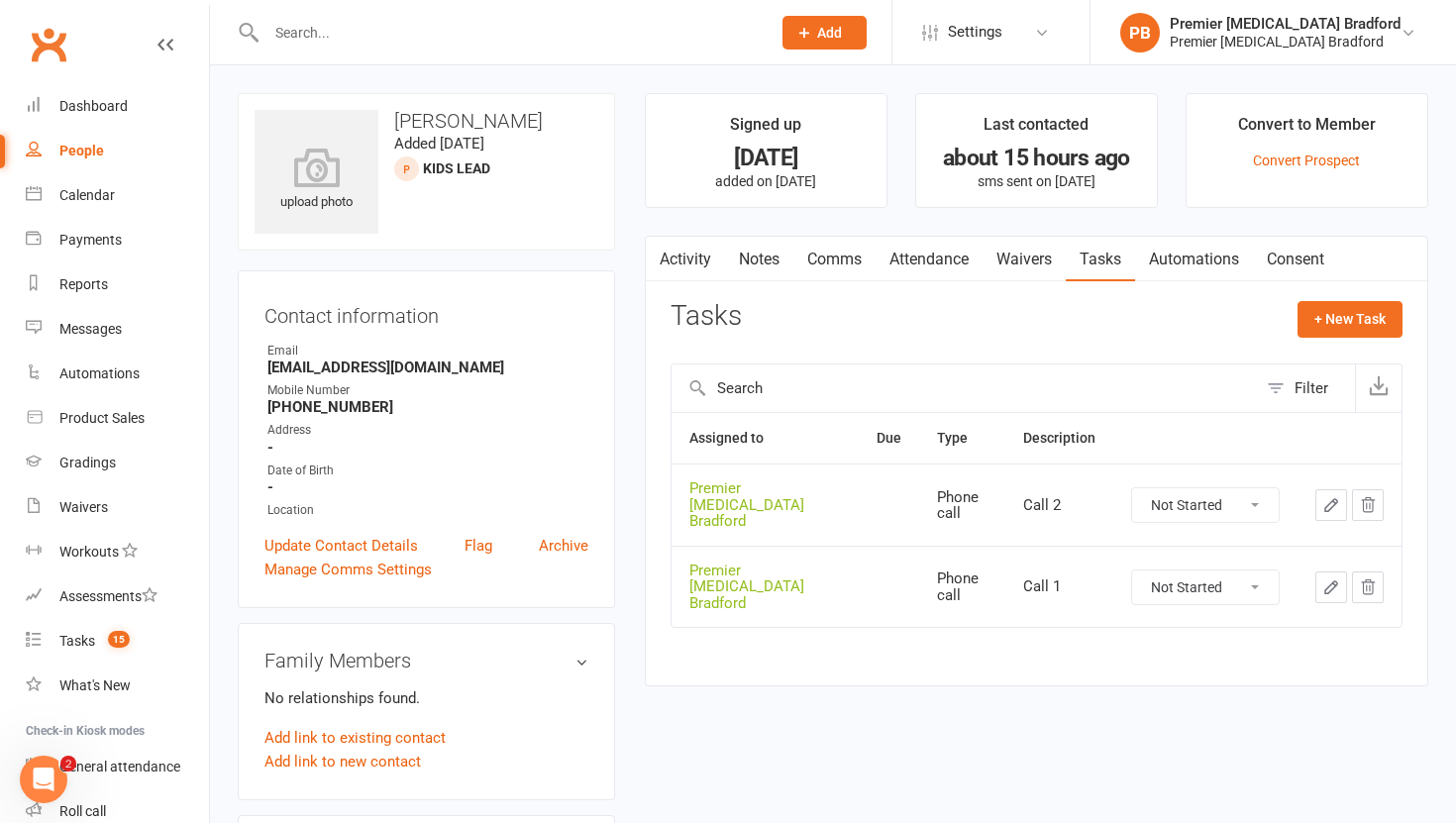 click on "Not Started In Progress Waiting Complete" at bounding box center [1205, 587] 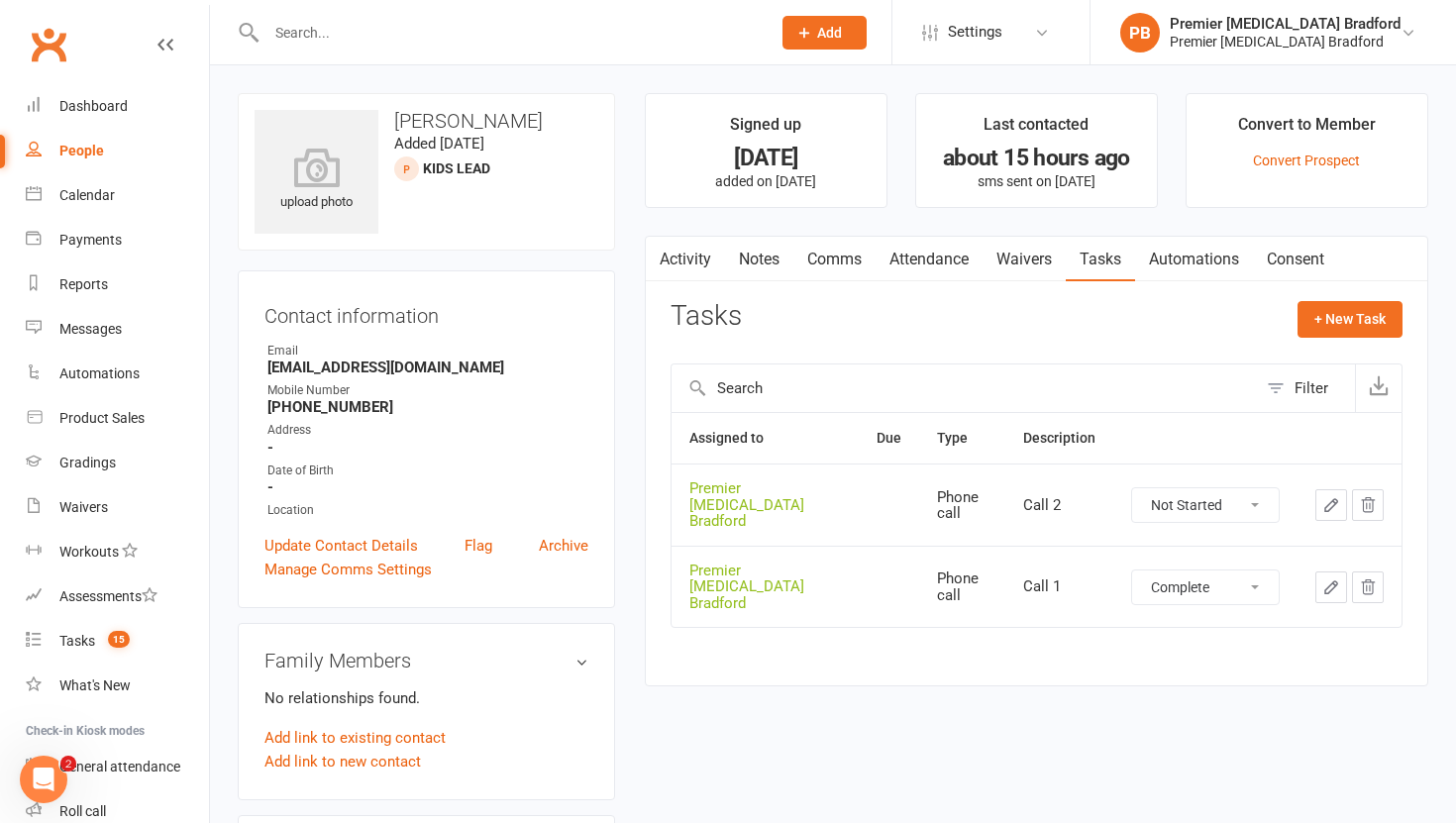 select on "unstarted" 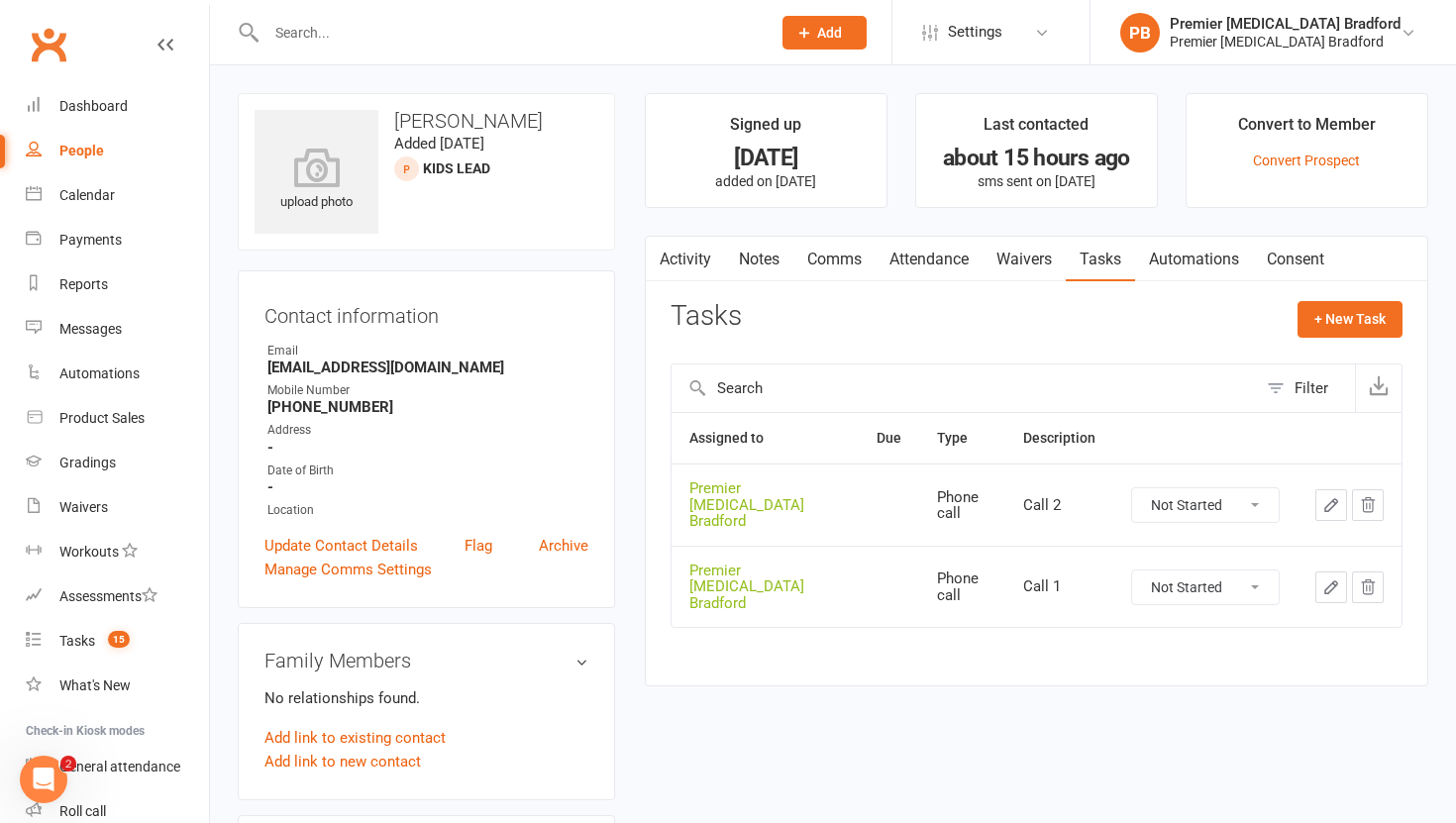 click on "Not Started In Progress Waiting Complete" at bounding box center (1205, 505) 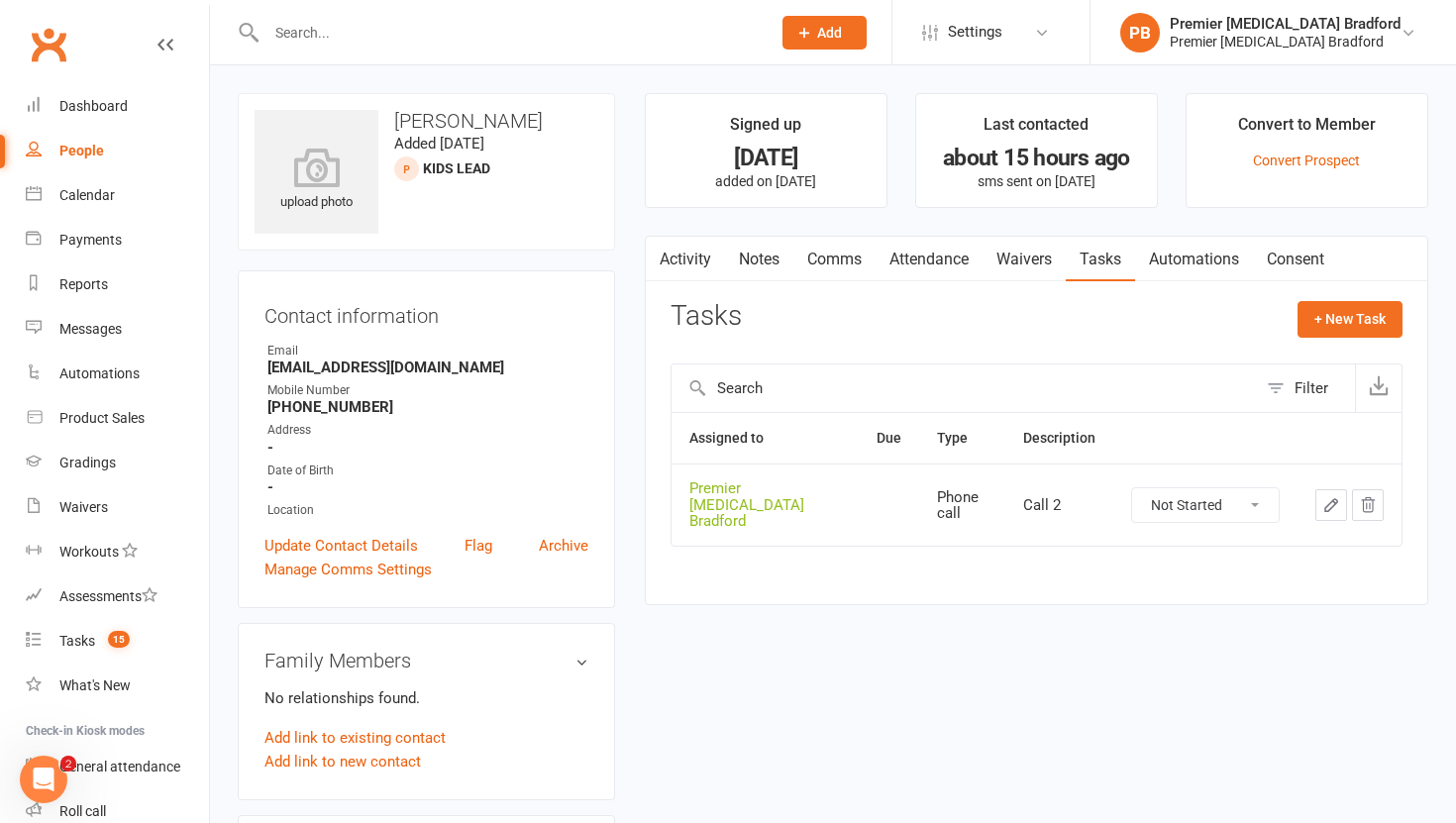 select on "unstarted" 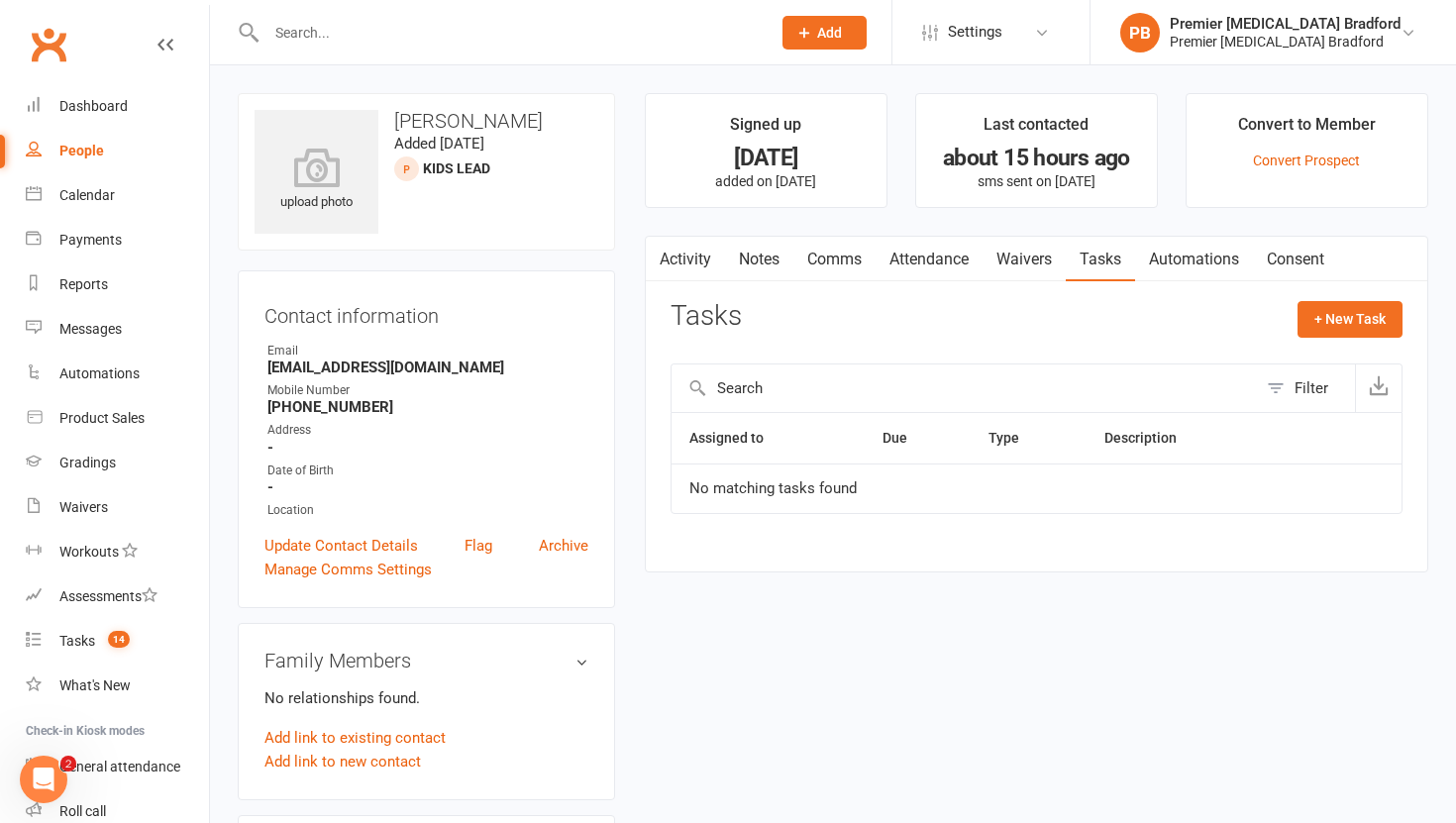 click on "Notes" at bounding box center (759, 259) 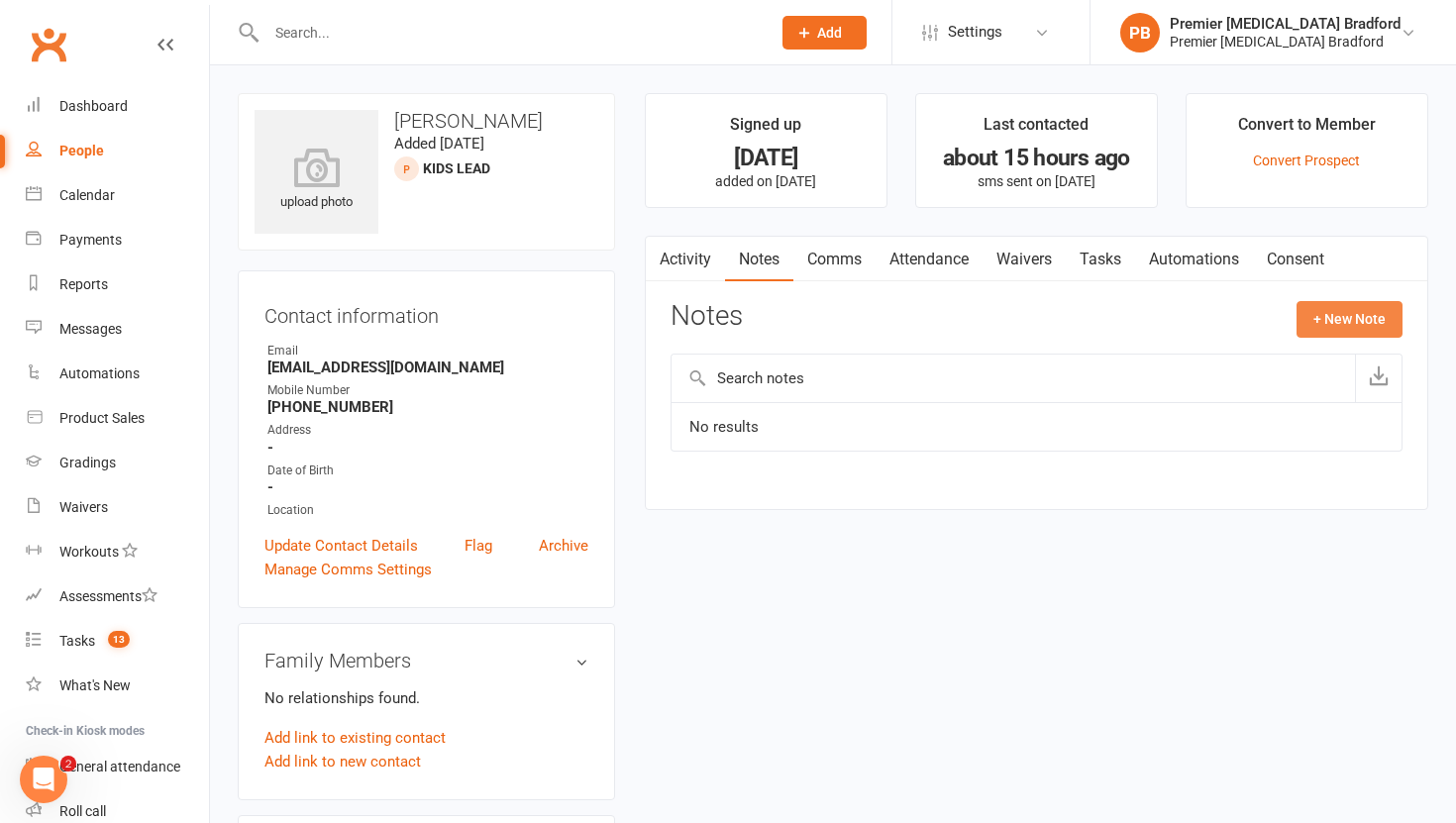 click on "+ New Note" at bounding box center [1349, 319] 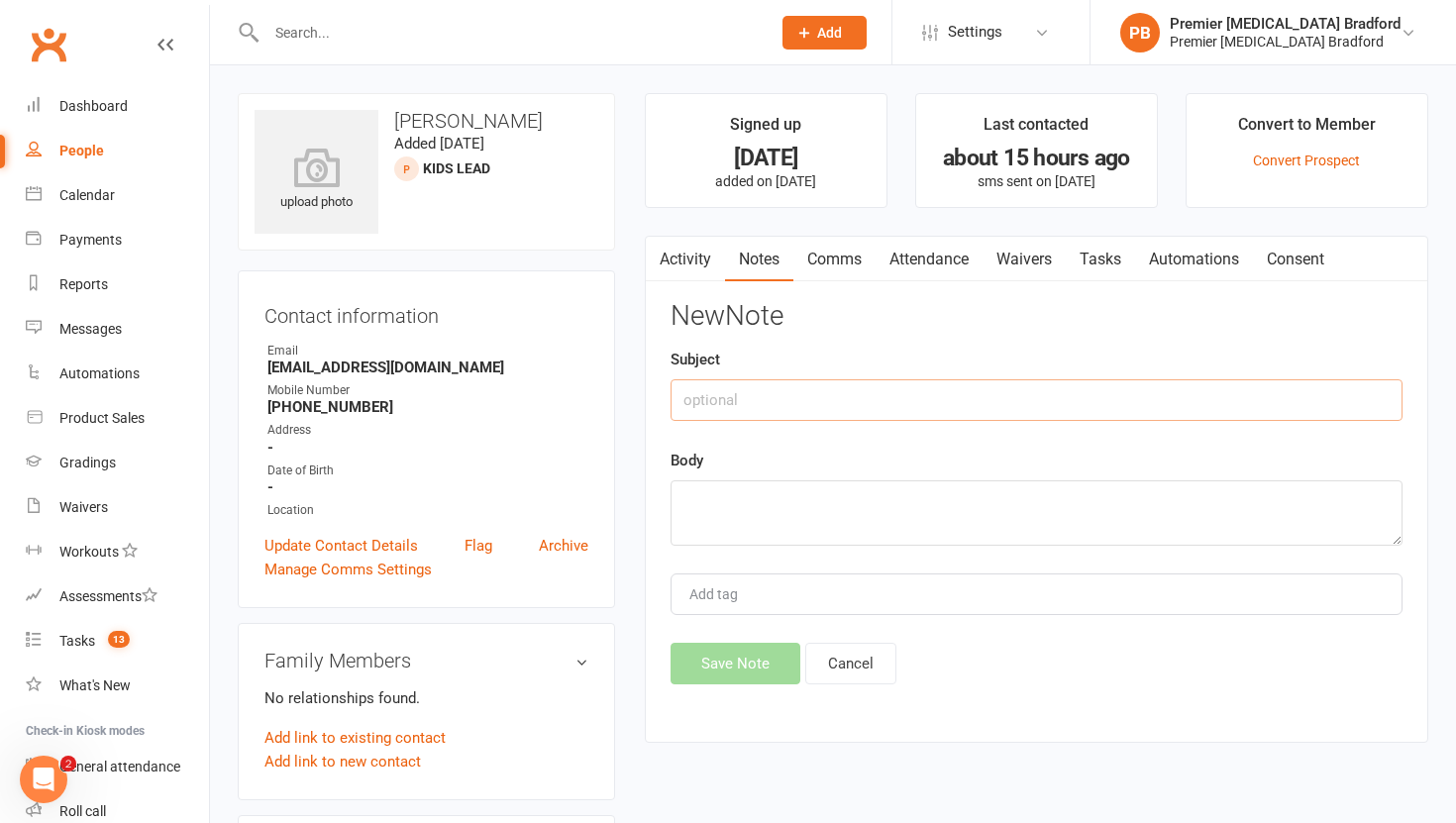 click at bounding box center [1036, 400] 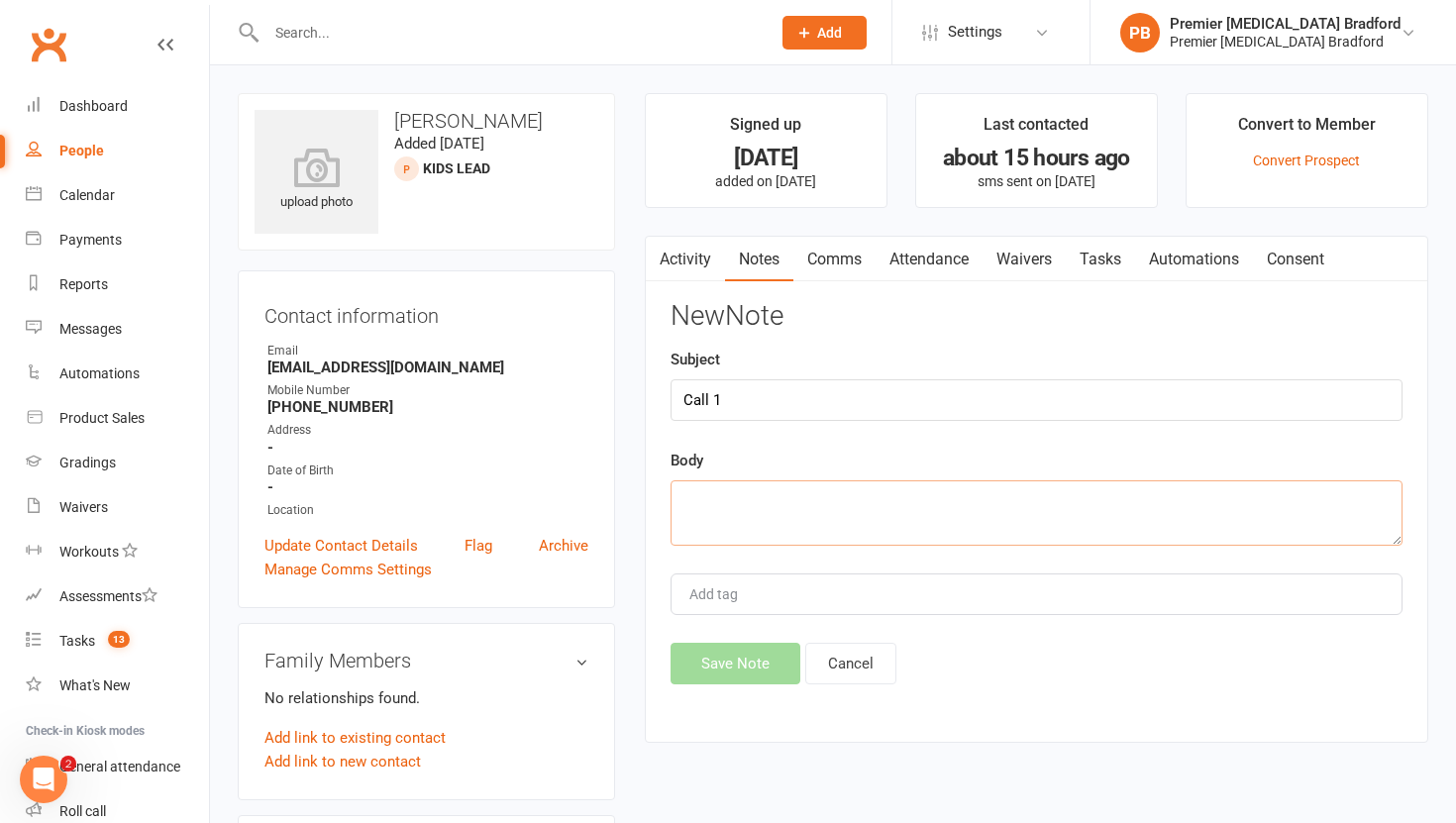 click at bounding box center [1036, 513] 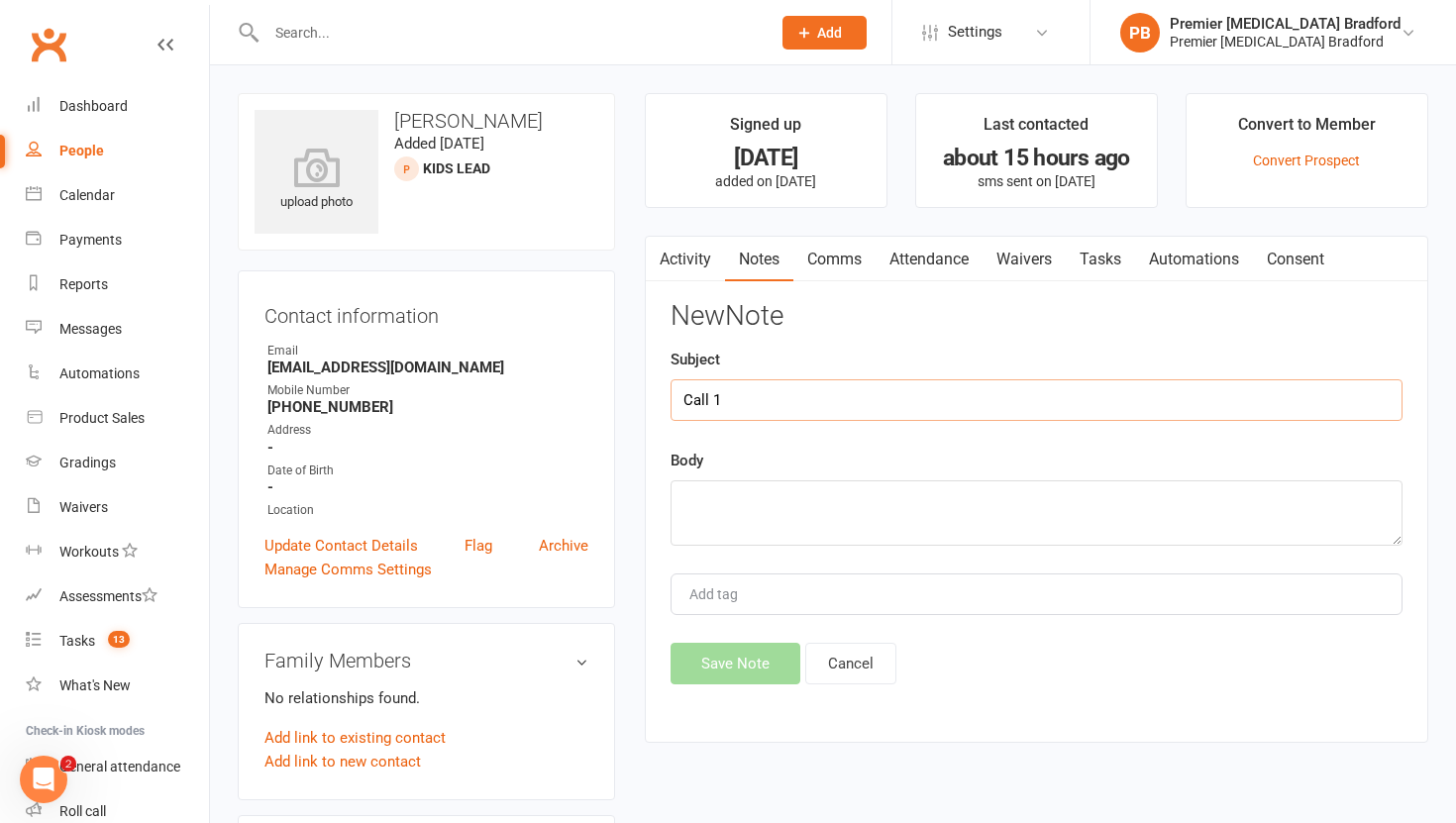 click on "Call 1" at bounding box center [1036, 400] 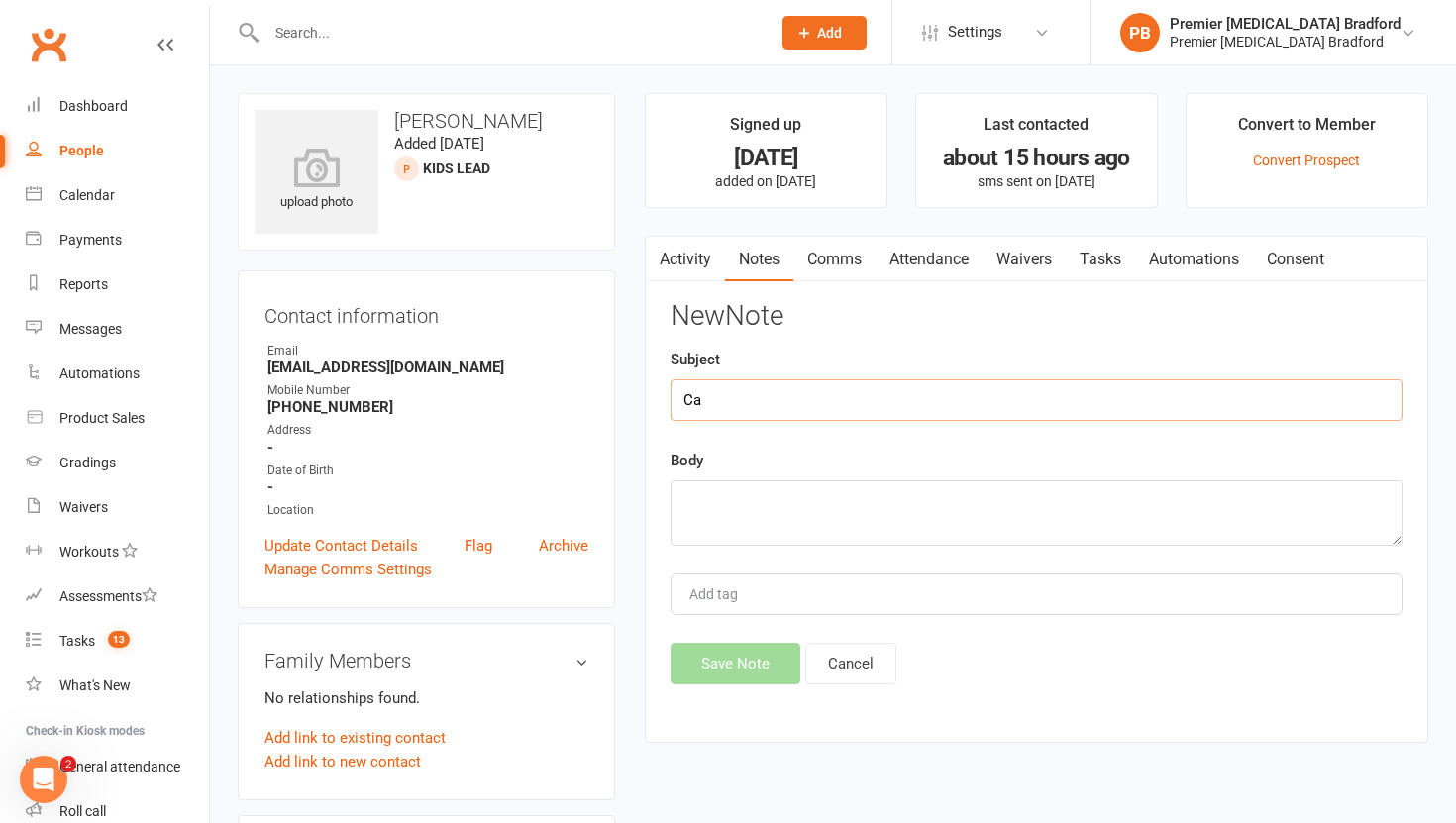 type on "C" 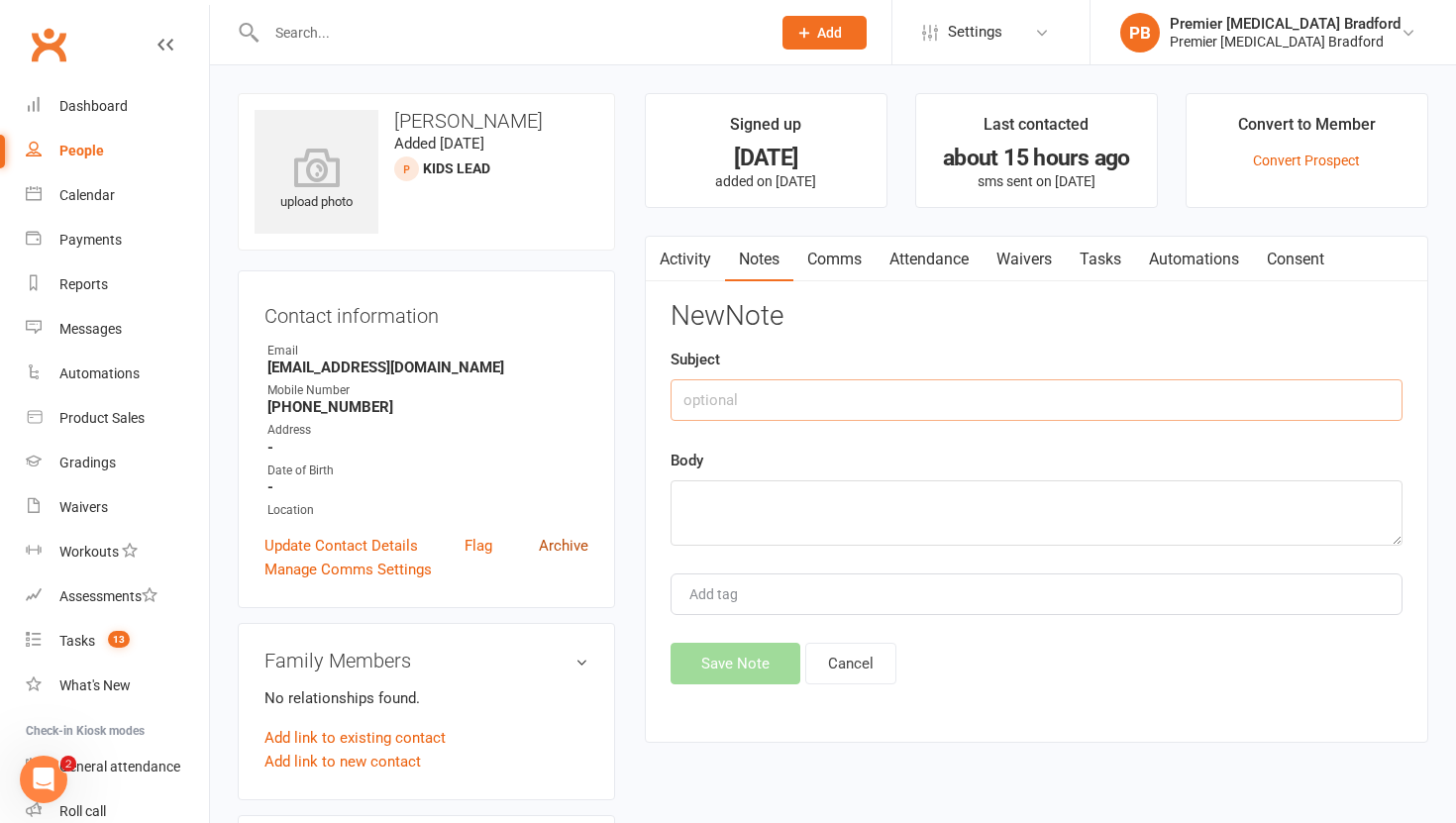 type 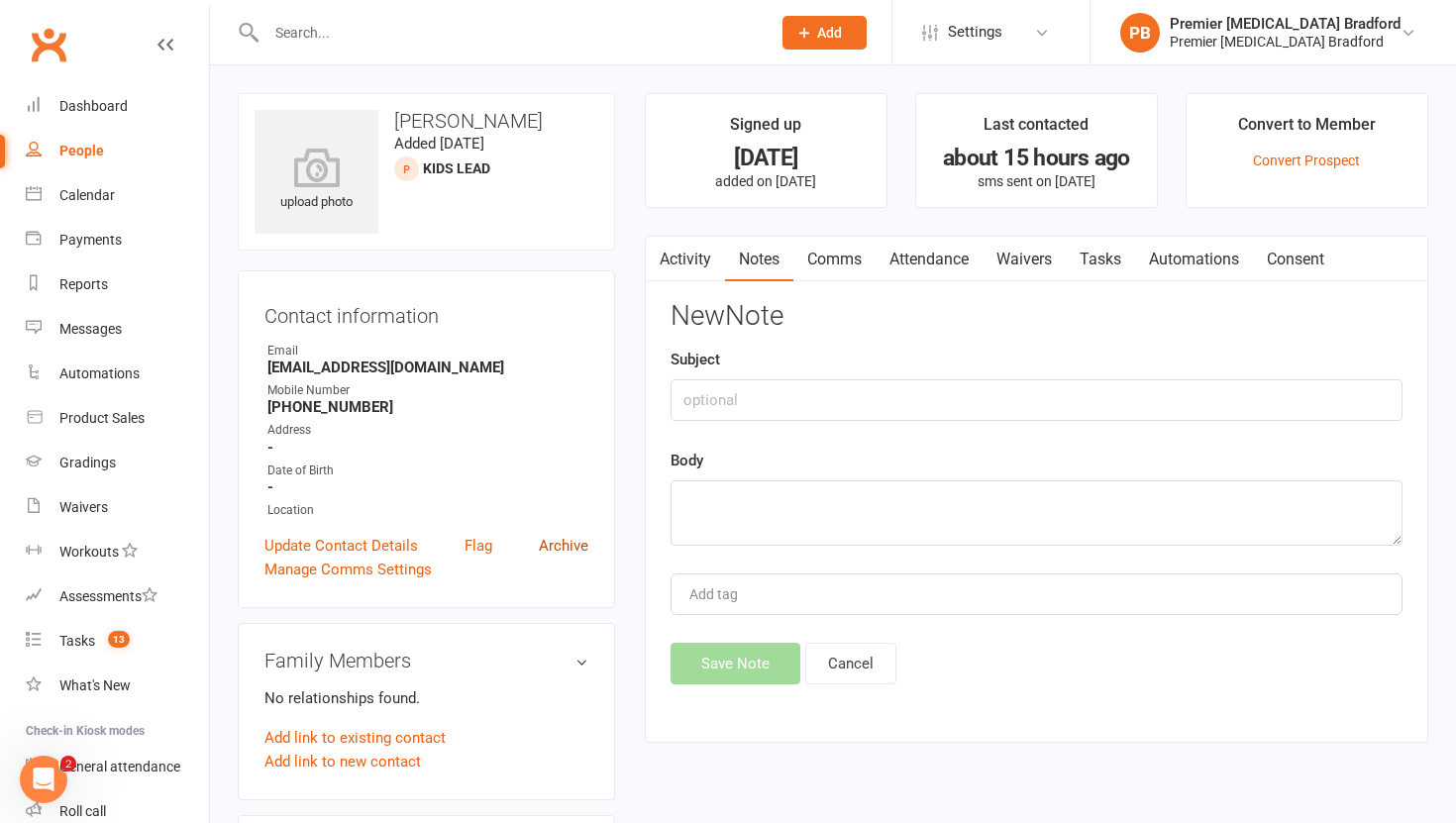 click on "Archive" at bounding box center (564, 546) 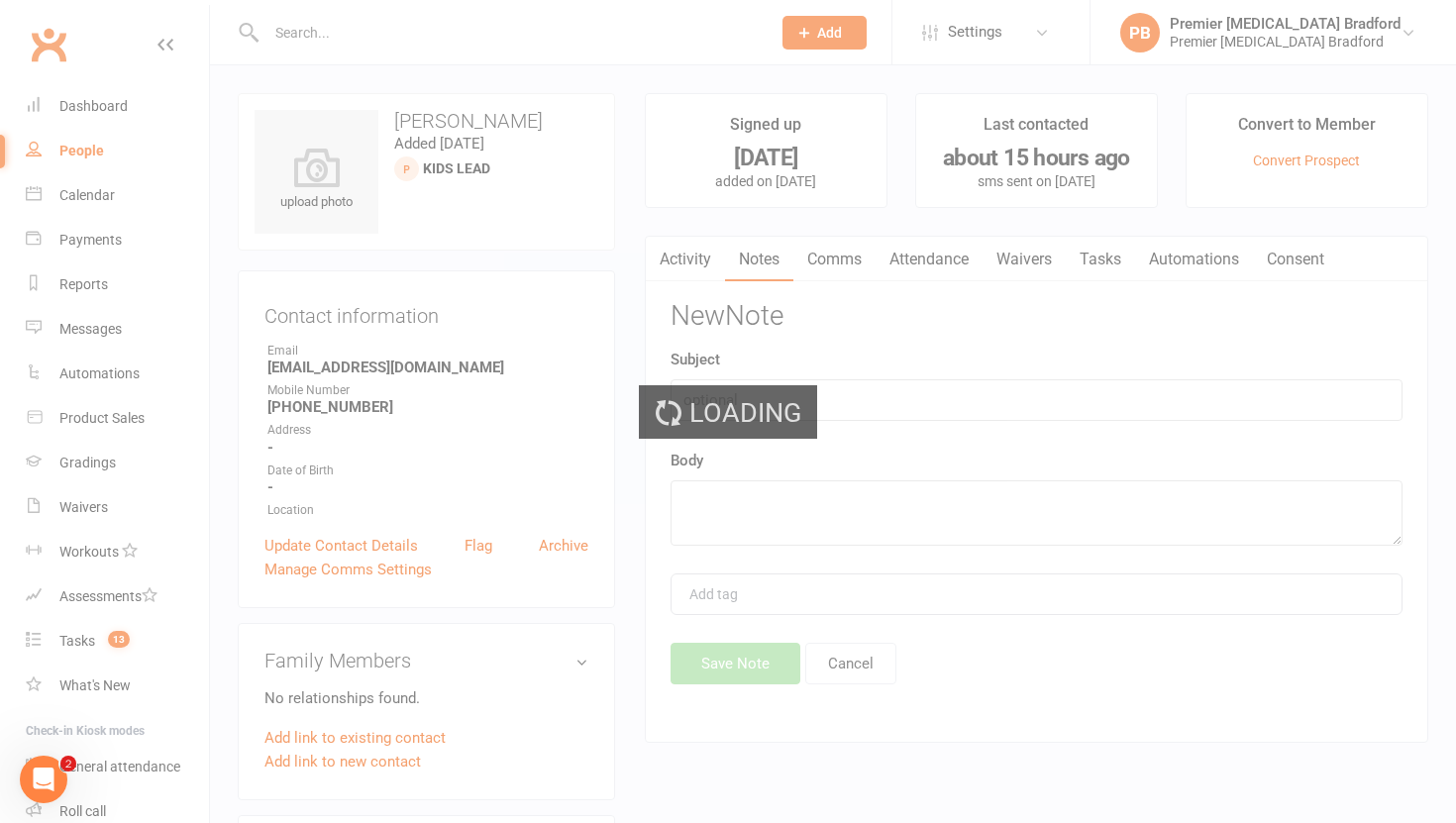 select on "100" 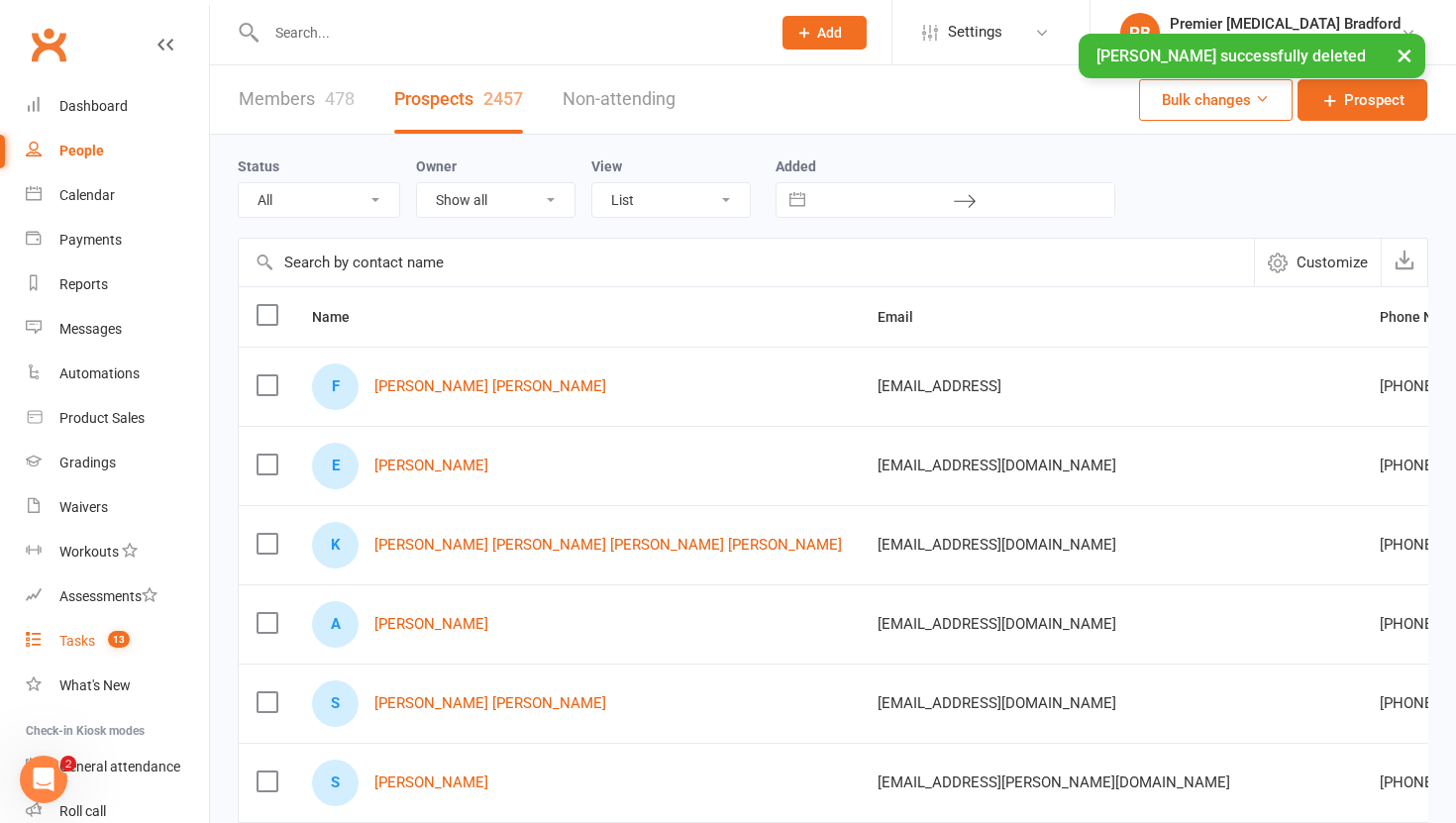click on "Tasks" at bounding box center (77, 641) 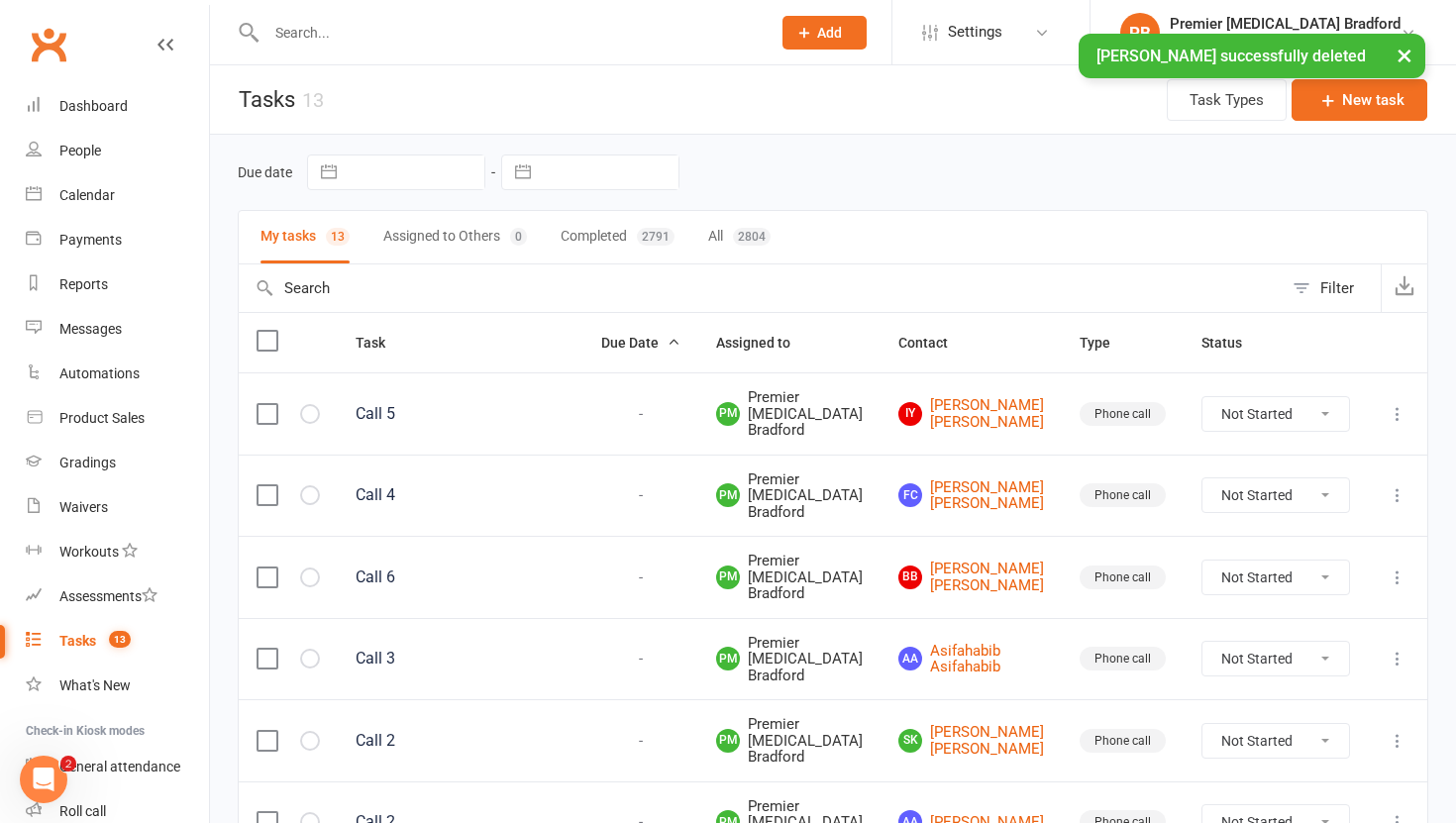 scroll, scrollTop: 909, scrollLeft: 0, axis: vertical 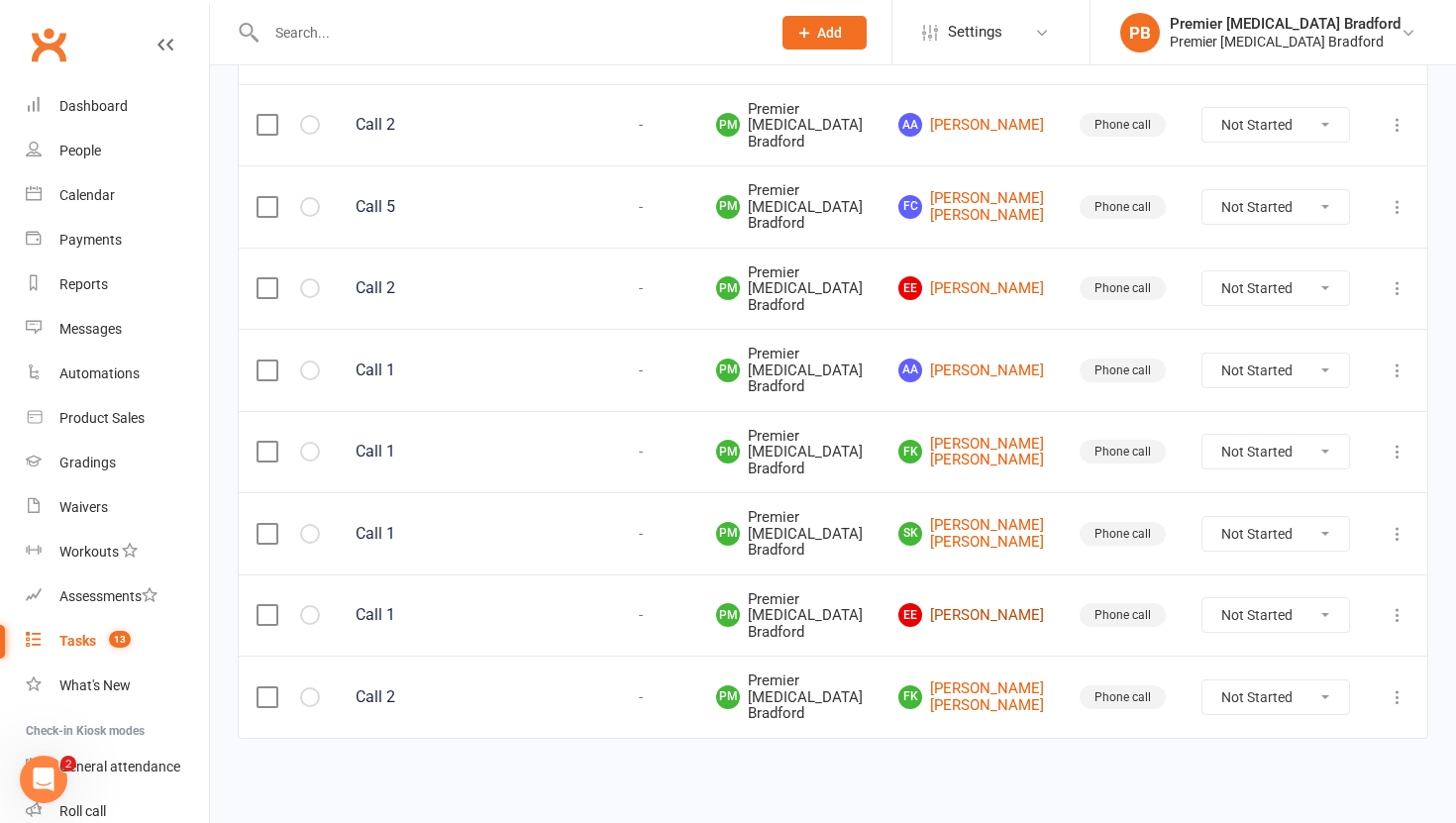 click on "EE Edohan Edohan" at bounding box center [971, 615] 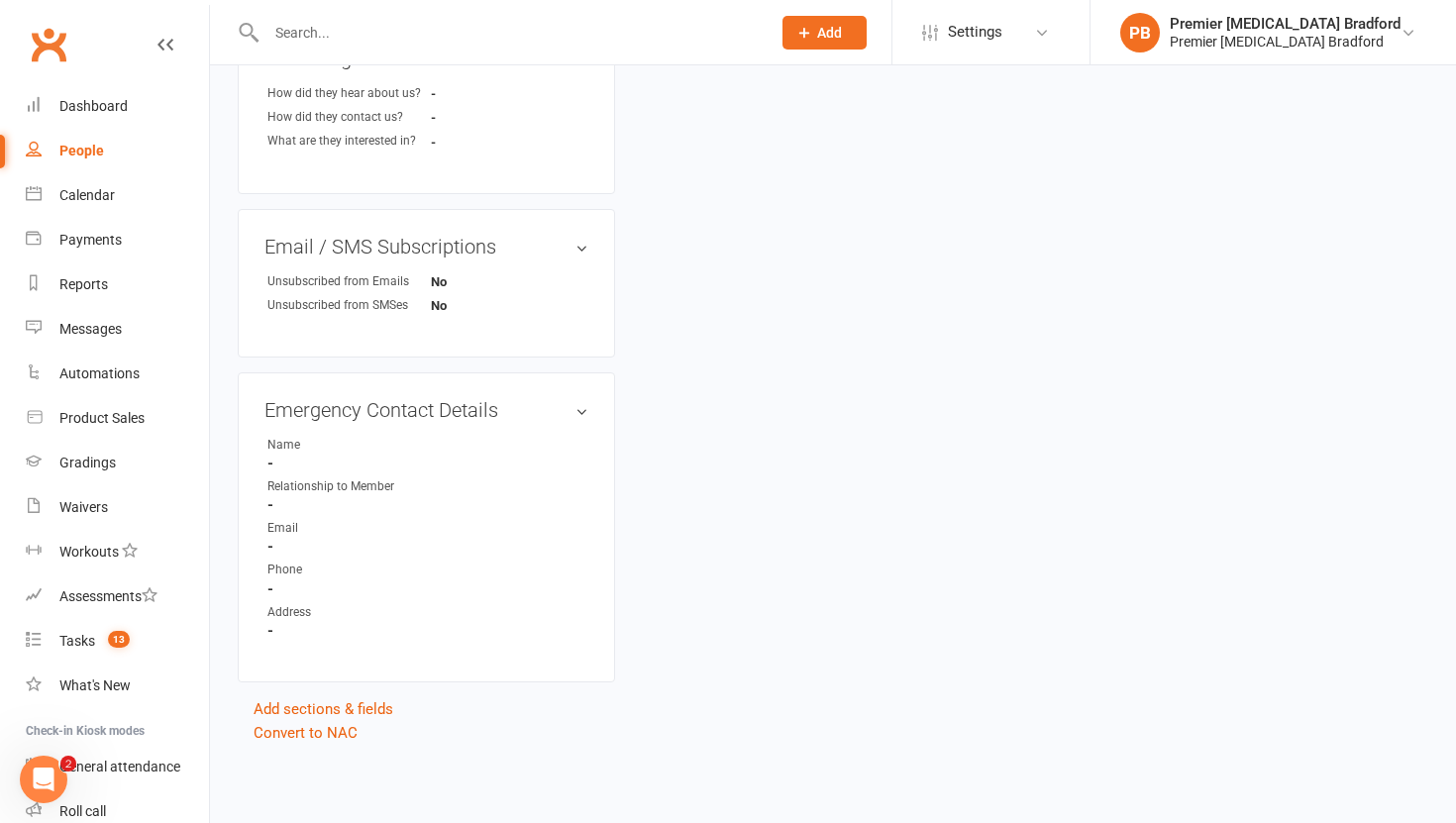 scroll, scrollTop: 0, scrollLeft: 0, axis: both 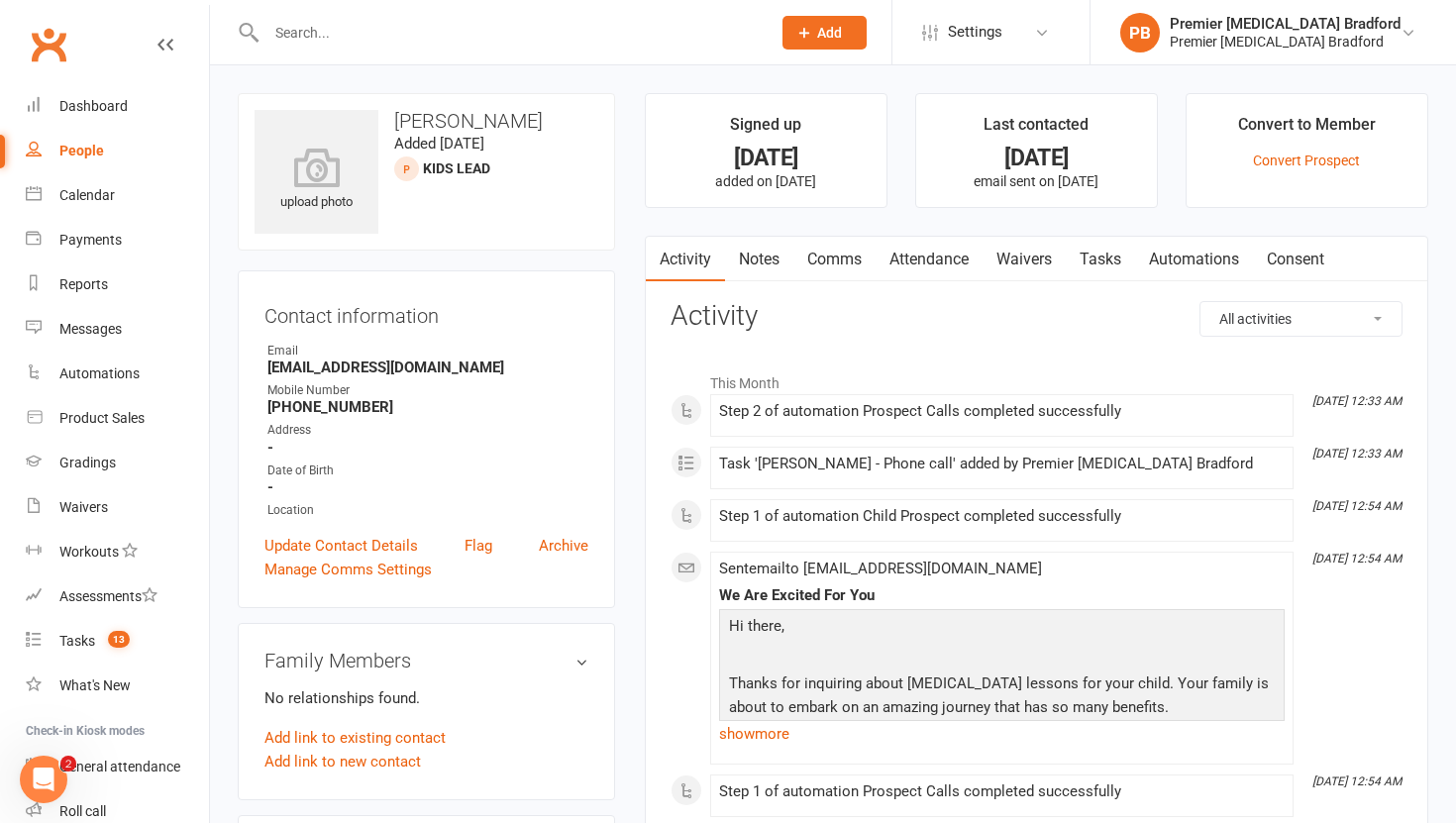 click on "Tasks" at bounding box center [1100, 259] 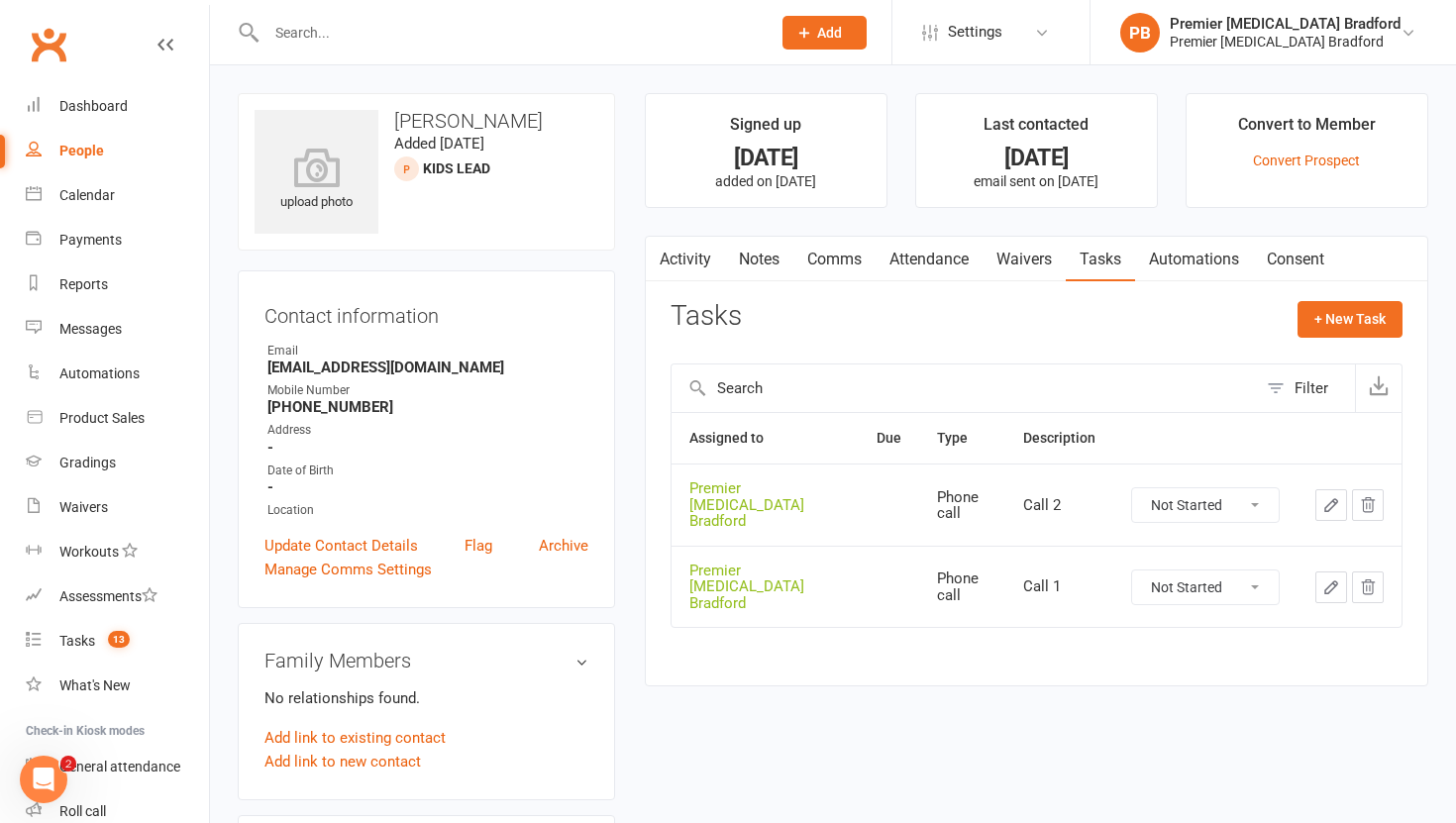 click on "Not Started In Progress Waiting Complete" at bounding box center [1205, 587] 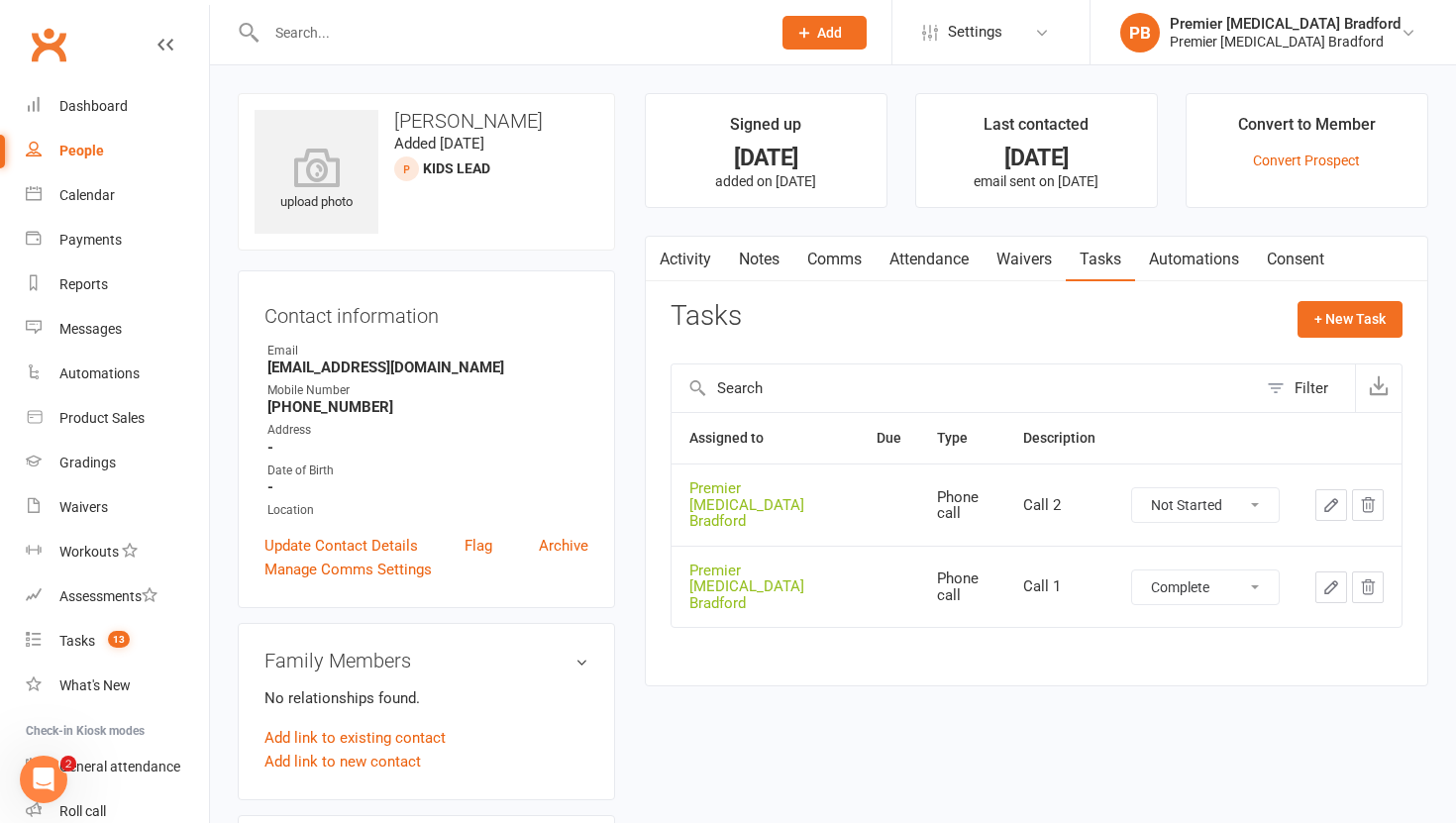 select on "unstarted" 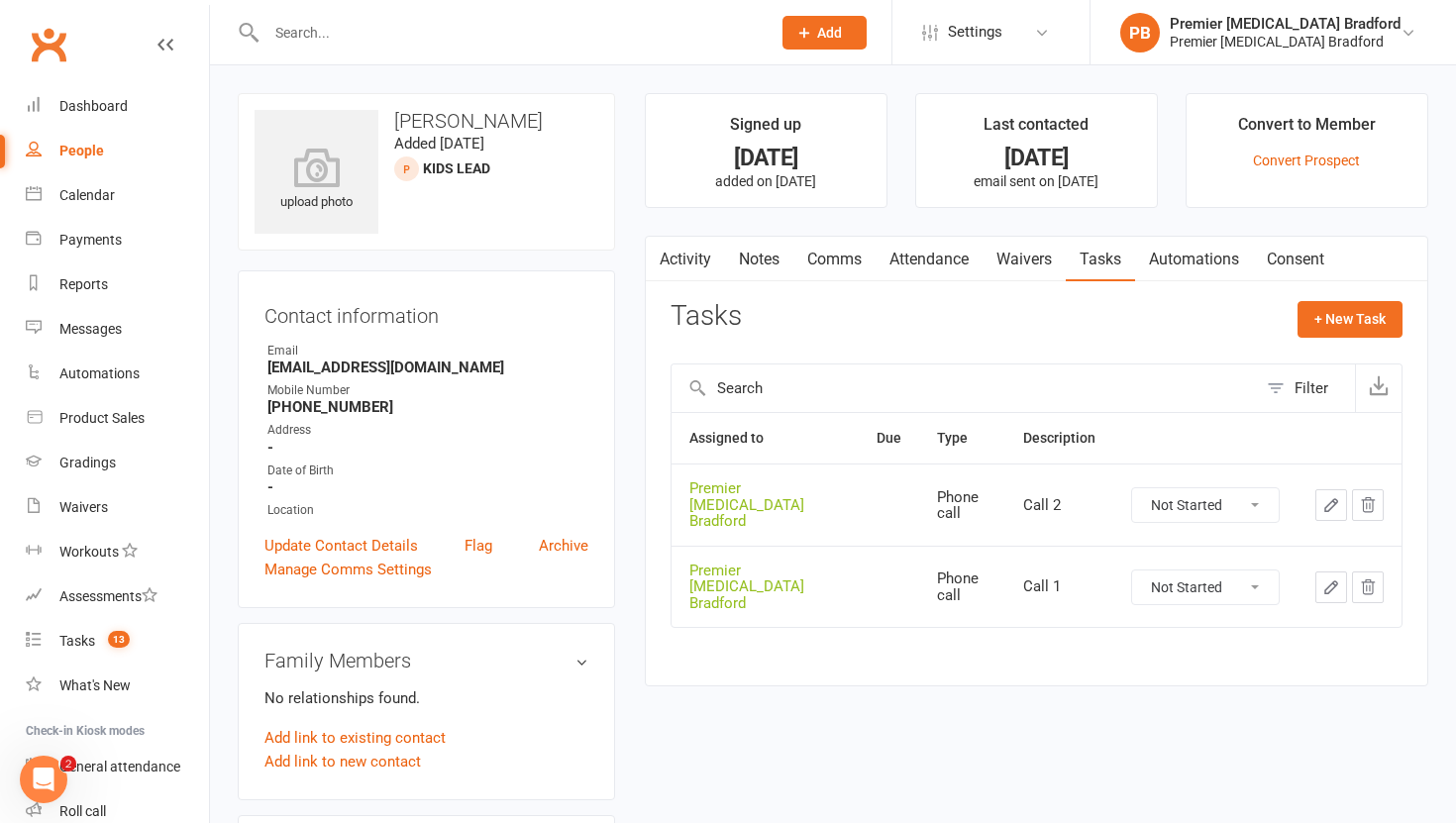 click on "Not Started In Progress Waiting Complete" at bounding box center [1205, 505] 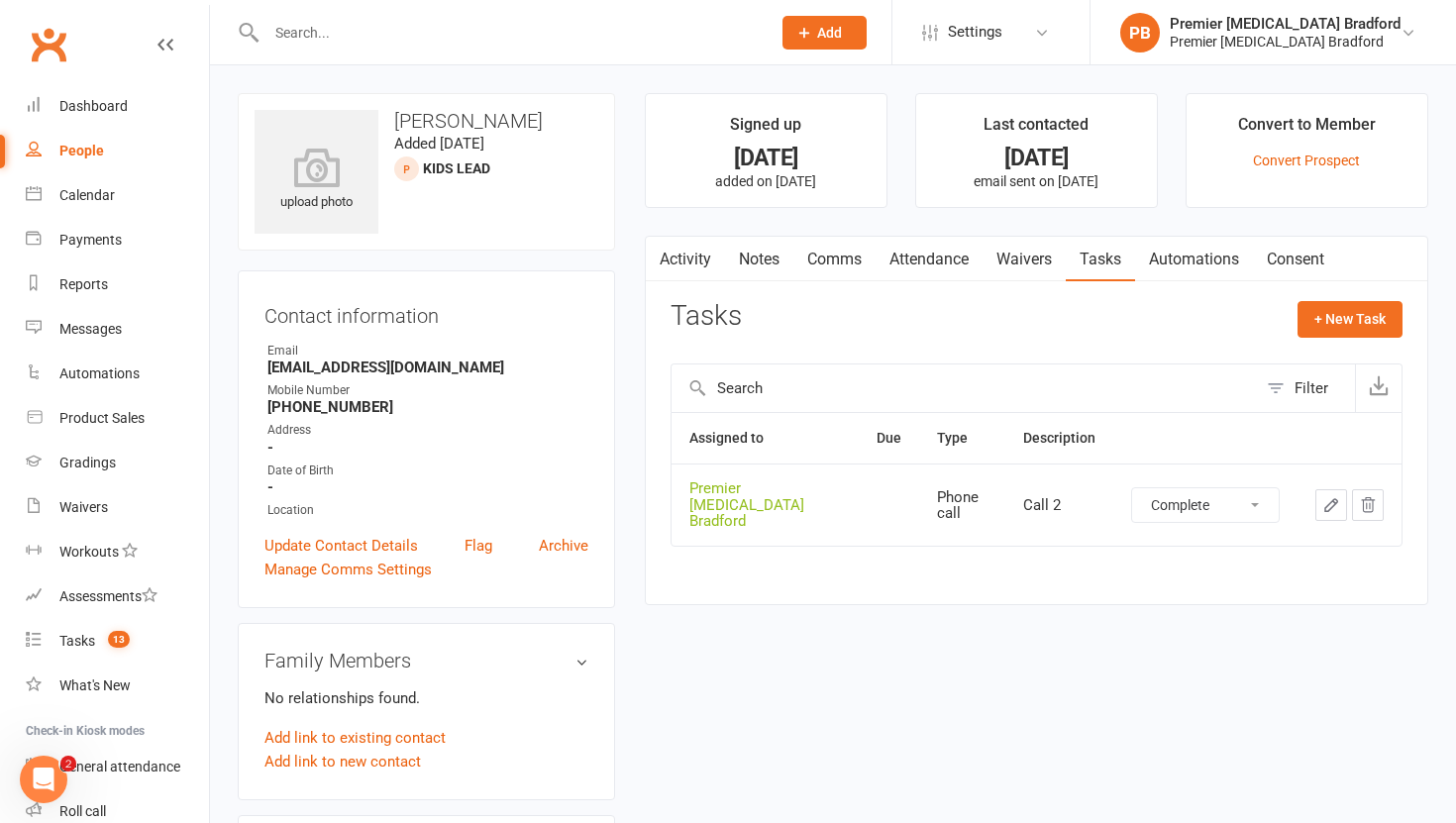 select on "unstarted" 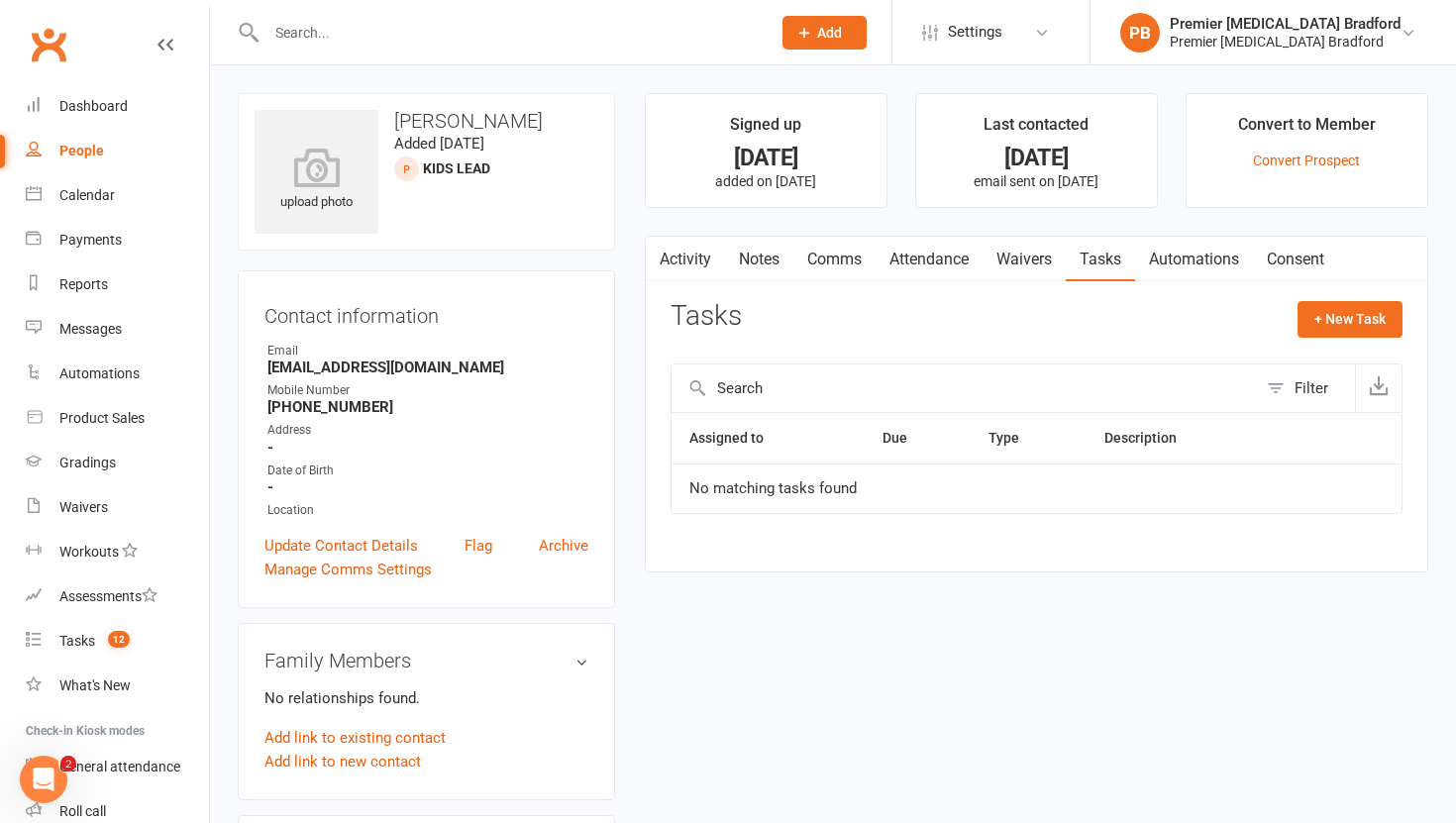 click on "Notes" at bounding box center (759, 259) 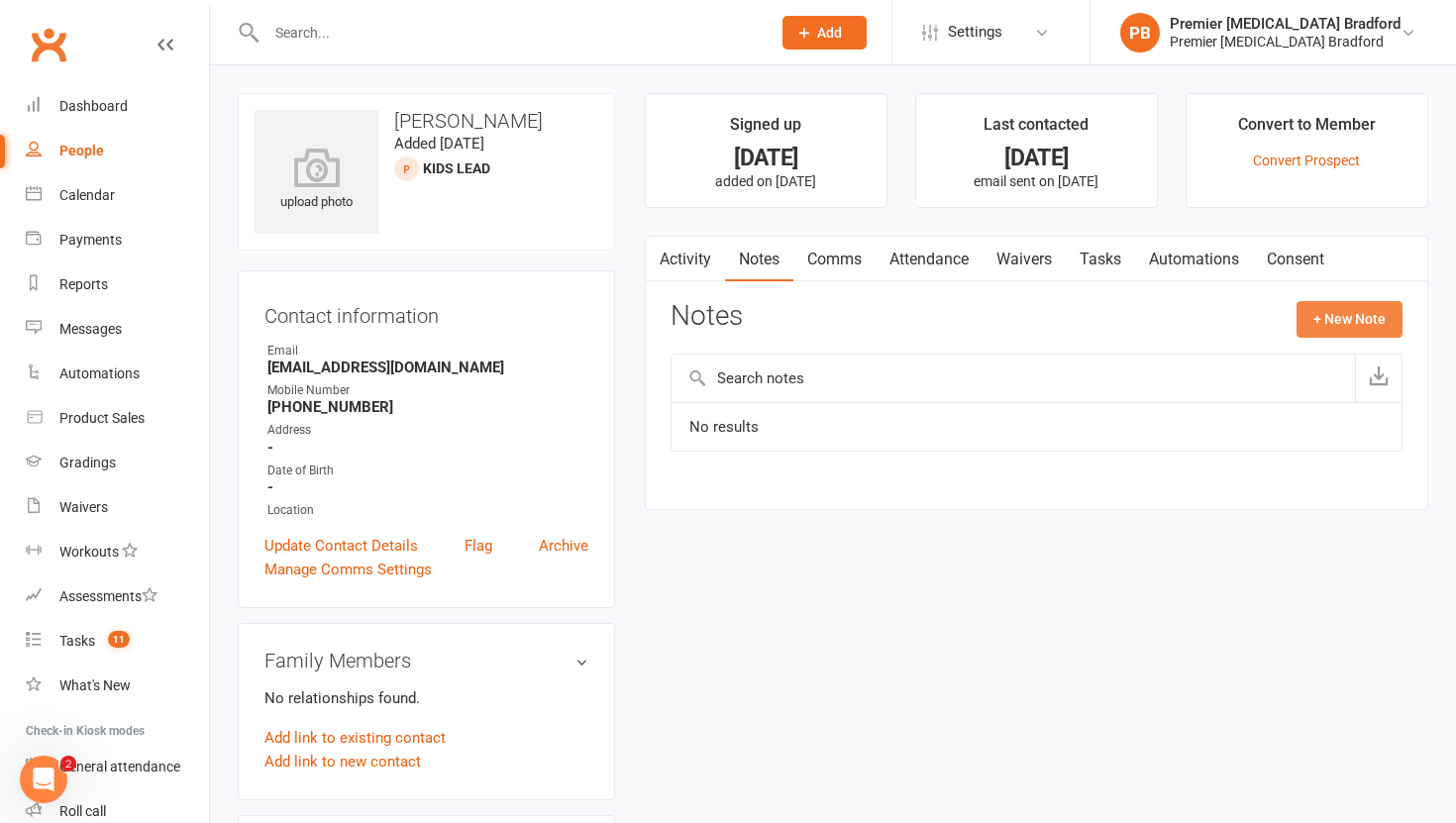 click on "+ New Note" at bounding box center (1349, 319) 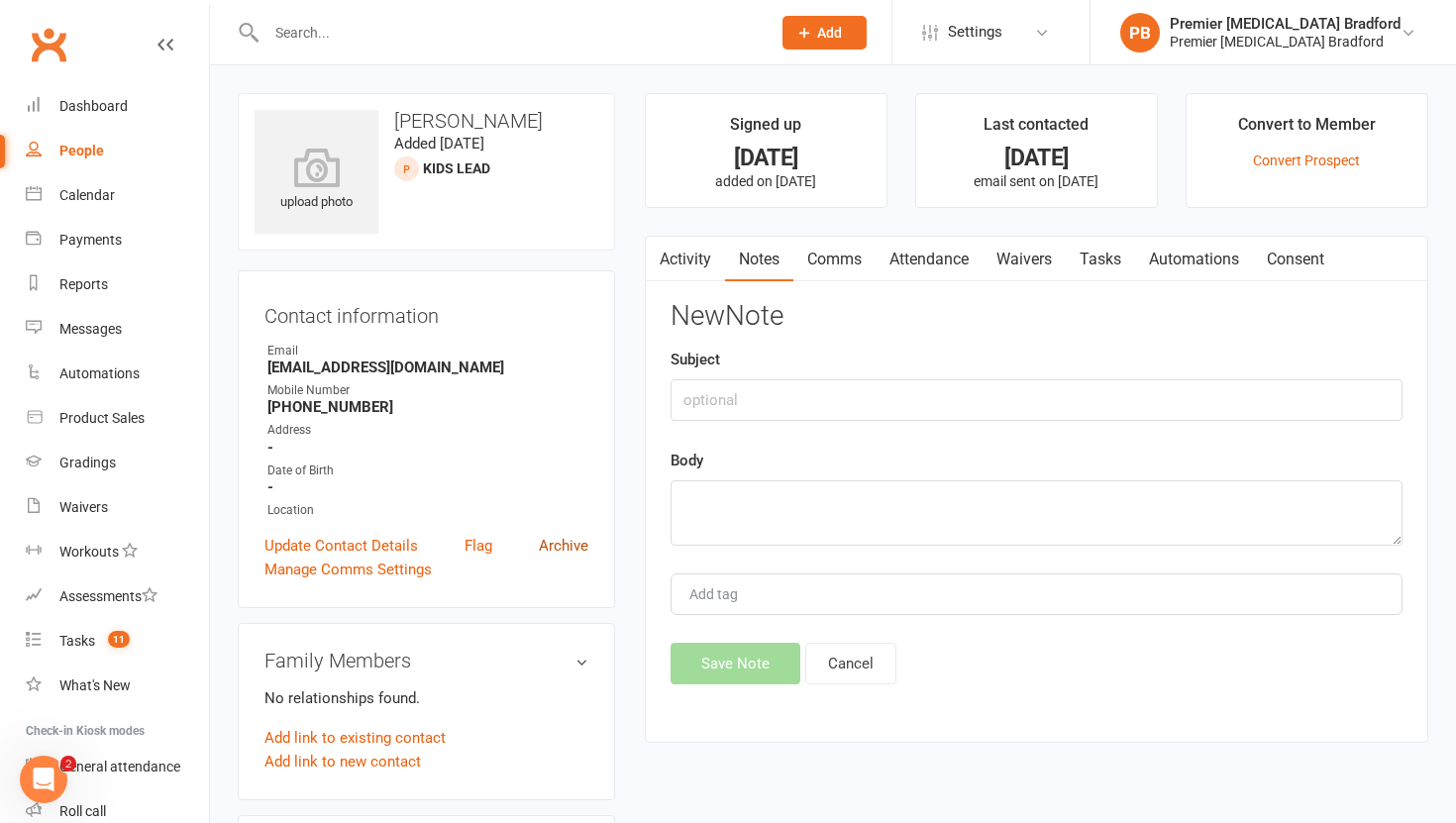 click on "Archive" at bounding box center (564, 546) 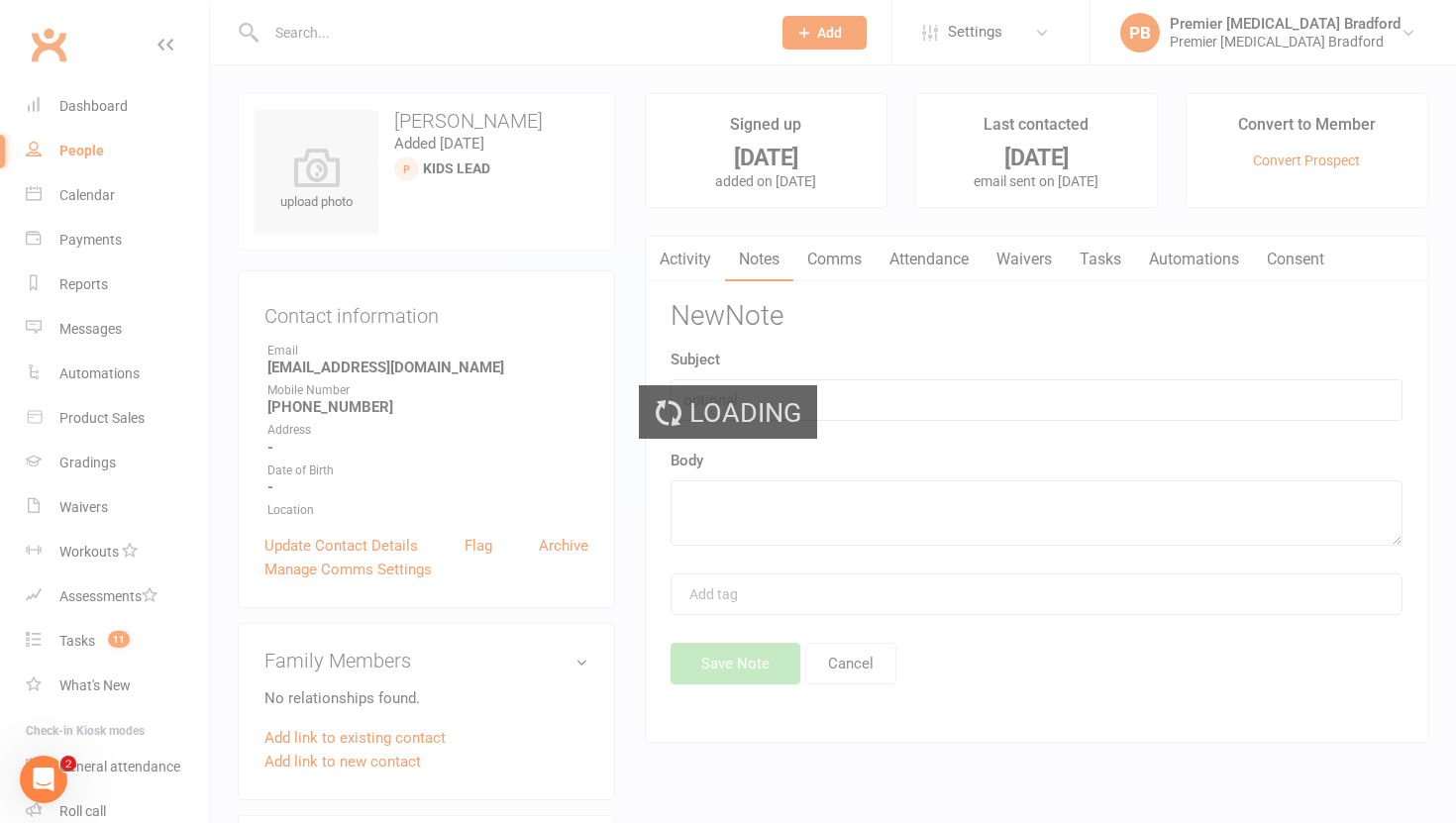 select on "100" 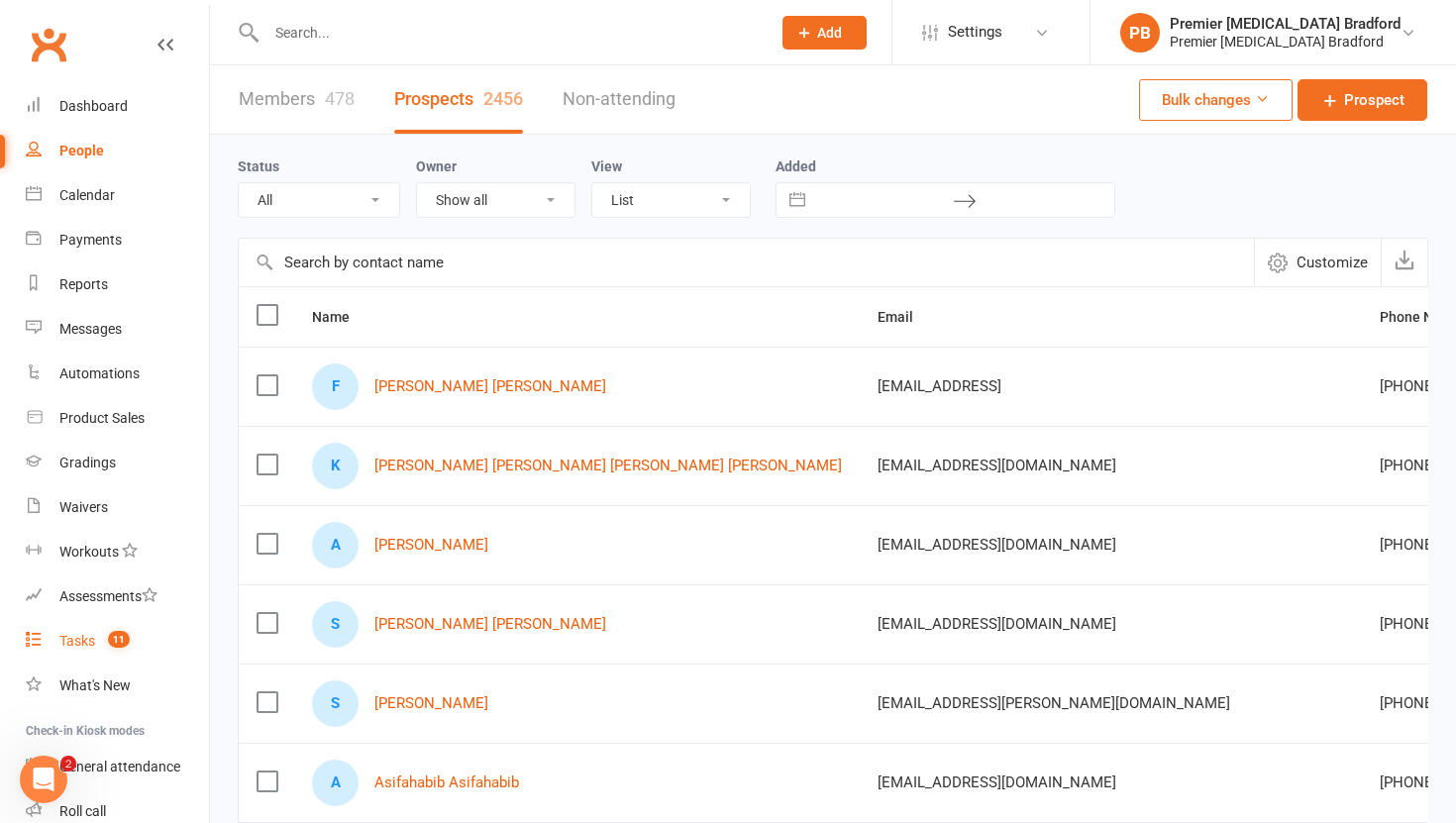 click on "Tasks   11" at bounding box center (117, 641) 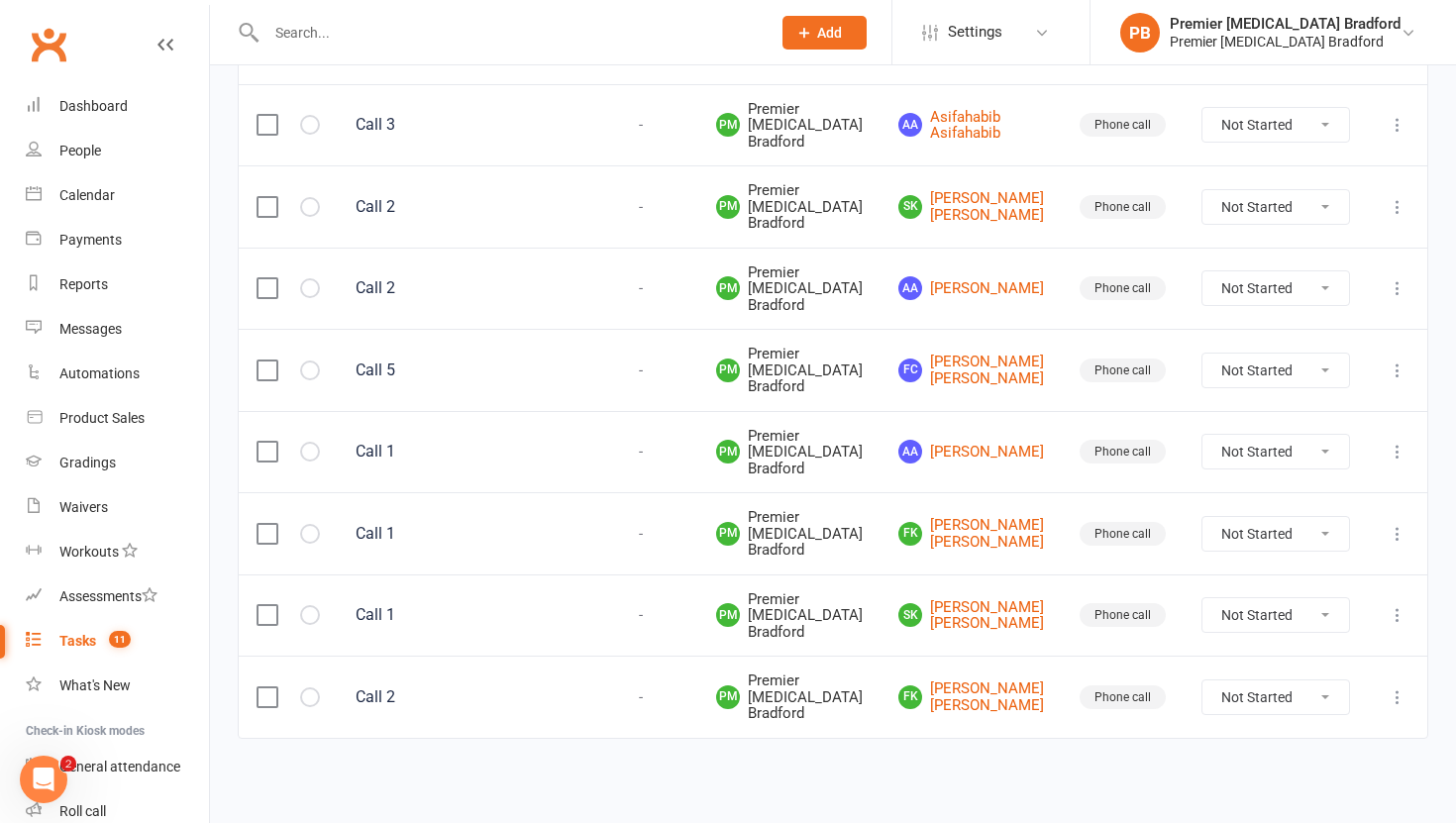 scroll, scrollTop: 713, scrollLeft: 0, axis: vertical 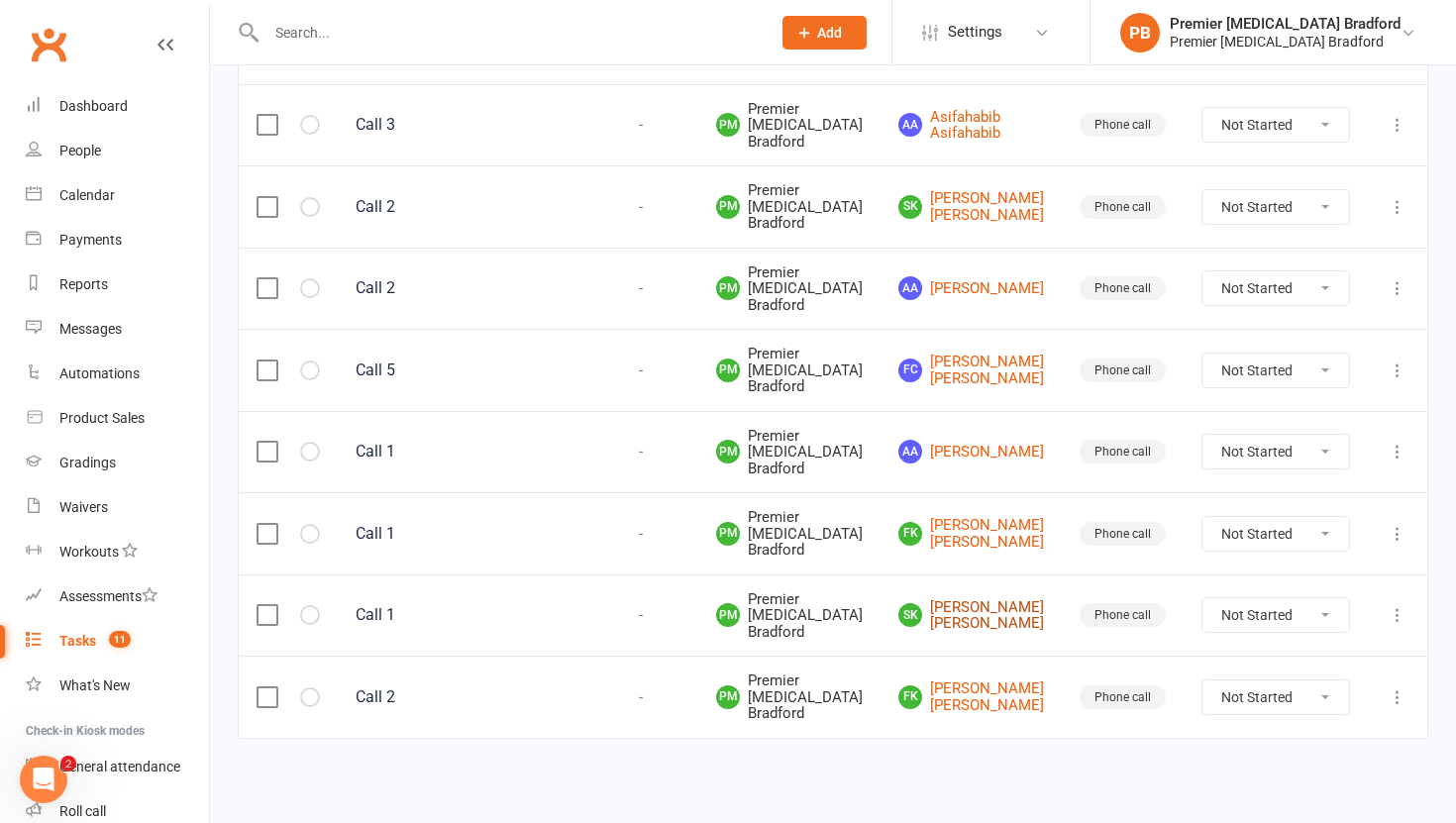 click on "SK Shaheen Kauser Shaheen Kauser" at bounding box center [971, 615] 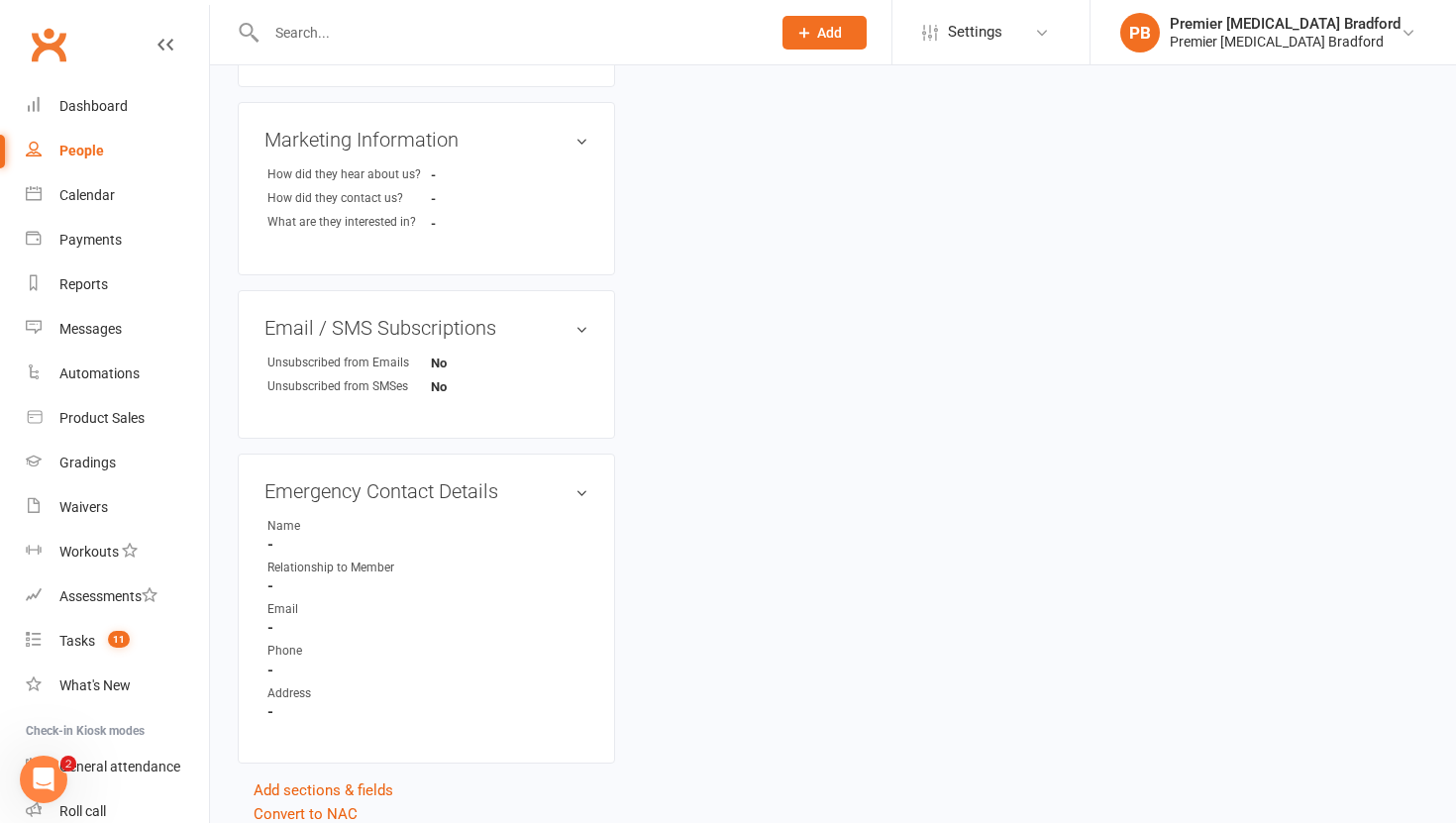 scroll, scrollTop: 0, scrollLeft: 0, axis: both 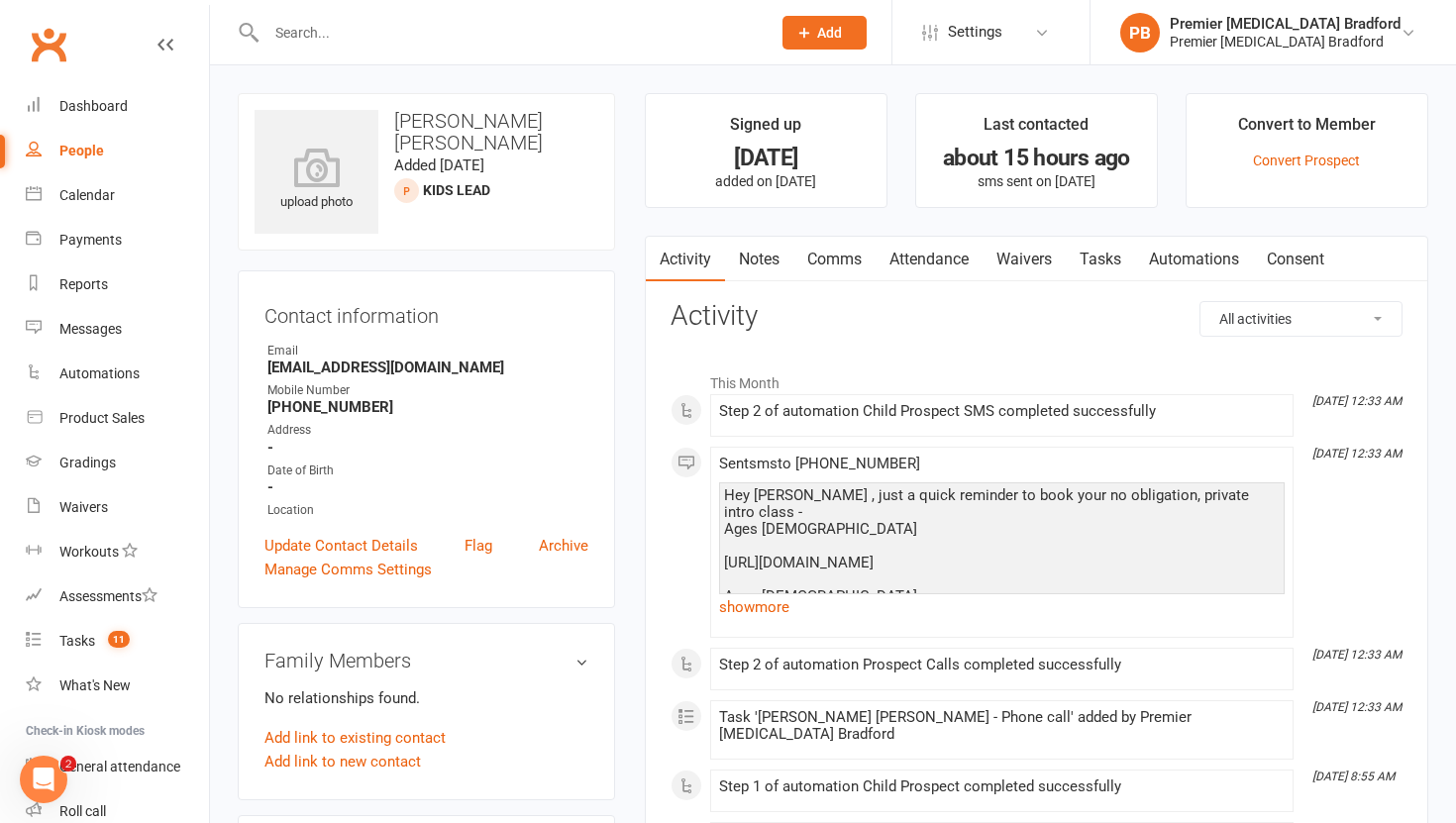 click on "Tasks" at bounding box center (1100, 259) 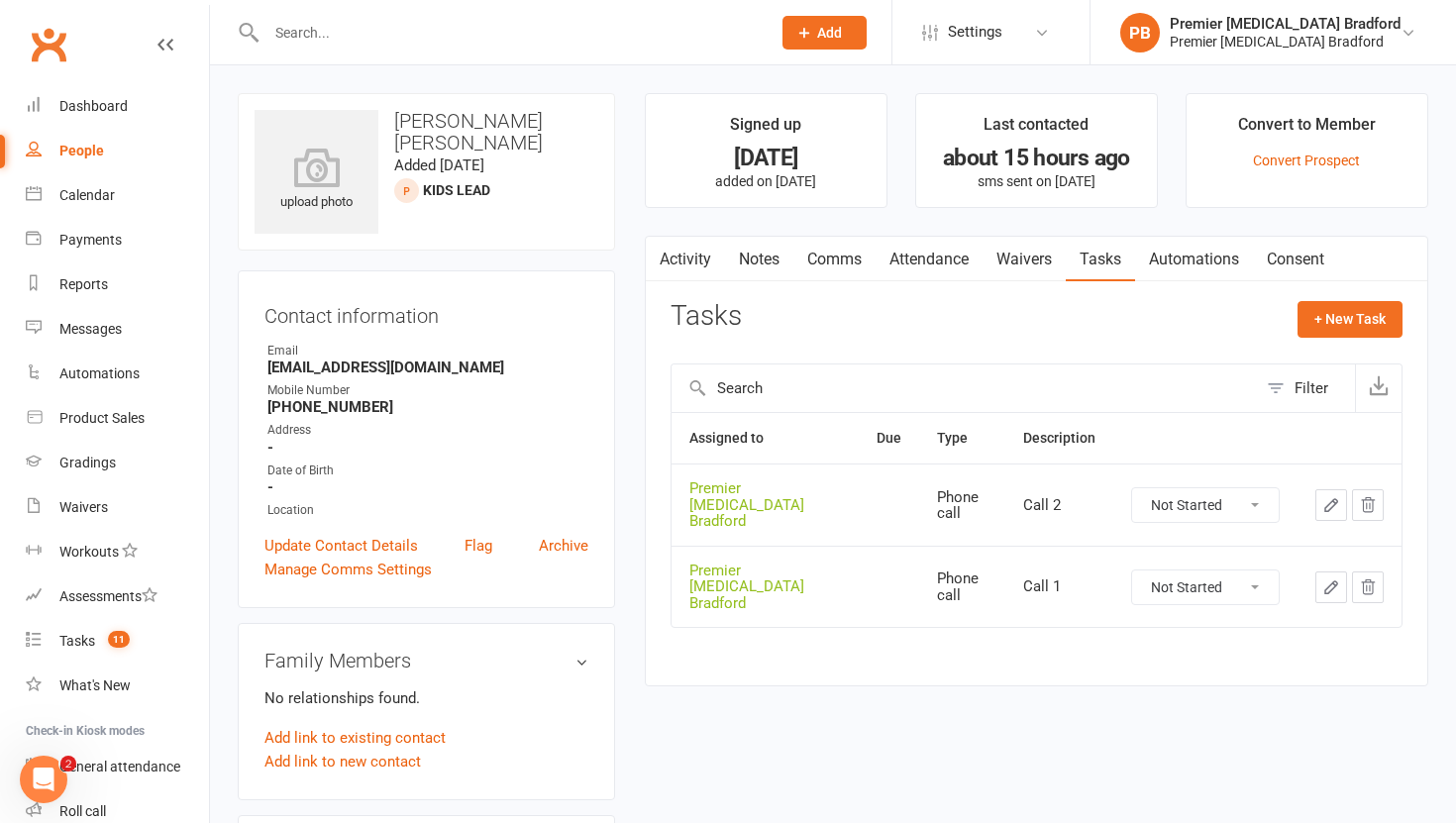 click on "Not Started In Progress Waiting Complete" at bounding box center [1205, 587] 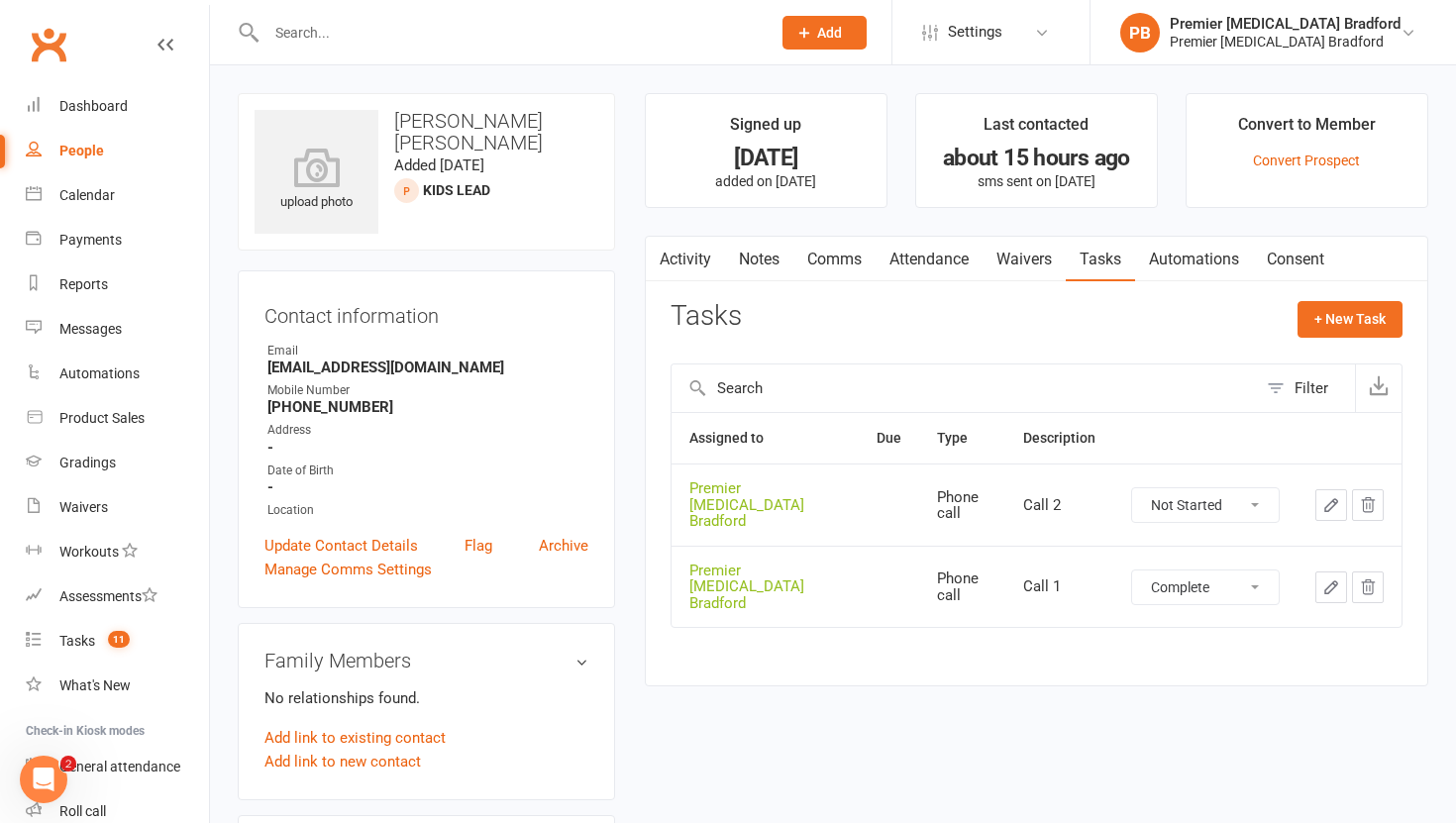 select on "unstarted" 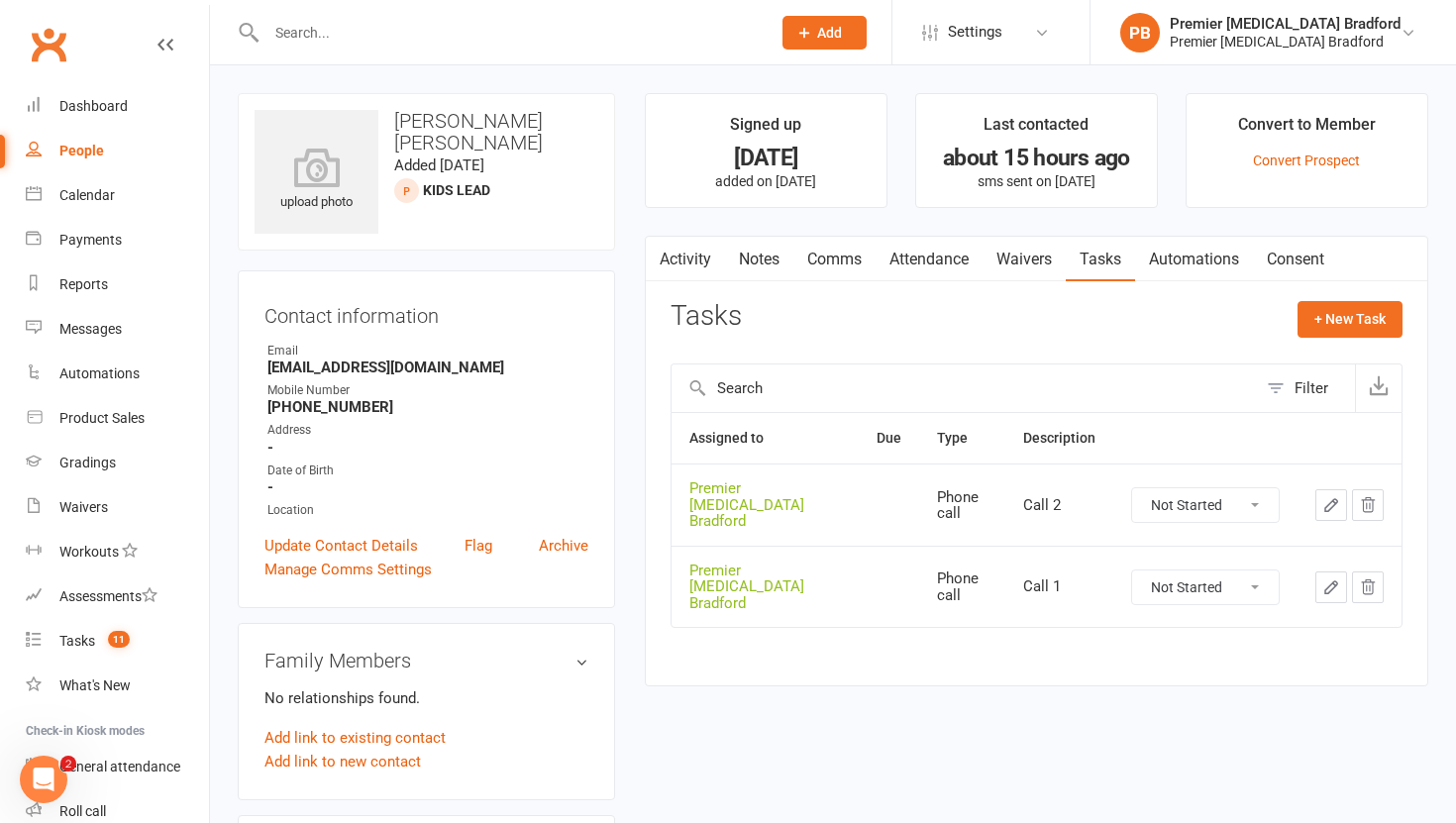 click on "Not Started In Progress Waiting Complete" at bounding box center (1205, 505) 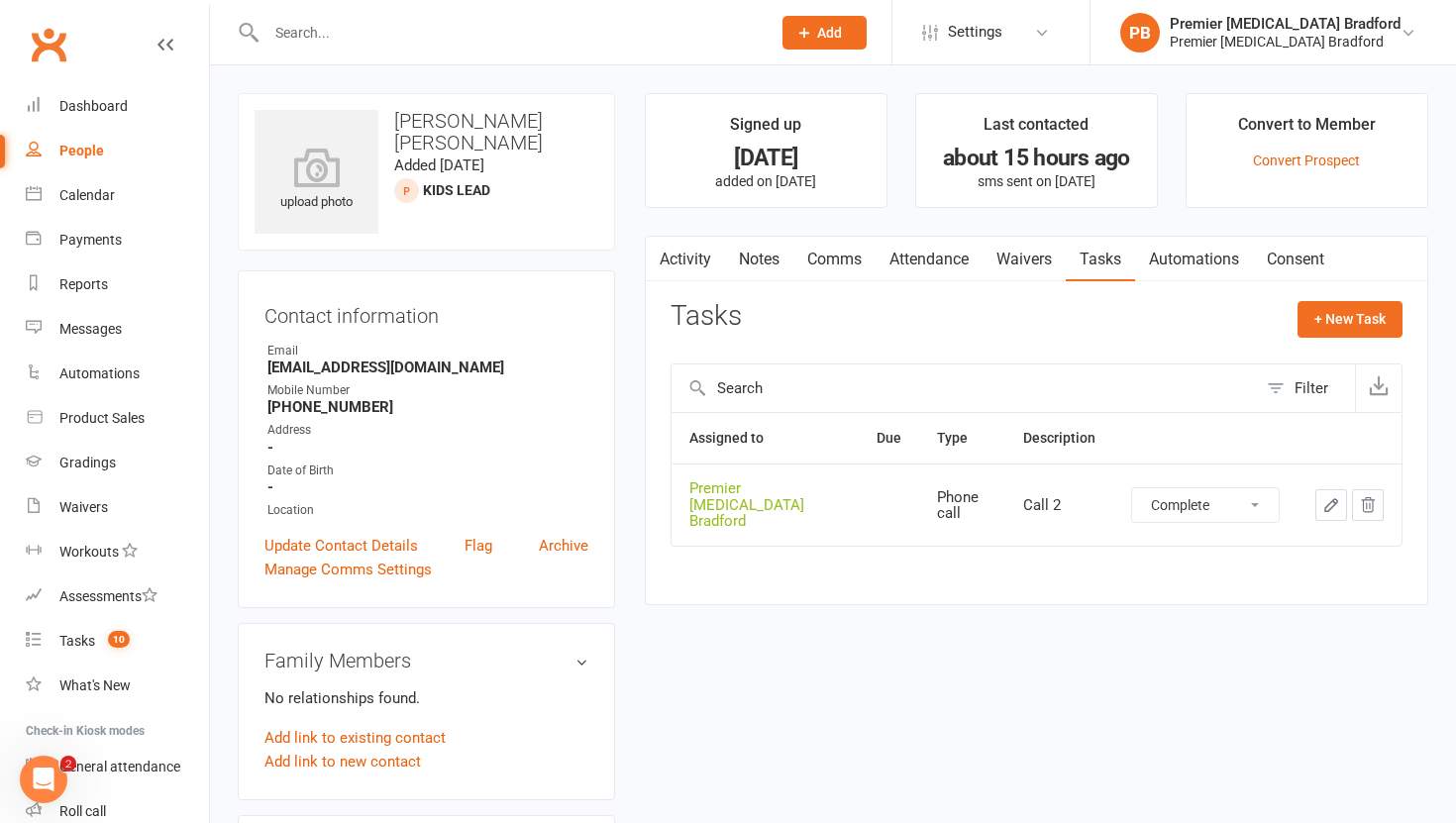 select on "unstarted" 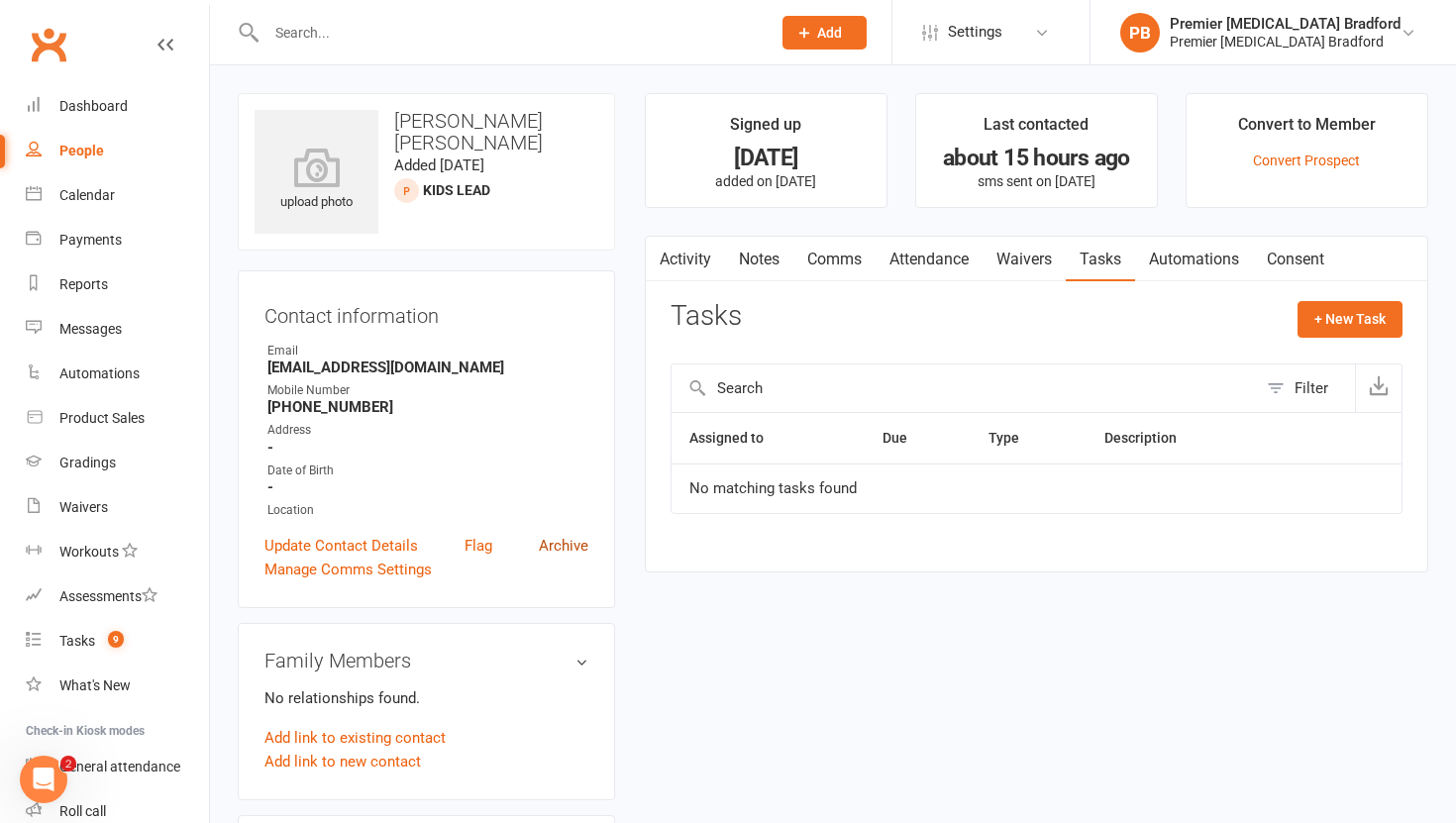 click on "Archive" at bounding box center (564, 546) 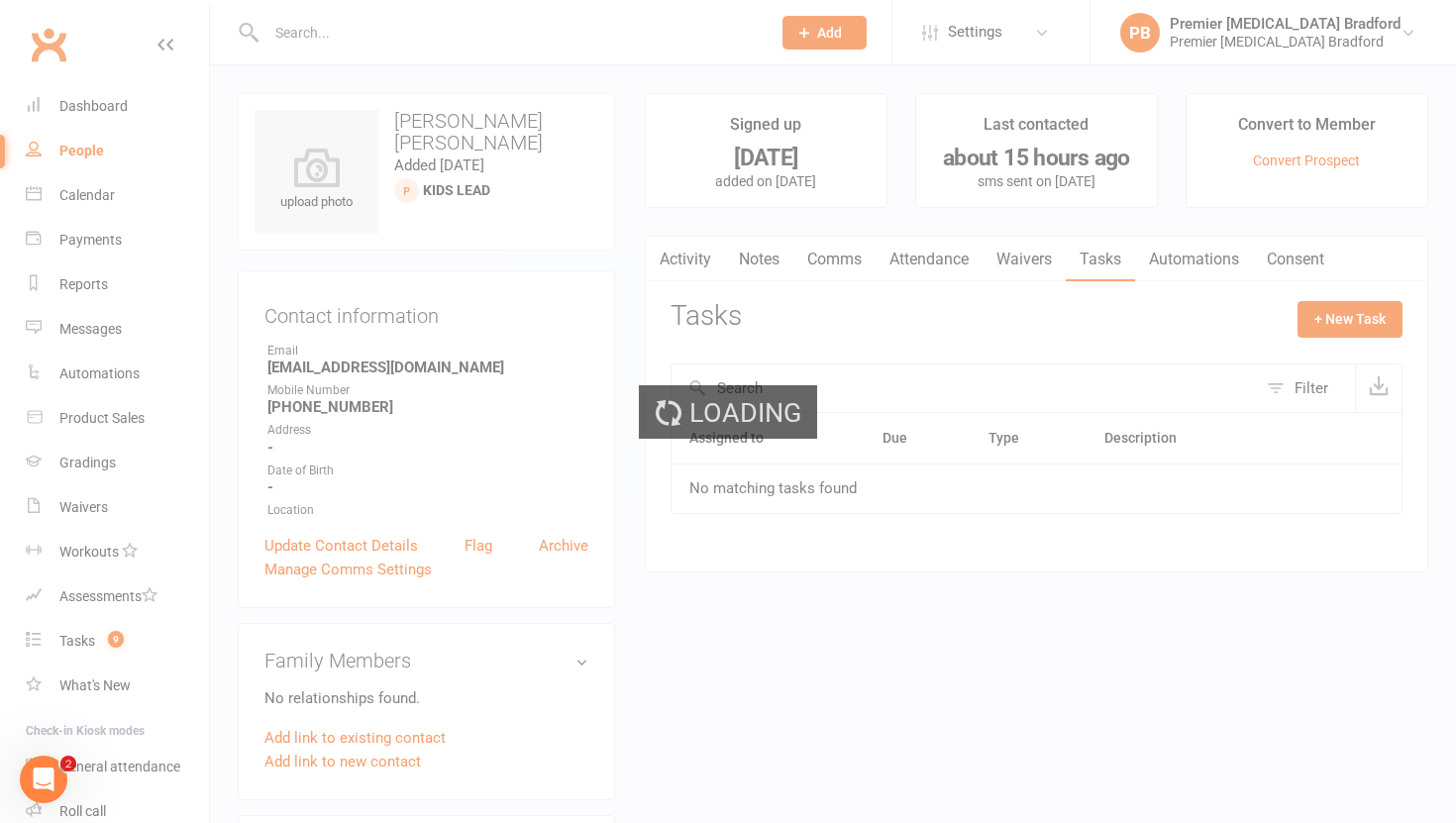 select on "100" 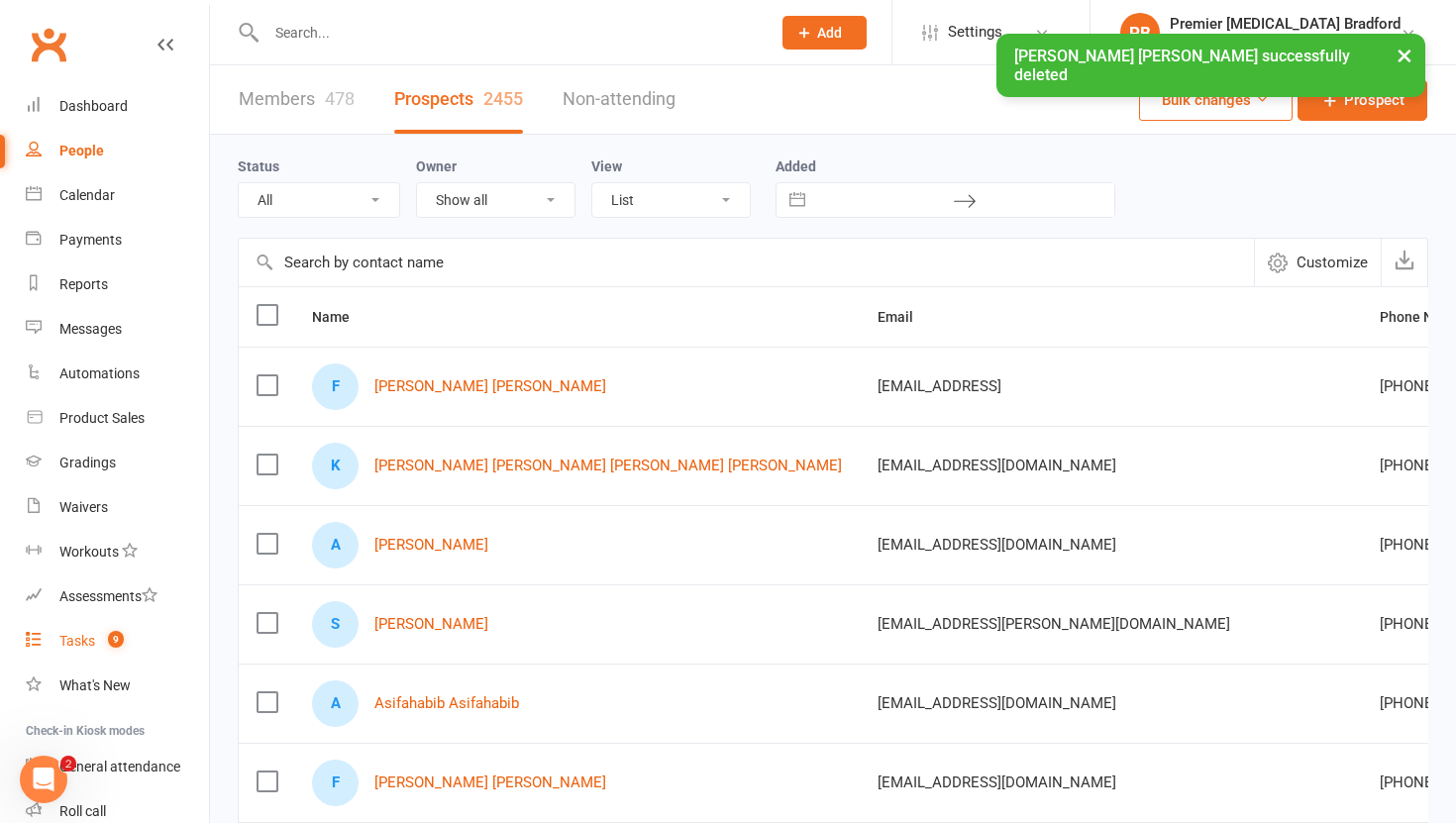 click on "Tasks" at bounding box center [77, 641] 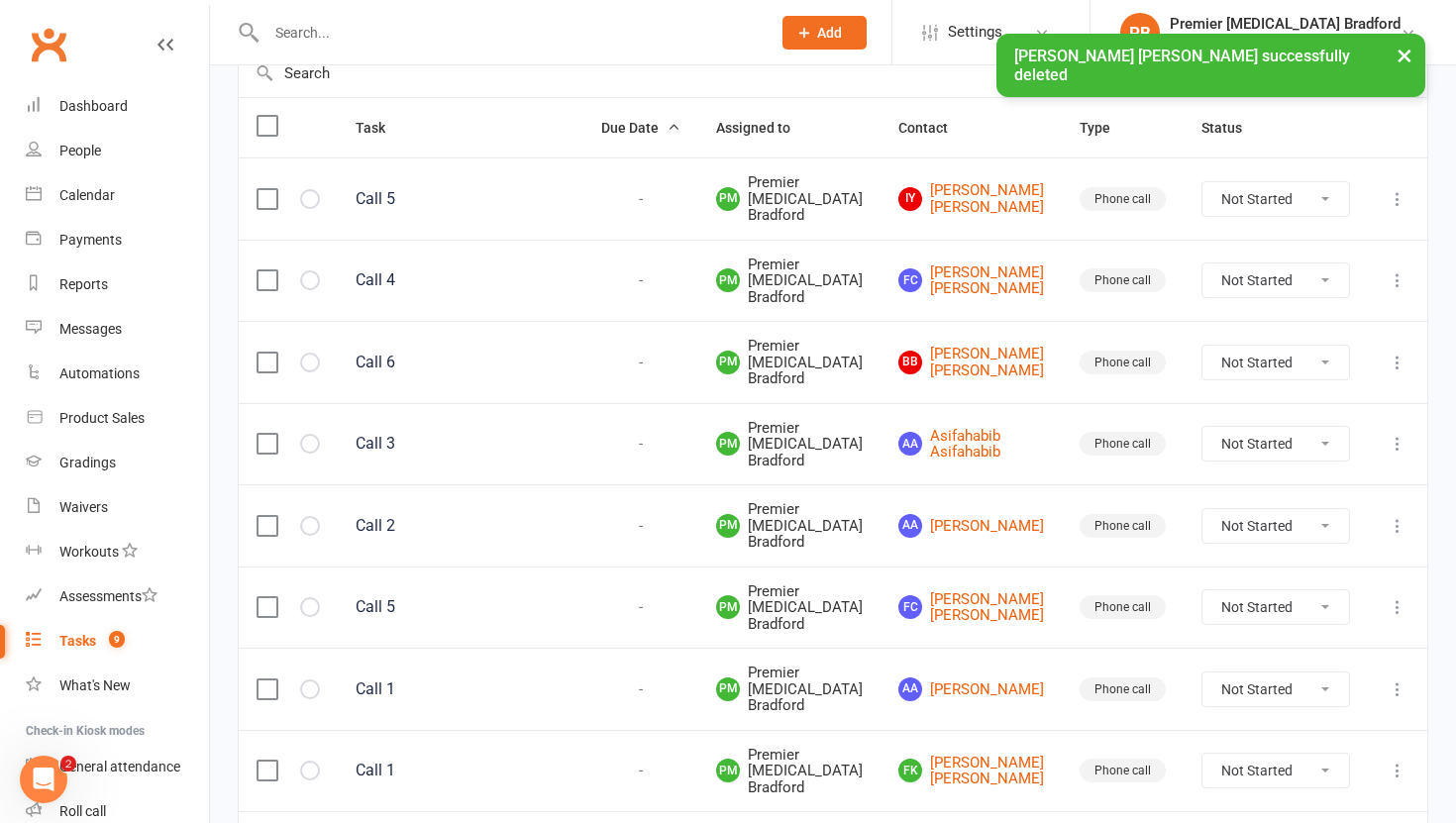 scroll, scrollTop: 213, scrollLeft: 0, axis: vertical 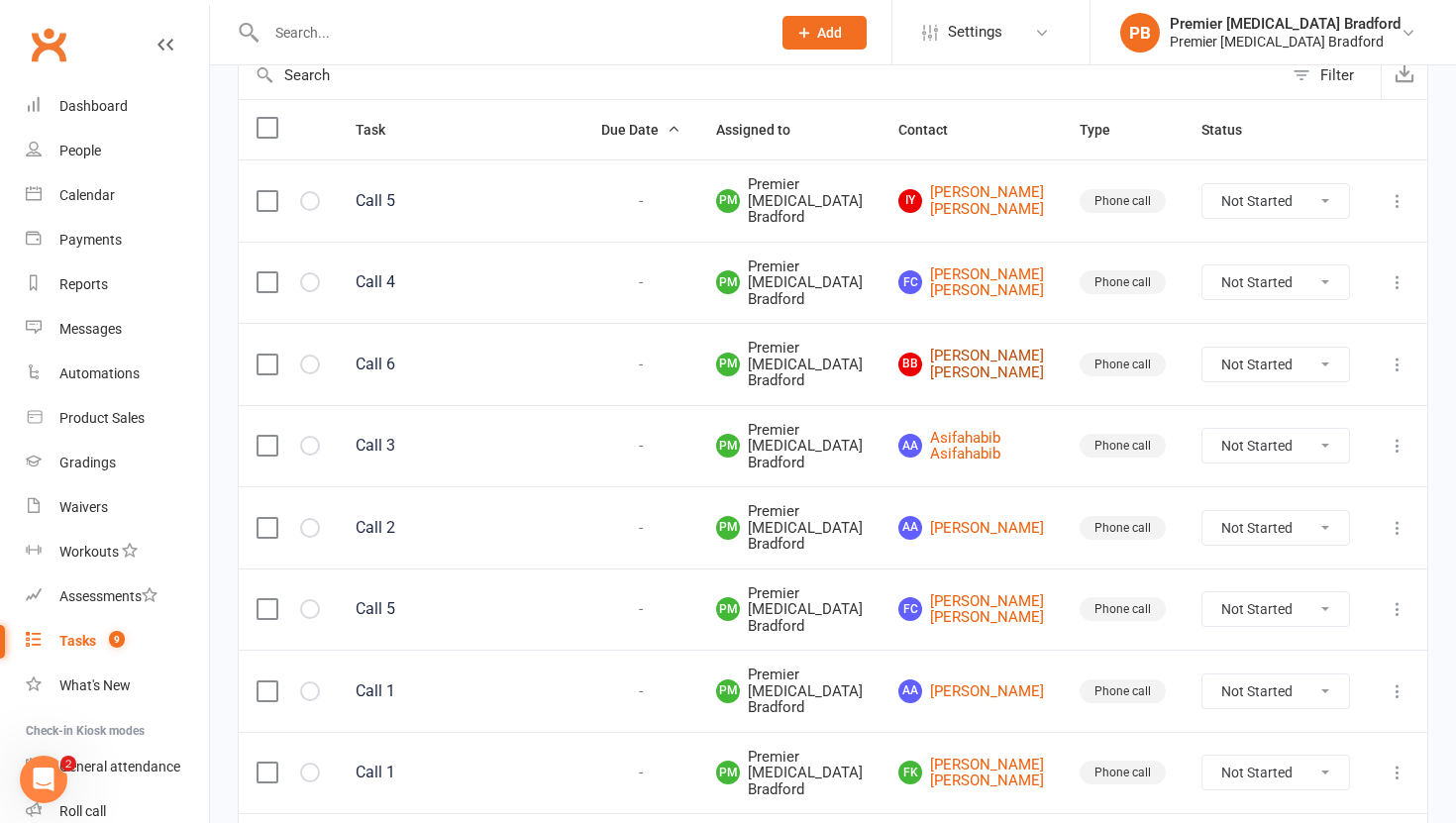 click on "BB Biola Busari Biola Busari" at bounding box center (971, 363) 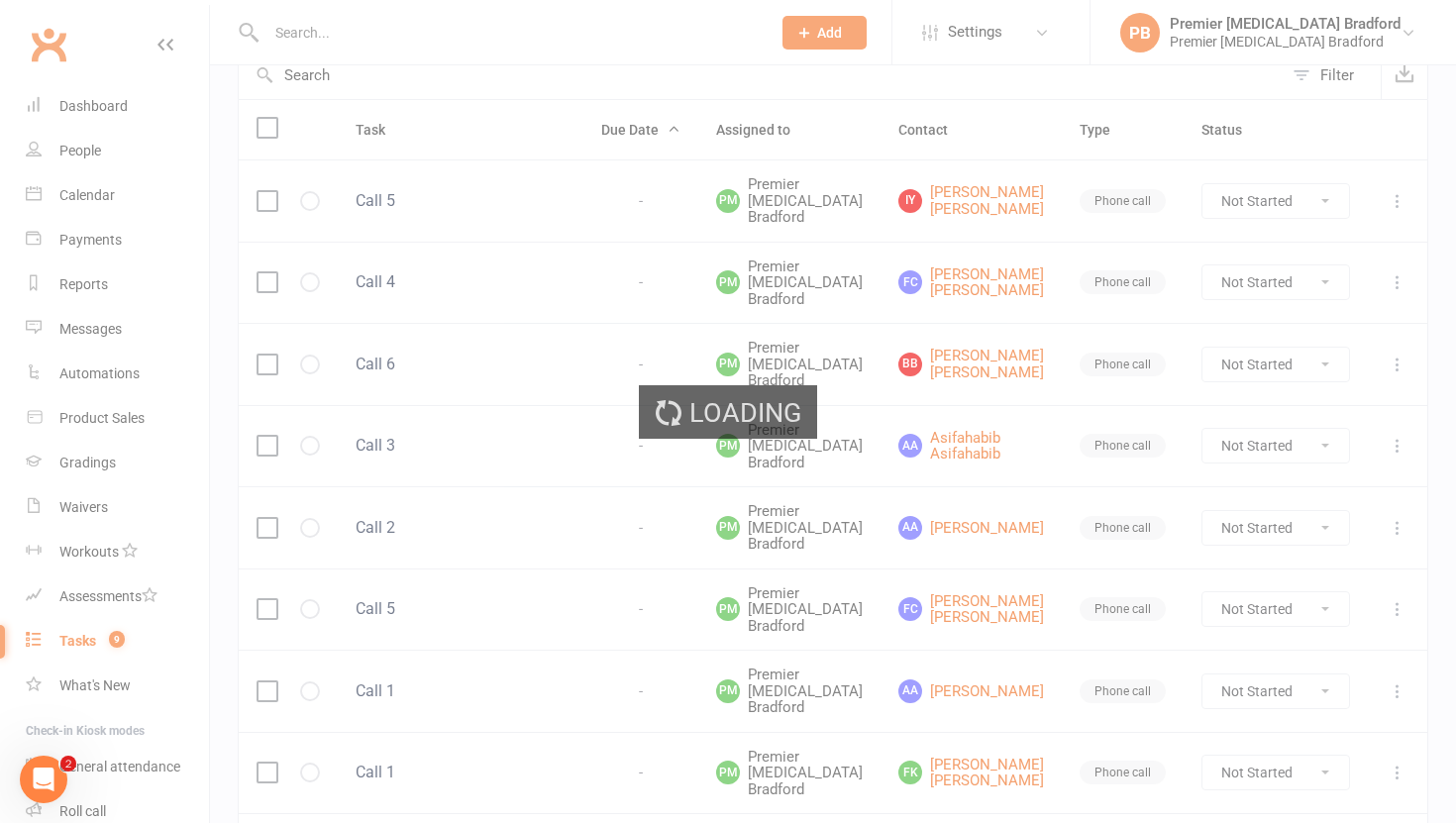 scroll, scrollTop: 0, scrollLeft: 0, axis: both 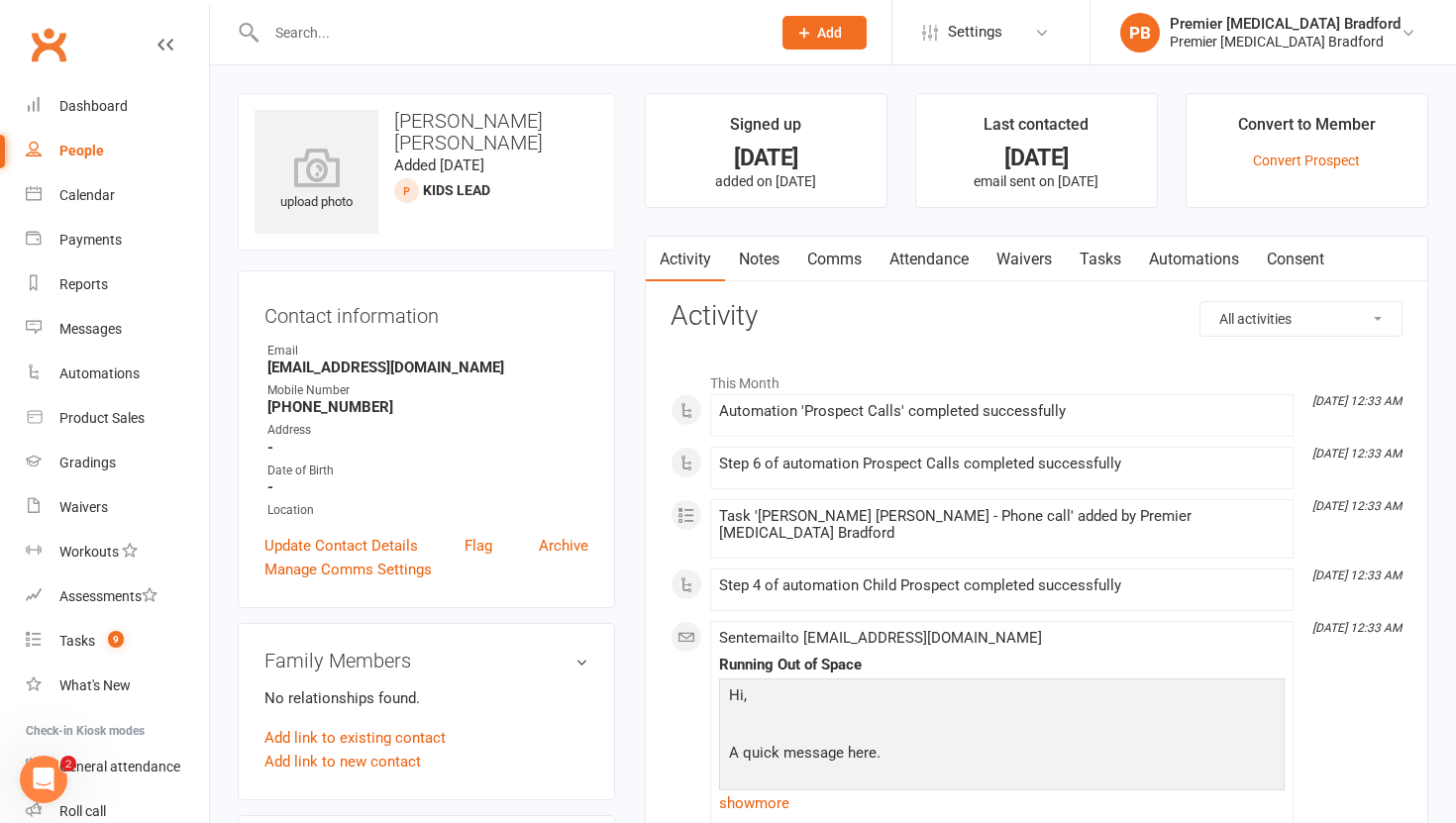 click on "Tasks" at bounding box center (1100, 259) 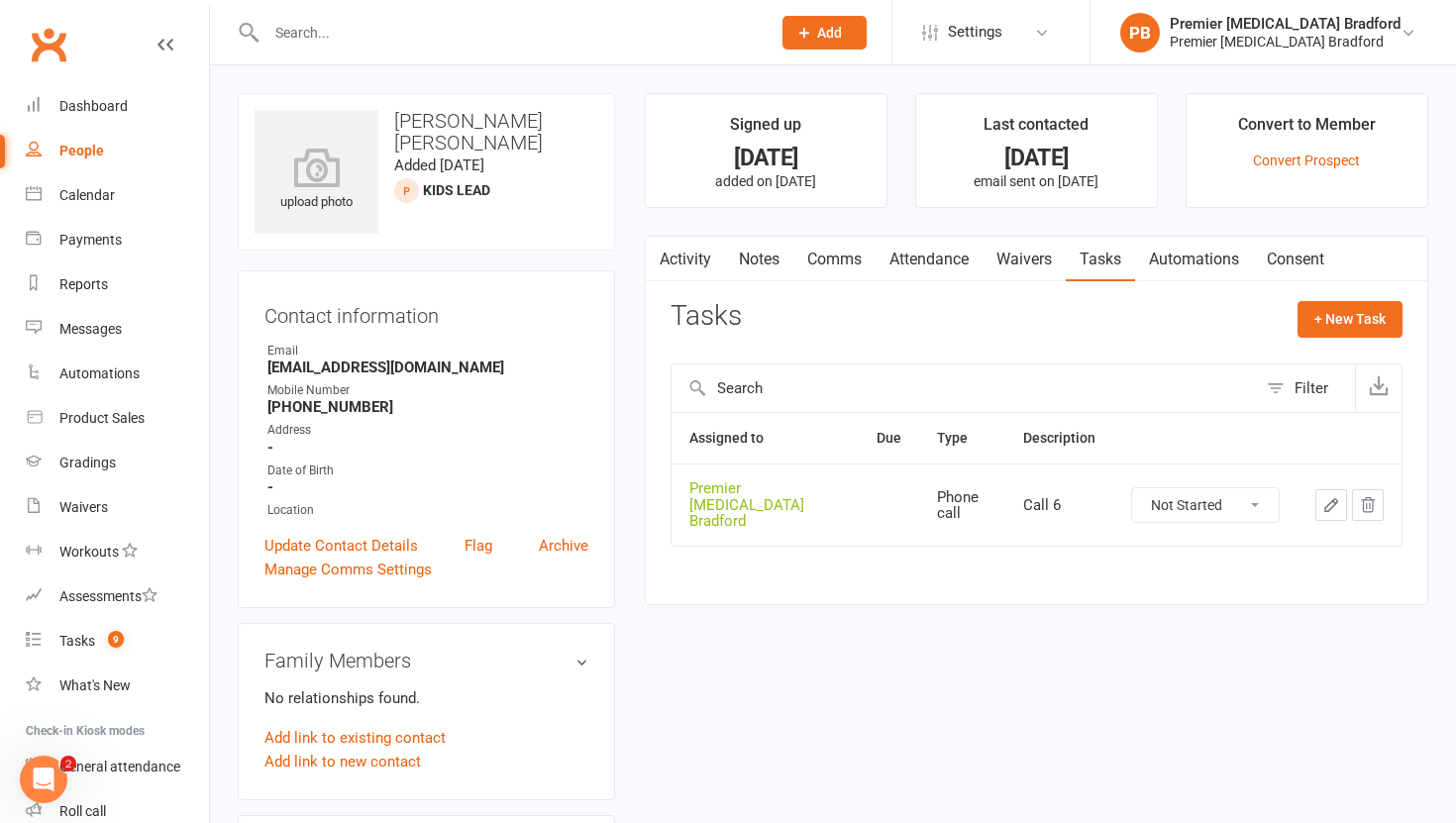 click on "Not Started In Progress Waiting Complete" at bounding box center (1205, 505) 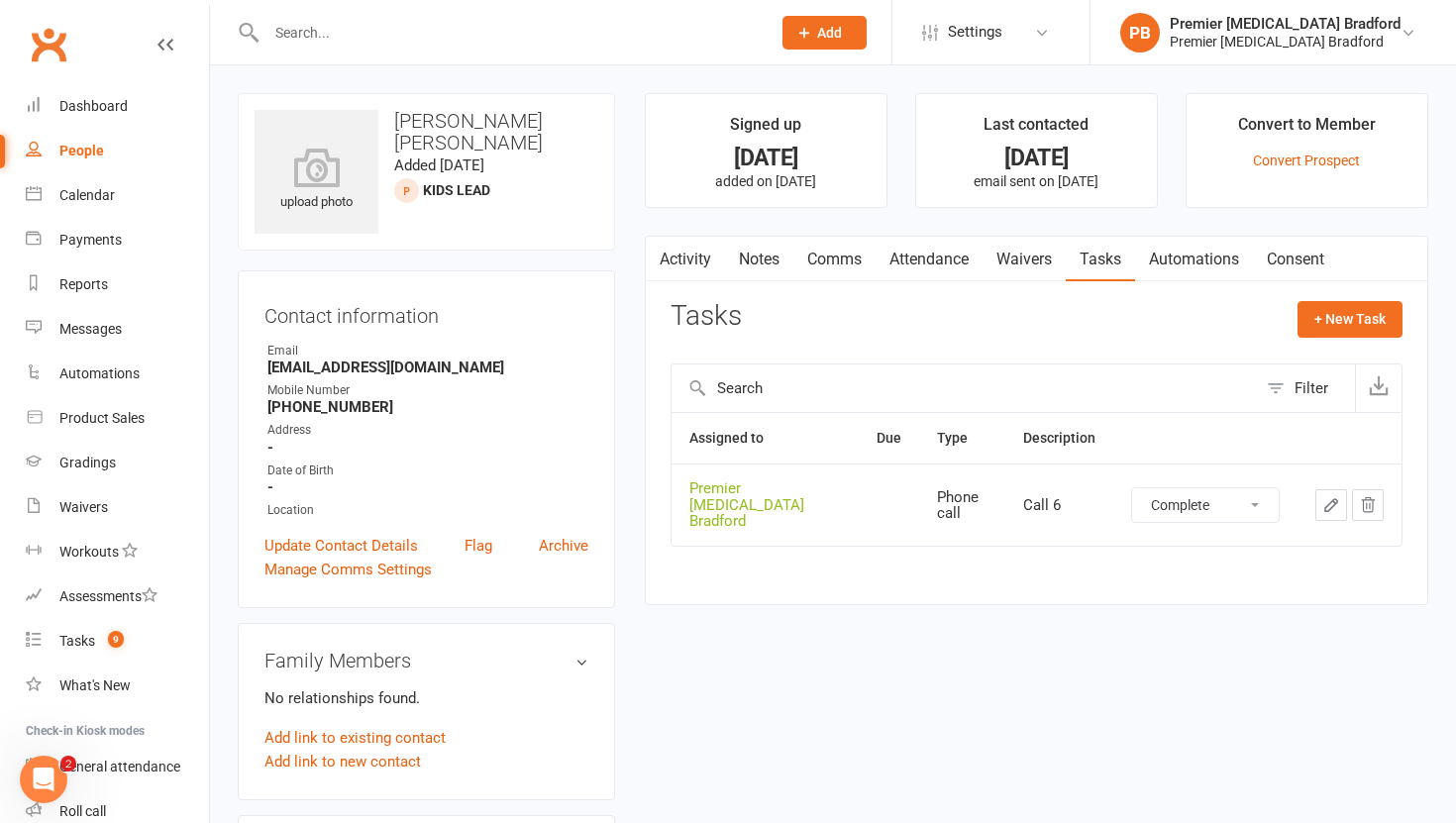 select on "unstarted" 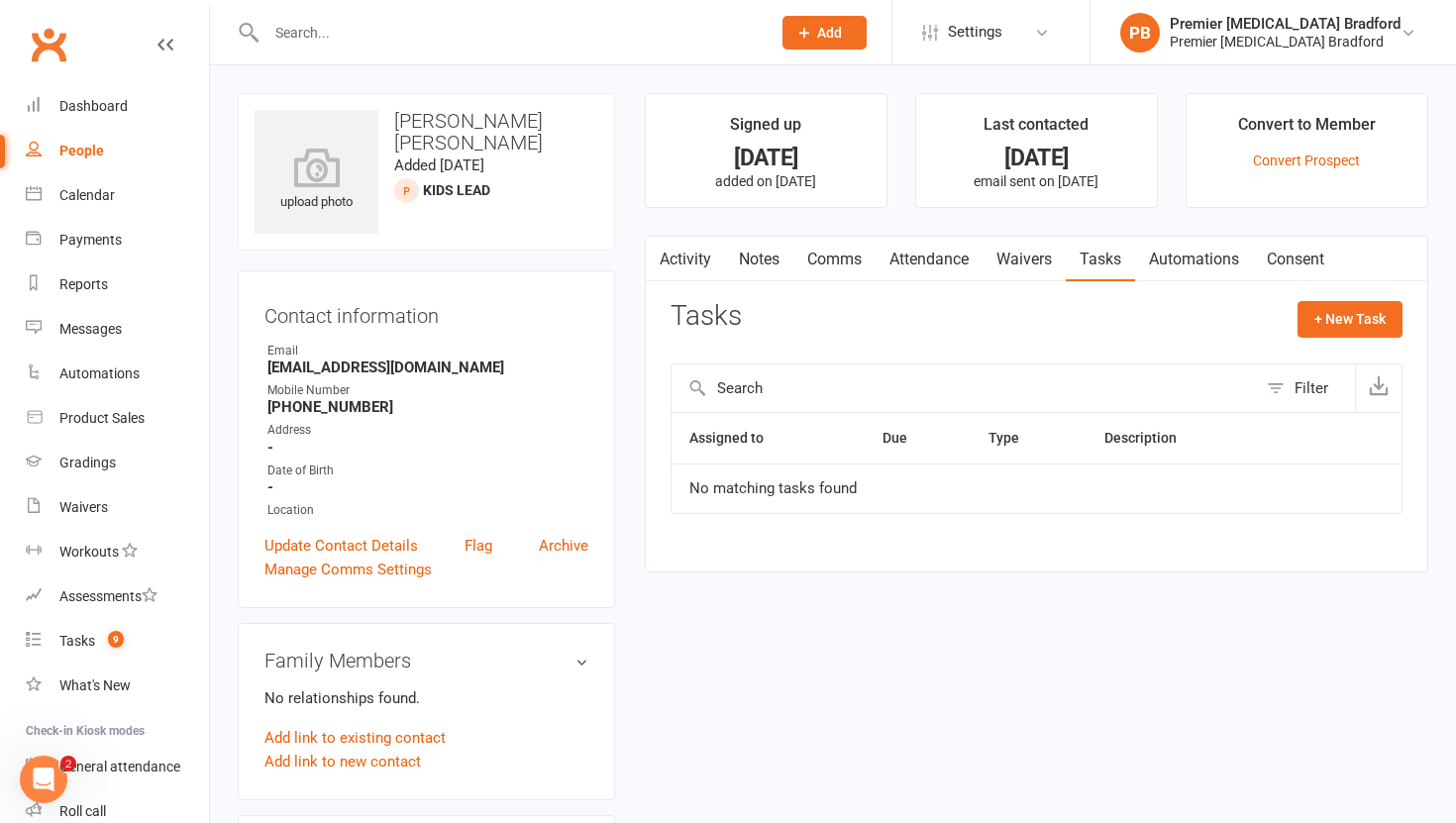 click on "Notes" at bounding box center [759, 259] 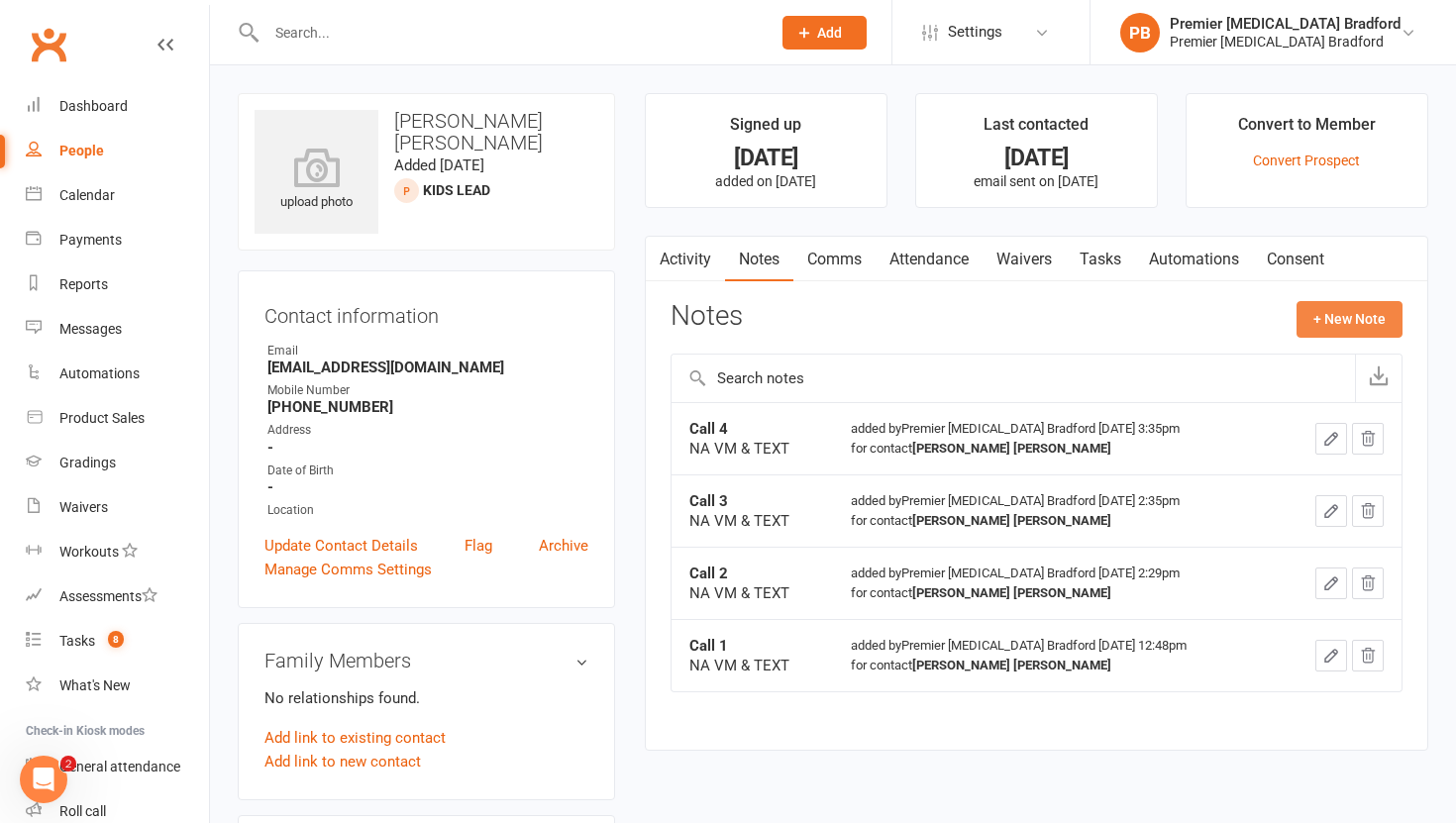 click on "+ New Note" at bounding box center [1349, 319] 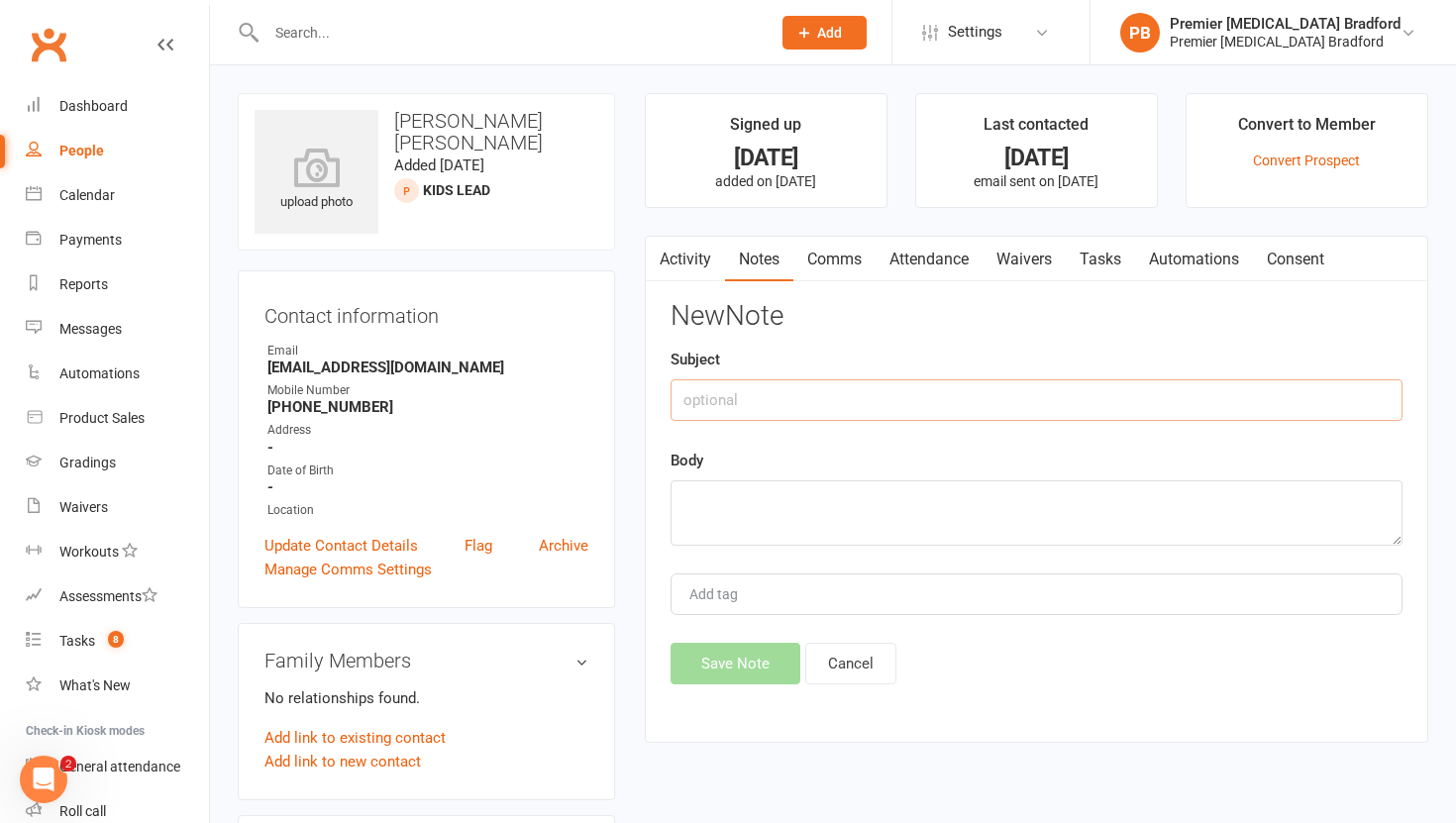 click at bounding box center [1036, 400] 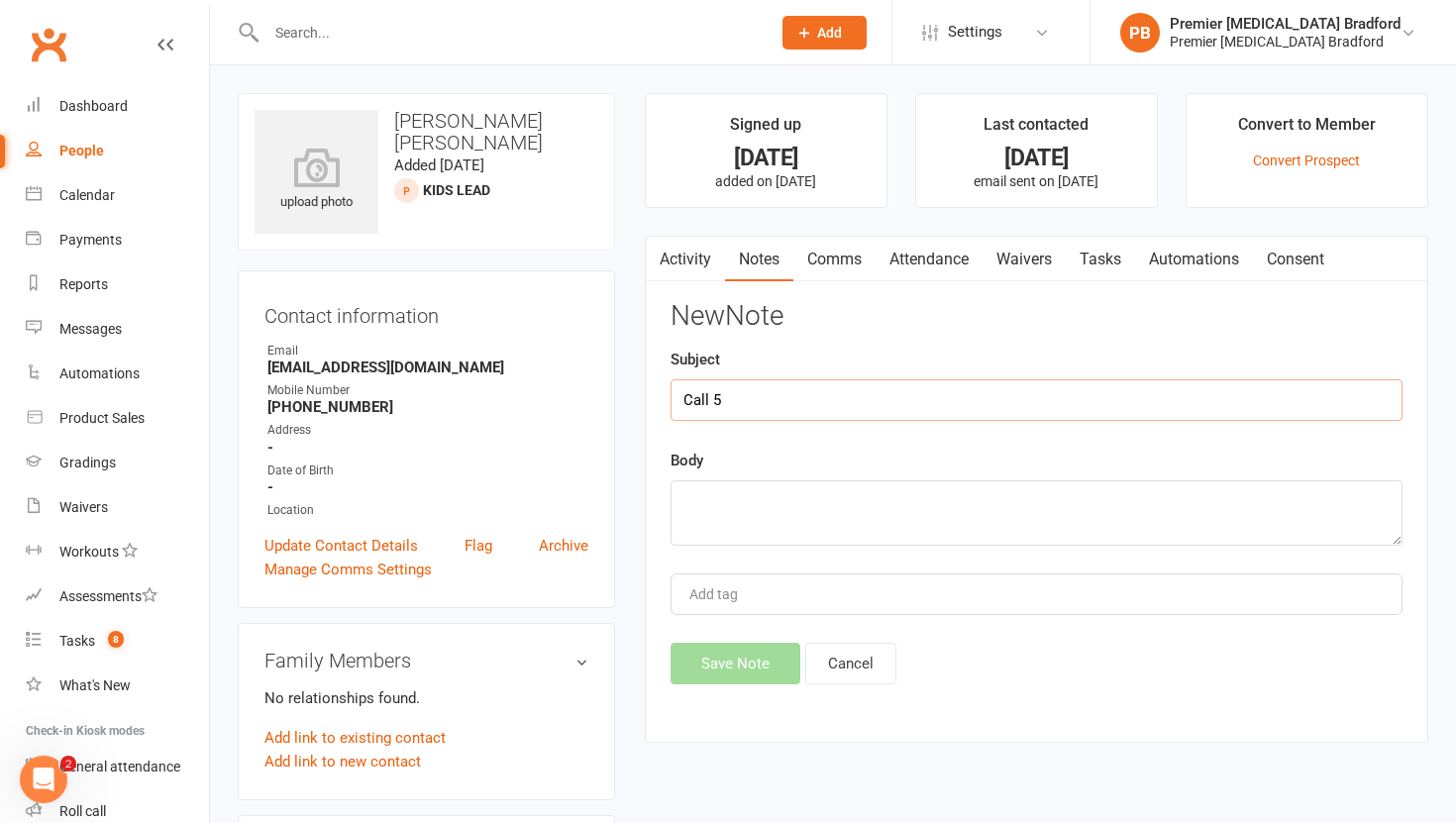 type on "Call 5" 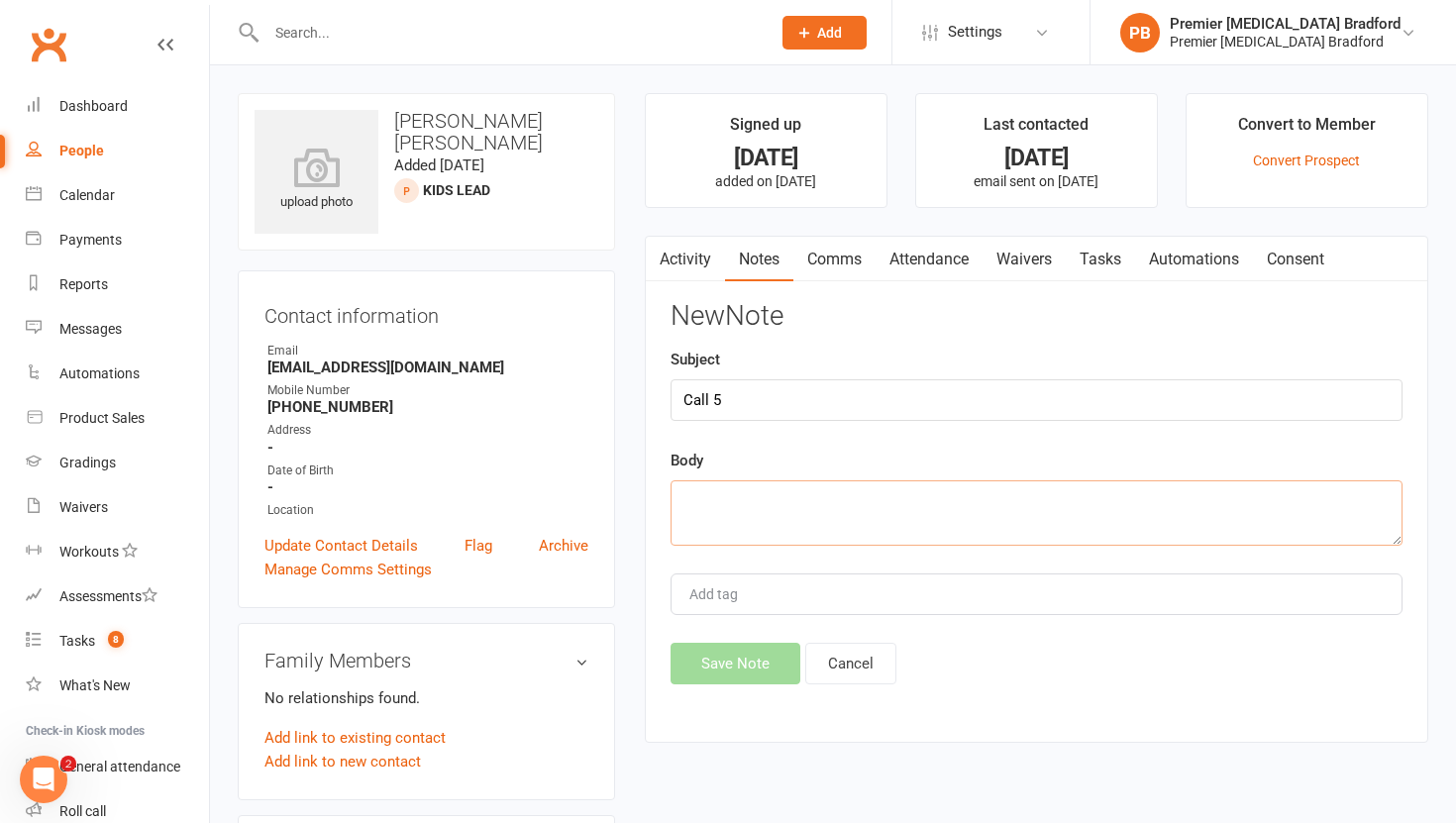 click at bounding box center [1036, 513] 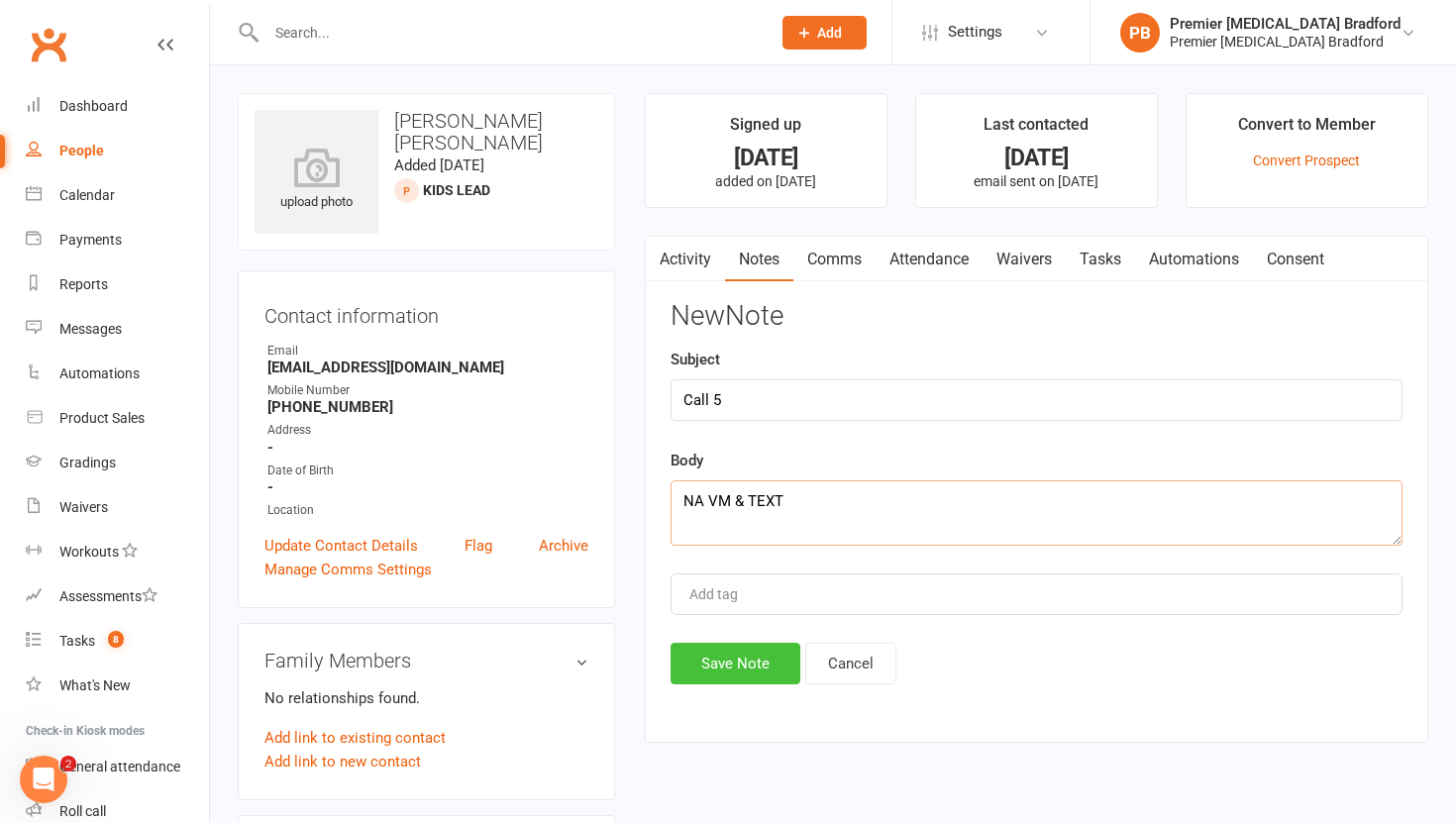 type on "NA VM & TEXT" 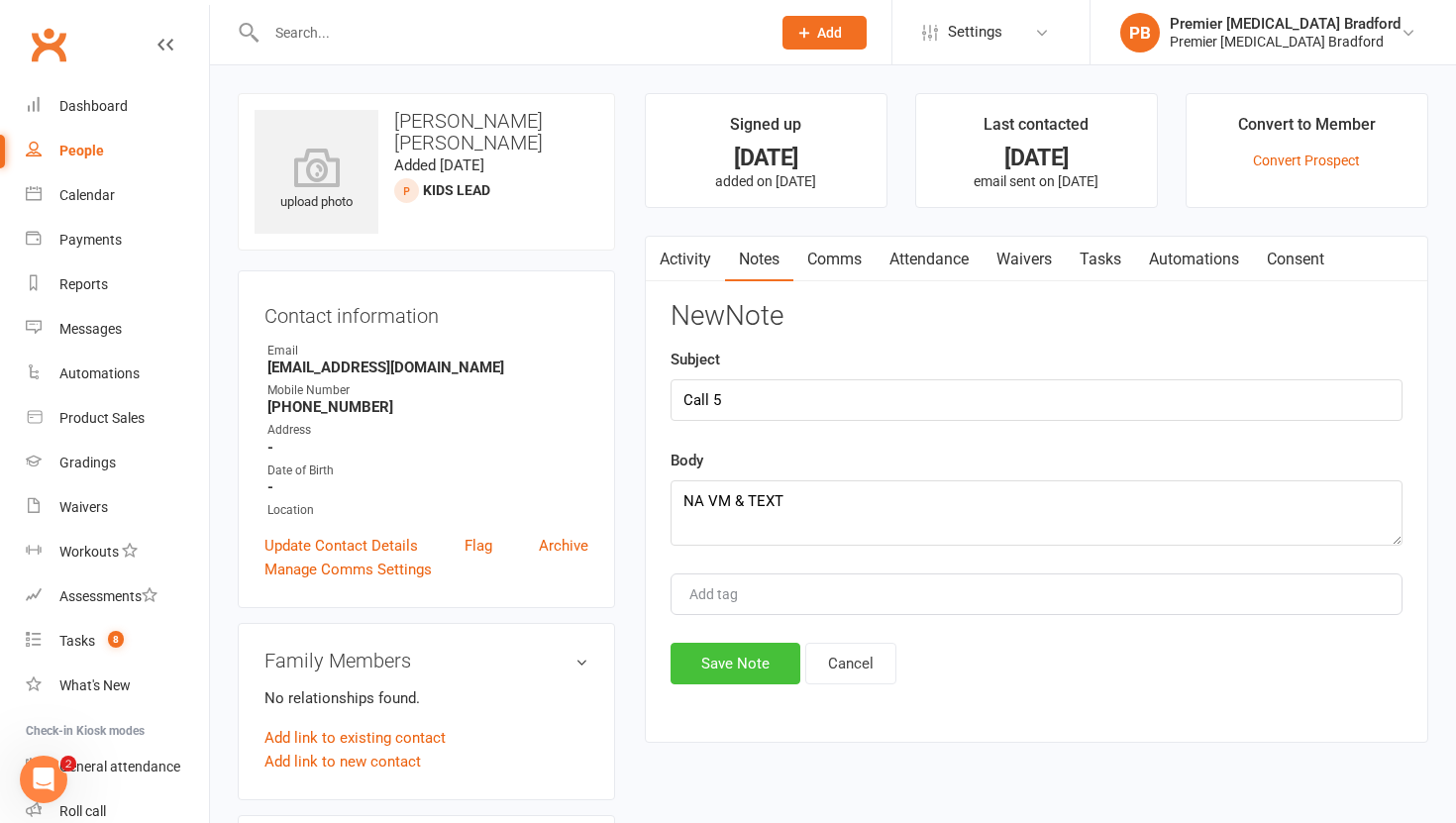 click on "Save Note" at bounding box center (735, 664) 